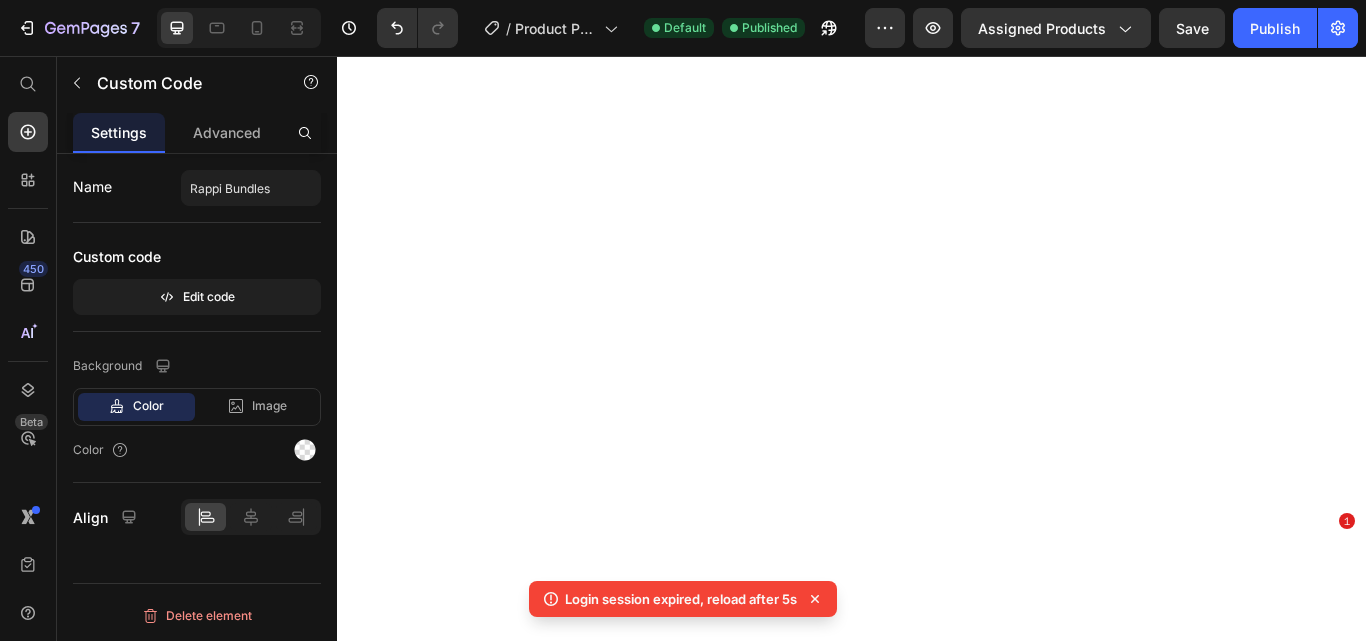scroll, scrollTop: 0, scrollLeft: 0, axis: both 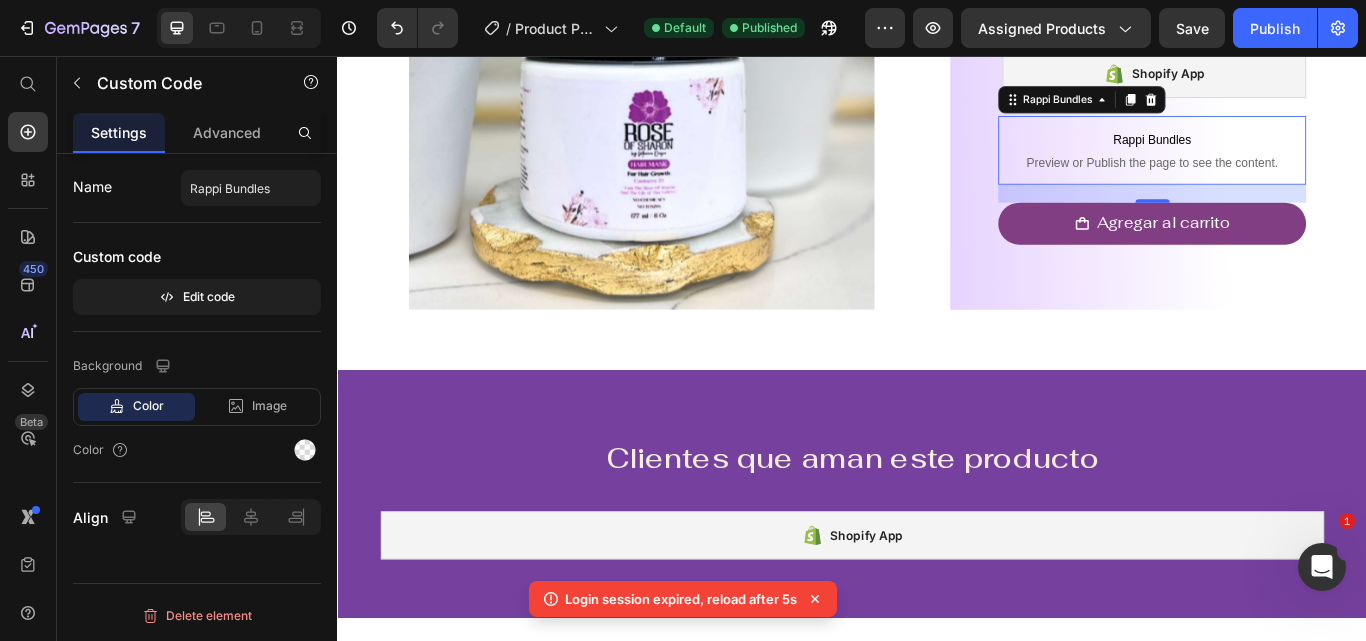 click 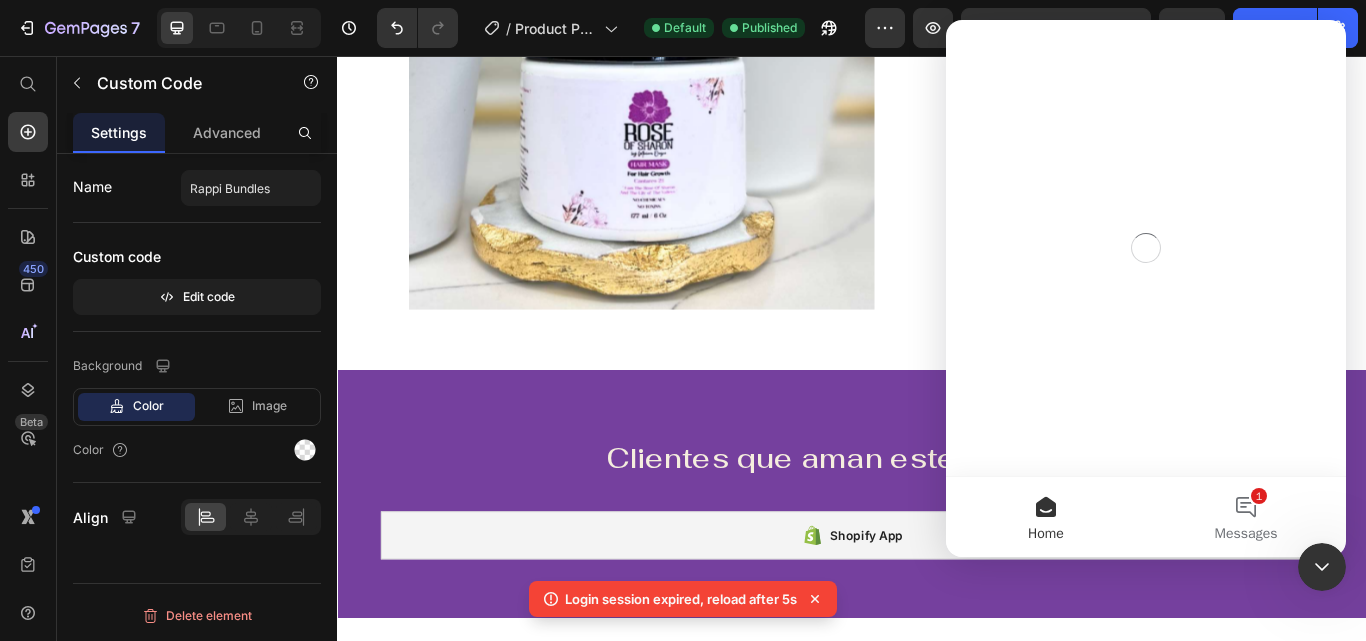 scroll, scrollTop: 0, scrollLeft: 0, axis: both 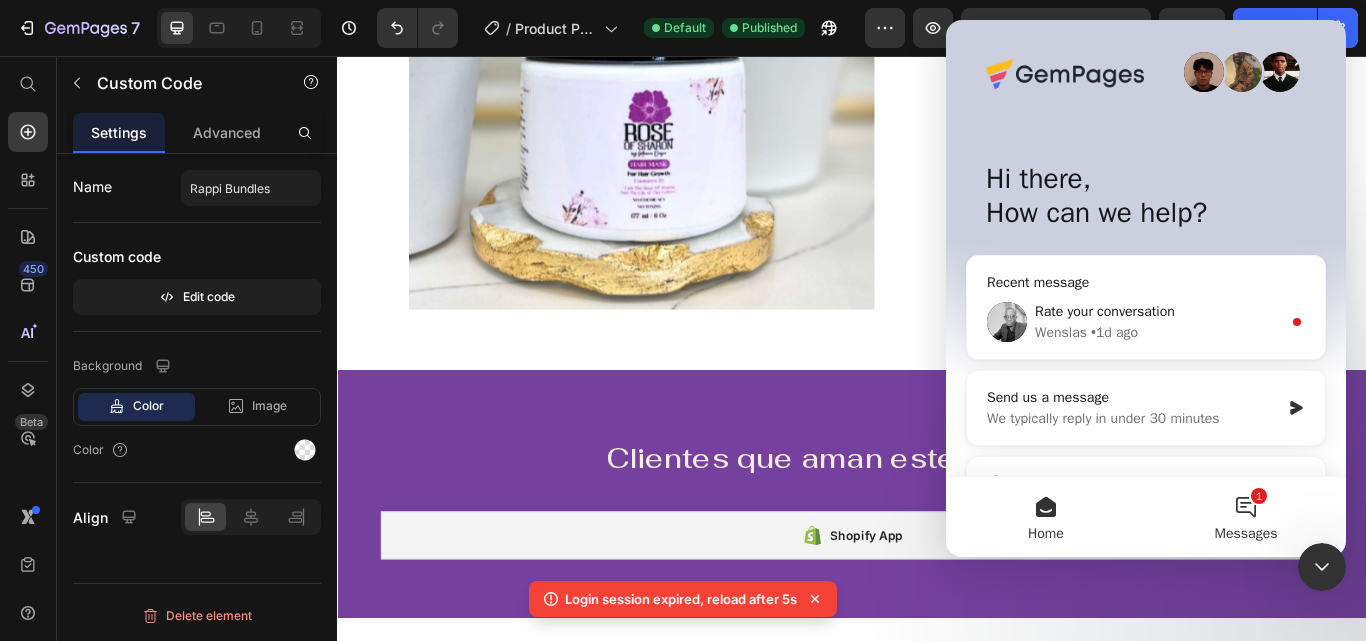 click on "1 Messages" at bounding box center [1246, 517] 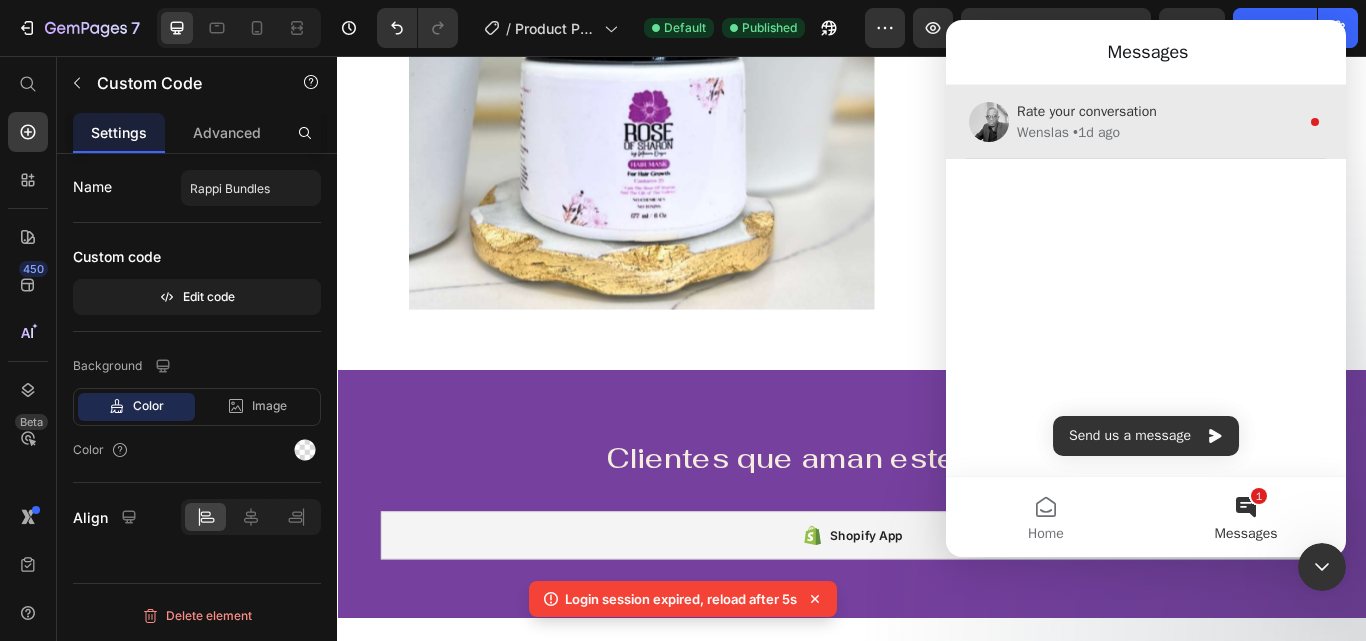 click on "Wenslas •  1d ago" at bounding box center [1158, 132] 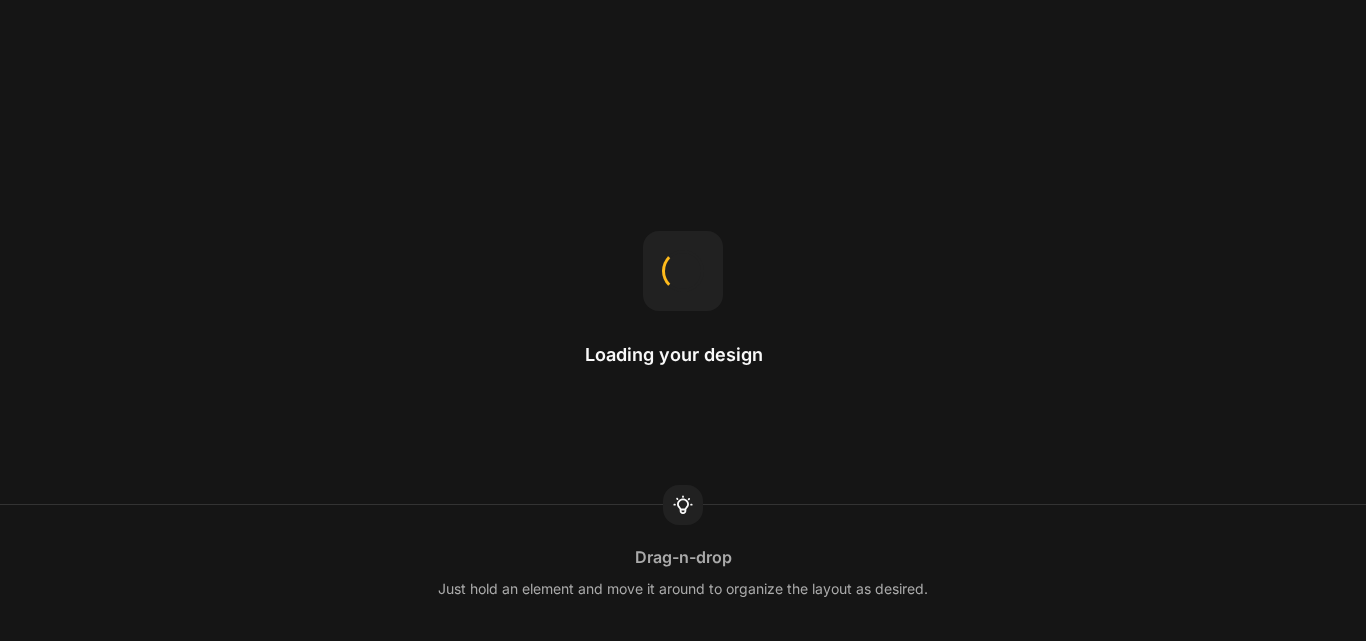 scroll, scrollTop: 0, scrollLeft: 0, axis: both 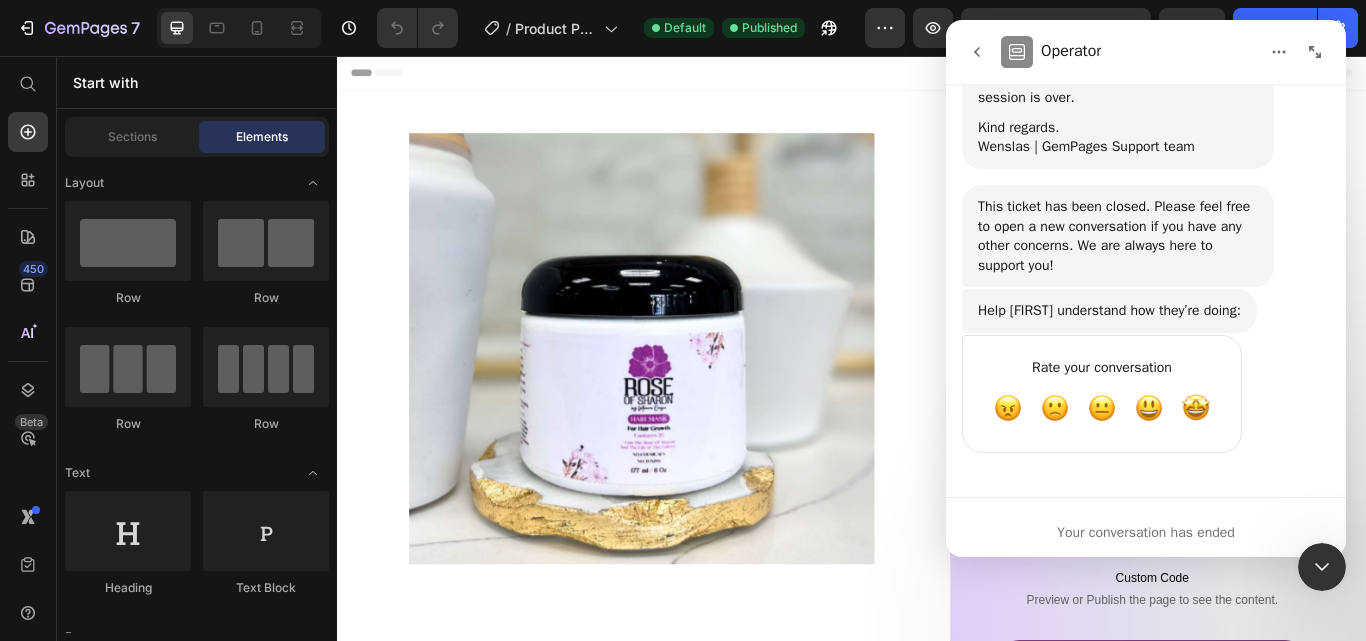 click 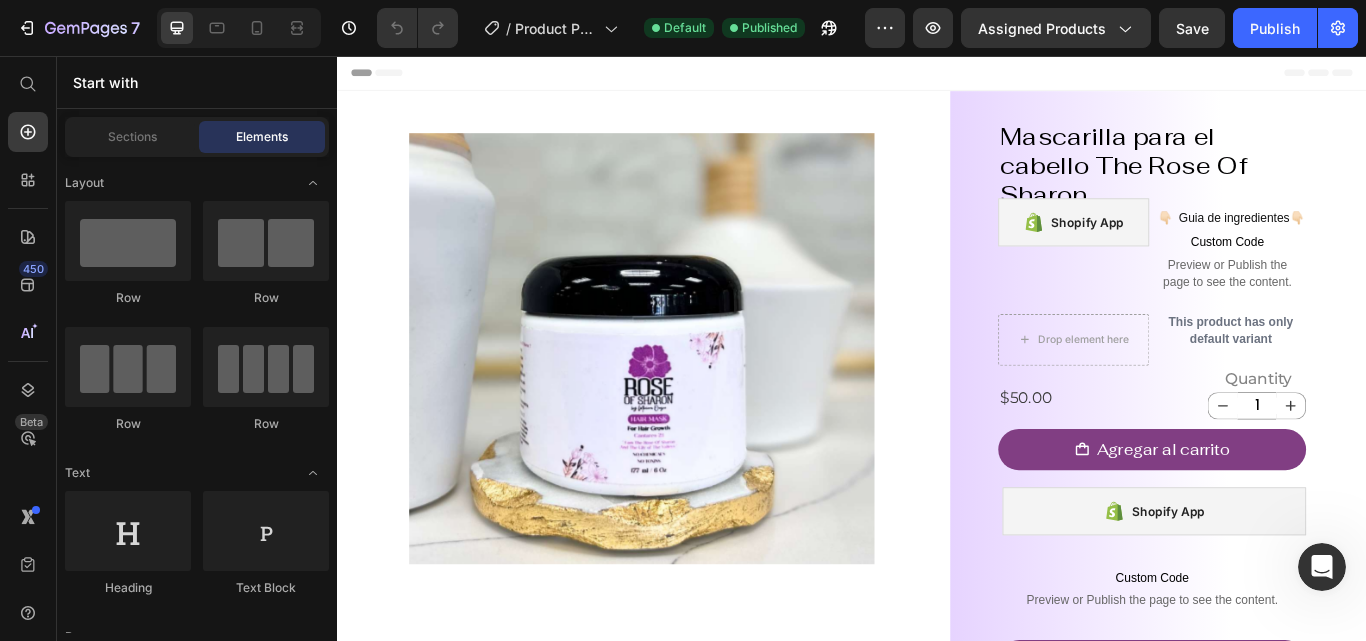 scroll, scrollTop: 0, scrollLeft: 0, axis: both 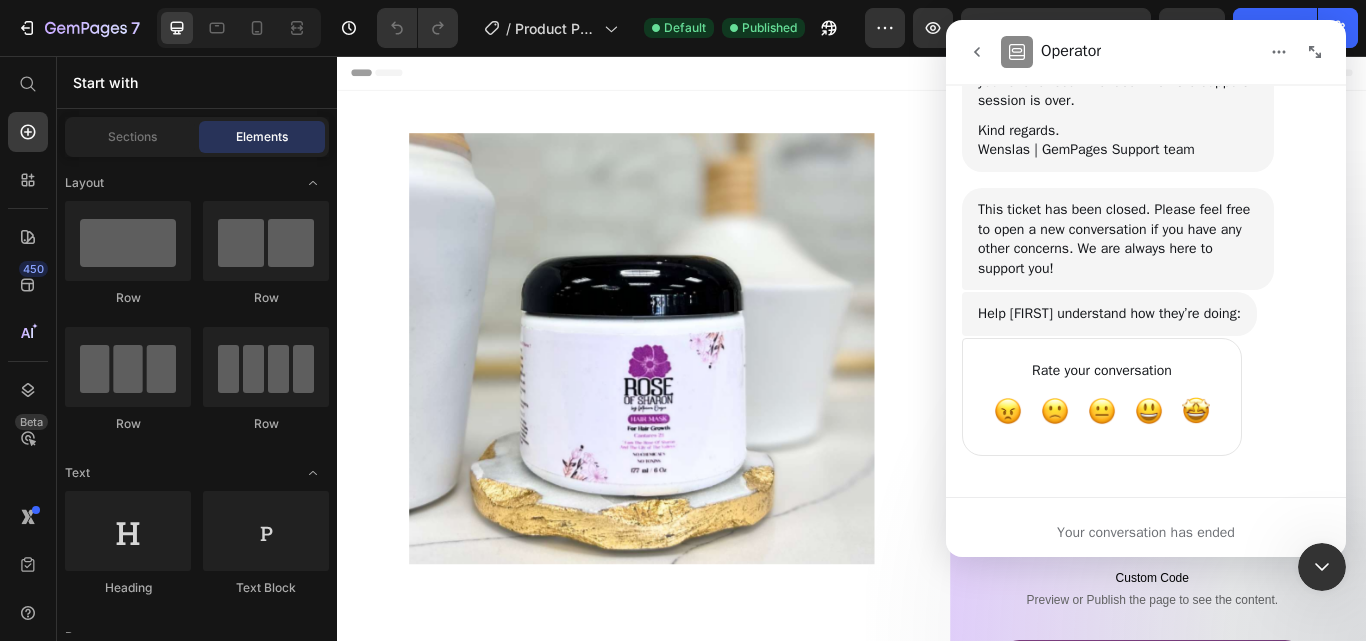 drag, startPoint x: 978, startPoint y: 58, endPoint x: 1125, endPoint y: 432, distance: 401.85196 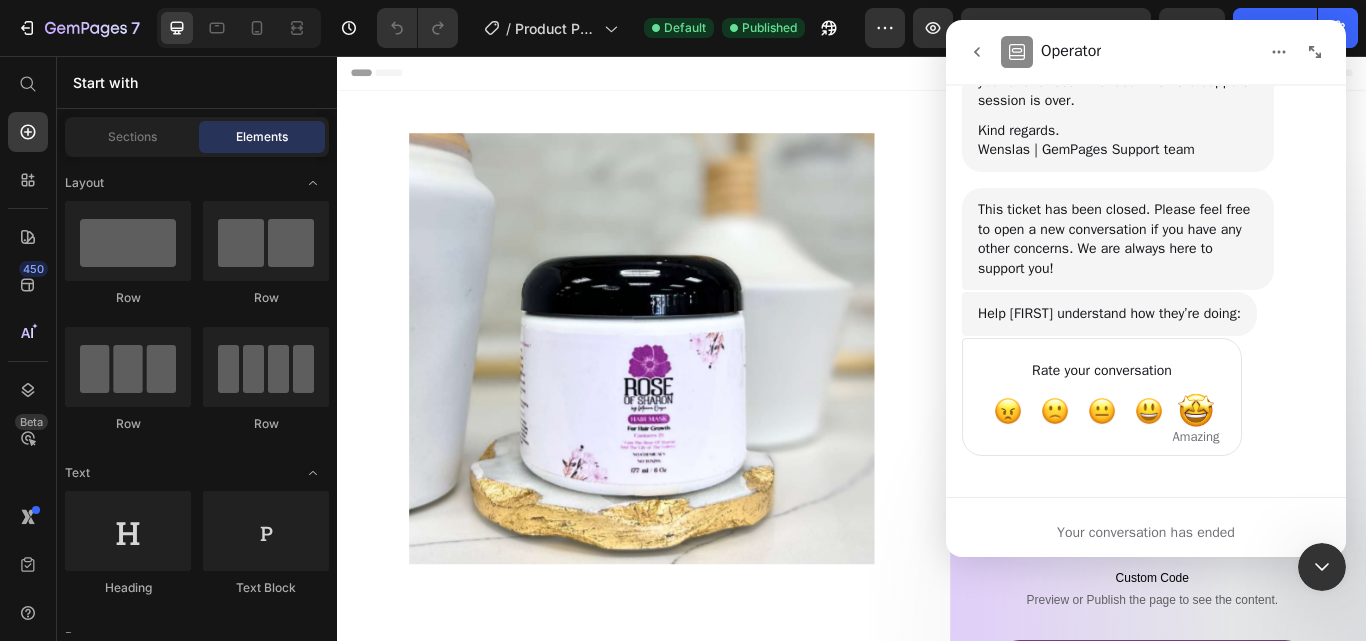 click at bounding box center [1196, 411] 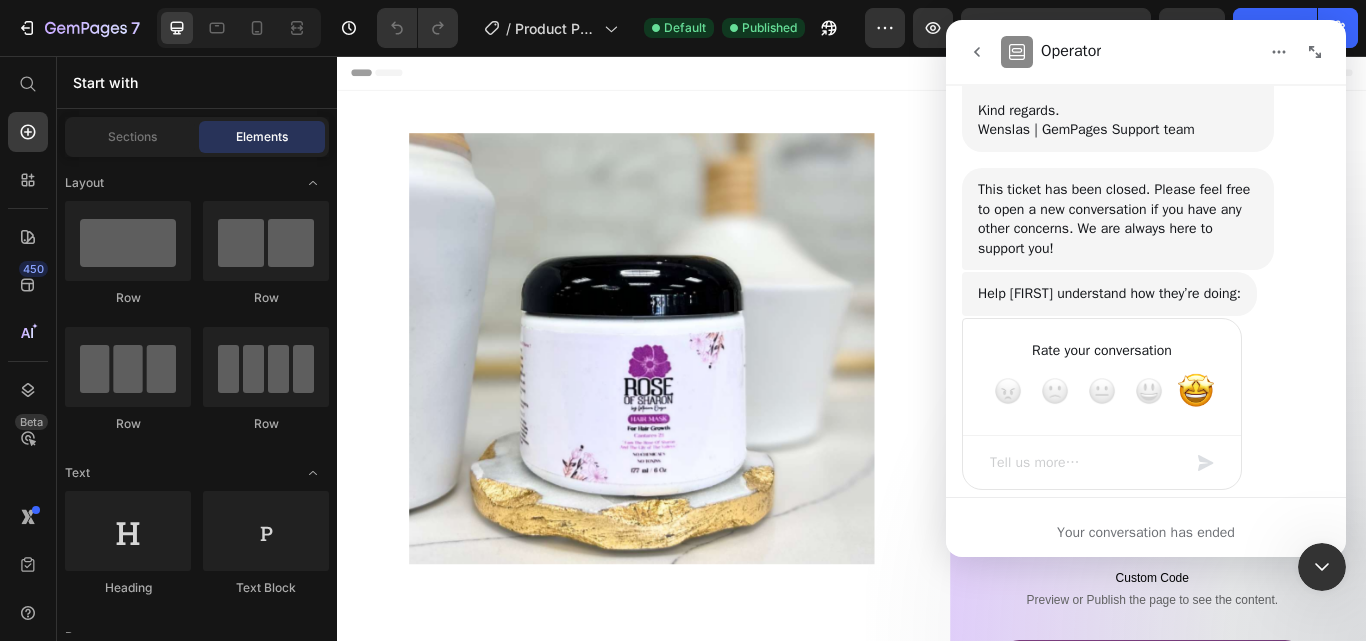 scroll, scrollTop: 3346, scrollLeft: 0, axis: vertical 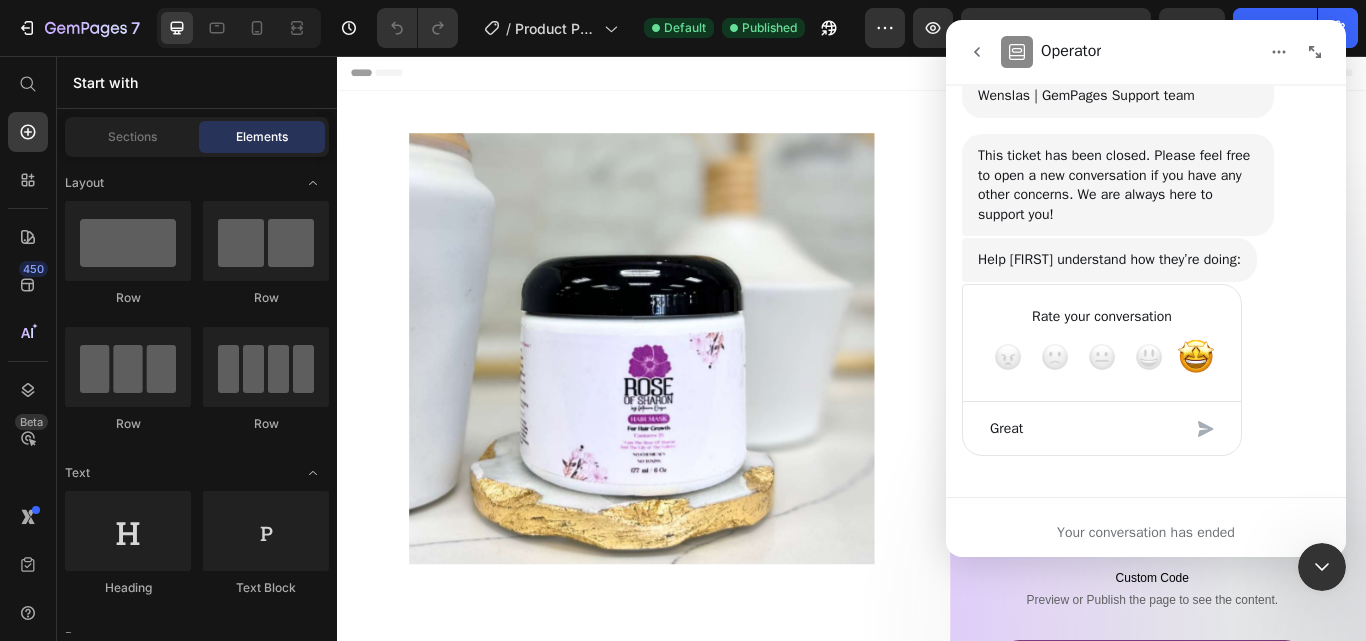 type on "Great" 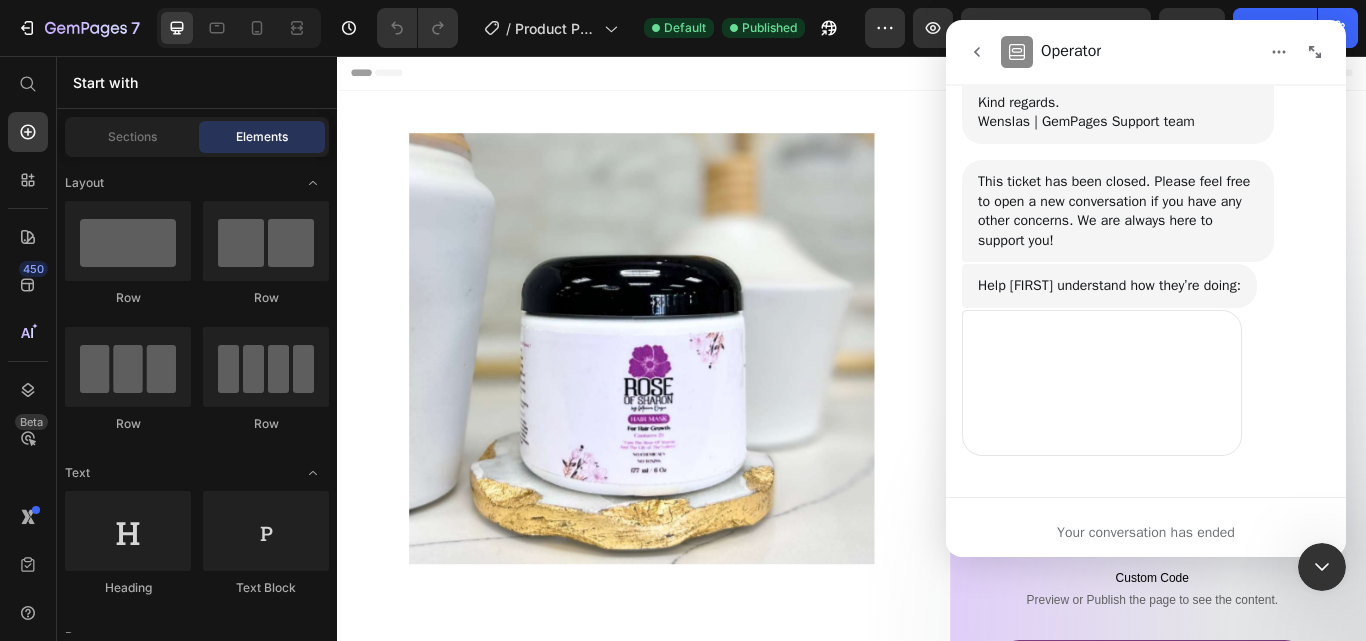scroll, scrollTop: 3320, scrollLeft: 0, axis: vertical 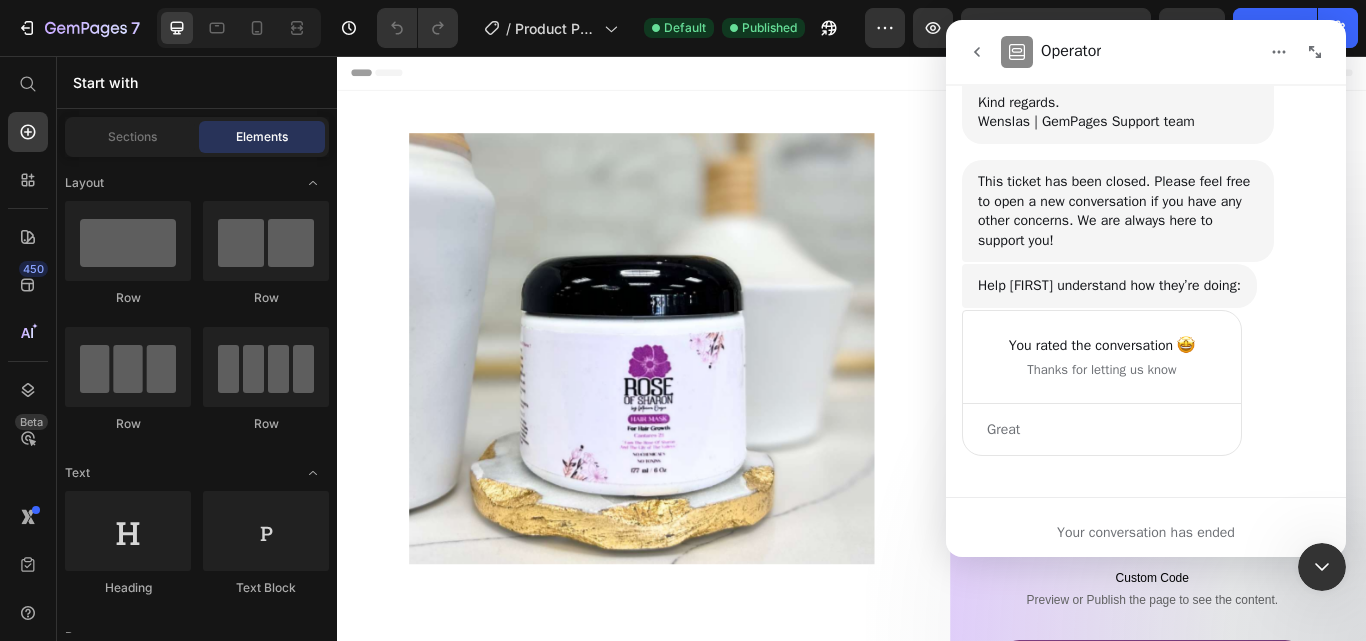 click 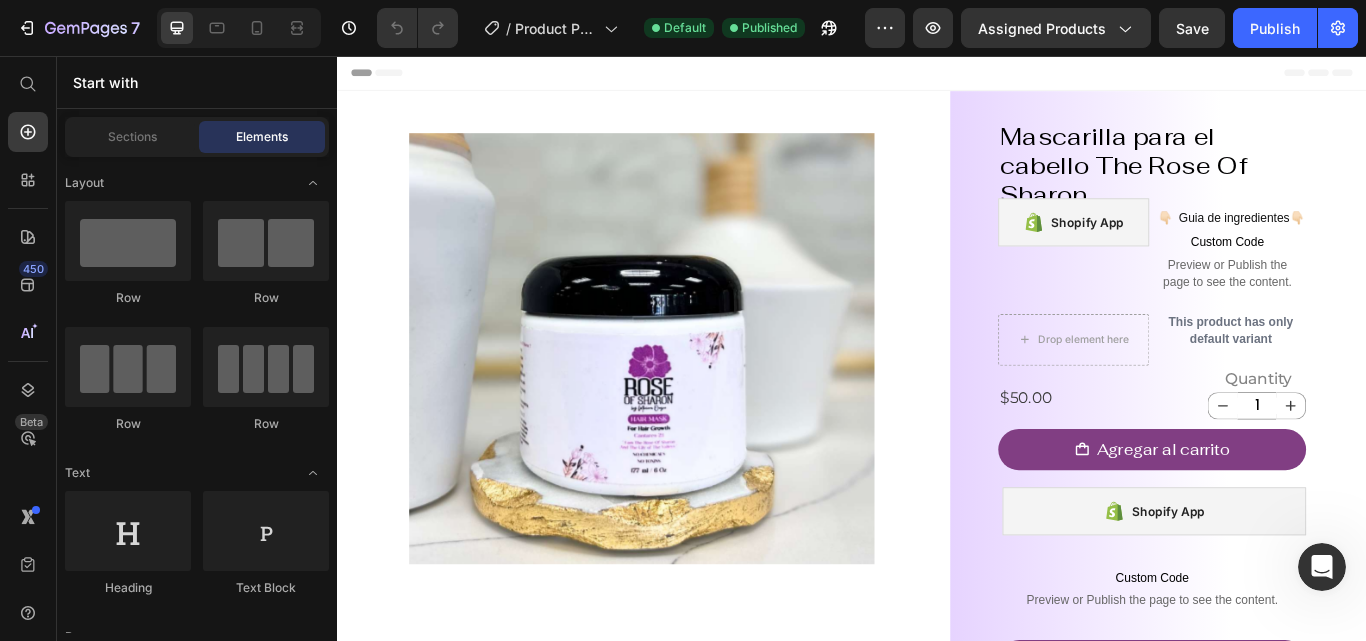 click 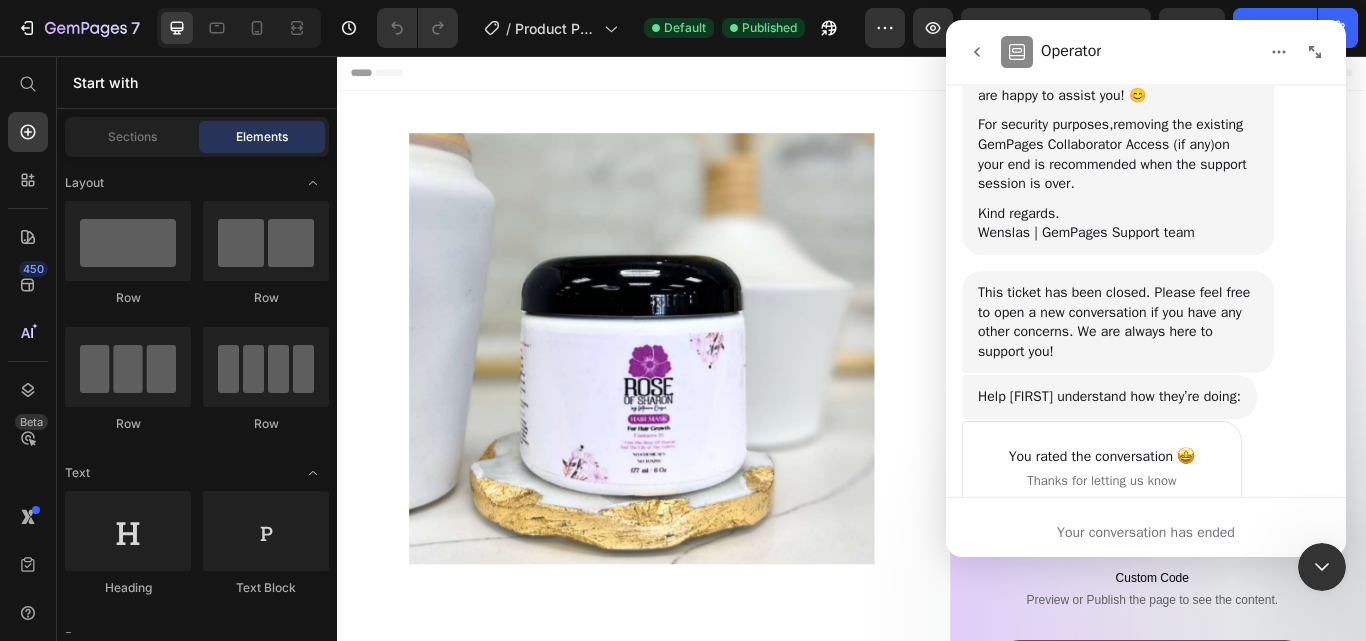 scroll, scrollTop: 3320, scrollLeft: 0, axis: vertical 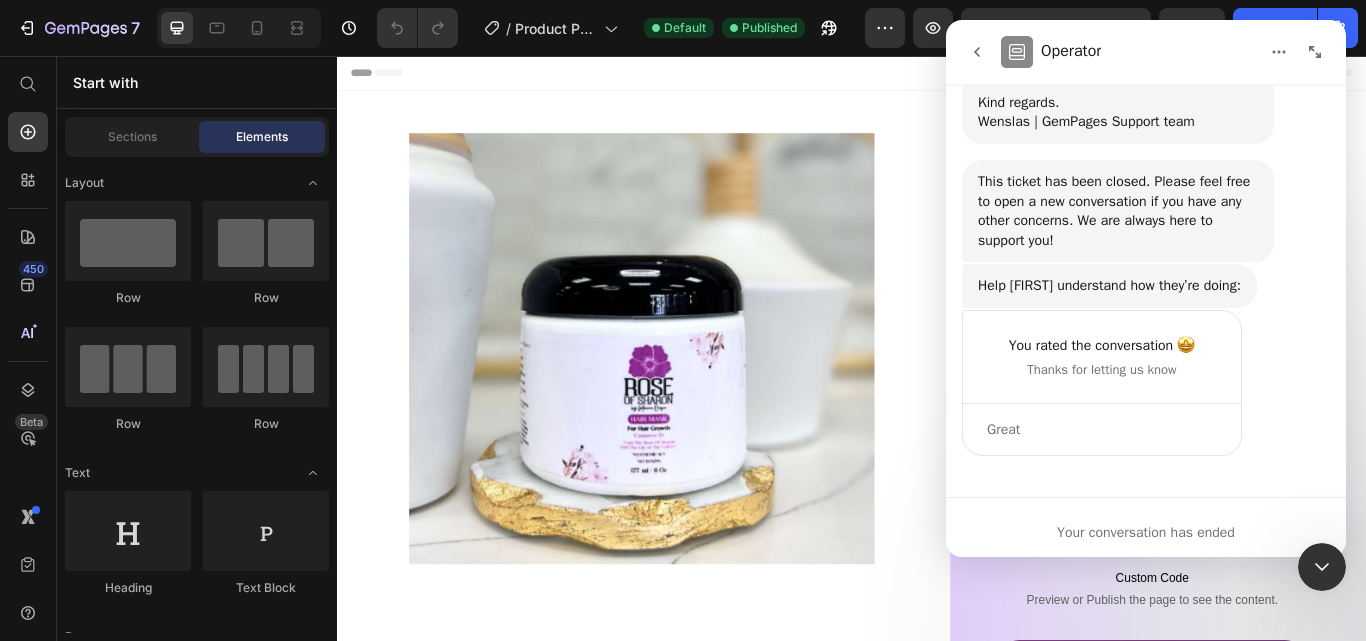 click at bounding box center [977, 52] 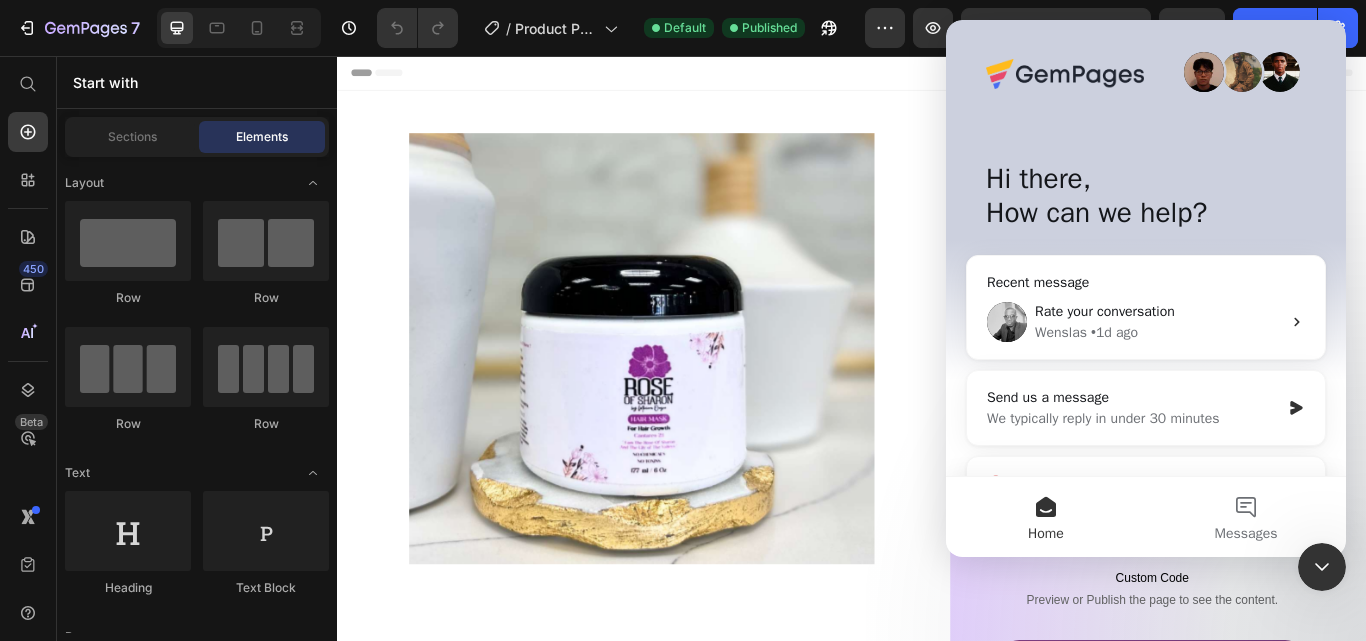 scroll, scrollTop: 0, scrollLeft: 0, axis: both 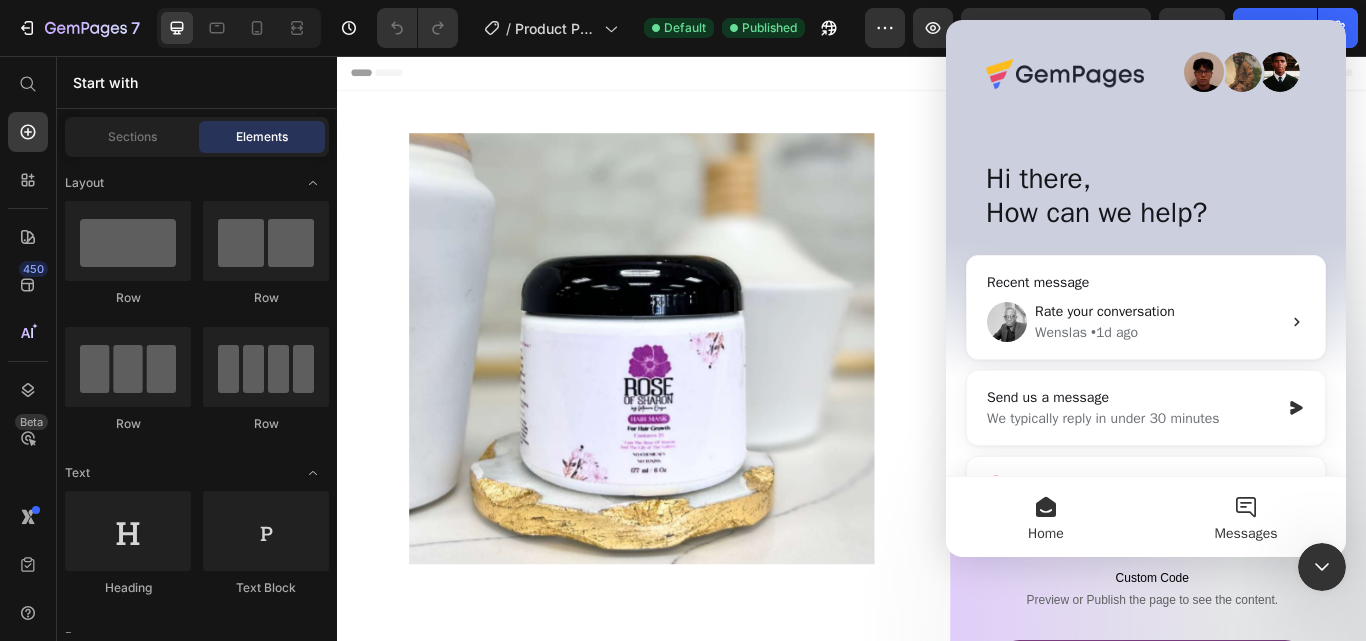 click on "Messages" at bounding box center [1246, 534] 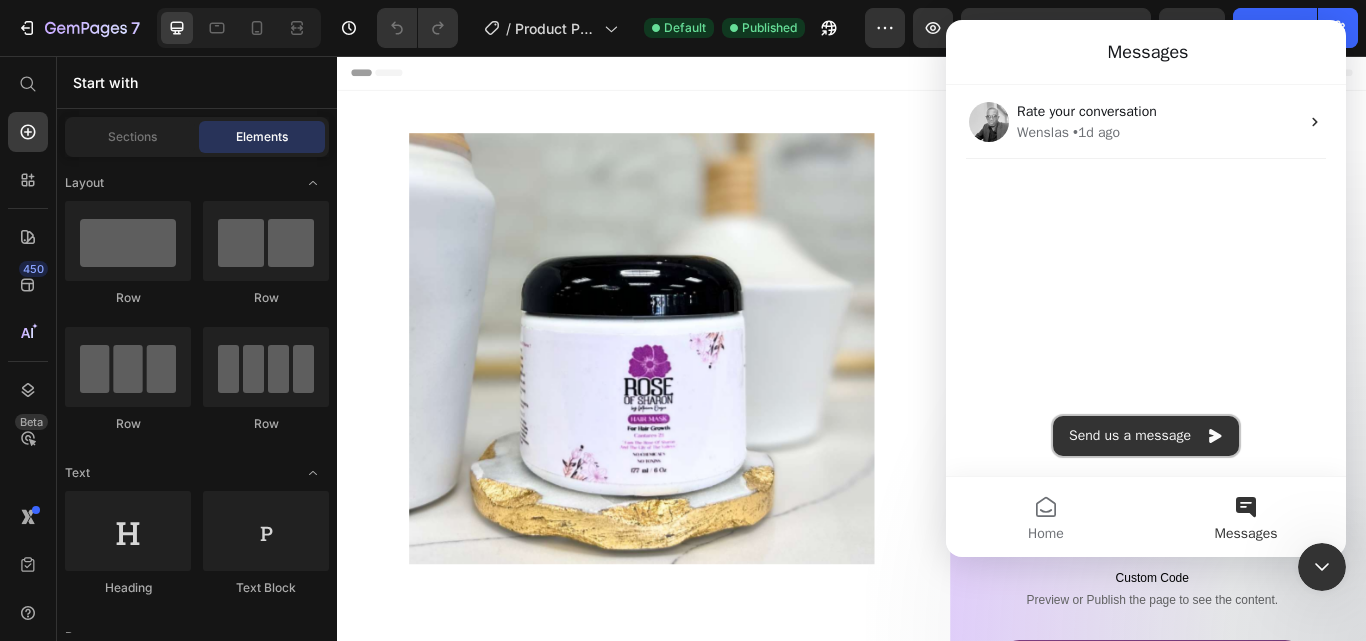 click on "Send us a message" at bounding box center [1146, 436] 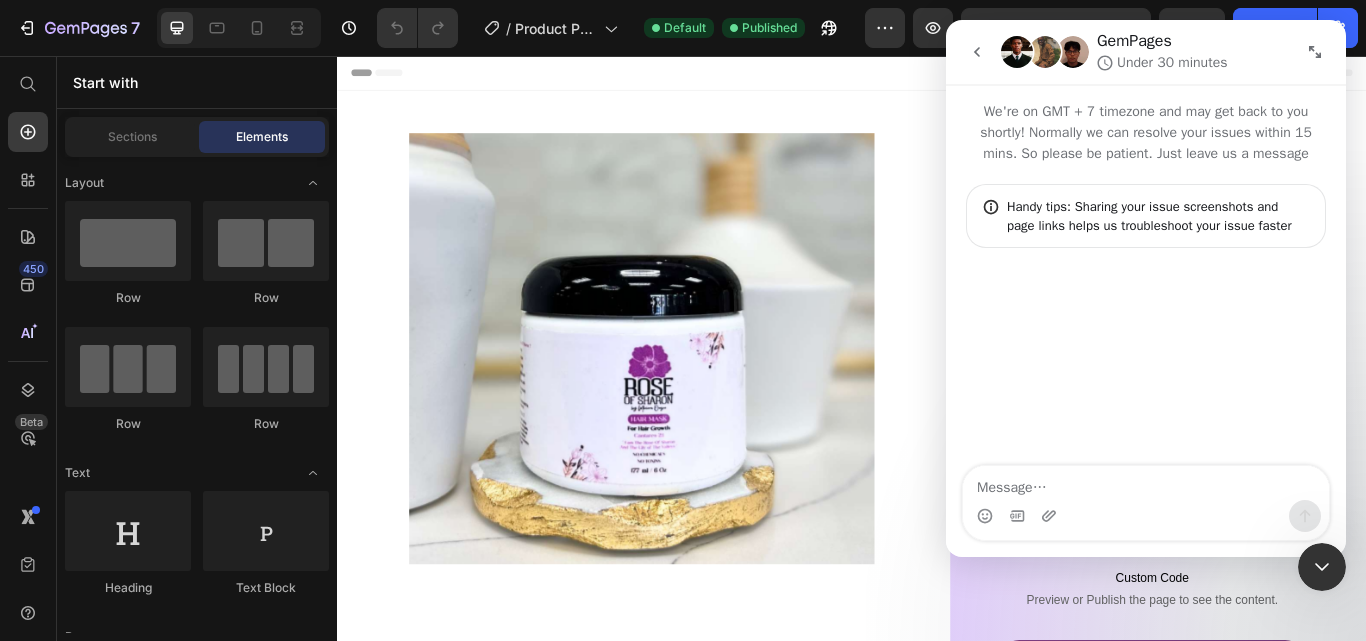 click at bounding box center [1146, 483] 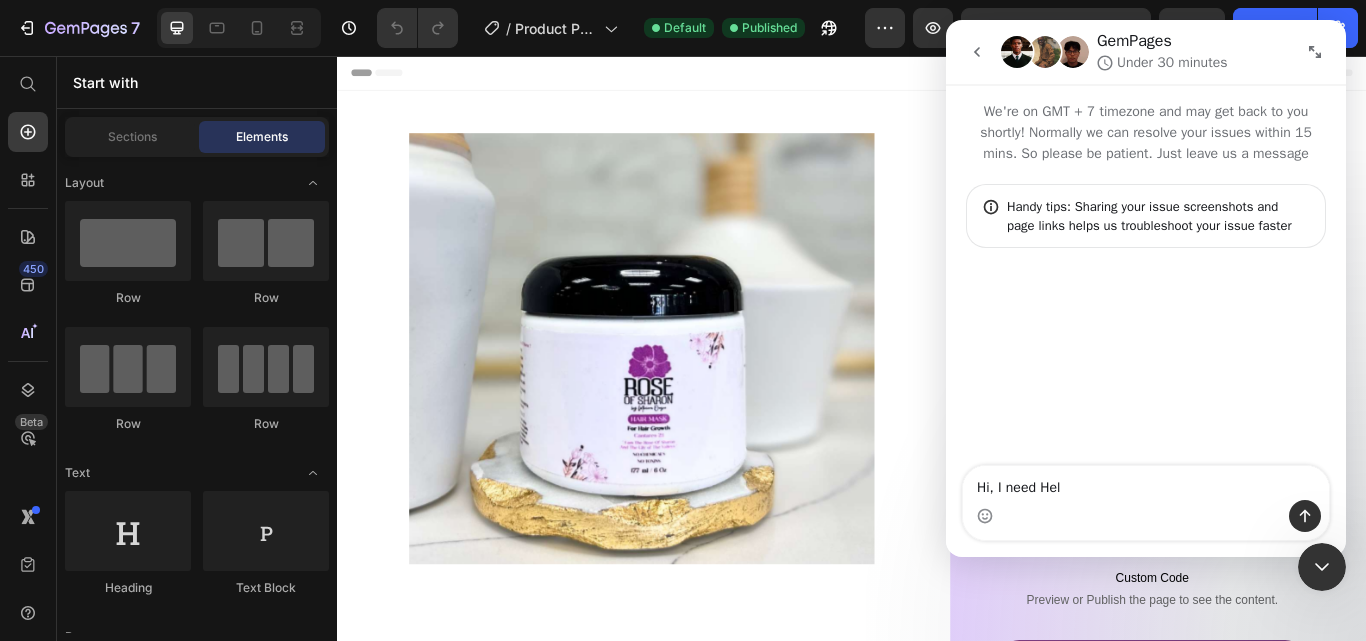 type on "Hi, I need Help" 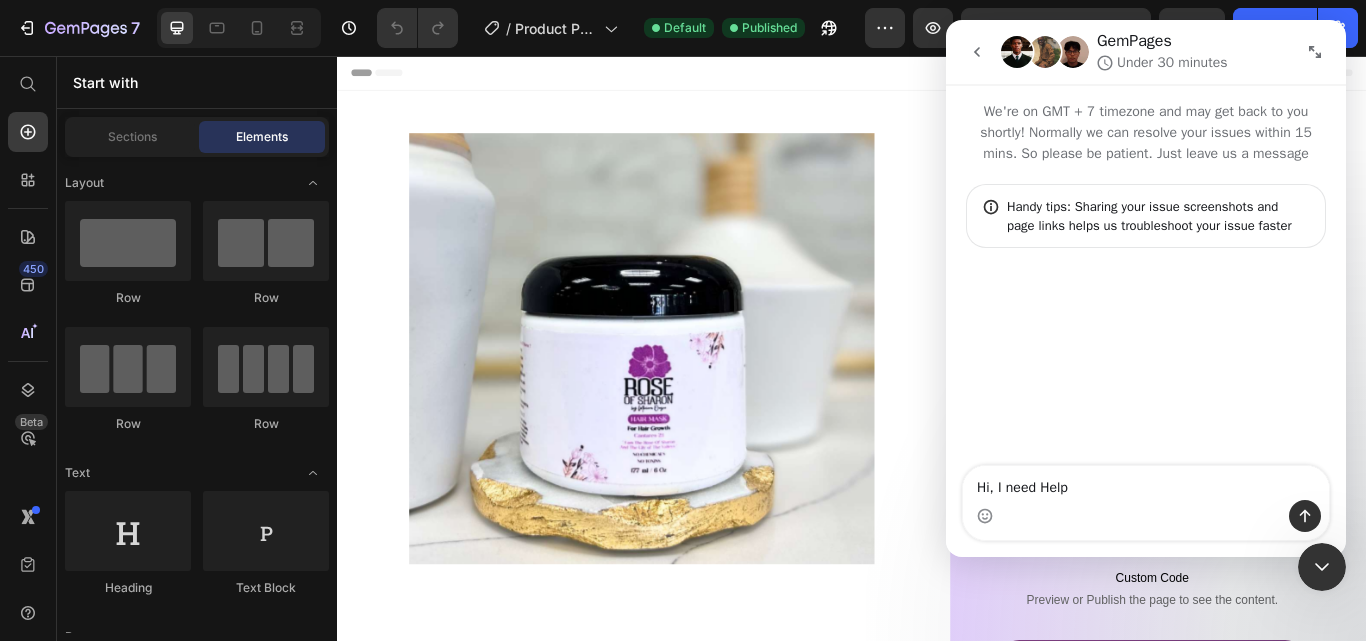 type 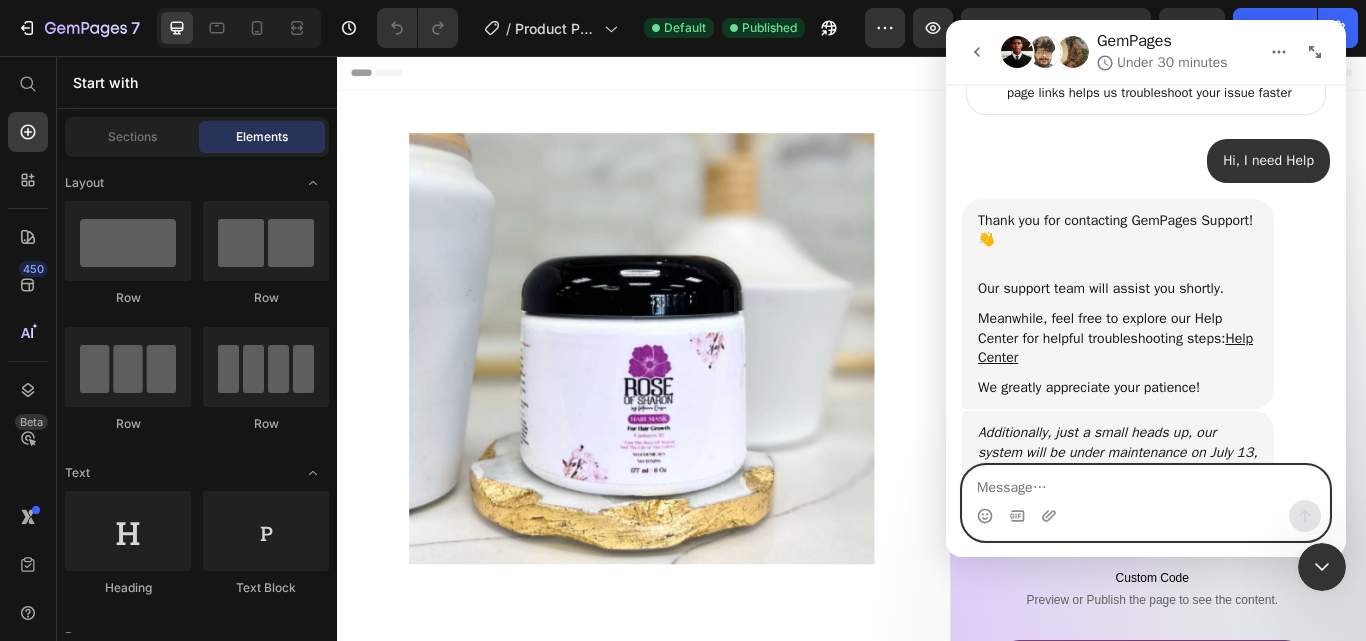 scroll, scrollTop: 341, scrollLeft: 0, axis: vertical 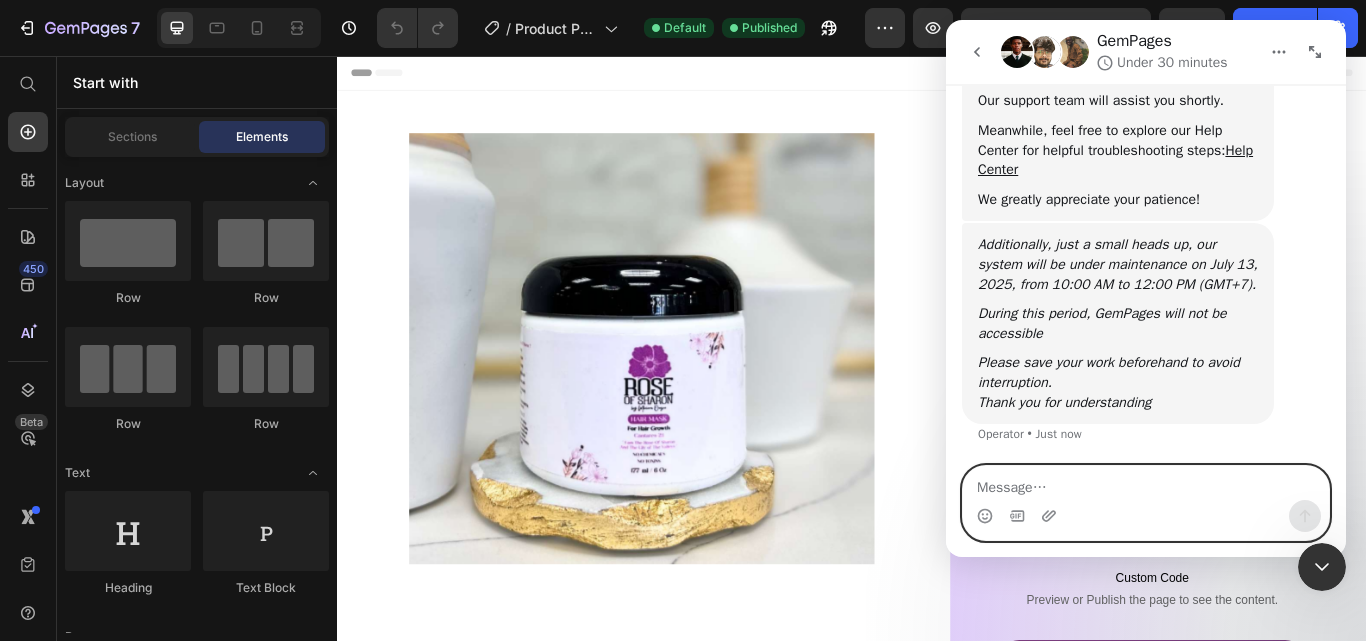 click at bounding box center [1146, 483] 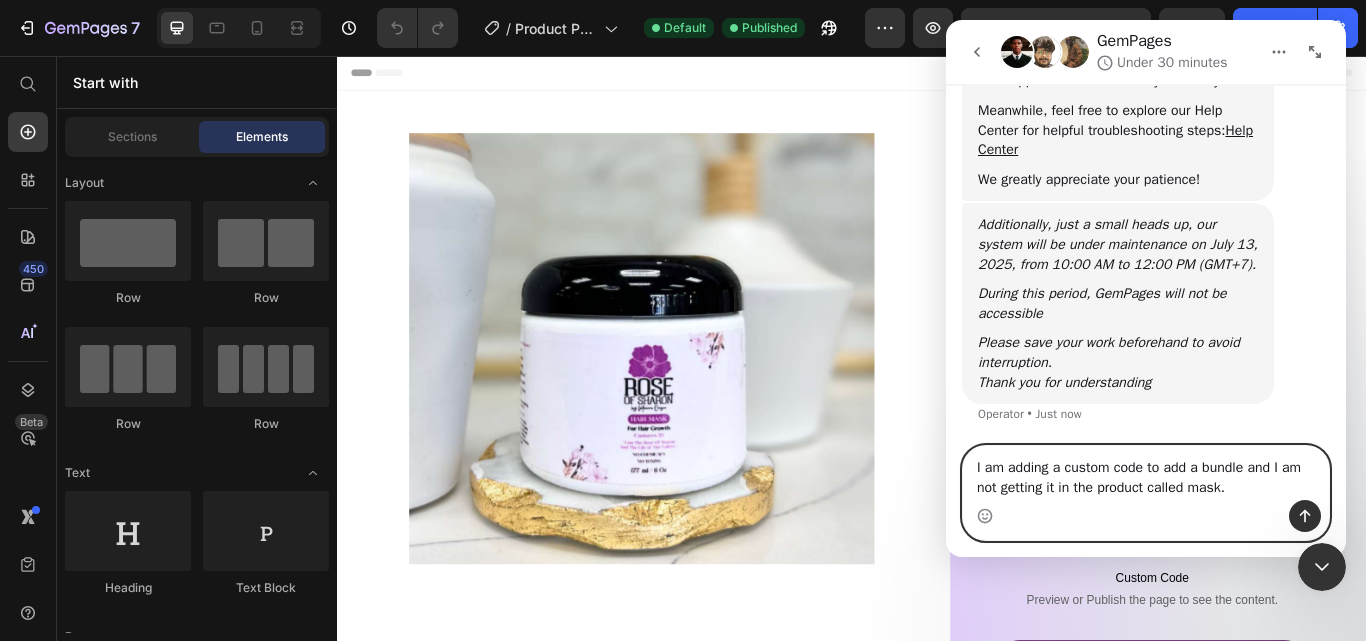 scroll, scrollTop: 361, scrollLeft: 0, axis: vertical 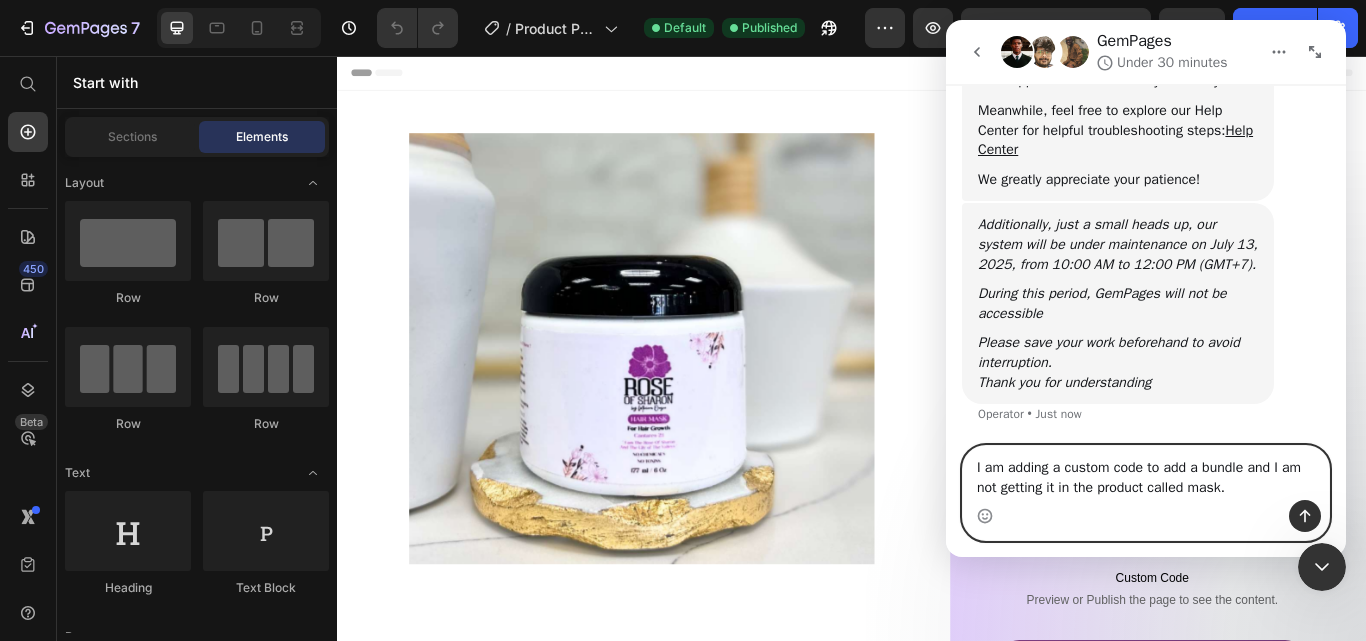 type on "I am adding a custom code to add a bundle and I am not getting it in the product called mask." 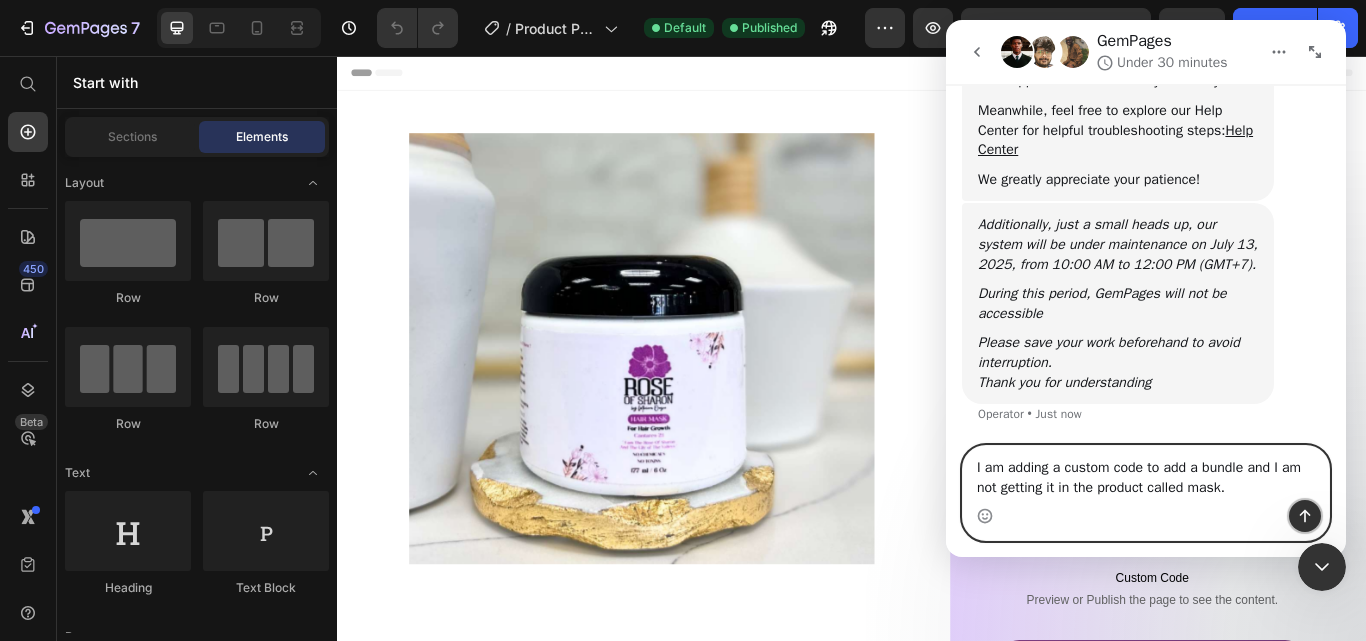 click 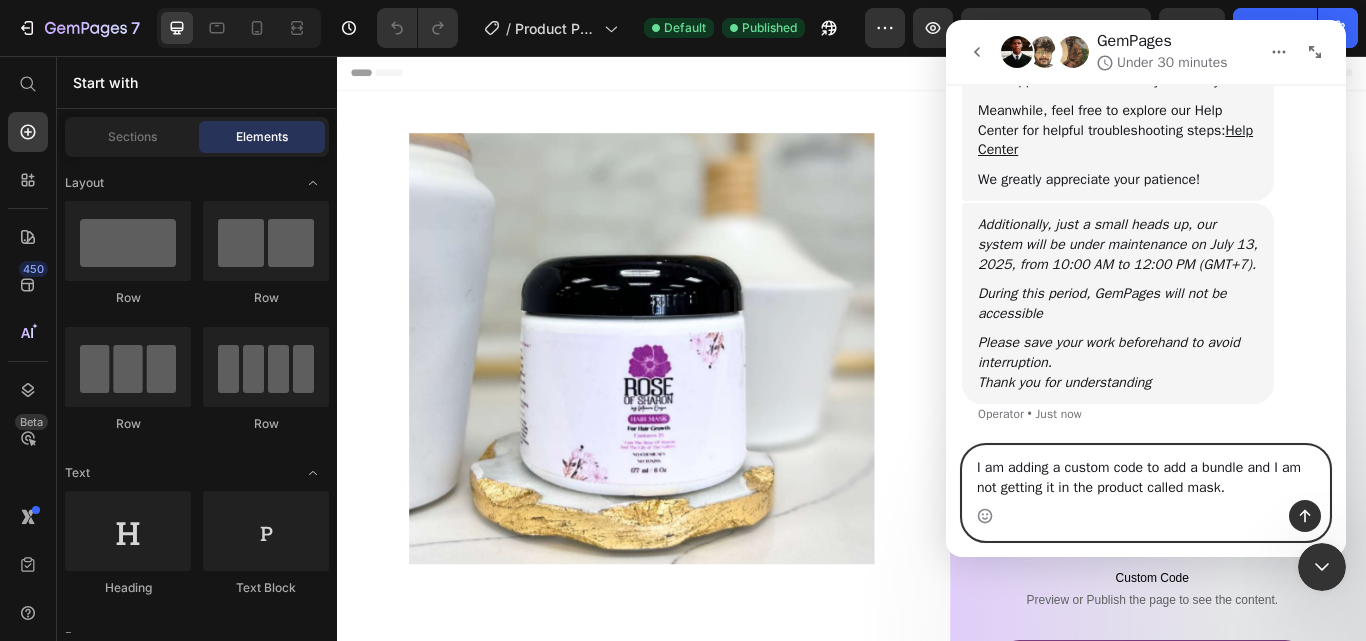 type 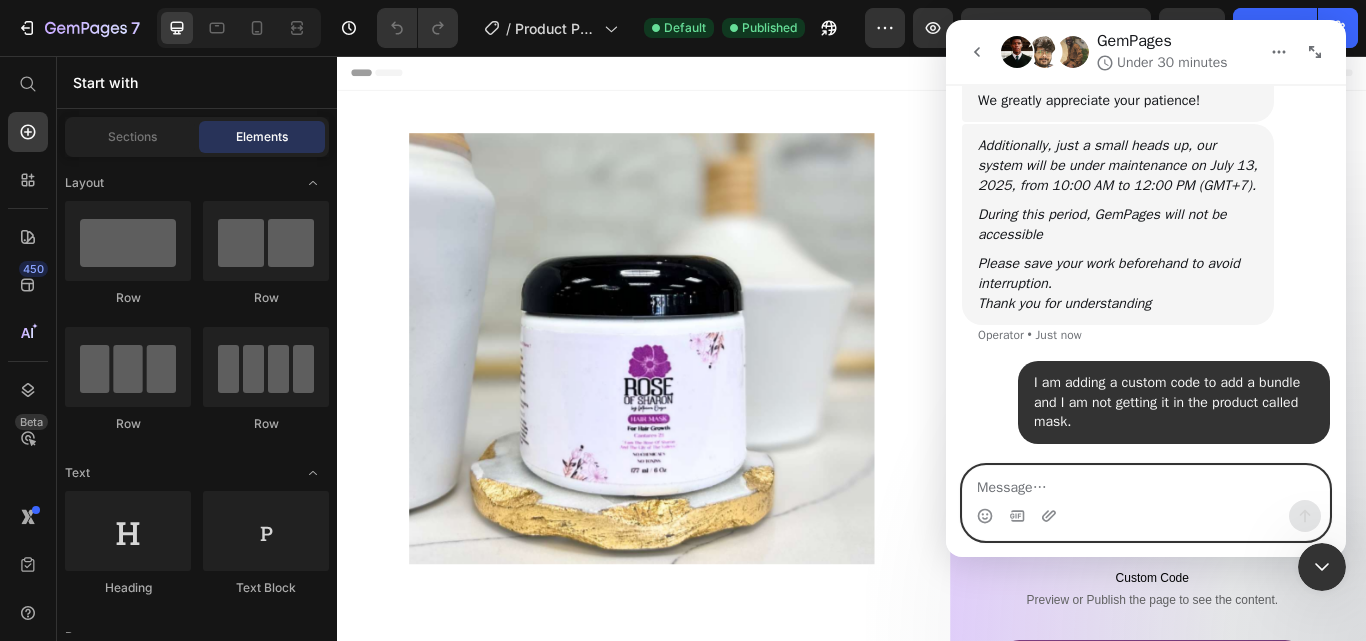 scroll, scrollTop: 439, scrollLeft: 0, axis: vertical 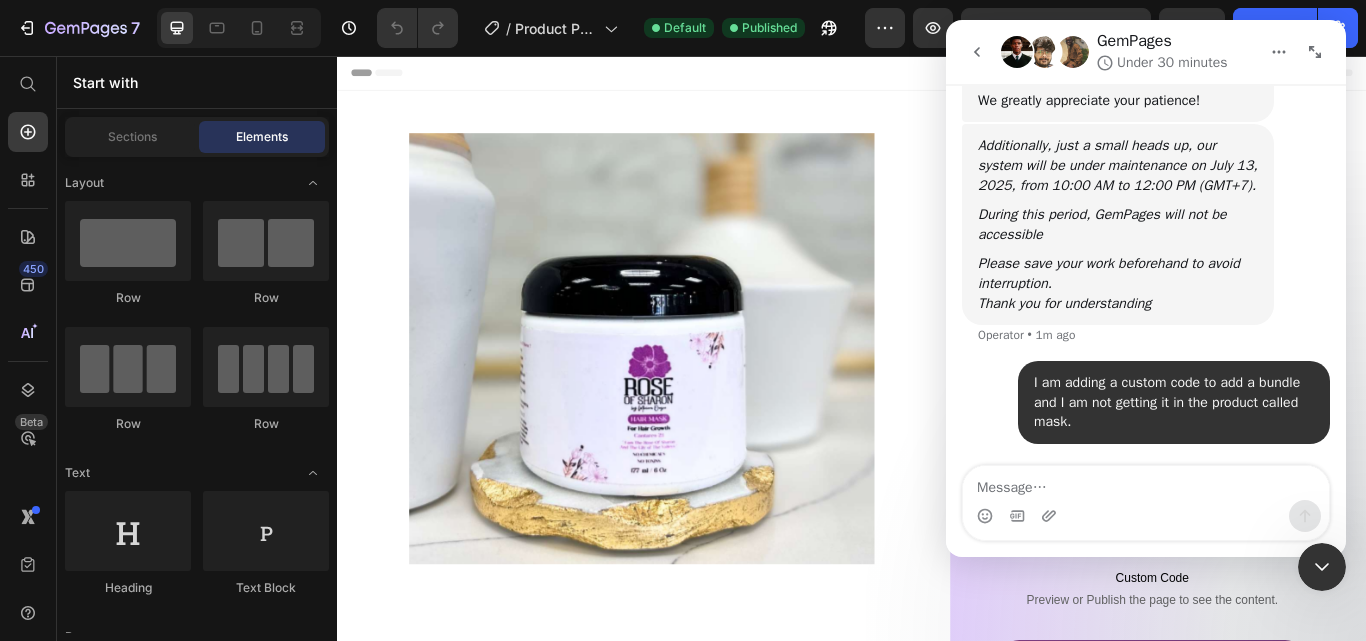 click at bounding box center [1322, 567] 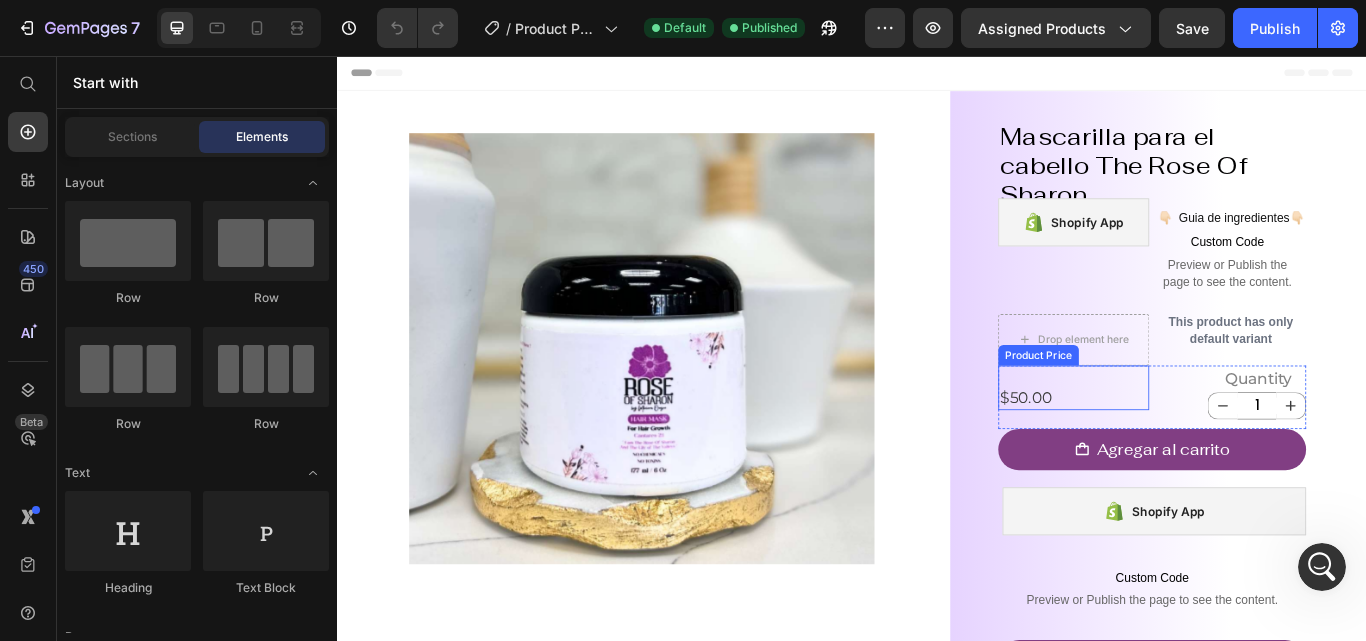 scroll, scrollTop: 200, scrollLeft: 0, axis: vertical 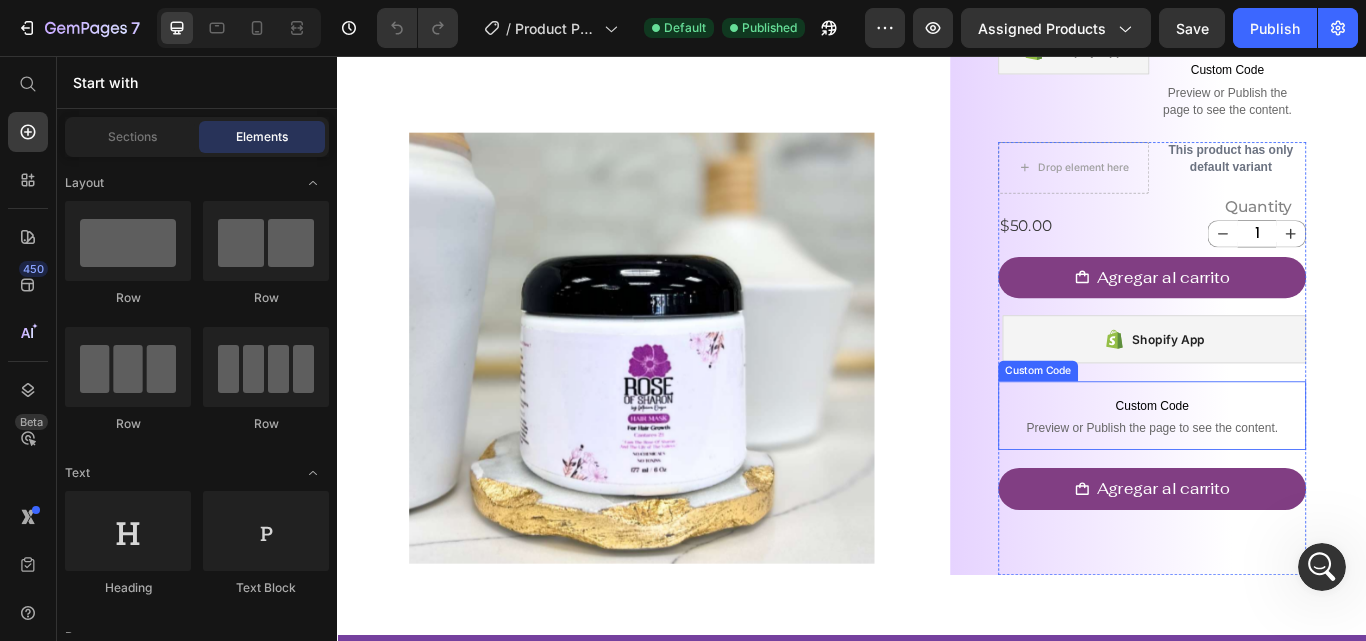 click on "Custom Code" at bounding box center [1286, 464] 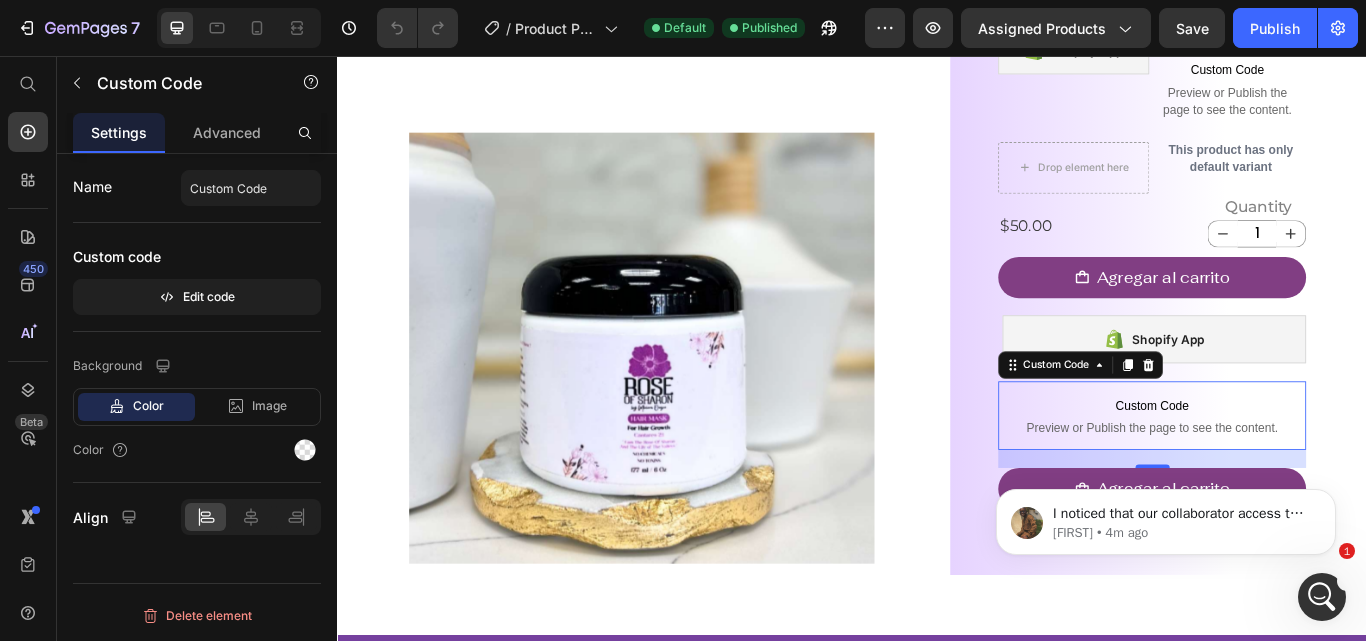 scroll, scrollTop: 0, scrollLeft: 0, axis: both 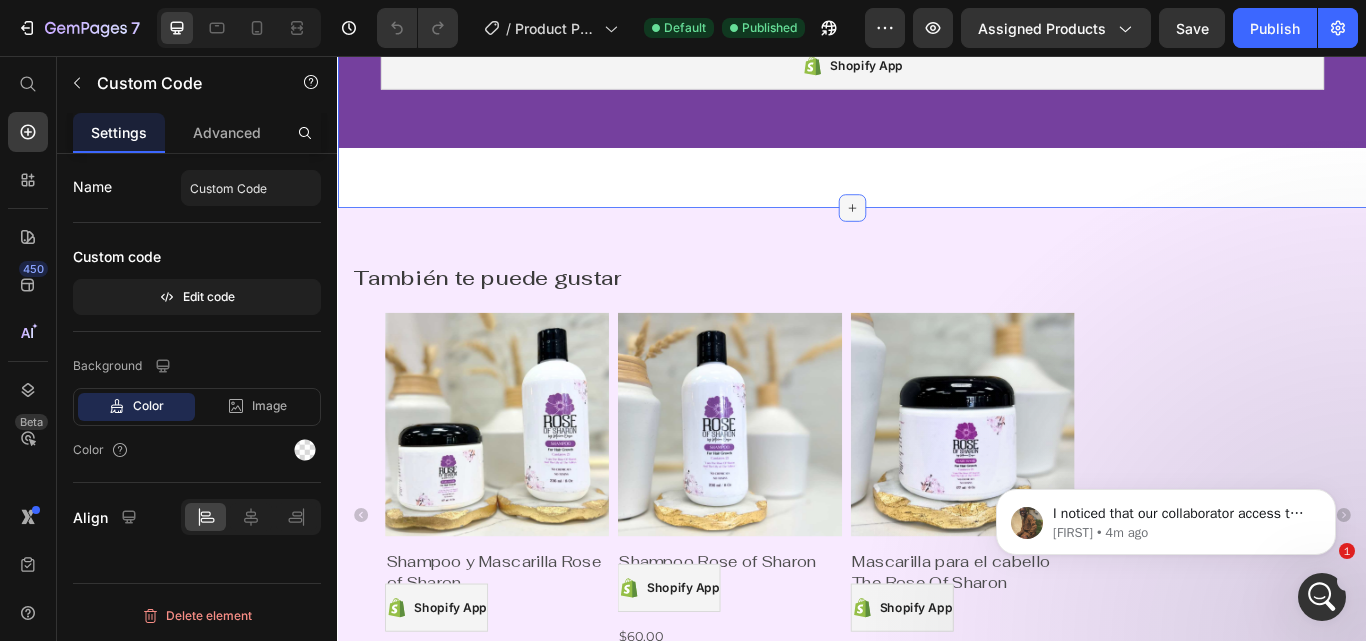 click at bounding box center [937, 234] 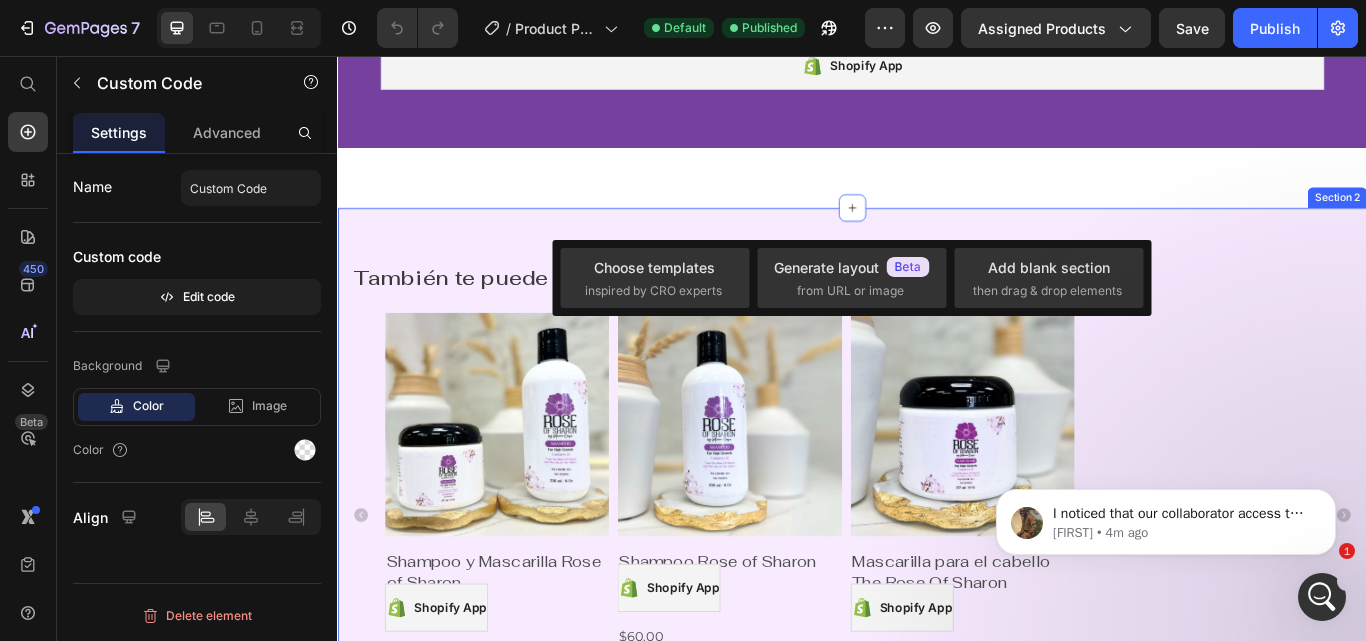 click on "También te puede gustar Heading
Product Images Shampoo y Mascarilla Rose of Sharon Product Title Shopify App Shopify App $95.00 Product Price Row Ver más Product View More Row Product Images Shampoo Rose of Sharon Product Title Shopify App Shopify App $60.00 Product Price Row Ver más Product View More Row Product Images Mascarilla para el cabello The Rose Of Sharon Product Title Shopify App Shopify App $50.00 Product Price Row Ver más Product View More Row
Product List Row Section 2" at bounding box center (937, 566) 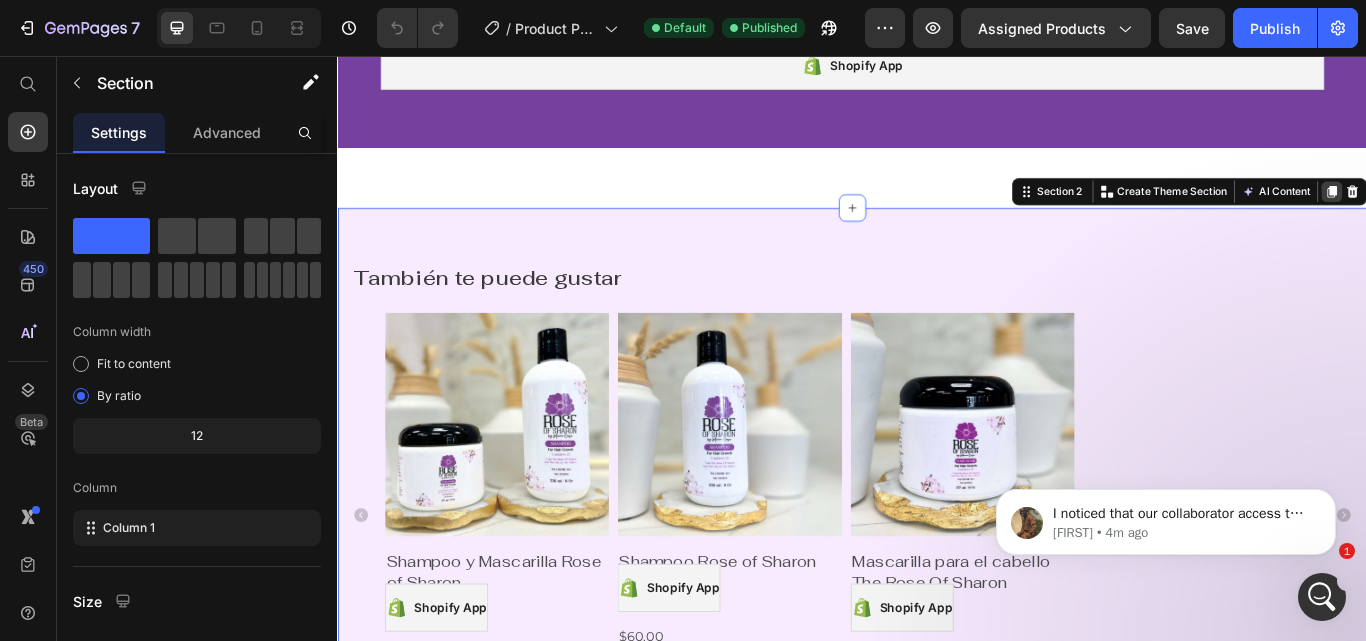 click at bounding box center [1496, 215] 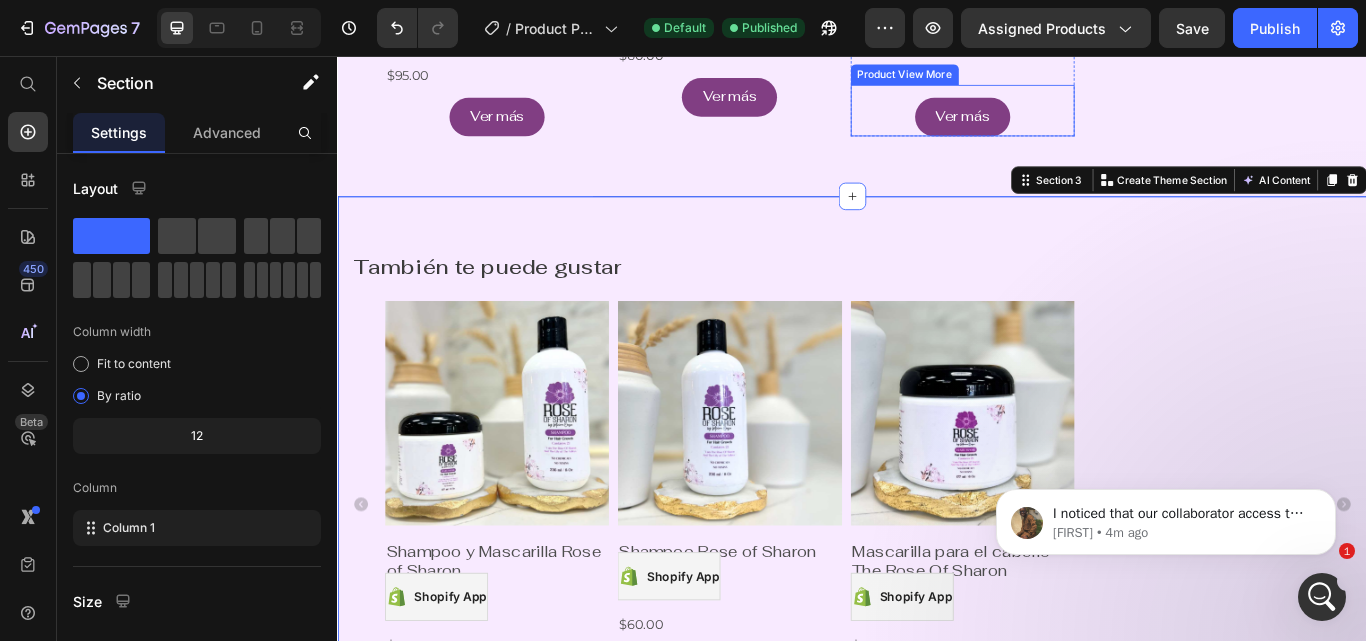 scroll, scrollTop: 1229, scrollLeft: 0, axis: vertical 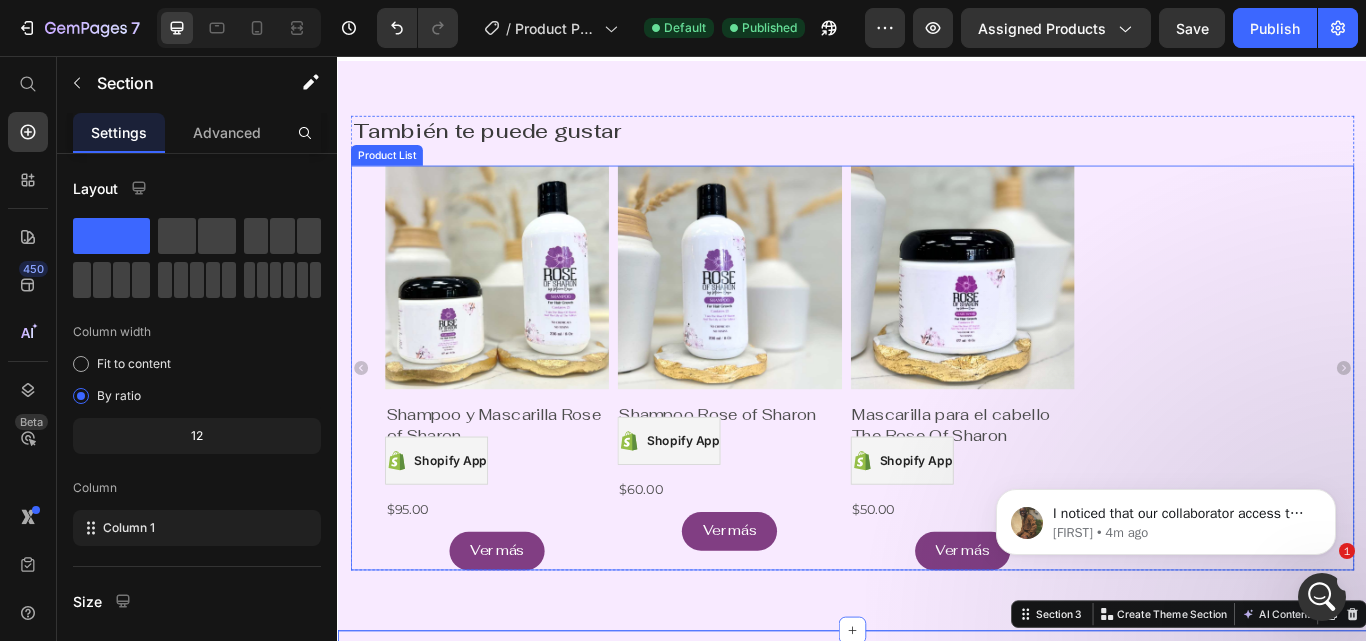 click on "Product Images Shampoo y Mascarilla Rose of Sharon Product Title Shopify App Shopify App $95.00 Product Price Row Ver más Product View More Row Product Images Shampoo Rose of Sharon Product Title Shopify App Shopify App $60.00 Product Price Row Ver más Product View More Row Product Images Mascarilla para el cabello The Rose Of Sharon Product Title Shopify App Shopify App $50.00 Product Price Row Ver más Product View More Row" at bounding box center [937, 420] 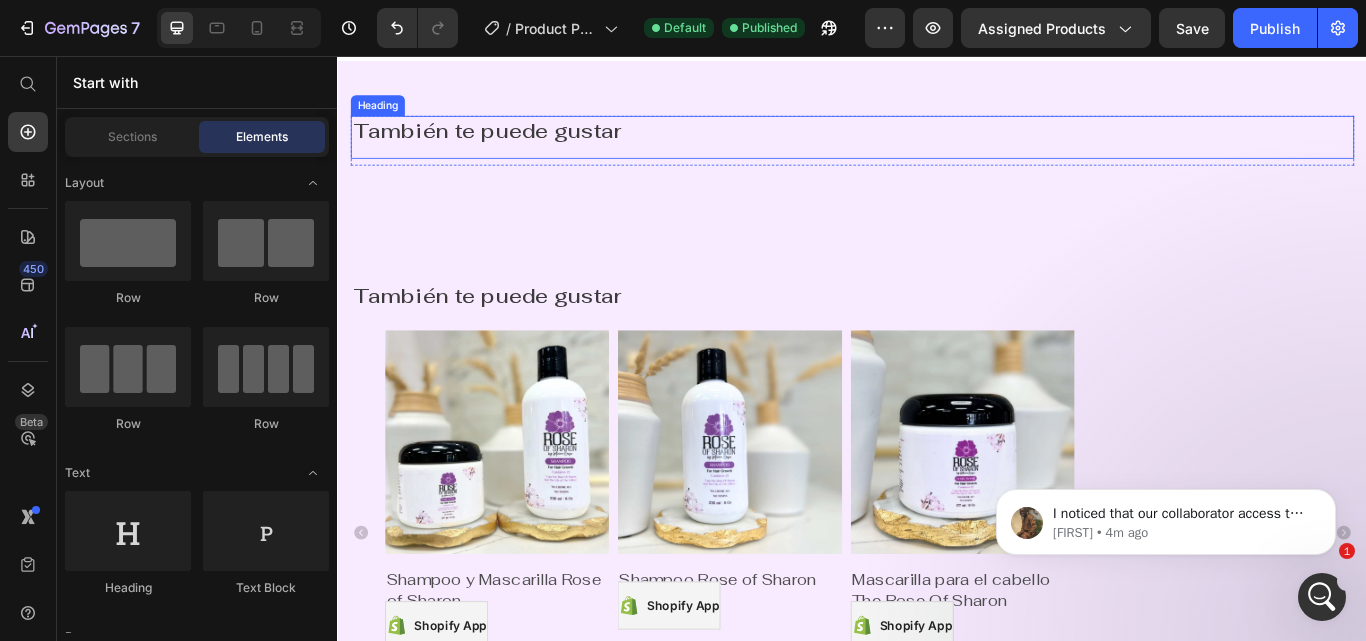 click on "También te puede gustar" at bounding box center [937, 143] 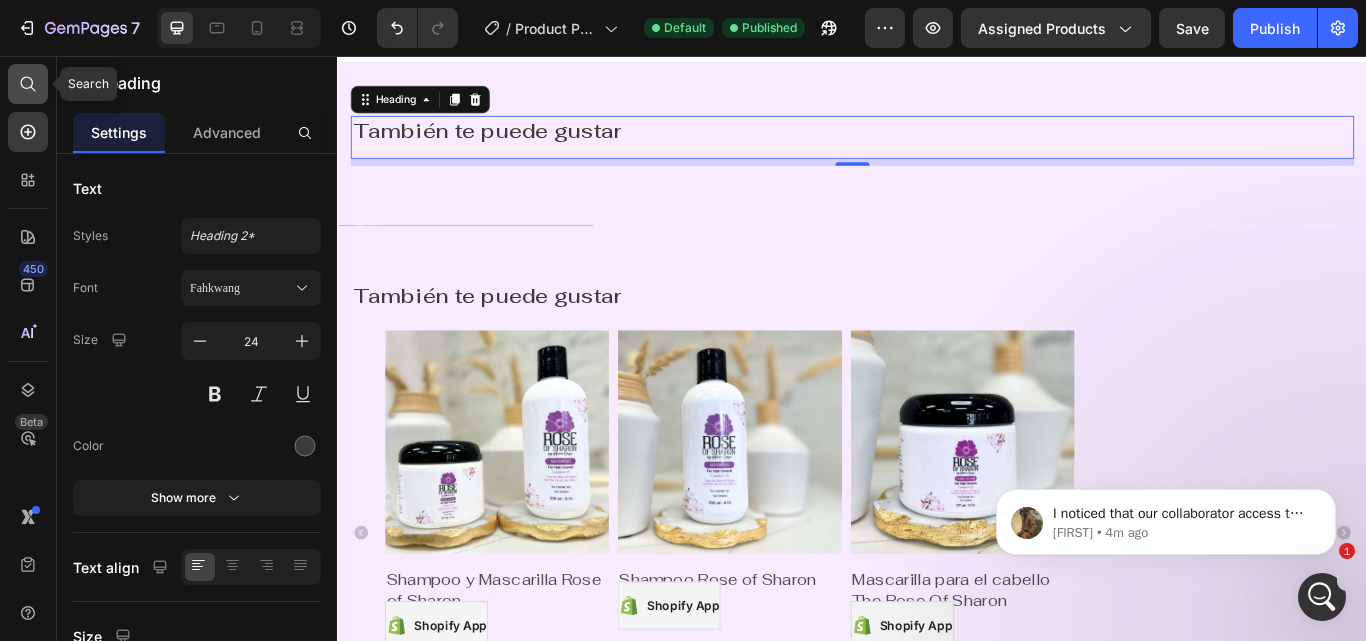 click 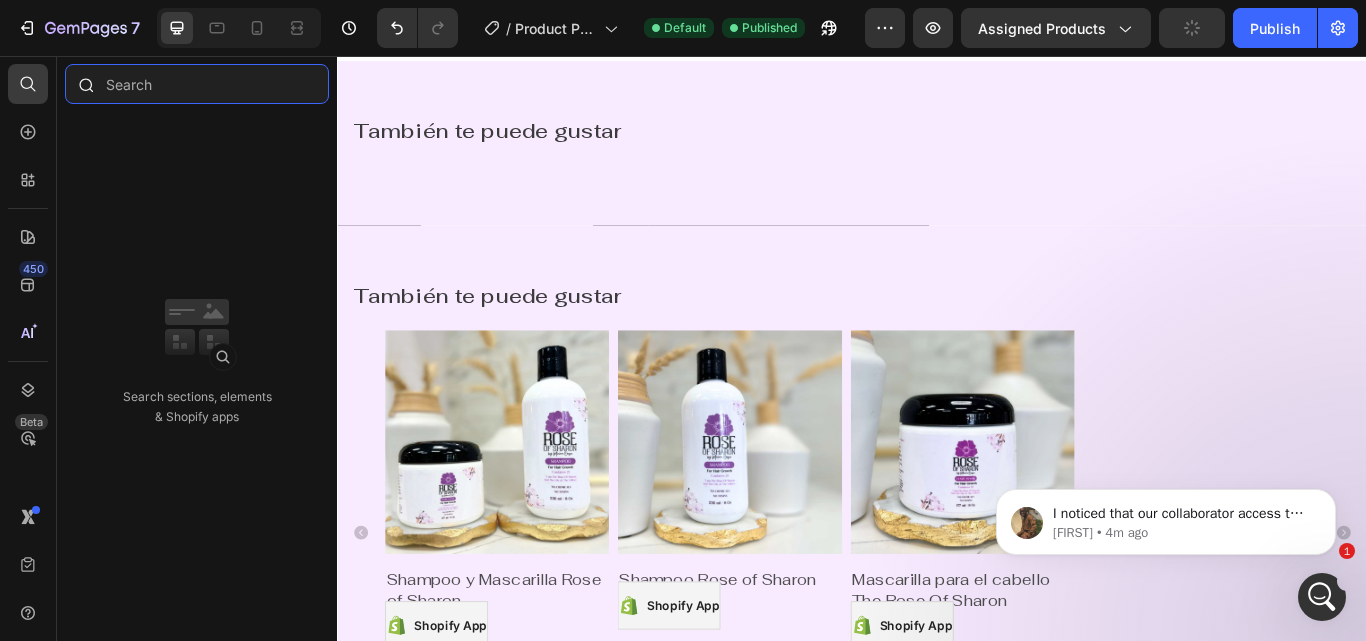 click at bounding box center [197, 84] 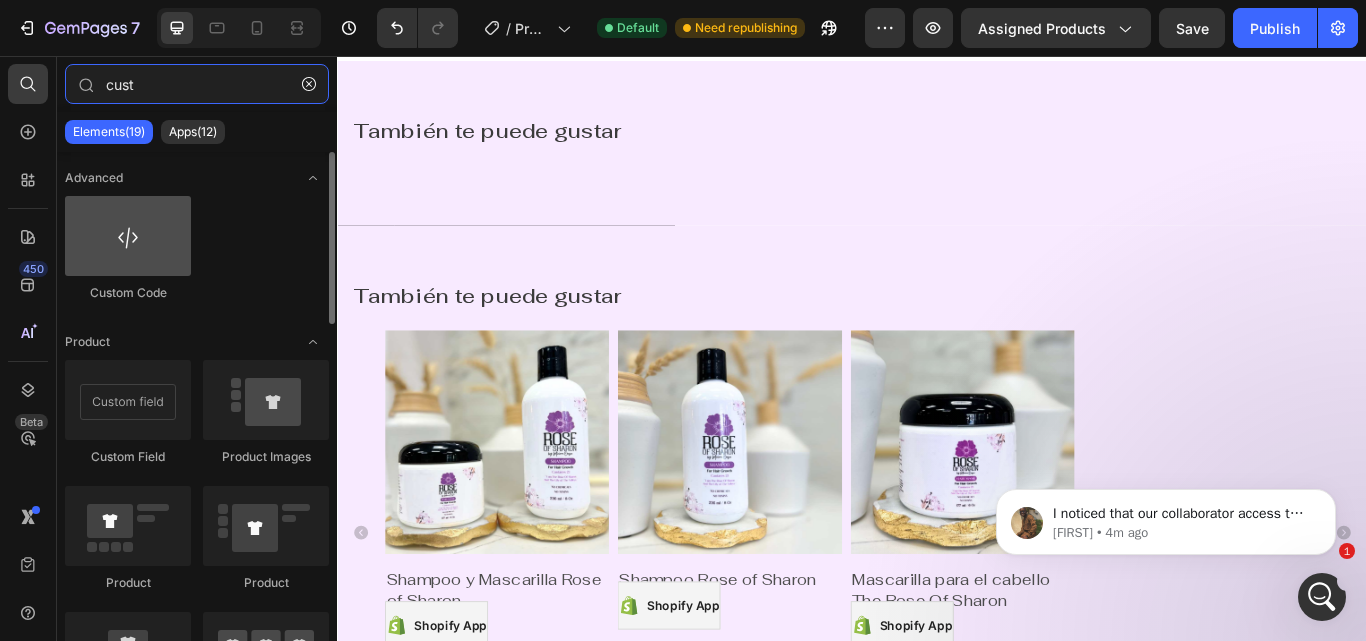 type on "cust" 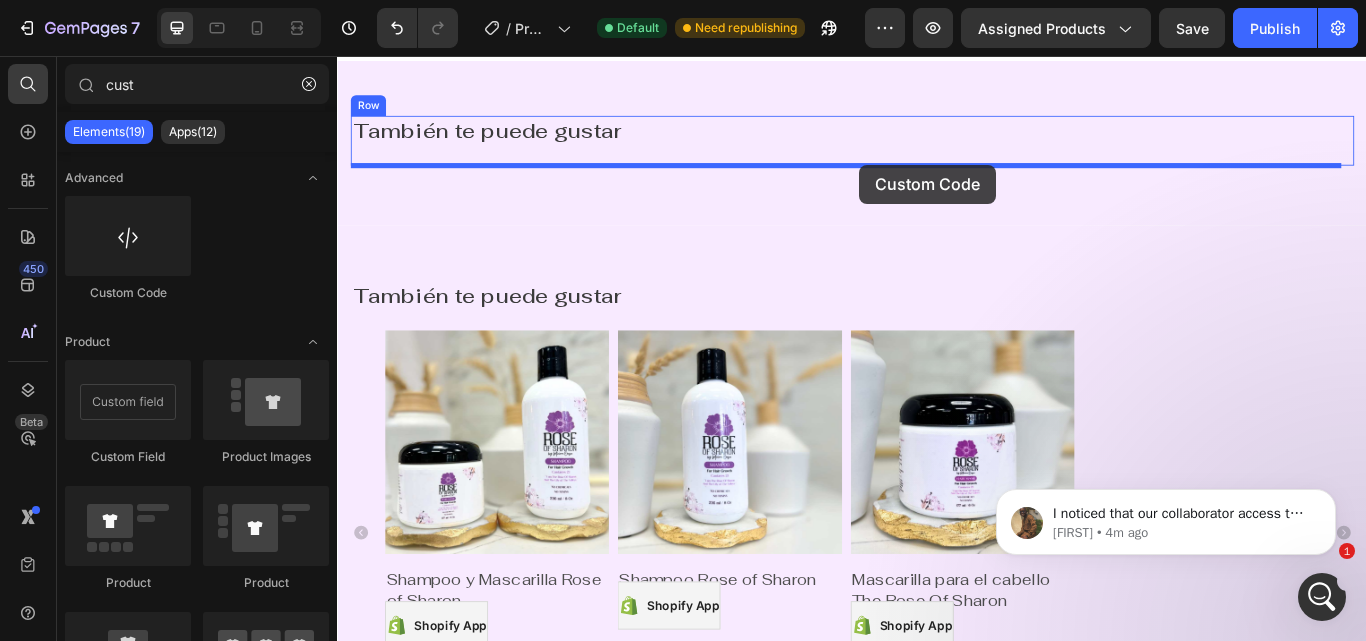drag, startPoint x: 506, startPoint y: 295, endPoint x: 892, endPoint y: 195, distance: 398.743 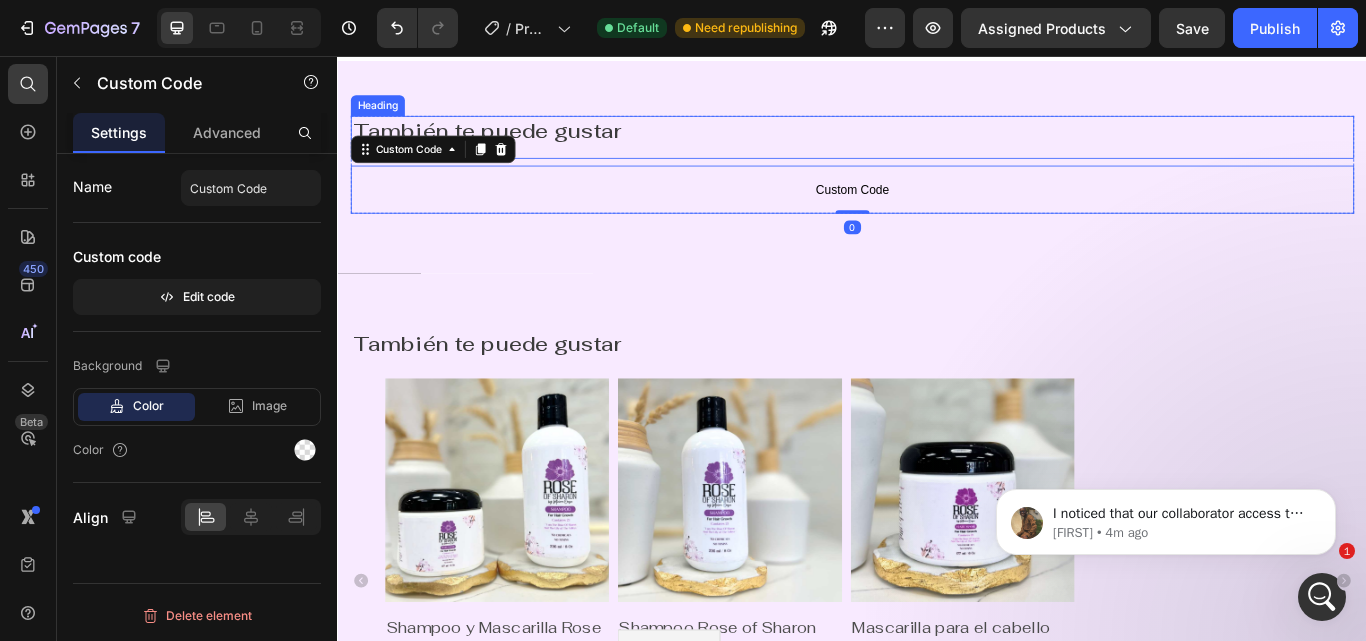 click on "También te puede gustar" at bounding box center [937, 143] 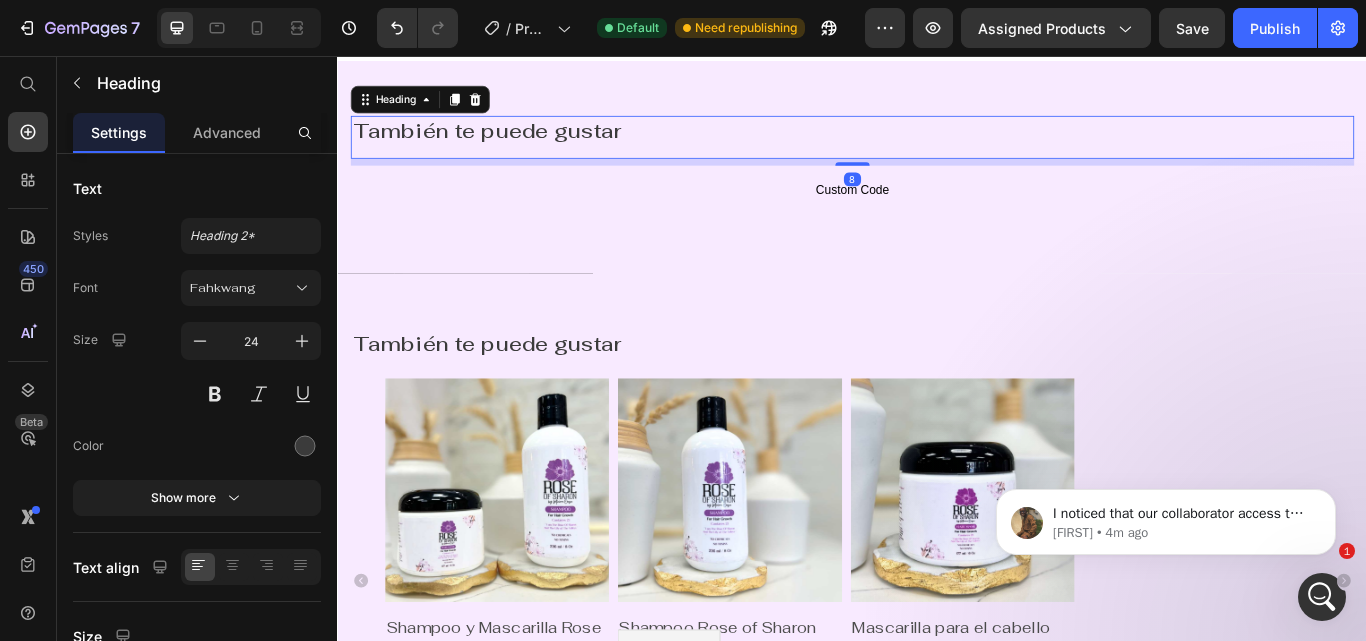 click on "También te puede gustar" at bounding box center (937, 143) 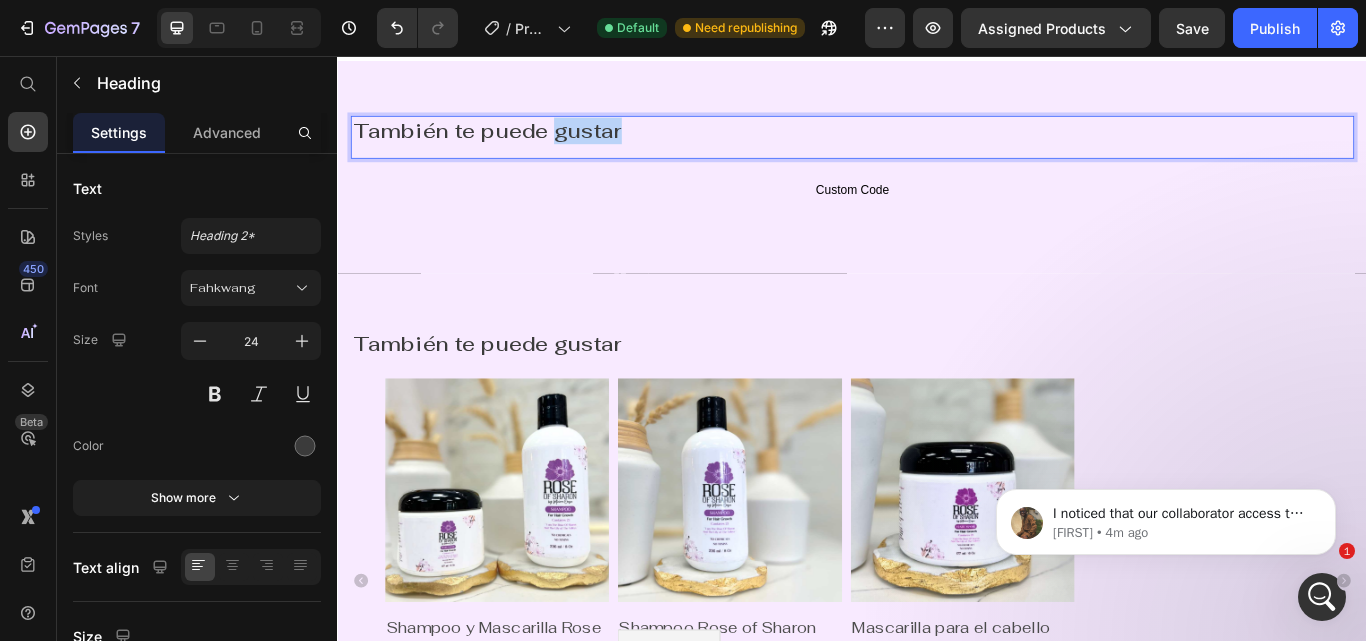 click on "También te puede gustar" at bounding box center [937, 143] 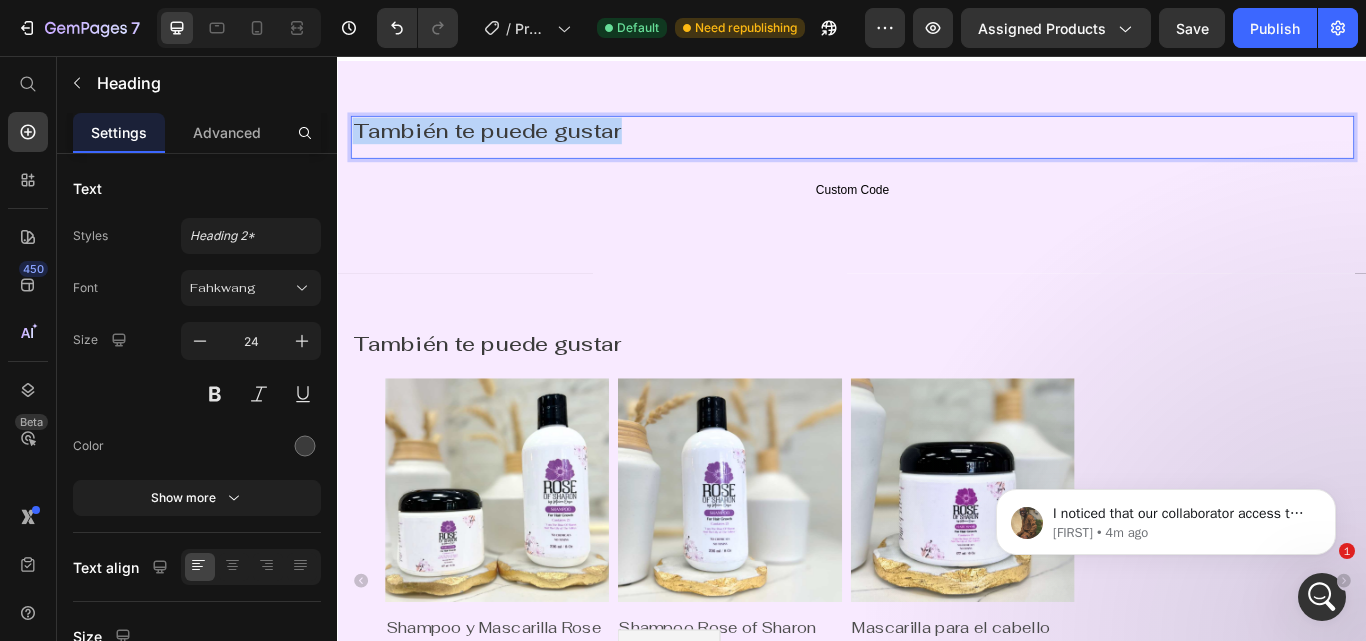 click on "También te puede gustar" at bounding box center (937, 143) 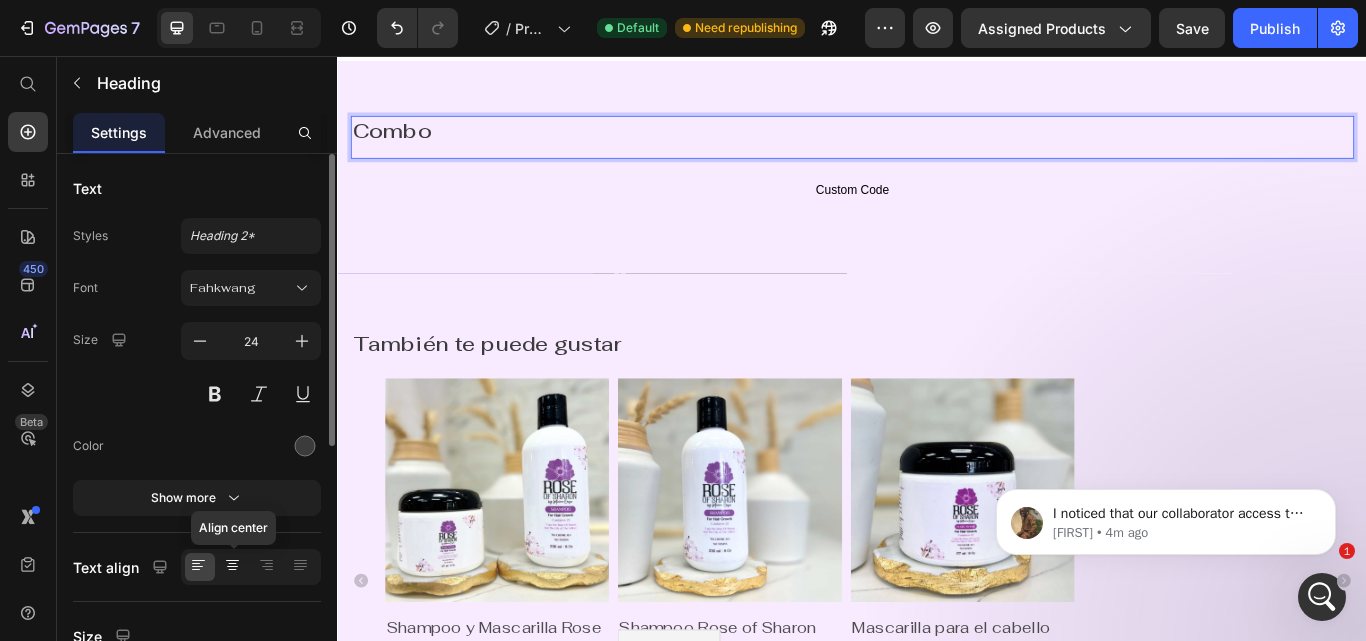 click 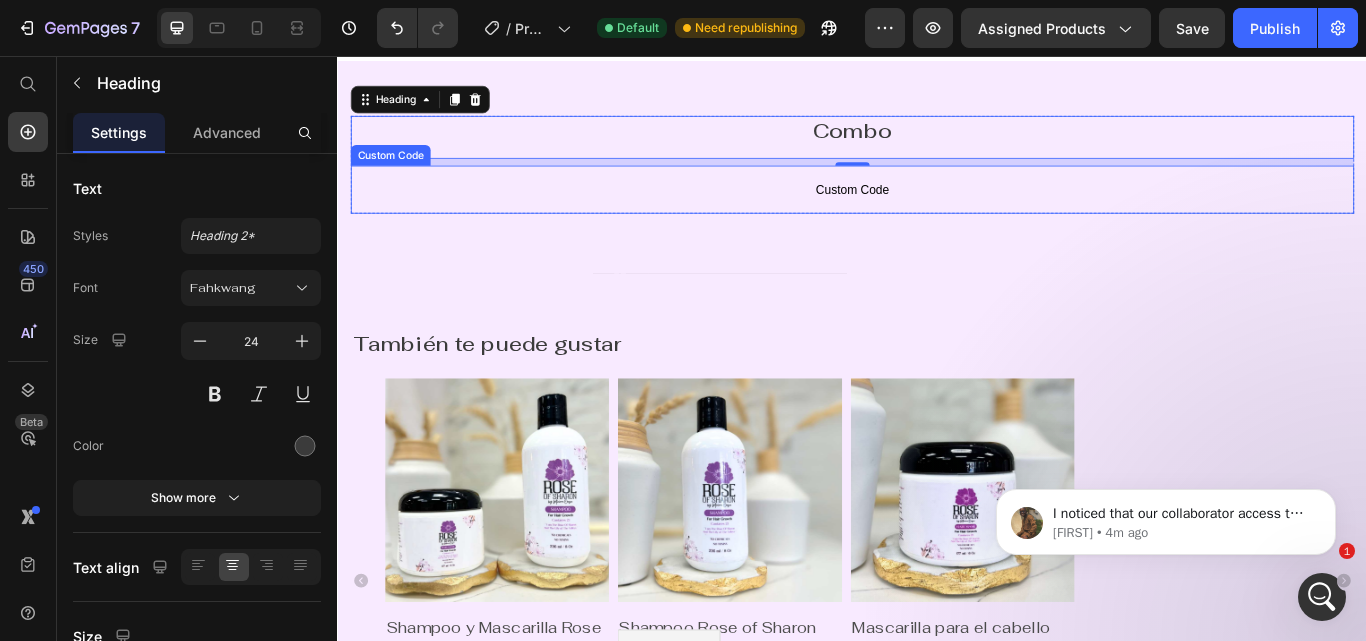 click on "Custom Code" at bounding box center (937, 212) 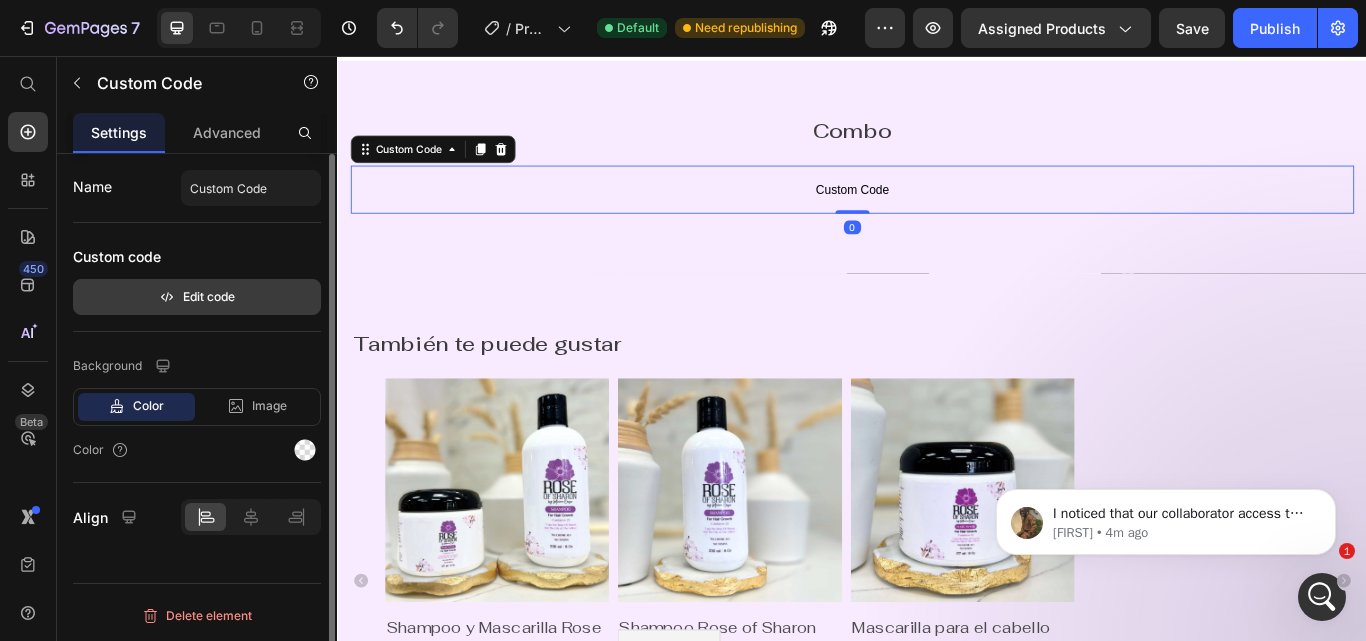 click on "Edit code" at bounding box center (197, 297) 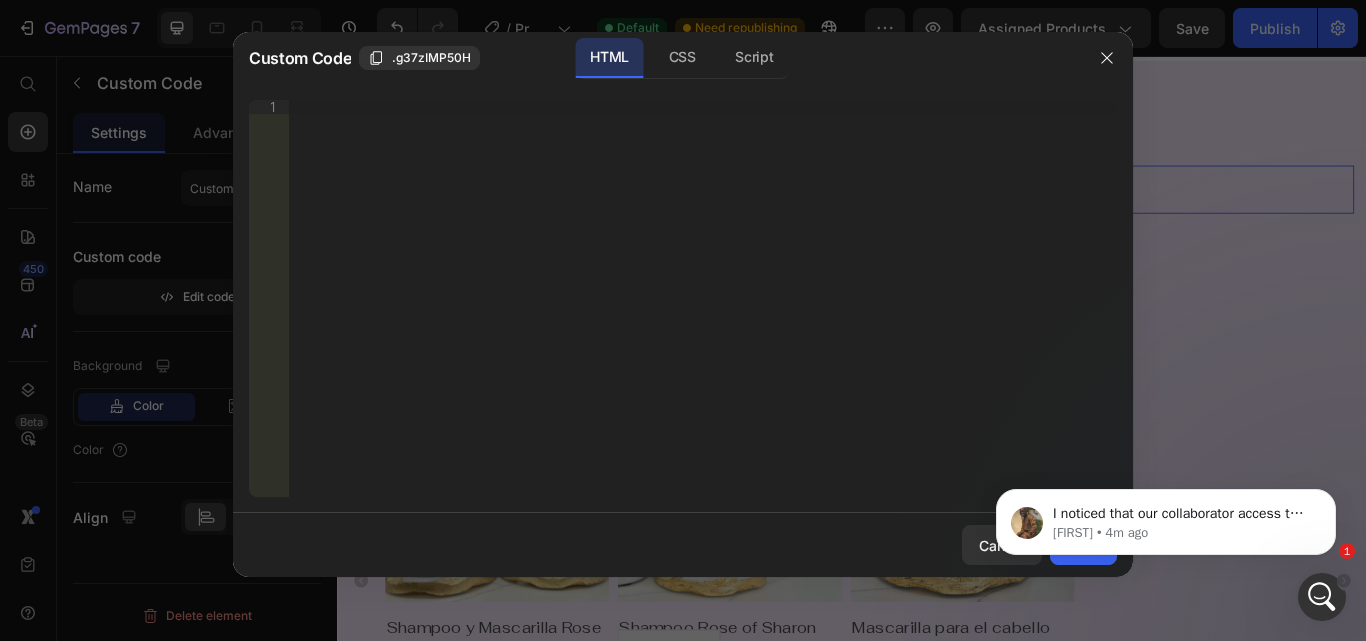 click on "Insert the 3rd-party installation code, HTML code, or Liquid code to display custom content." at bounding box center (703, 312) 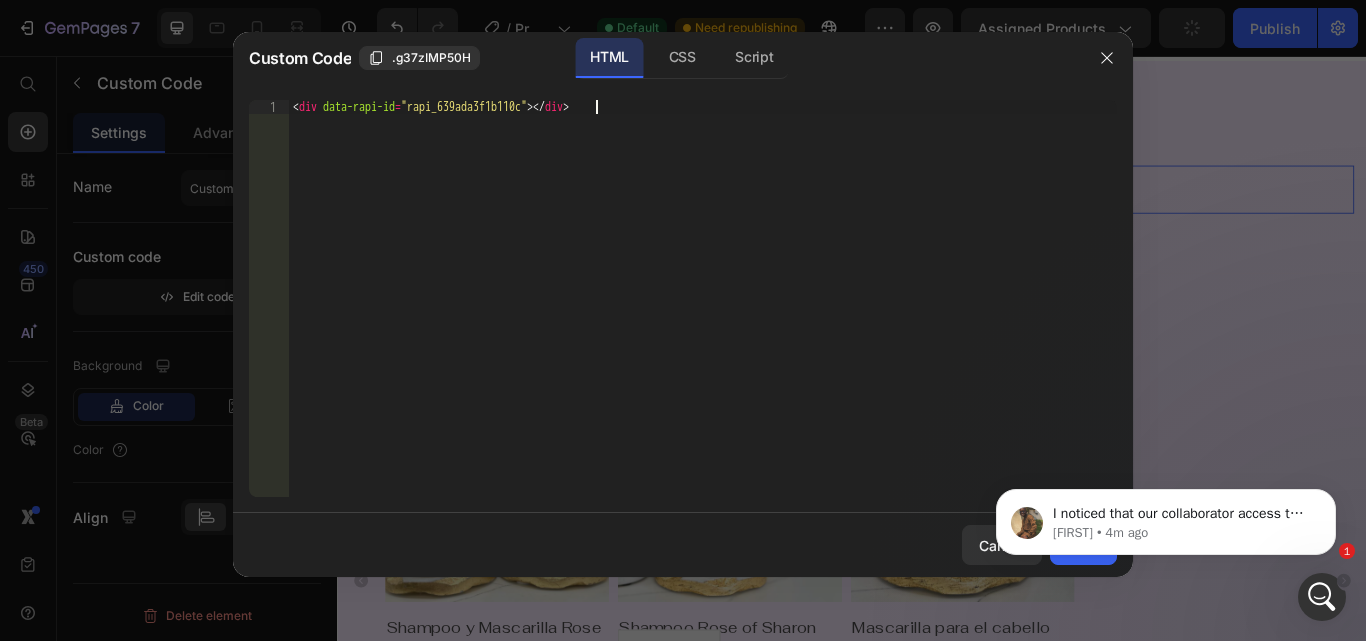 type on "<div data-rapi-id="rapi_639ada3f1b110c"></div>" 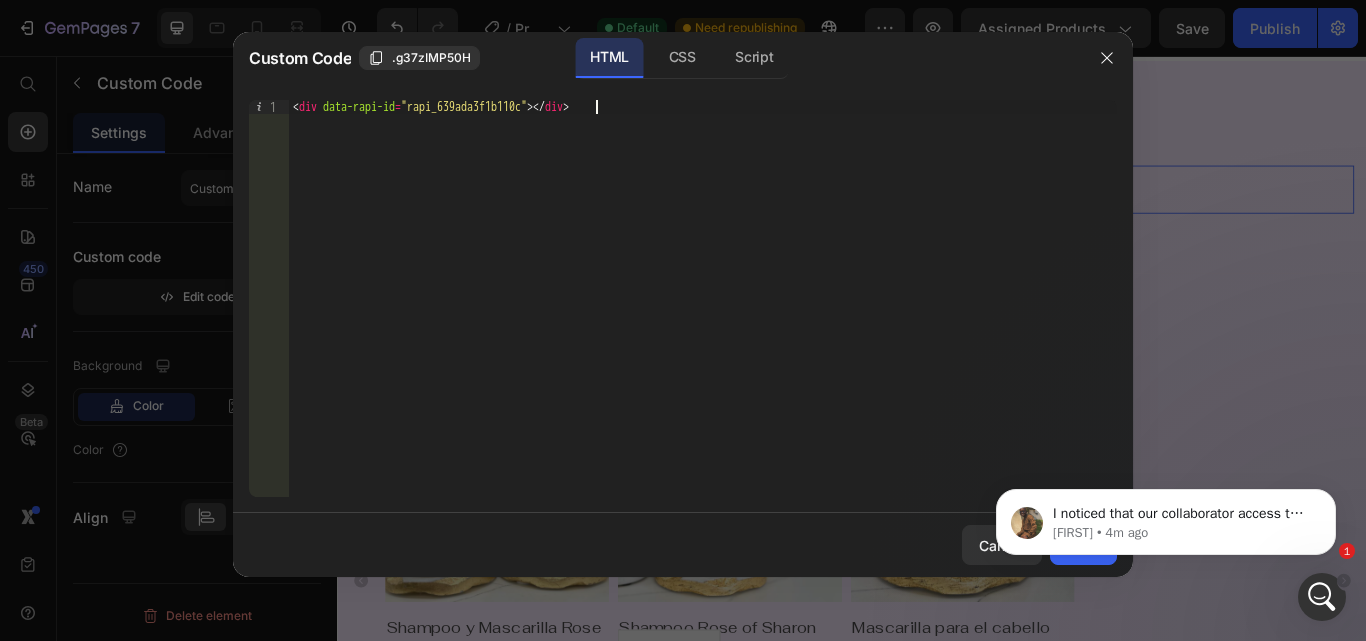 click on "I noticed that our collaborator access to your store is still active. I’ll investigate and provide further guidance shortly. Please rest assured, the access is strictly for support purposes and could be removed once the issue is resolved. Please refer here for our Data Privacy. If you have any questions or concerns, feel free to let me know. [FIRST] • 4m ago" at bounding box center (1166, 517) 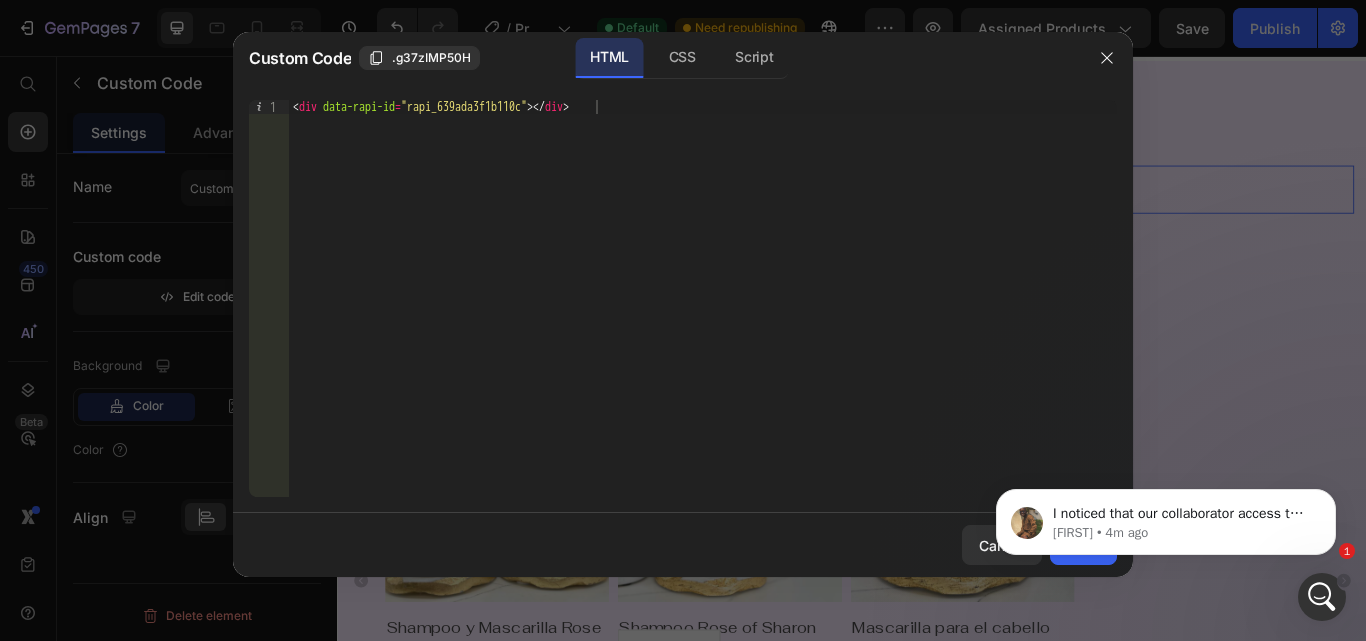 click on "I noticed that our collaborator access to your store is still active. I’ll investigate and provide further guidance shortly. Please rest assured, the access is strictly for support purposes and could be removed once the issue is resolved. Please refer here for our Data Privacy. If you have any questions or concerns, feel free to let me know. [FIRST] • 4m ago" at bounding box center [1166, 430] 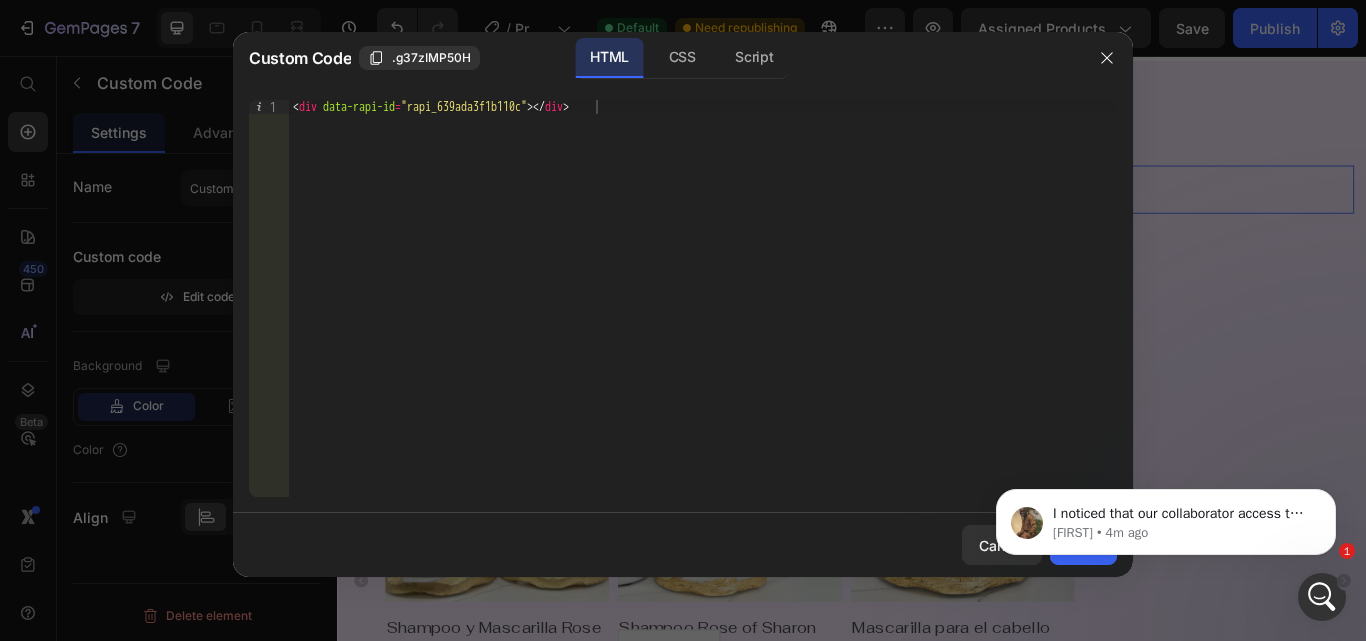 click on "I noticed that our collaborator access to your store is still active. I’ll investigate and provide further guidance shortly. Please rest assured, the access is strictly for support purposes and could be removed once the issue is resolved. Please refer here for our Data Privacy. If you have any questions or concerns, feel free to let me know. [FIRST] • 4m ago" at bounding box center (1166, 517) 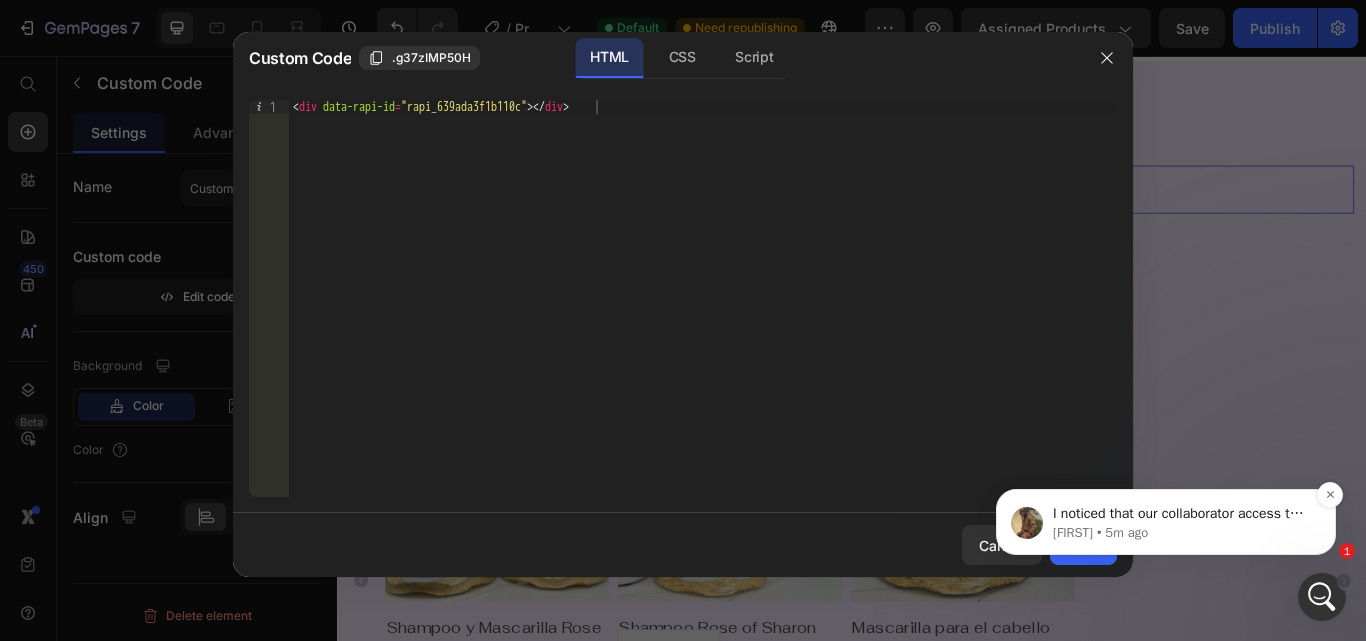 click on "[FIRST] • 5m ago" at bounding box center (1182, 533) 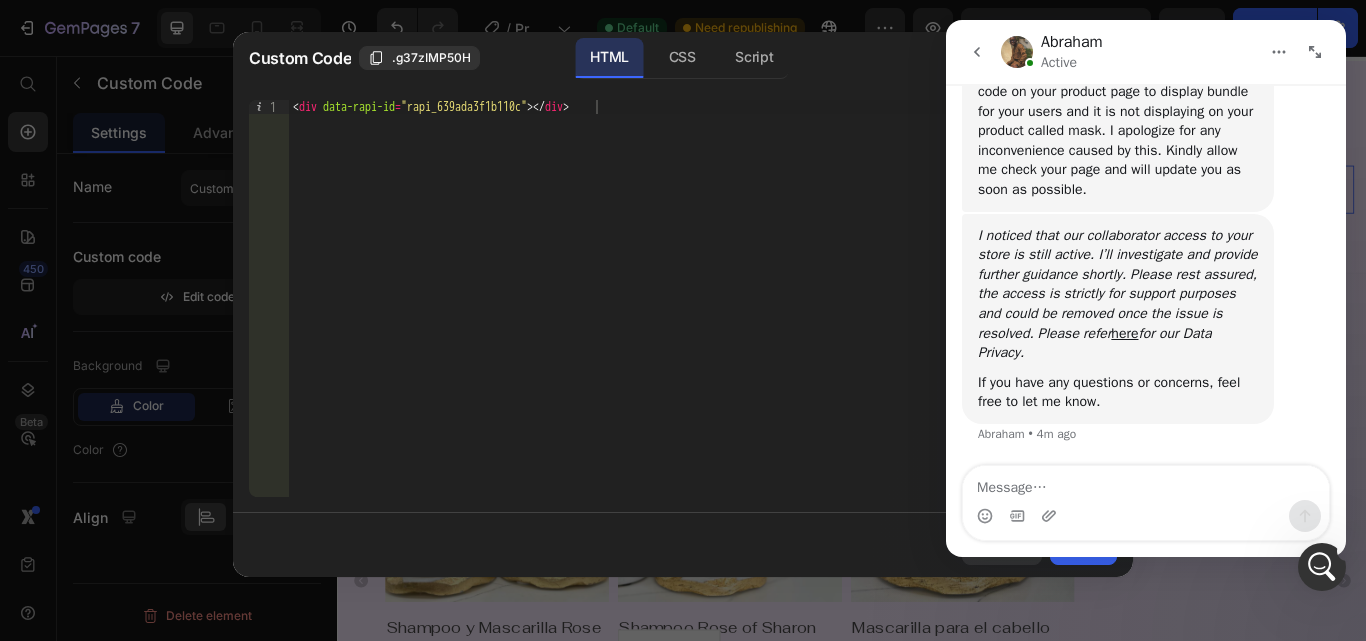scroll, scrollTop: 0, scrollLeft: 0, axis: both 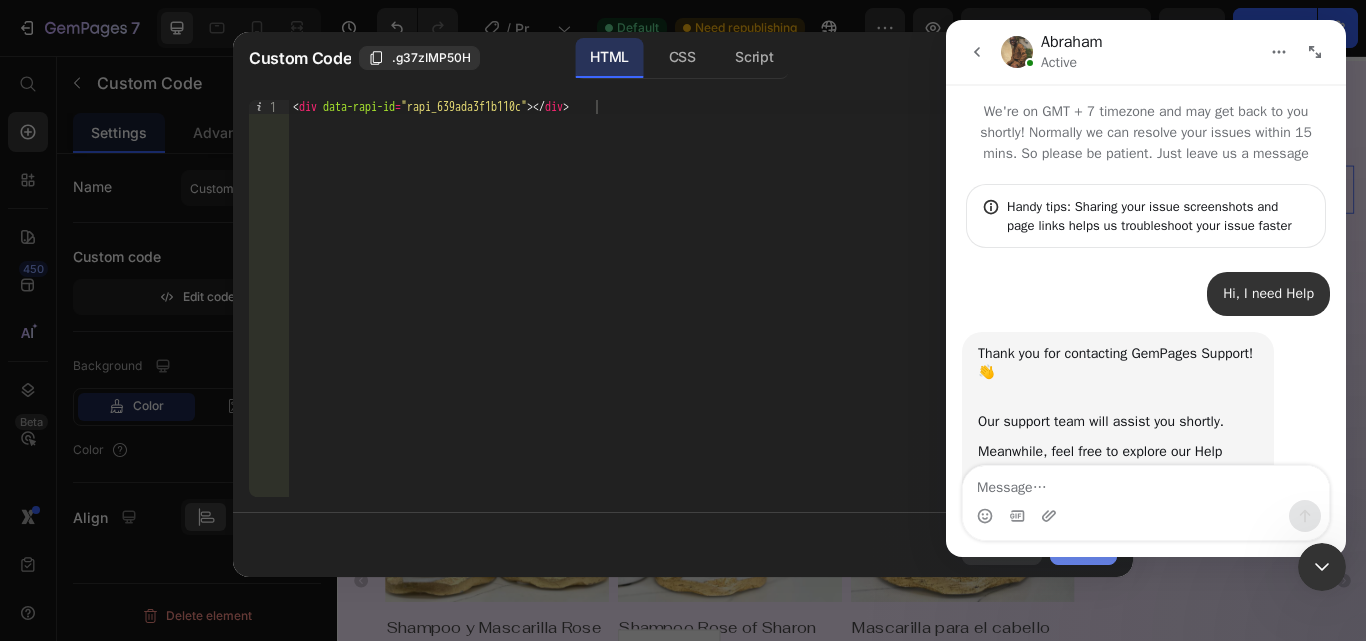 click on "Save" 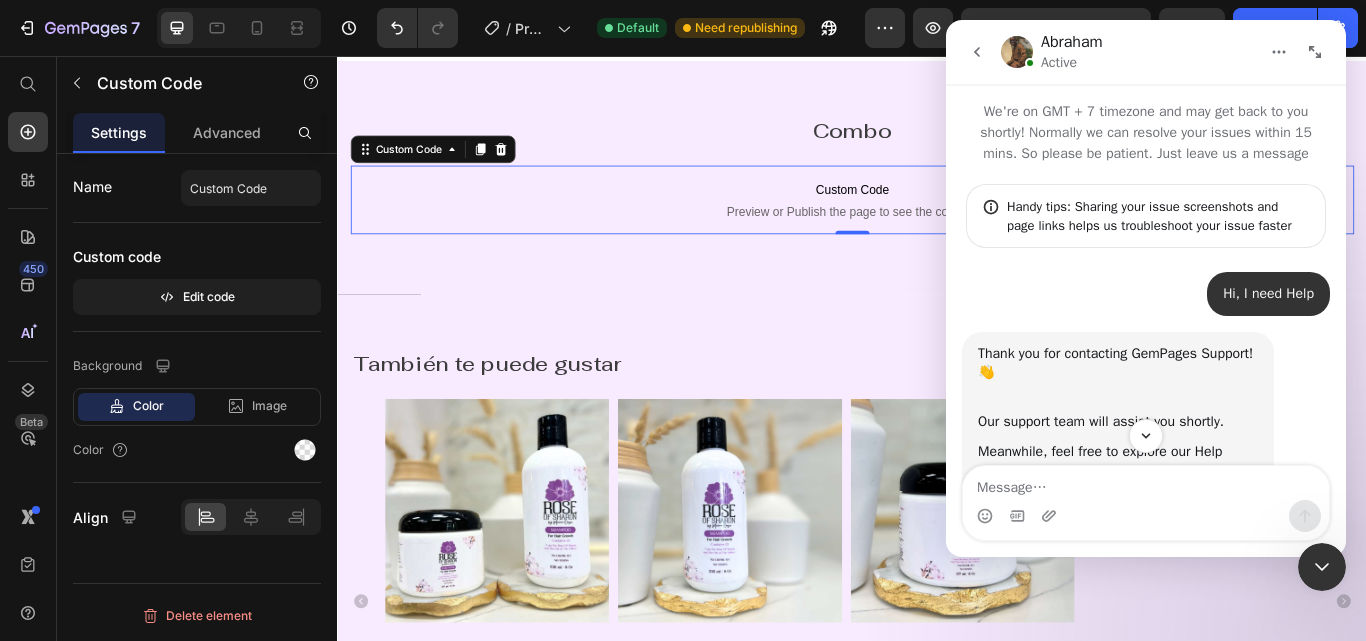 scroll, scrollTop: 772, scrollLeft: 0, axis: vertical 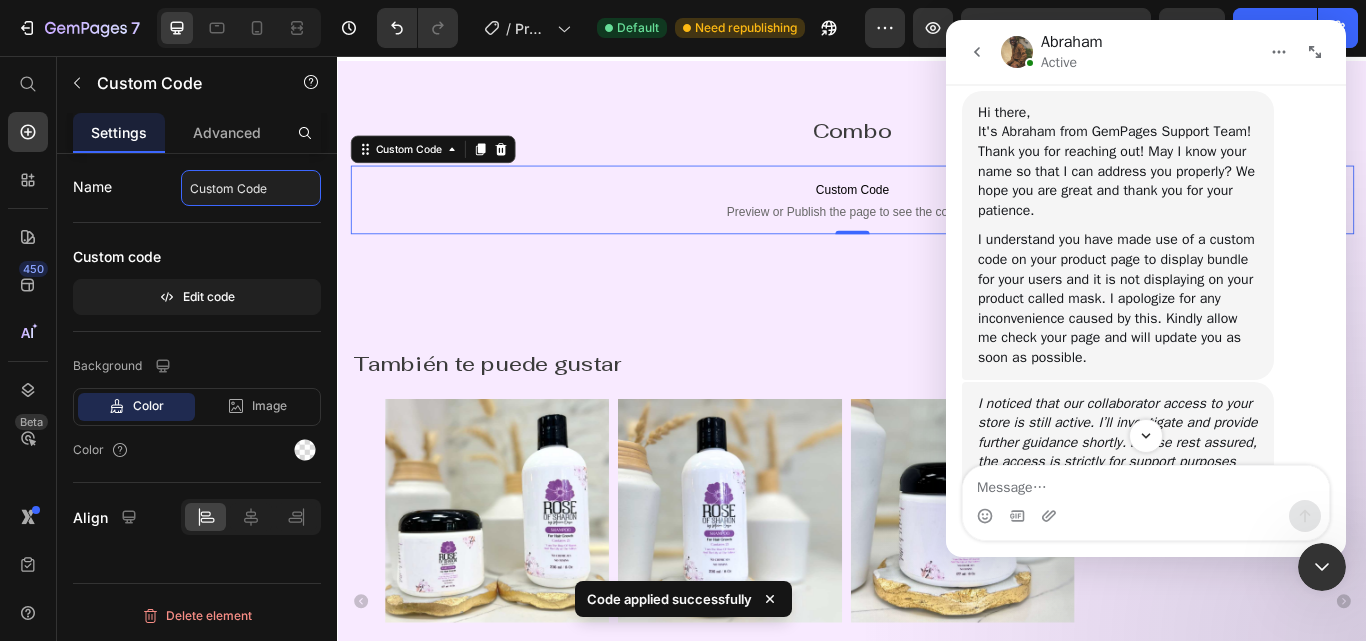 click on "Custom Code" 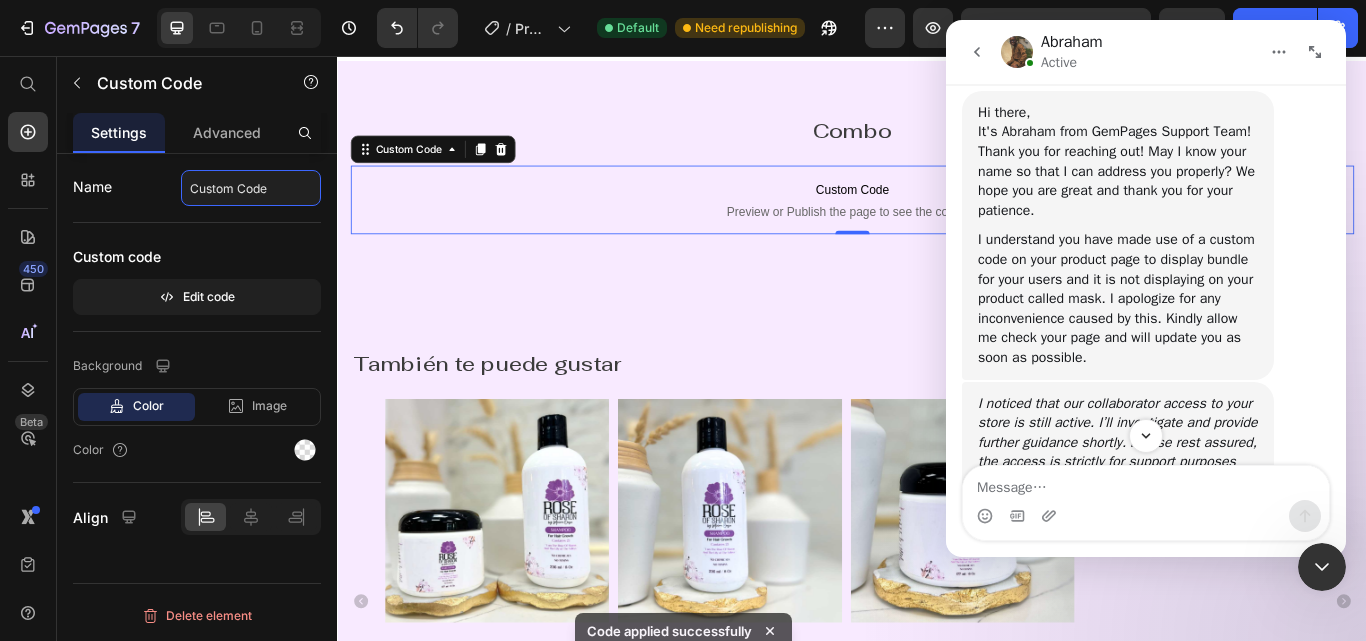 click on "Custom Code" 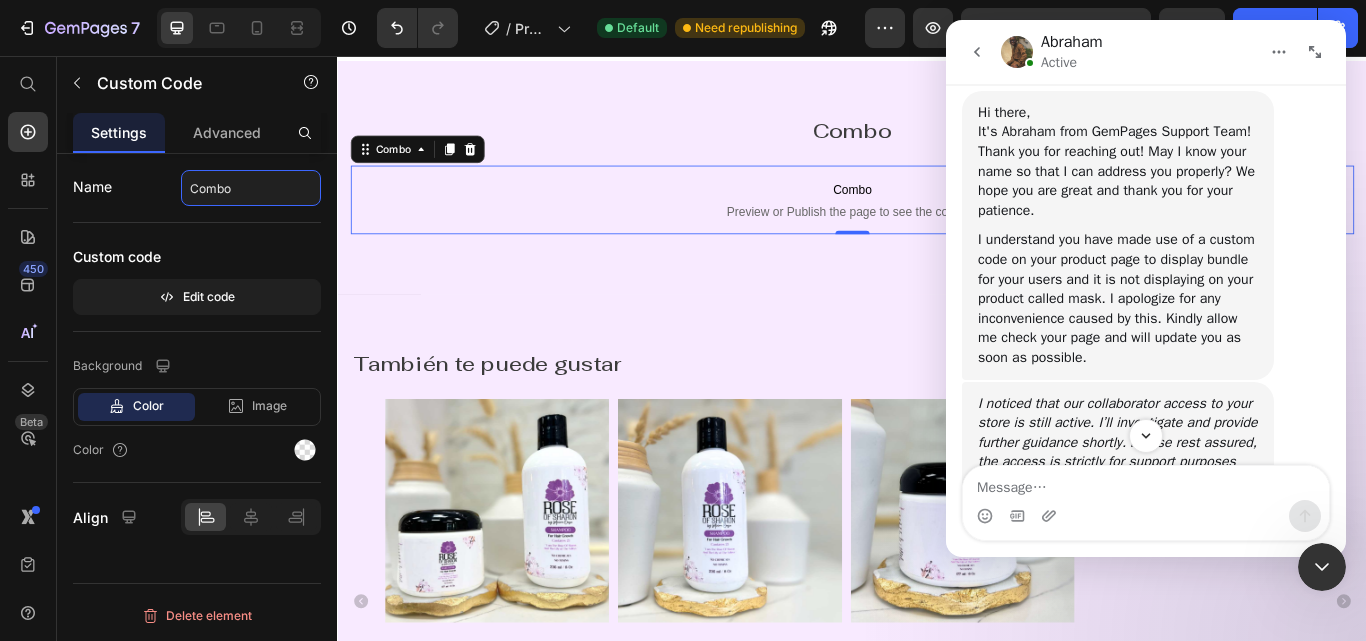 type on "Combo" 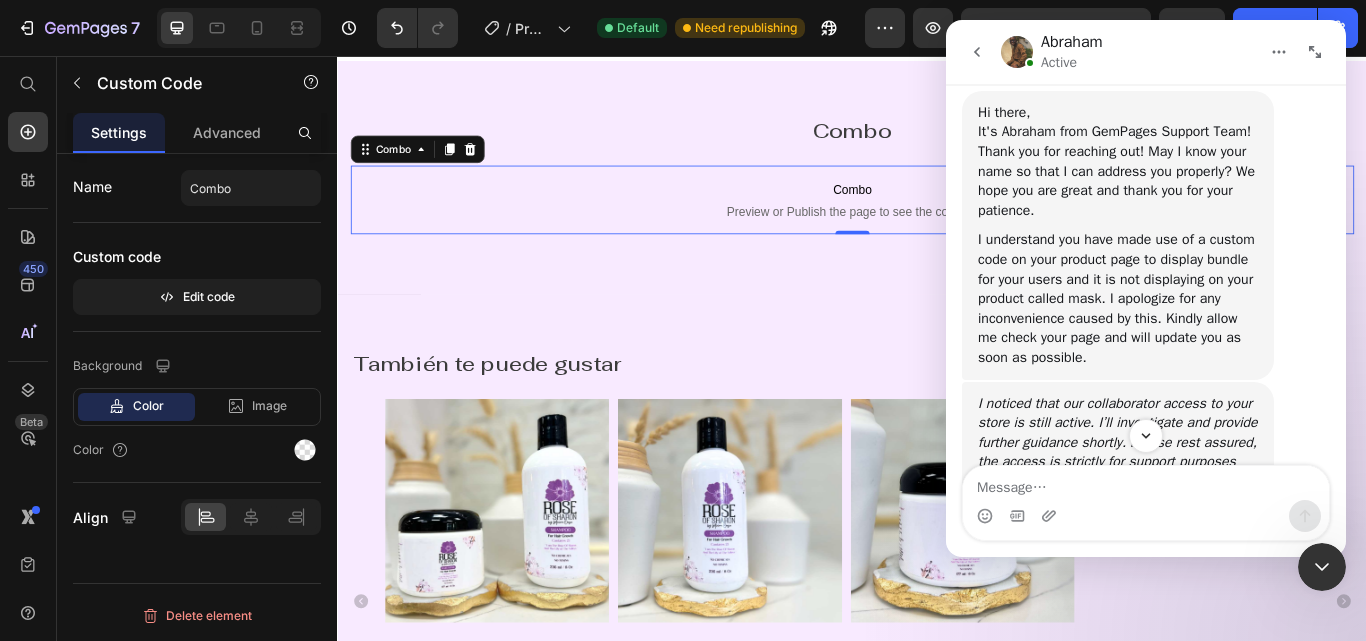 drag, startPoint x: 1309, startPoint y: 558, endPoint x: 2373, endPoint y: 1032, distance: 1164.8055 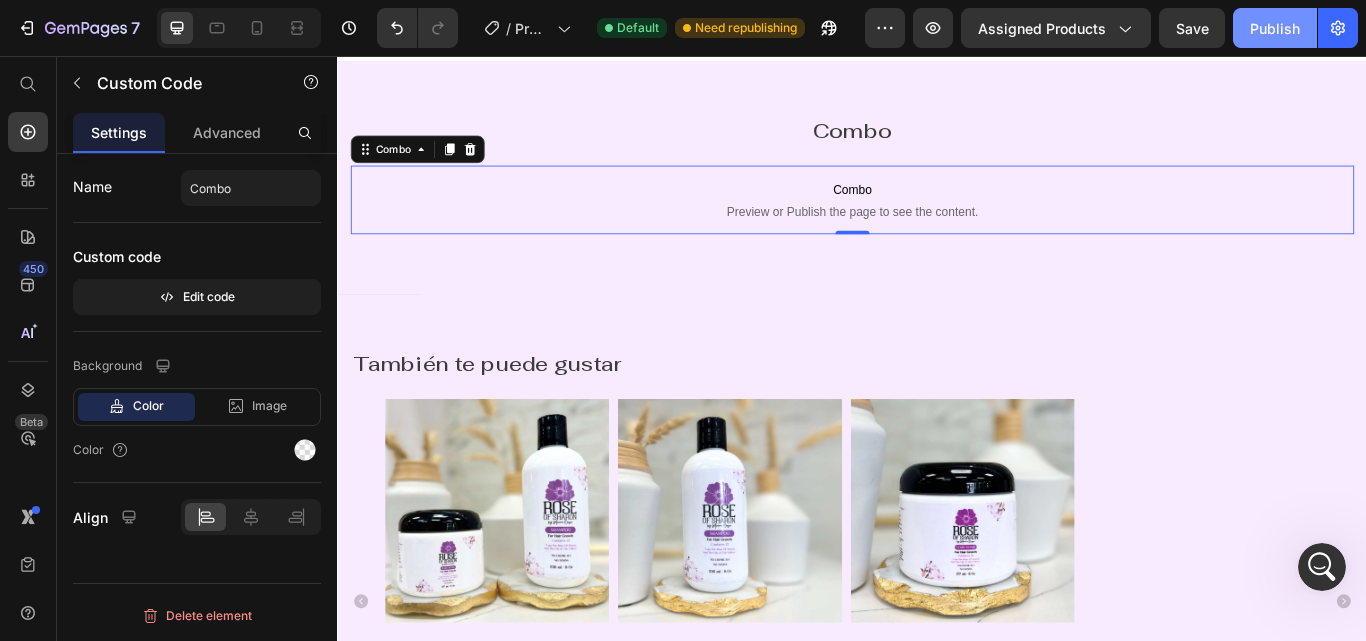 drag, startPoint x: 1251, startPoint y: 40, endPoint x: 18, endPoint y: 25, distance: 1233.0912 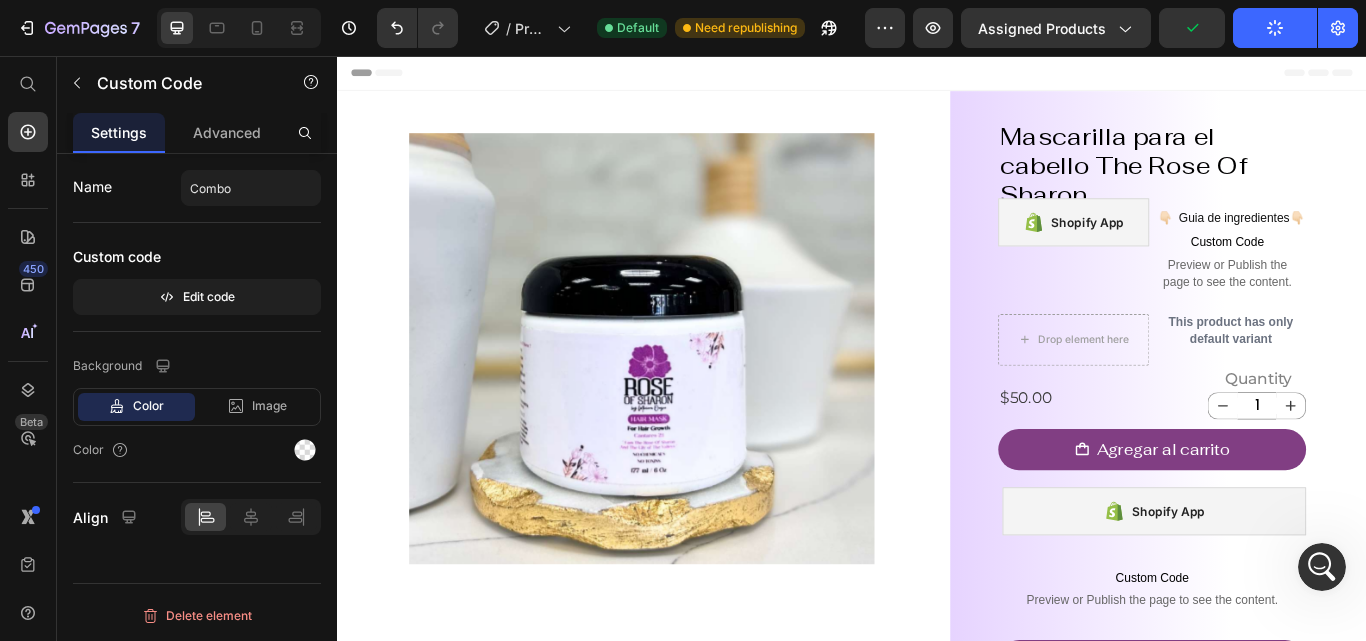 scroll, scrollTop: 600, scrollLeft: 0, axis: vertical 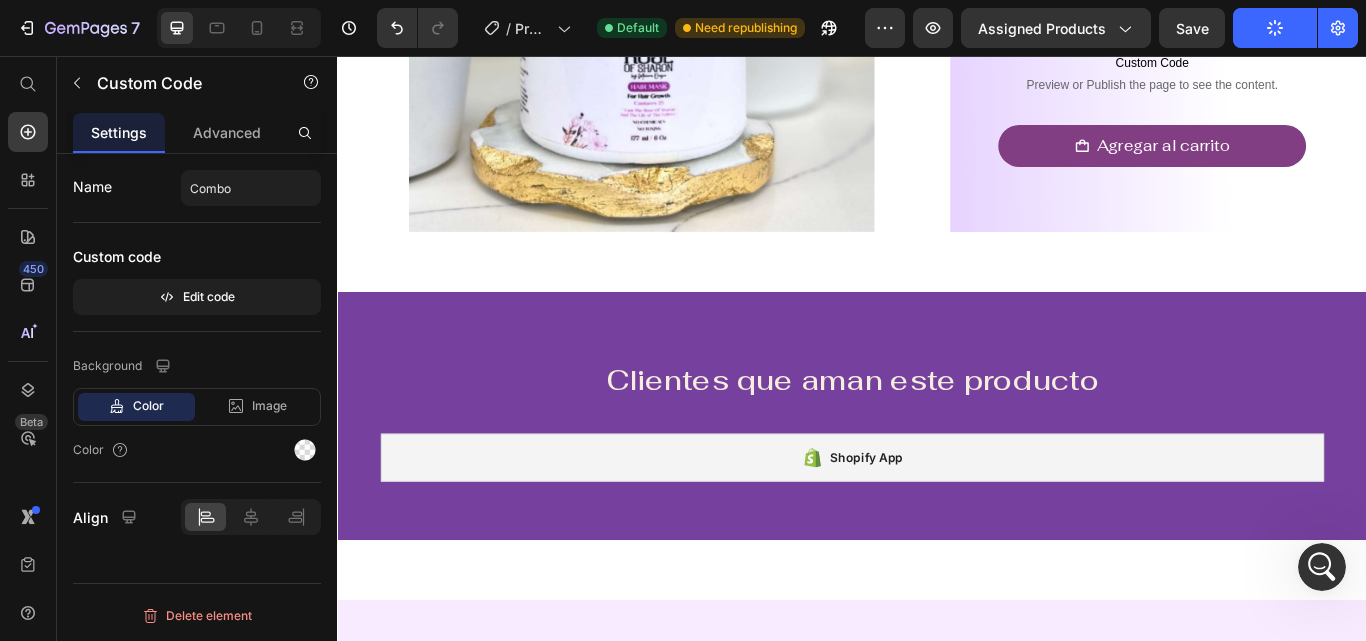 click 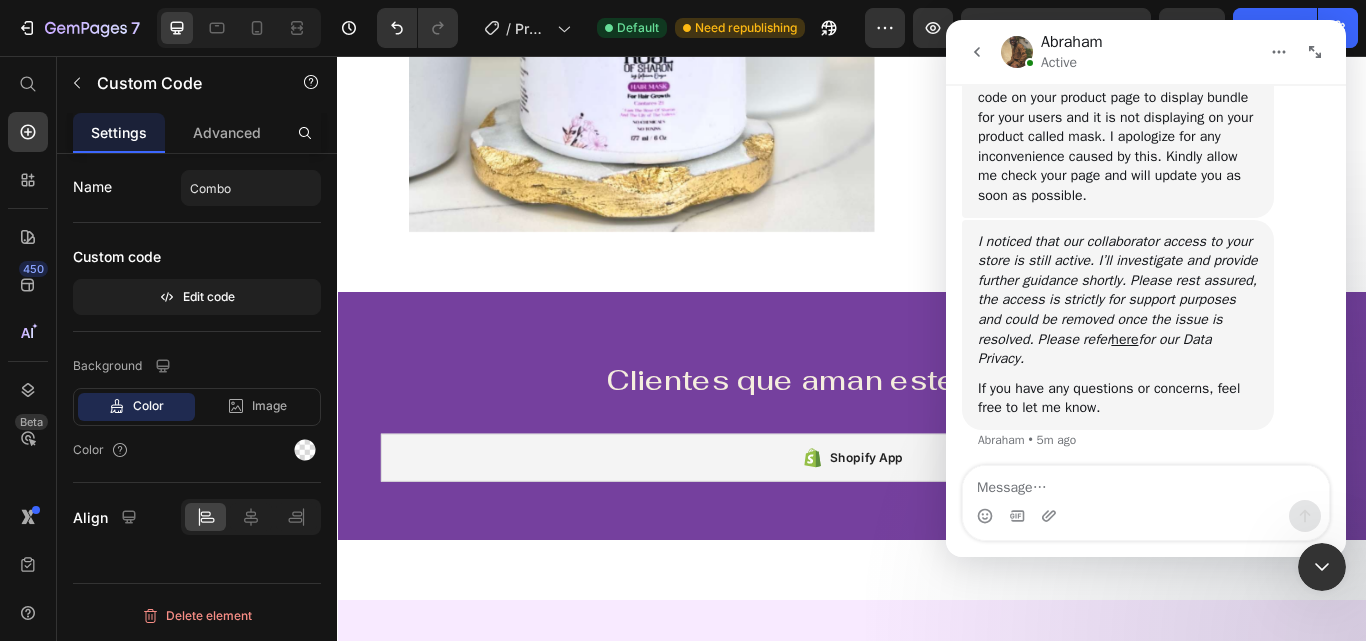scroll, scrollTop: 937, scrollLeft: 0, axis: vertical 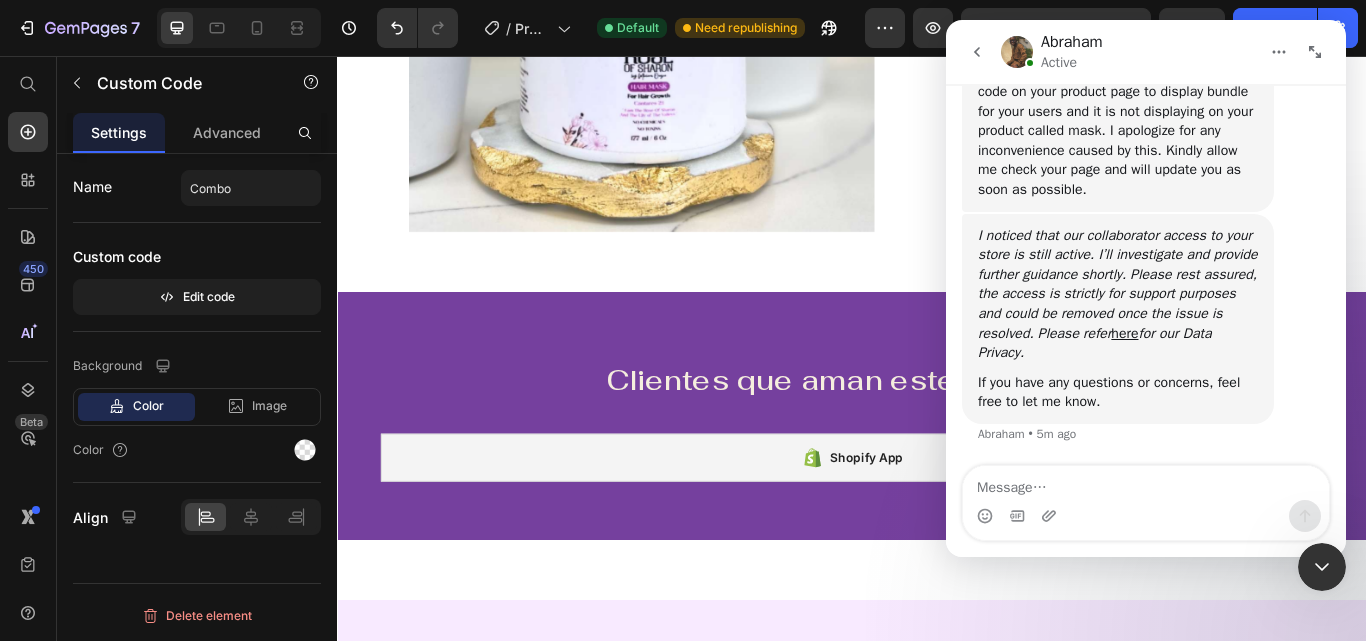 click 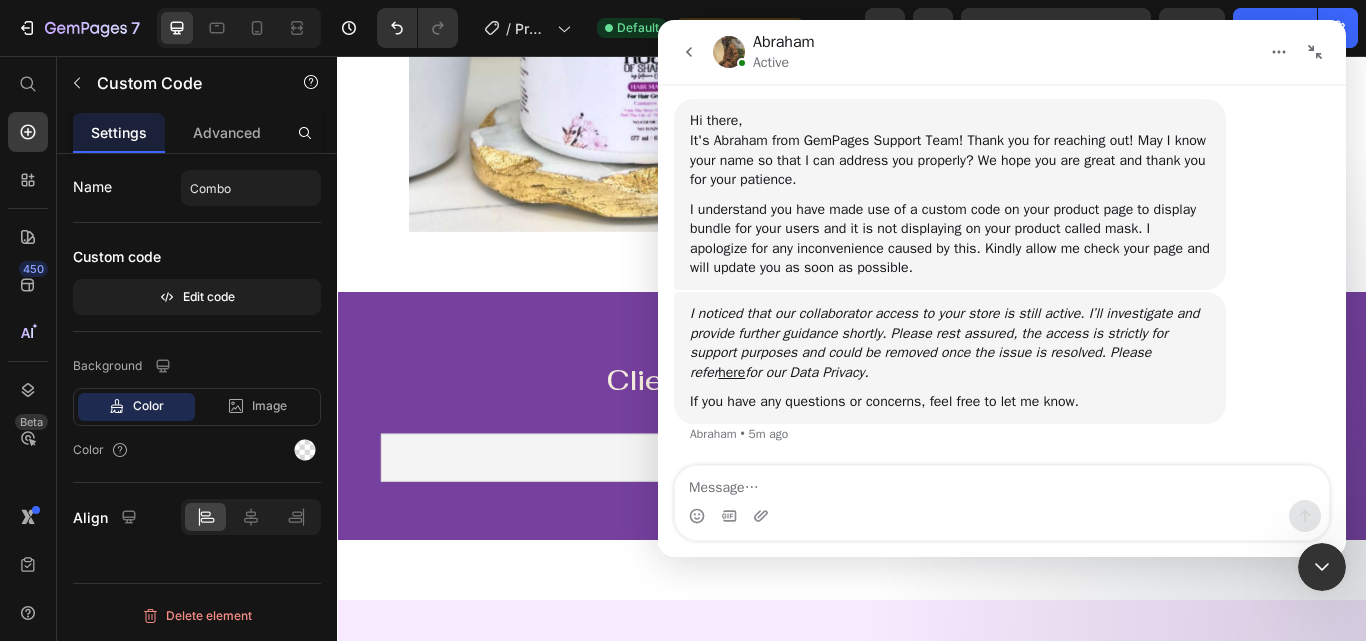 scroll, scrollTop: 603, scrollLeft: 0, axis: vertical 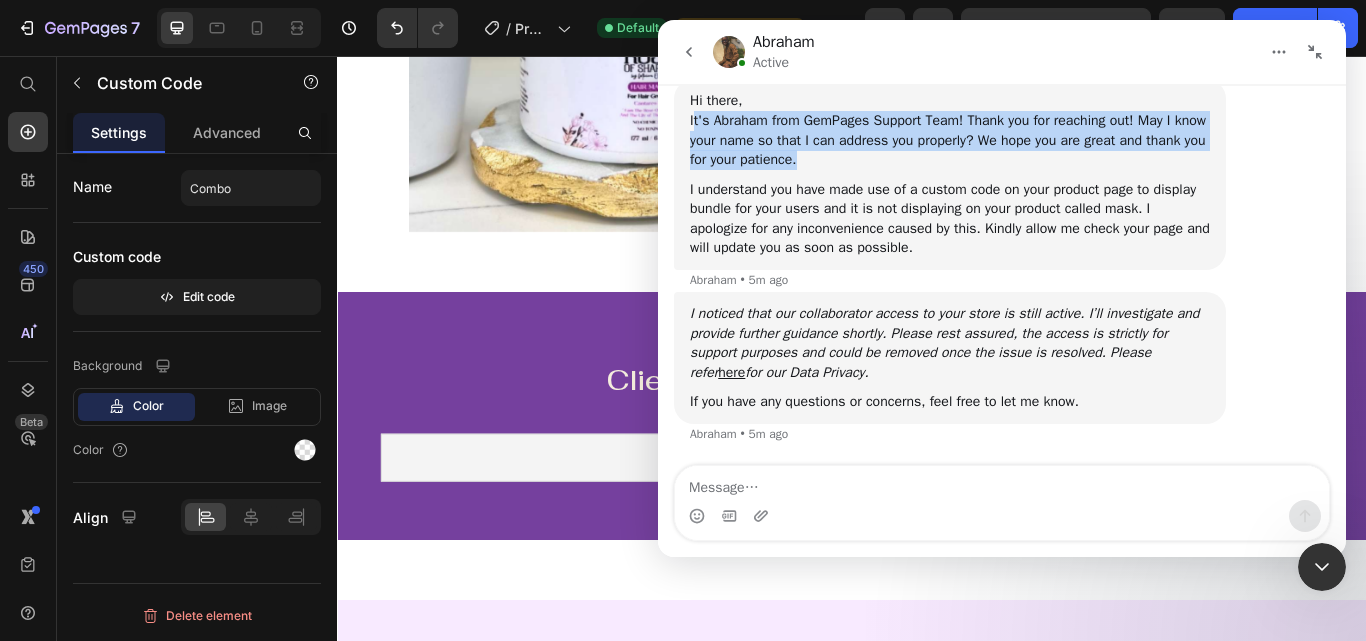 drag, startPoint x: 693, startPoint y: 118, endPoint x: 747, endPoint y: 171, distance: 75.66373 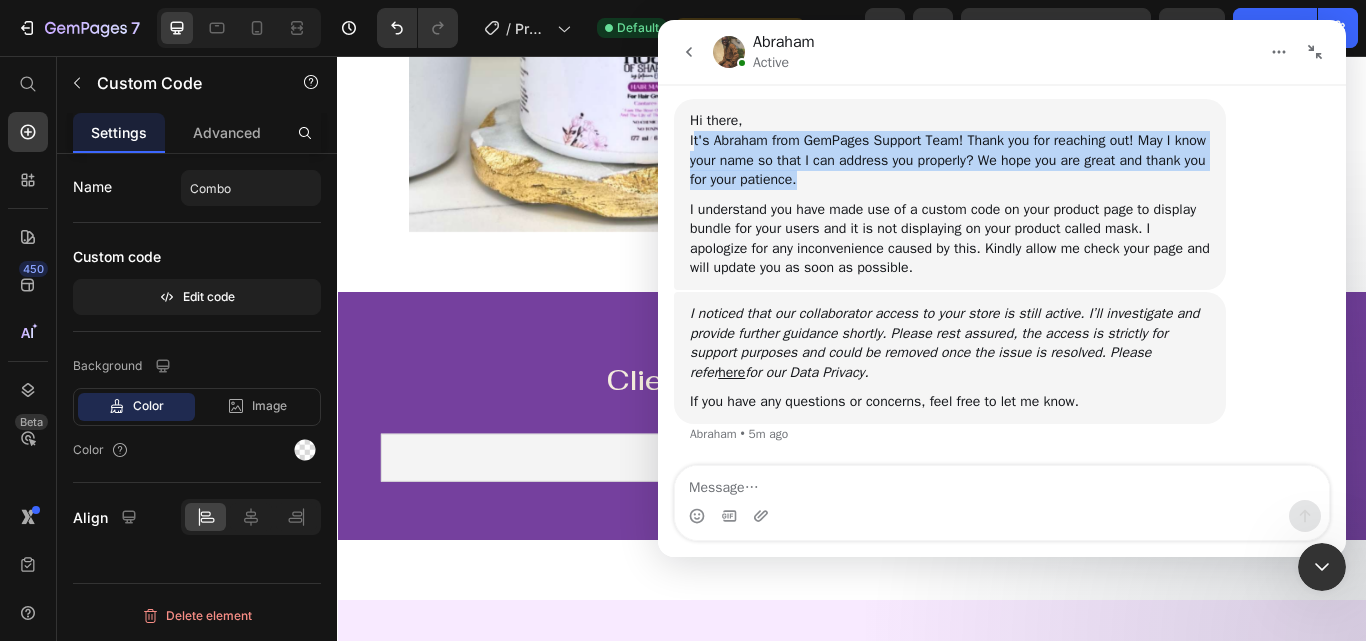 click on "It's Abraham from GemPages Support Team! Thank you for reaching out! May I know your name so that I can address you properly? We hope you are great and thank you for your patience." at bounding box center [950, 160] 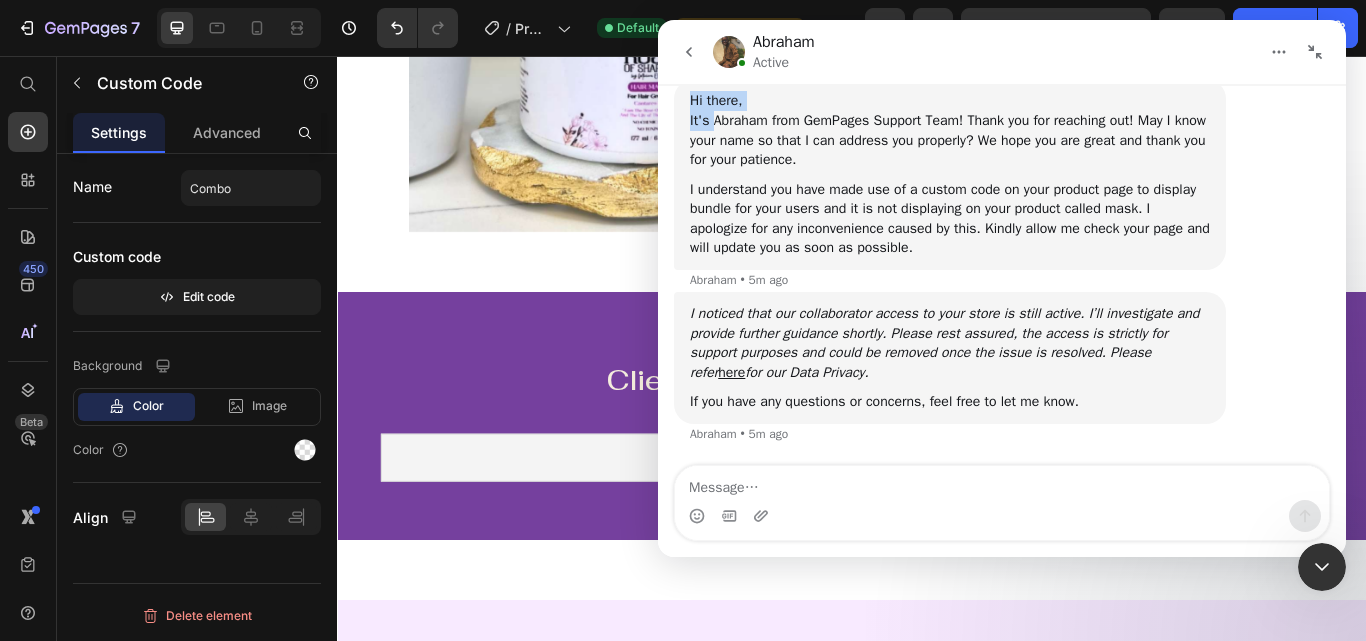 scroll, scrollTop: 622, scrollLeft: 0, axis: vertical 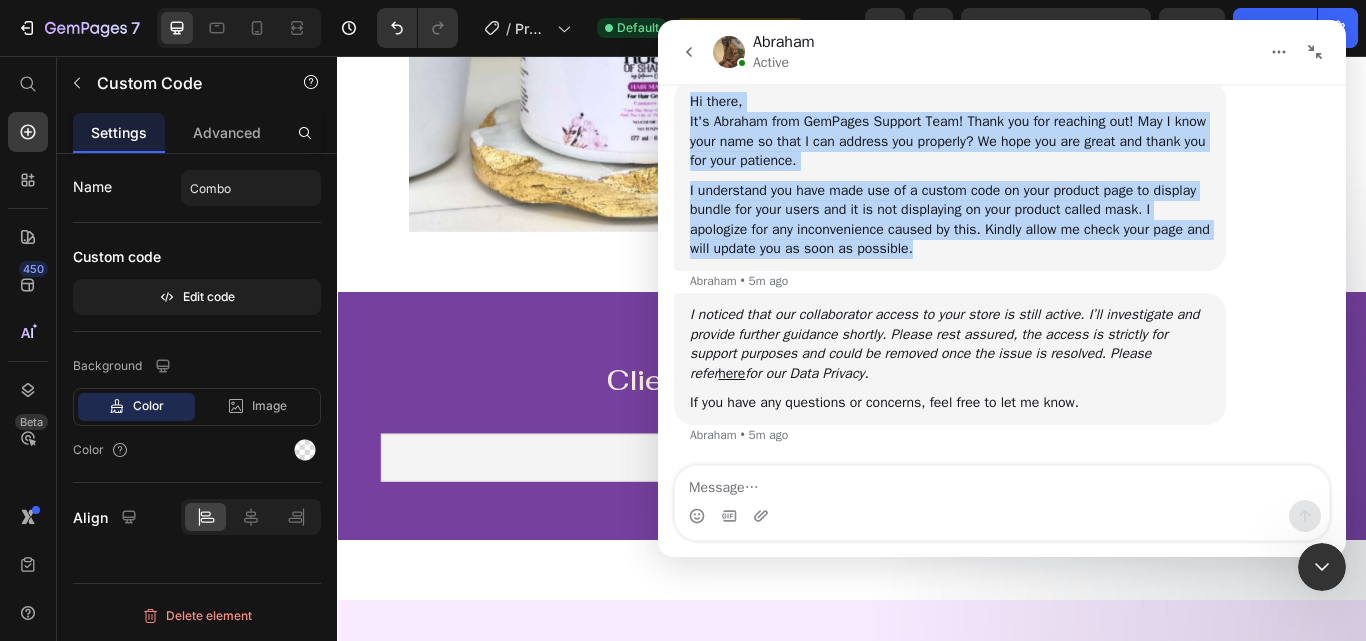 drag, startPoint x: 686, startPoint y: 98, endPoint x: 948, endPoint y: 254, distance: 304.9262 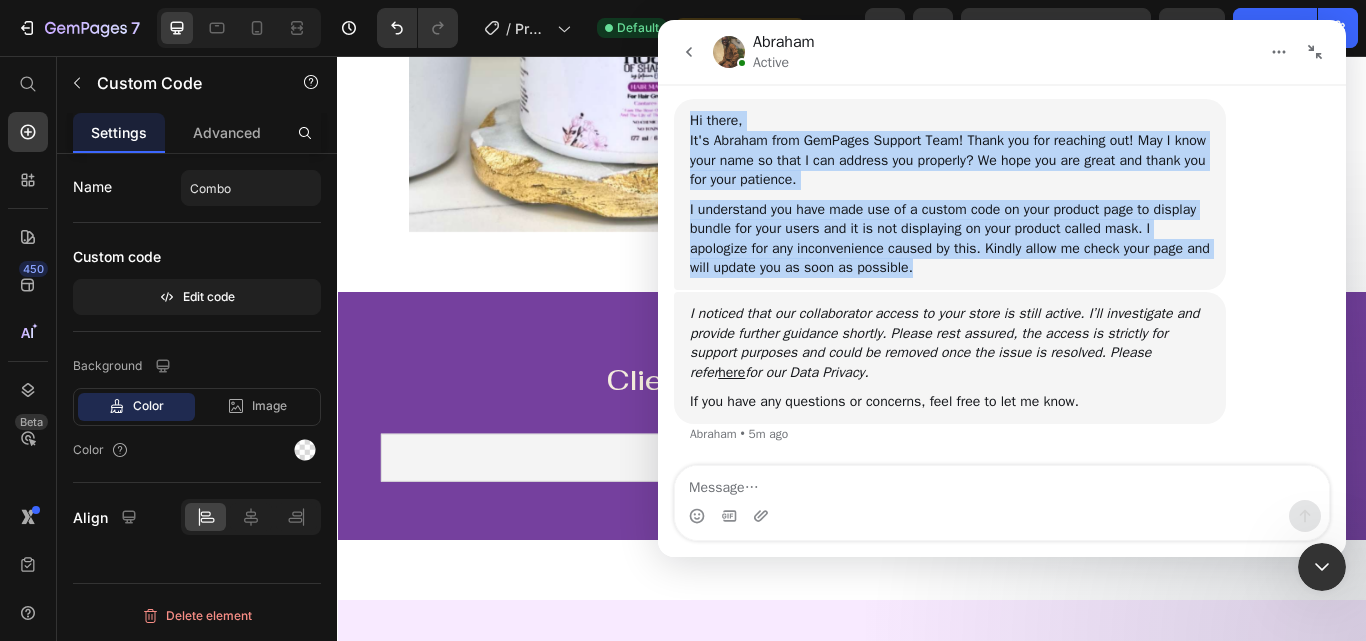 copy on "Hi there, It's [FIRST] from GemPages Support Team! Thank you for reaching out! May I know your name so that I can address you properly? We hope you are great and thank you for your patience. I understand you have made use of a custom code on your product page to display bundle for your users and it is not displaying on your product called mask. I apologize for any inconvenience caused by this. Kindly allow me check your page and will update you as soon as possible." 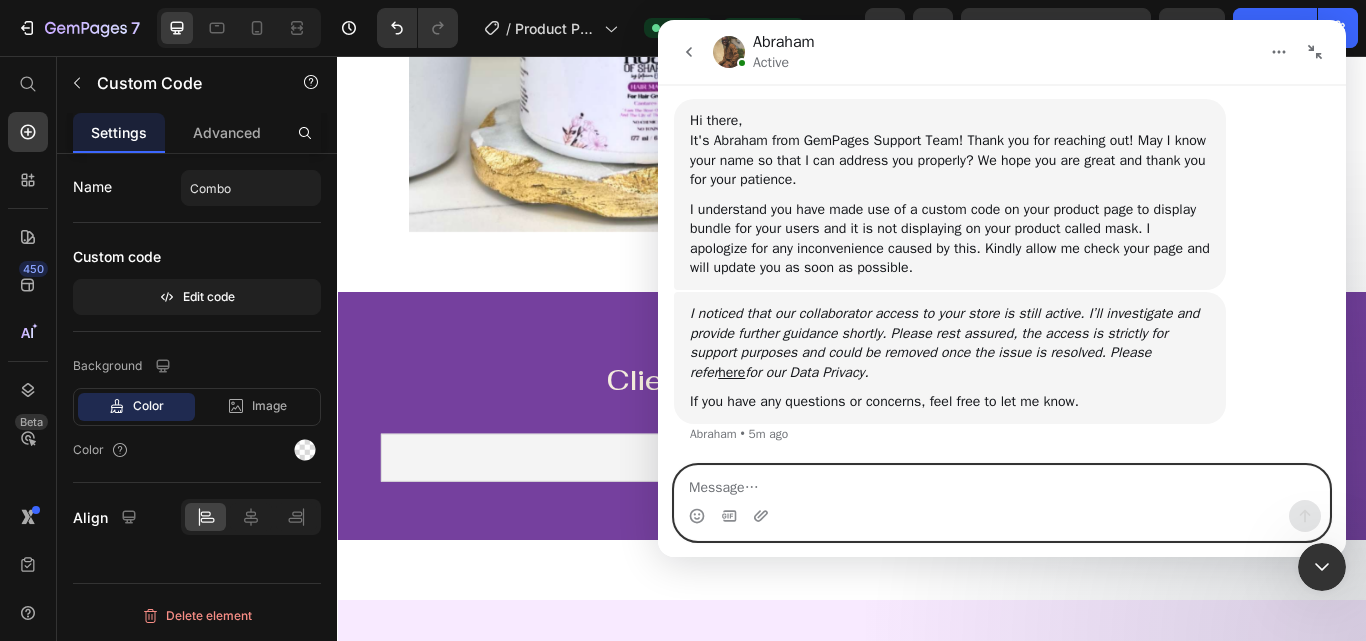 click at bounding box center [1002, 483] 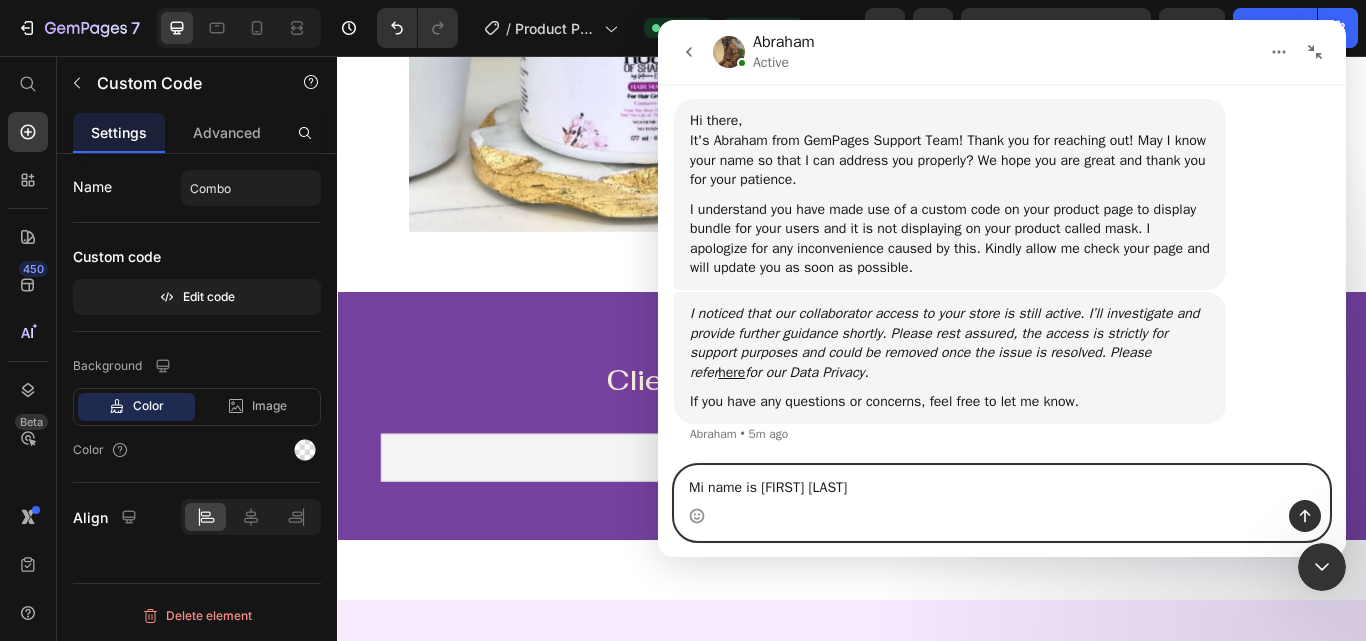 type on "Mi name is [FIRST] [LAST]" 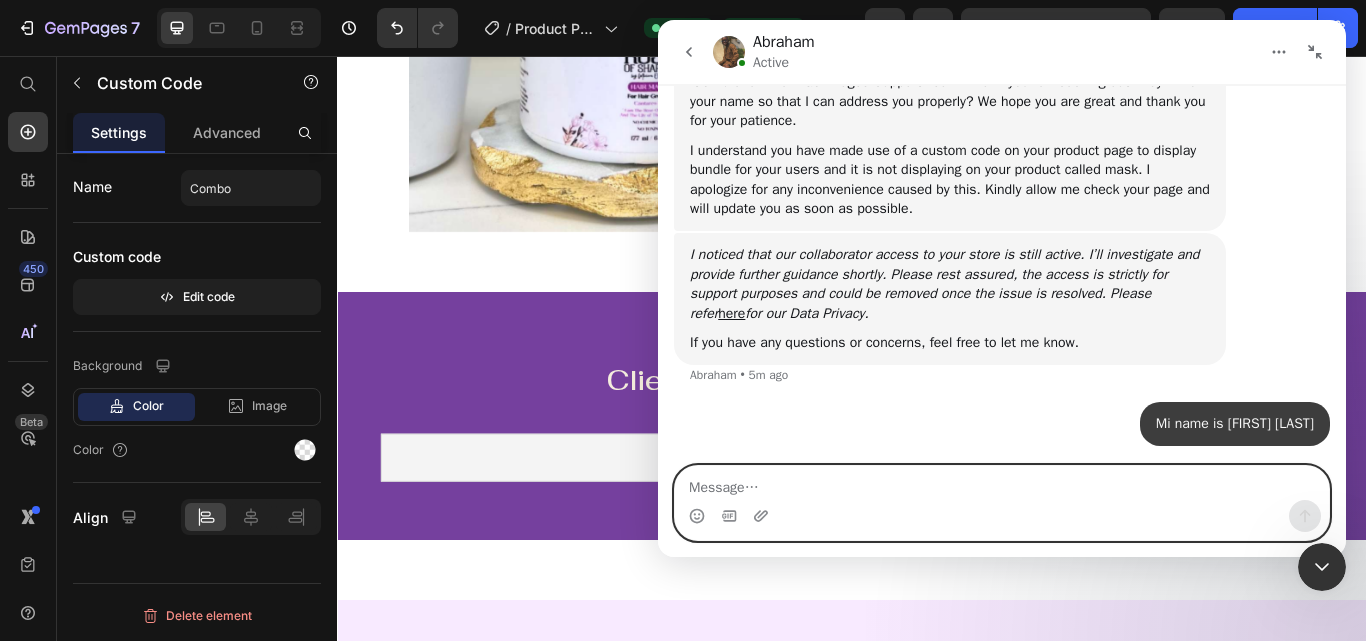 scroll, scrollTop: 663, scrollLeft: 0, axis: vertical 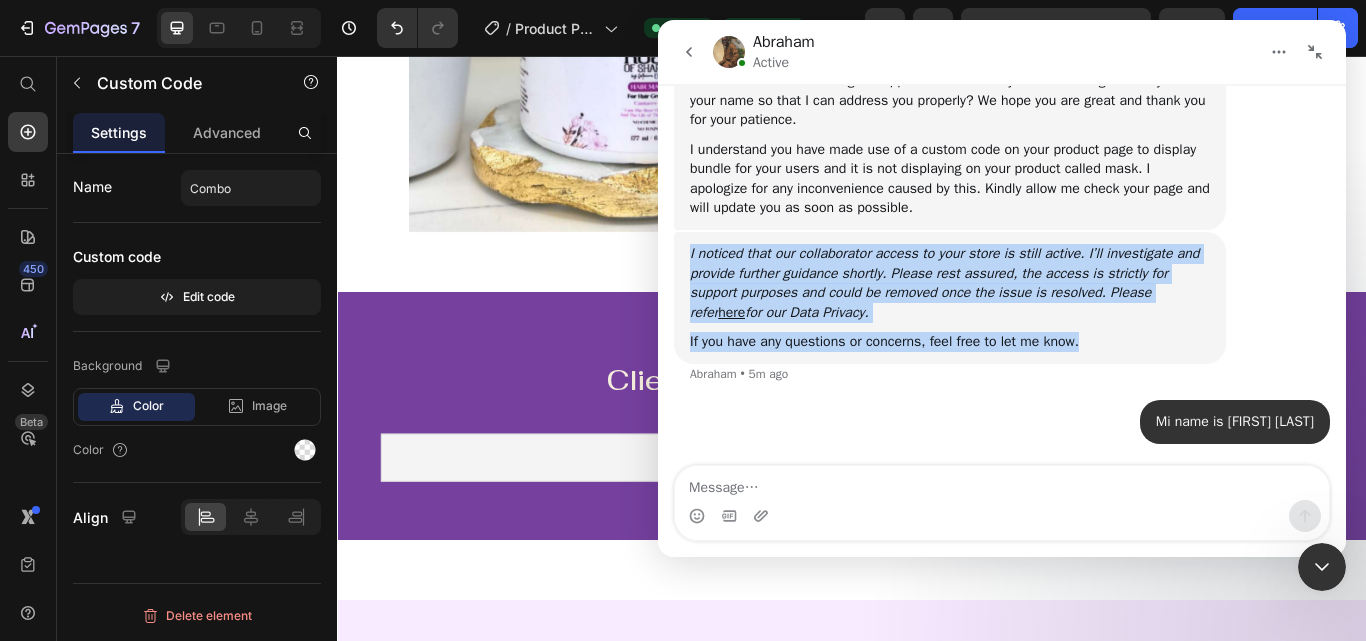 drag, startPoint x: 690, startPoint y: 254, endPoint x: 1093, endPoint y: 339, distance: 411.8665 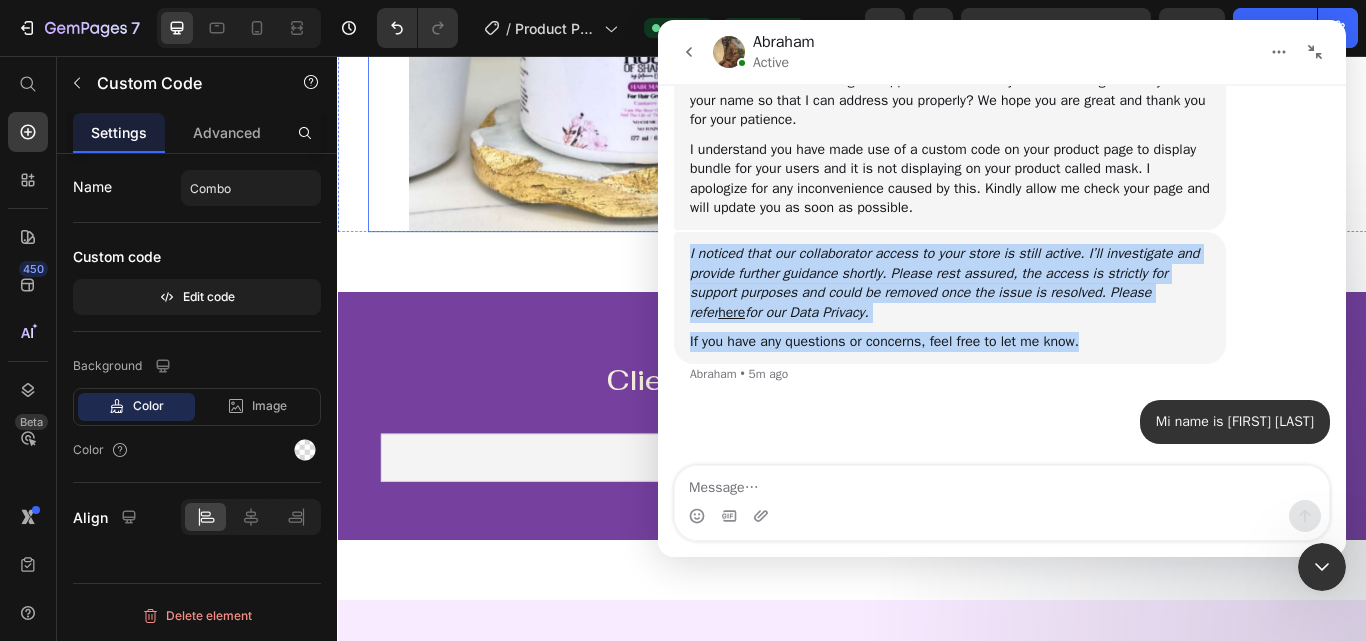 copy on "I noticed that our collaborator access to your store is still active. I’ll investigate and provide further guidance shortly. Please rest assured, the access is strictly for support purposes and could be removed once the issue is resolved. Please refer here for our Data Privacy. If you have any questions or concerns, feel free to let me know." 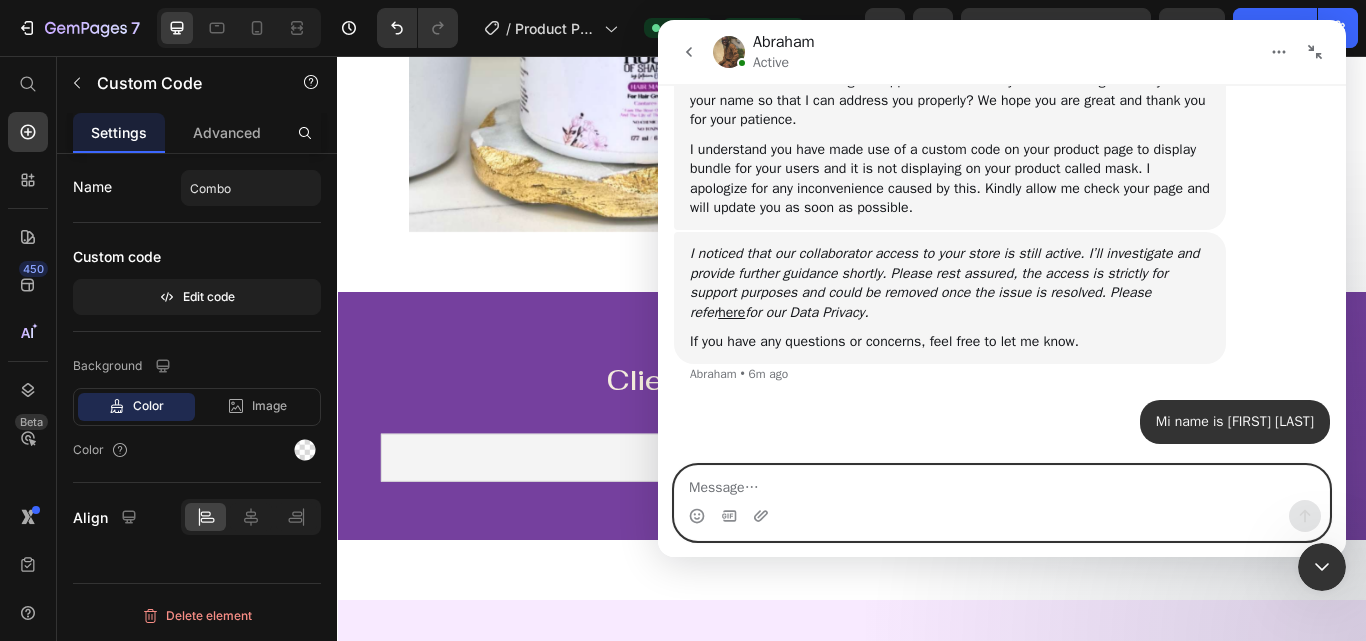 click at bounding box center (1002, 483) 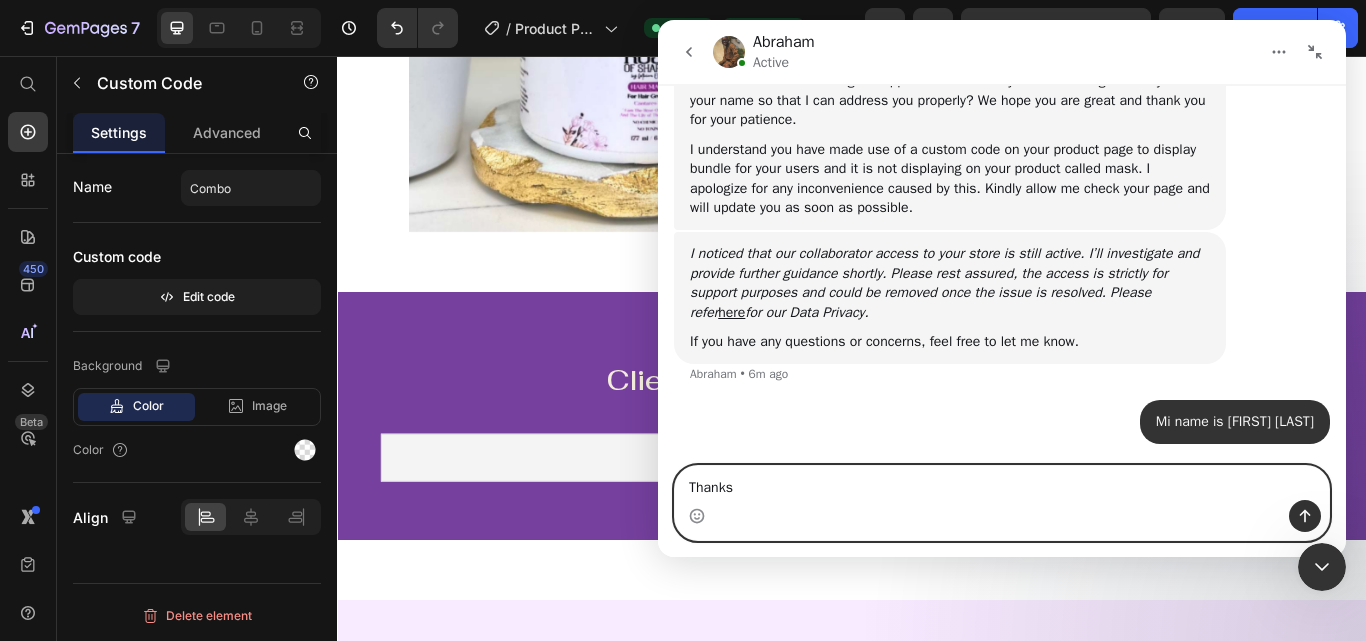 type on "Thanks" 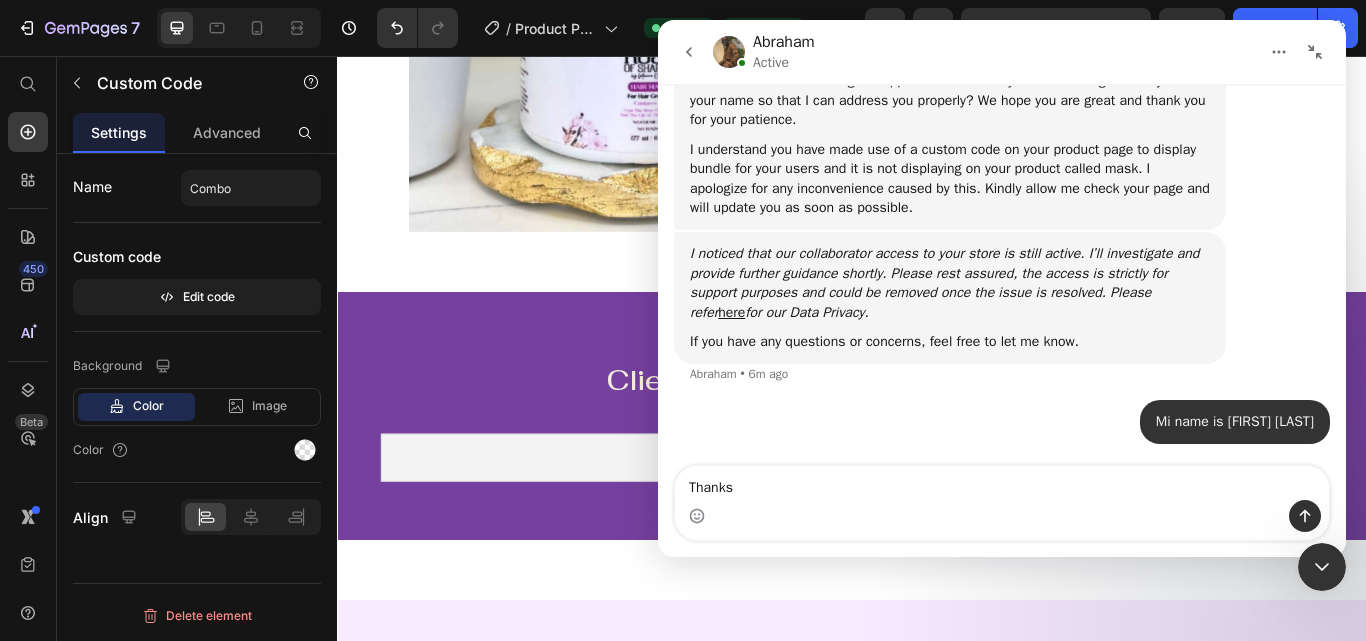 click on "I noticed that our collaborator access to your store is still active. I’ll investigate and provide further guidance shortly. Please rest assured, the access is strictly for support purposes and could be removed once the issue is resolved. Please refer  here  for our Data Privacy." at bounding box center (950, 283) 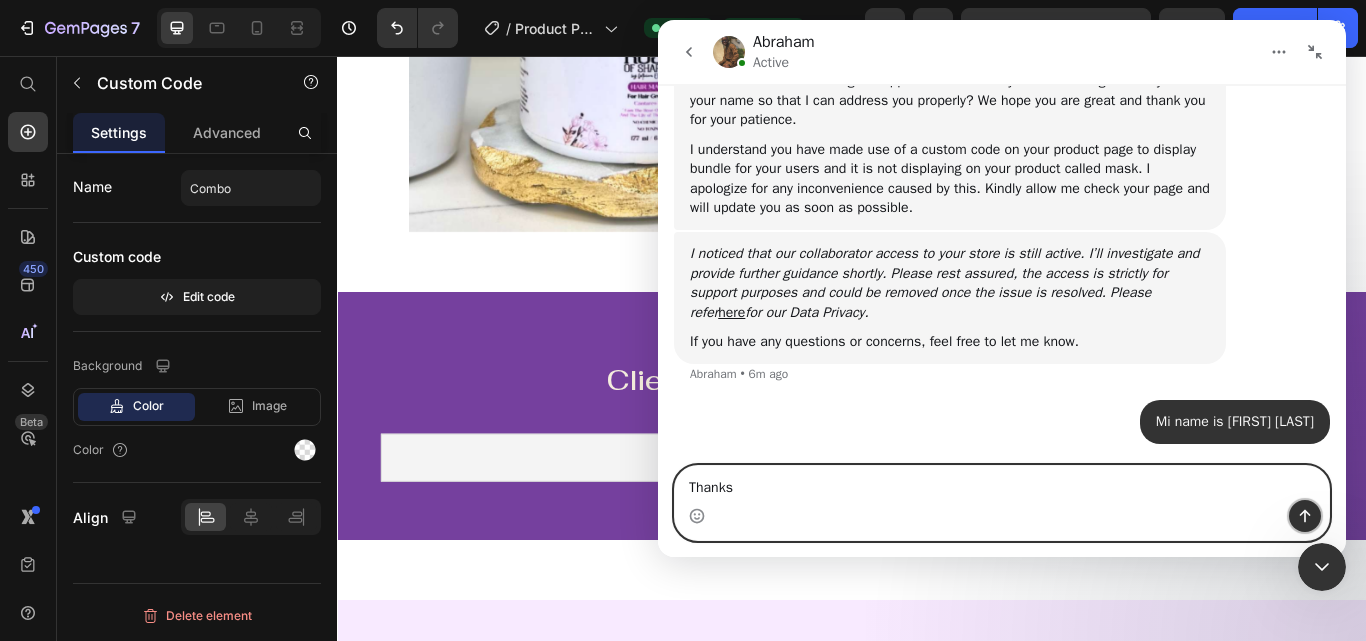 click at bounding box center [1305, 516] 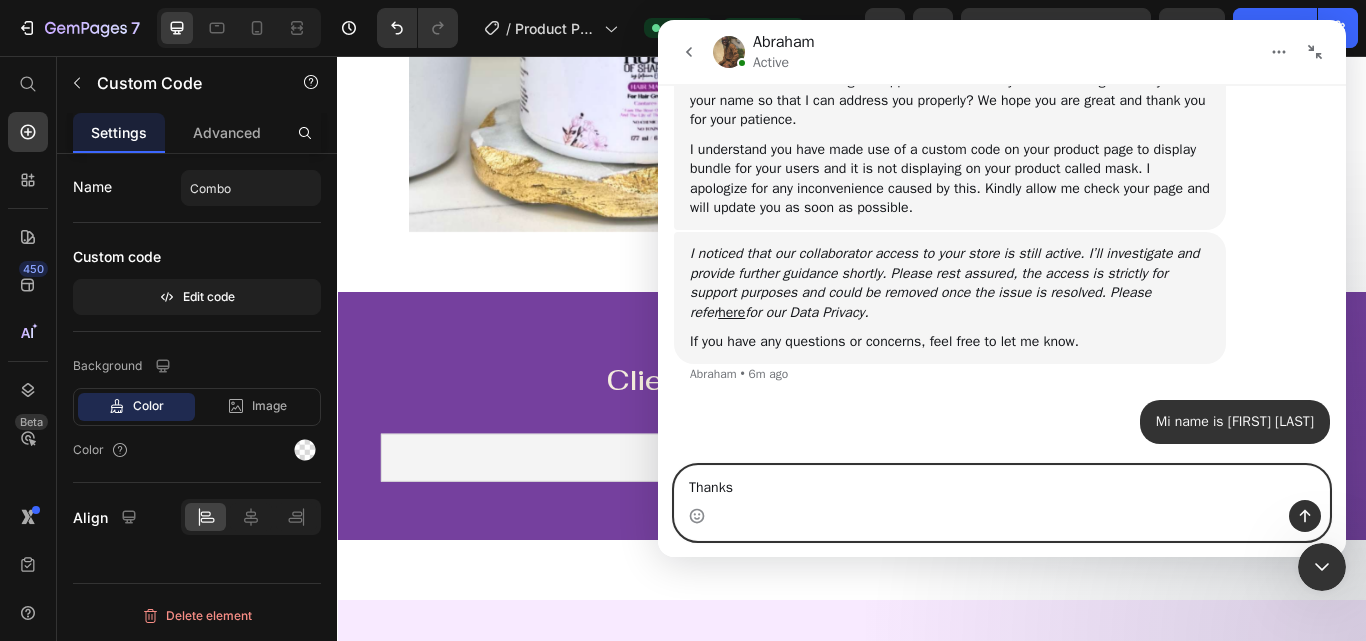 type 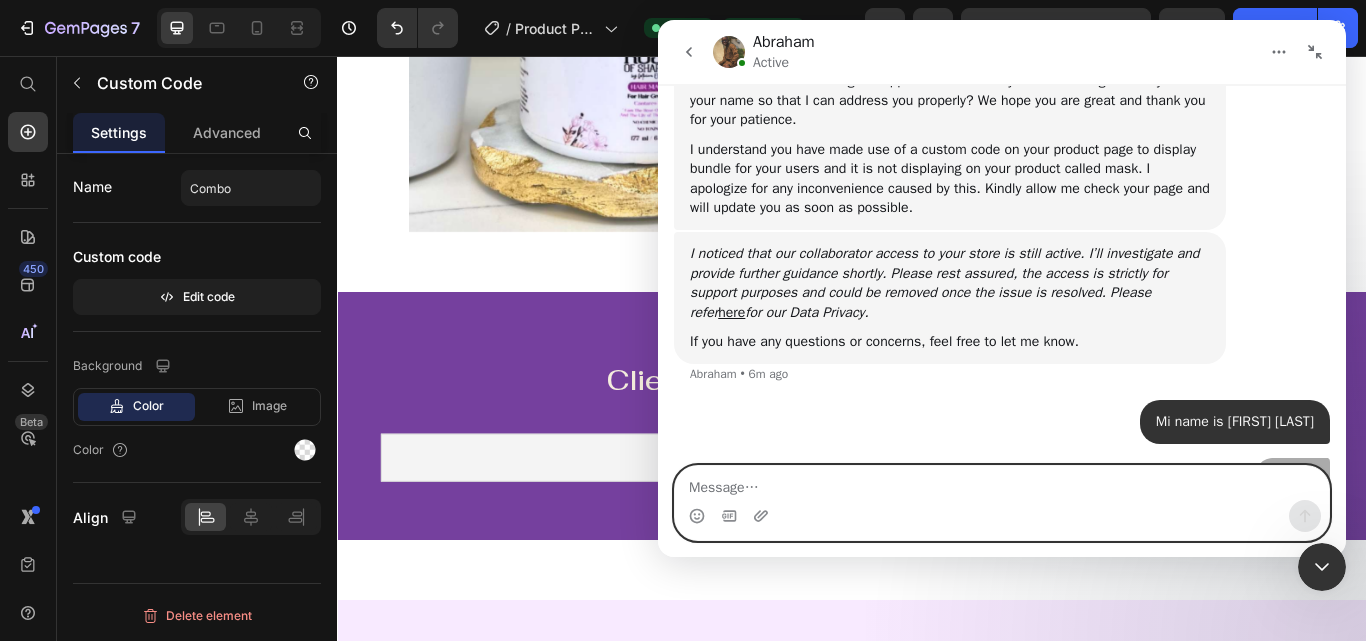 scroll, scrollTop: 708, scrollLeft: 0, axis: vertical 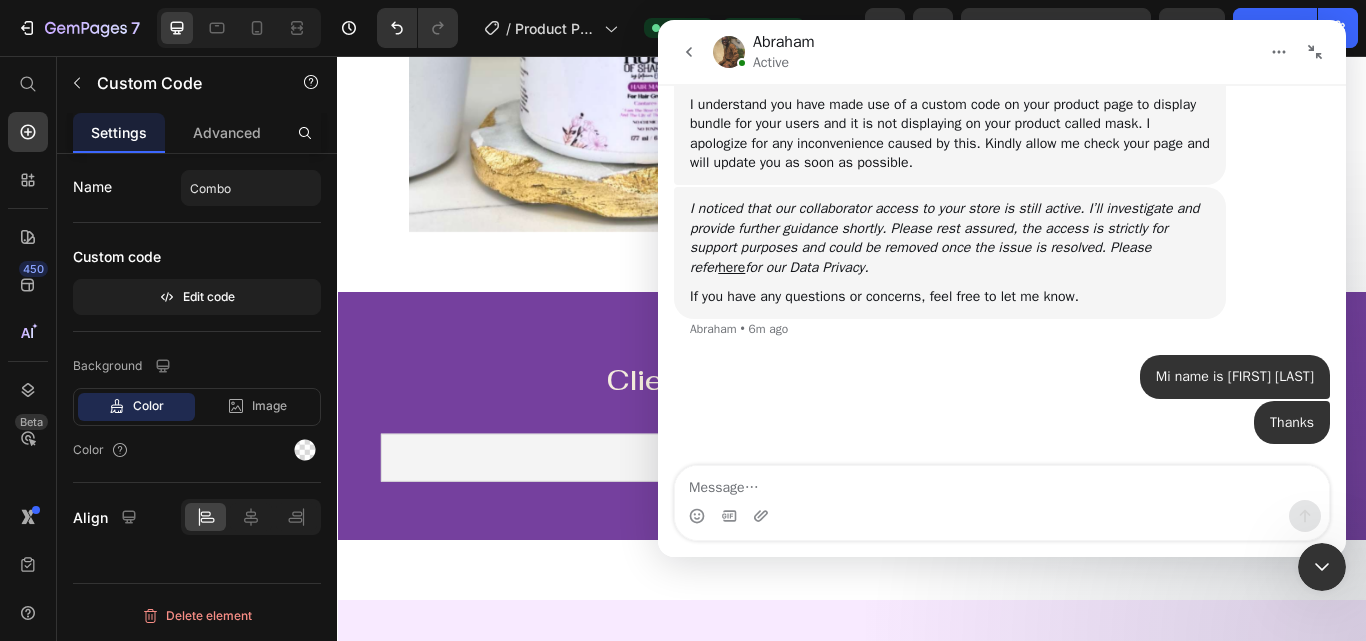 click 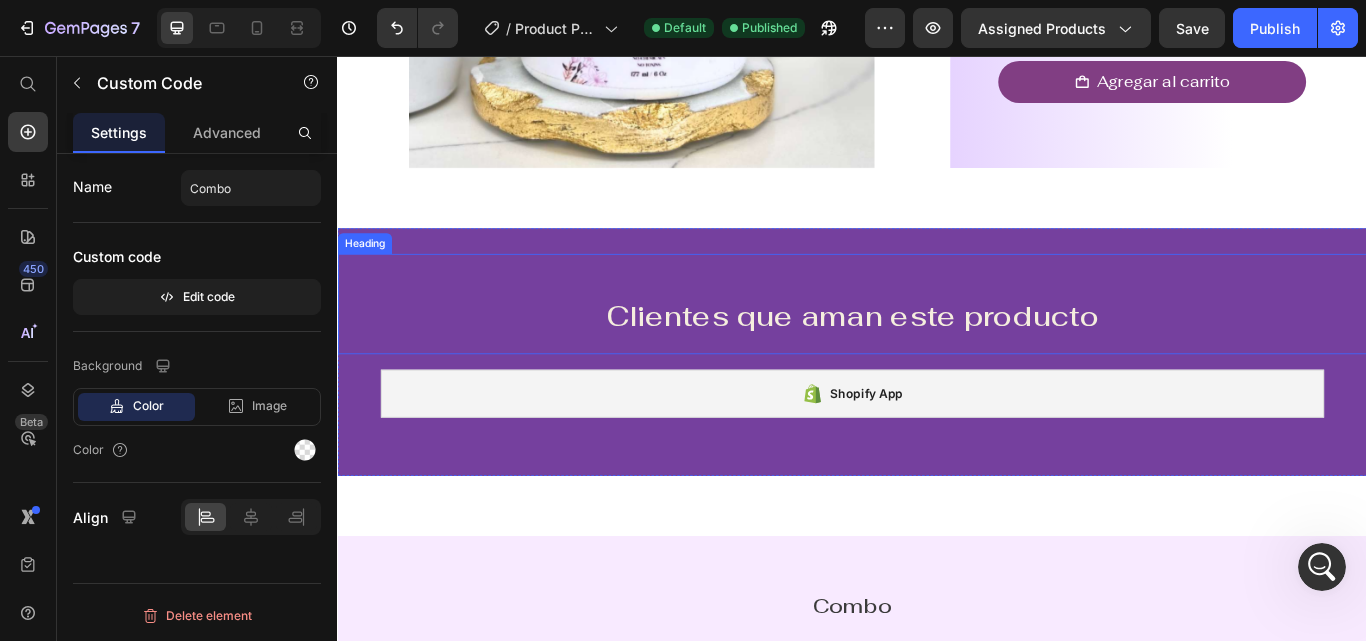 scroll, scrollTop: 600, scrollLeft: 0, axis: vertical 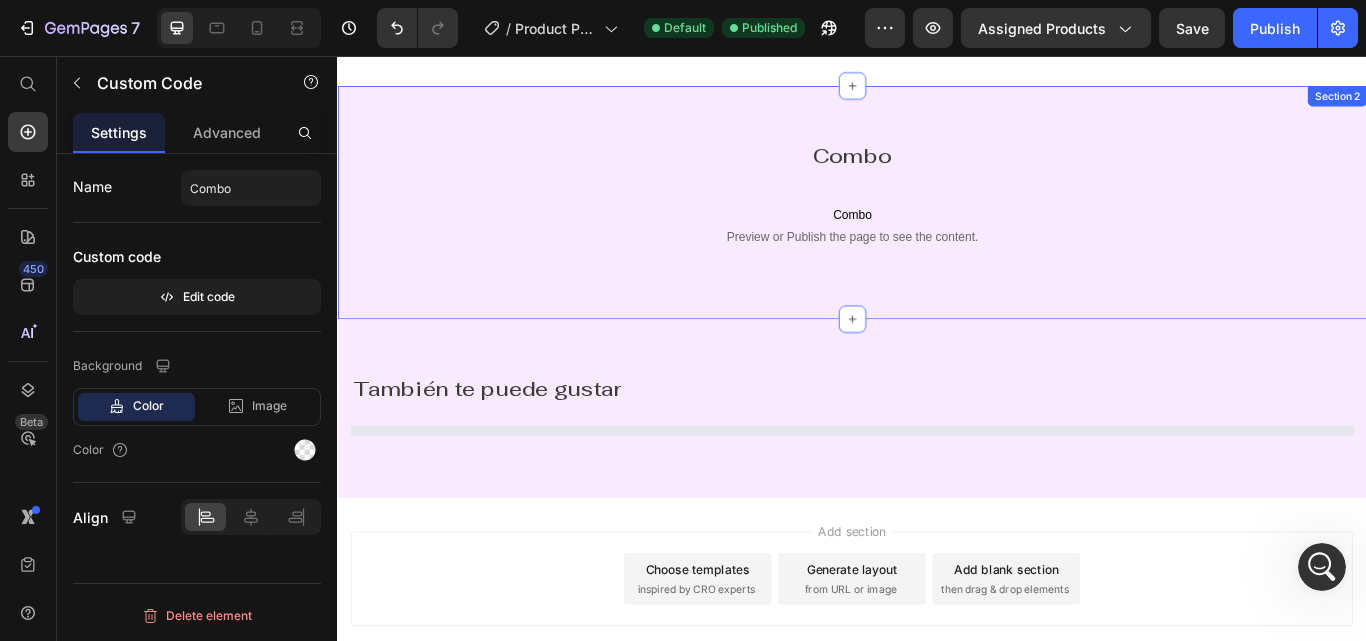 click on "Combo" at bounding box center [937, 172] 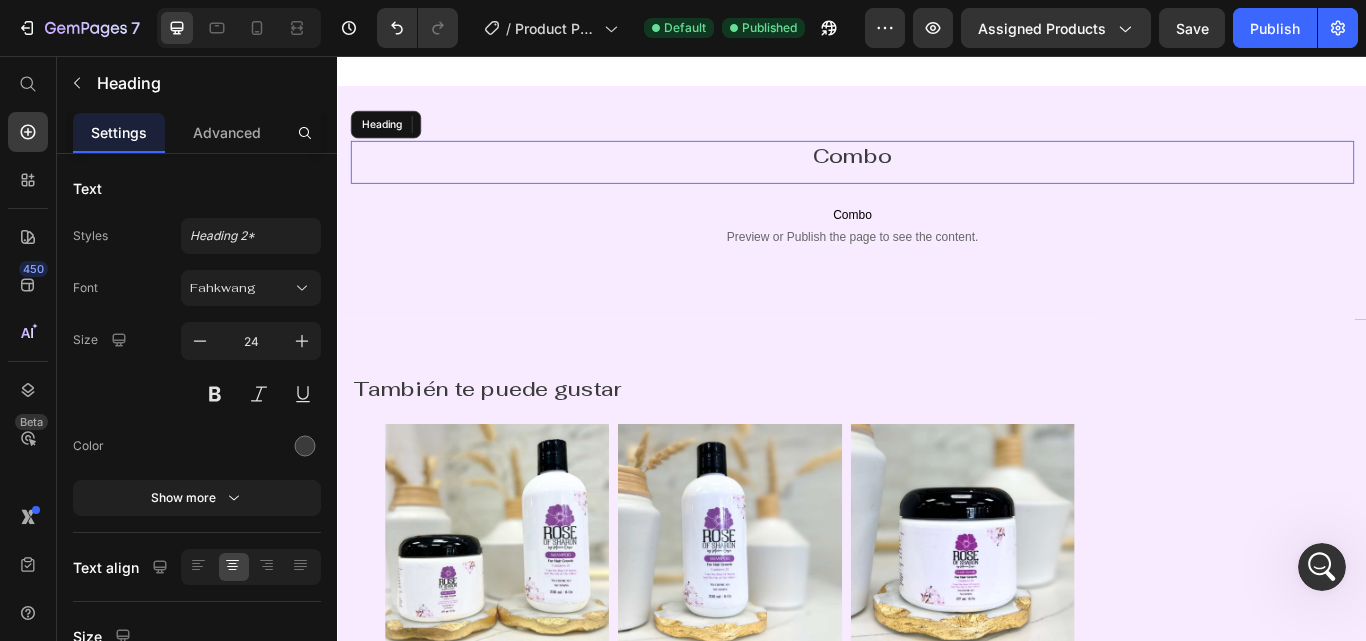 click on "Combo" at bounding box center [937, 172] 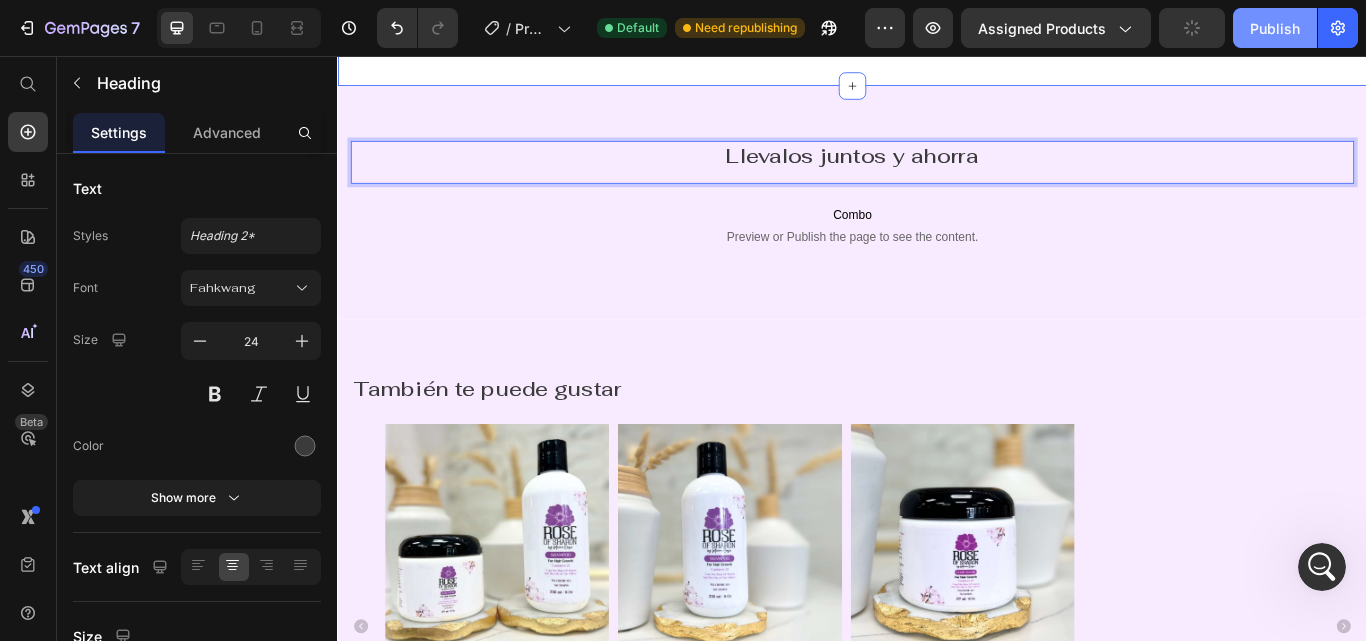 drag, startPoint x: 1259, startPoint y: 37, endPoint x: 781, endPoint y: 375, distance: 585.42975 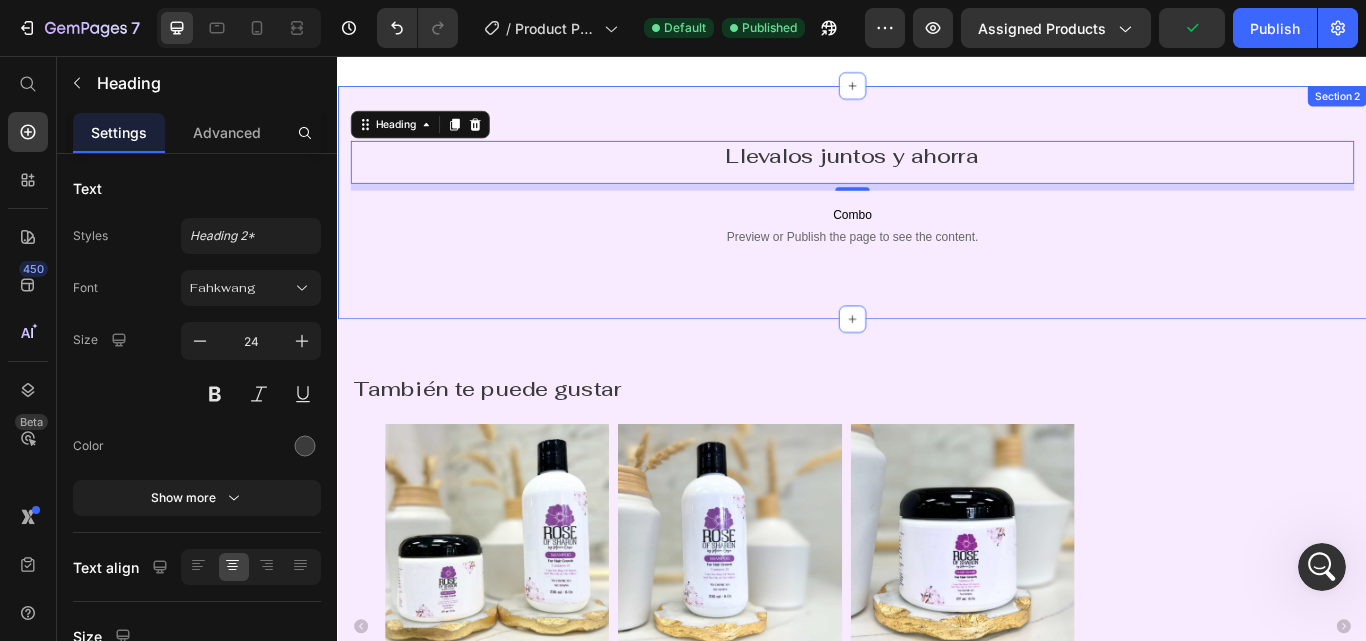 click on "Llevalos juntos y ahorra Heading   8
Combo
Preview or Publish the page to see the content. Combo Row Section 2" at bounding box center [937, 227] 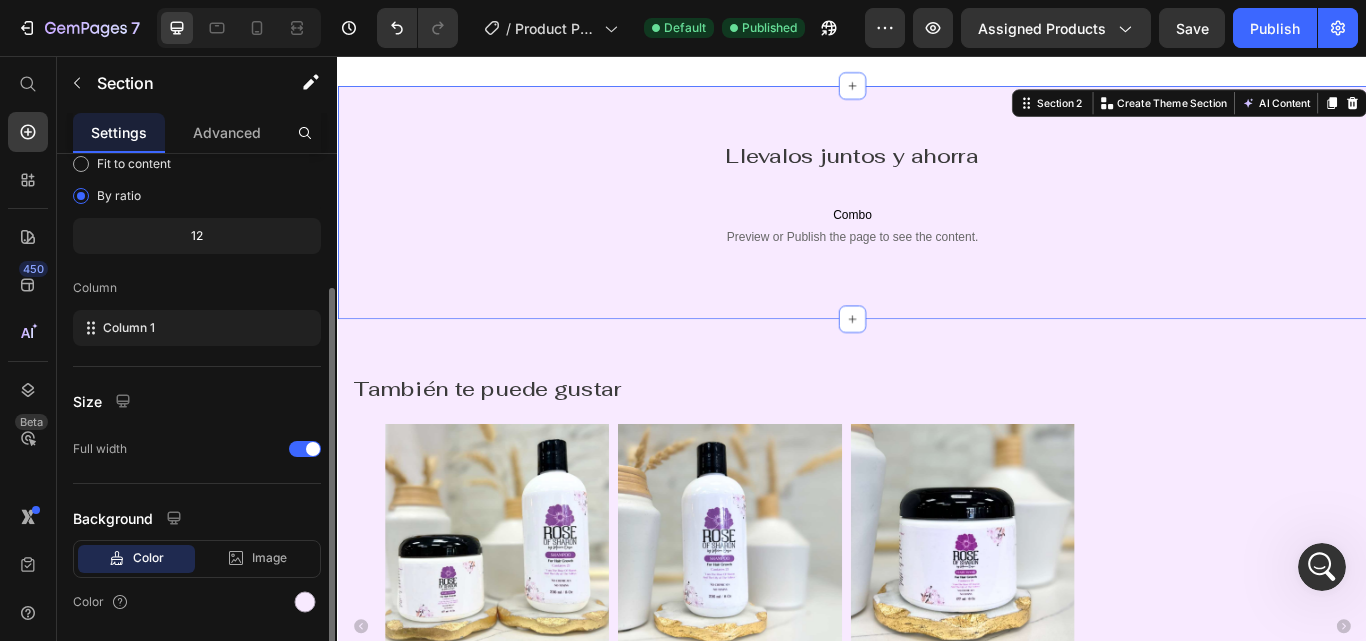 scroll, scrollTop: 264, scrollLeft: 0, axis: vertical 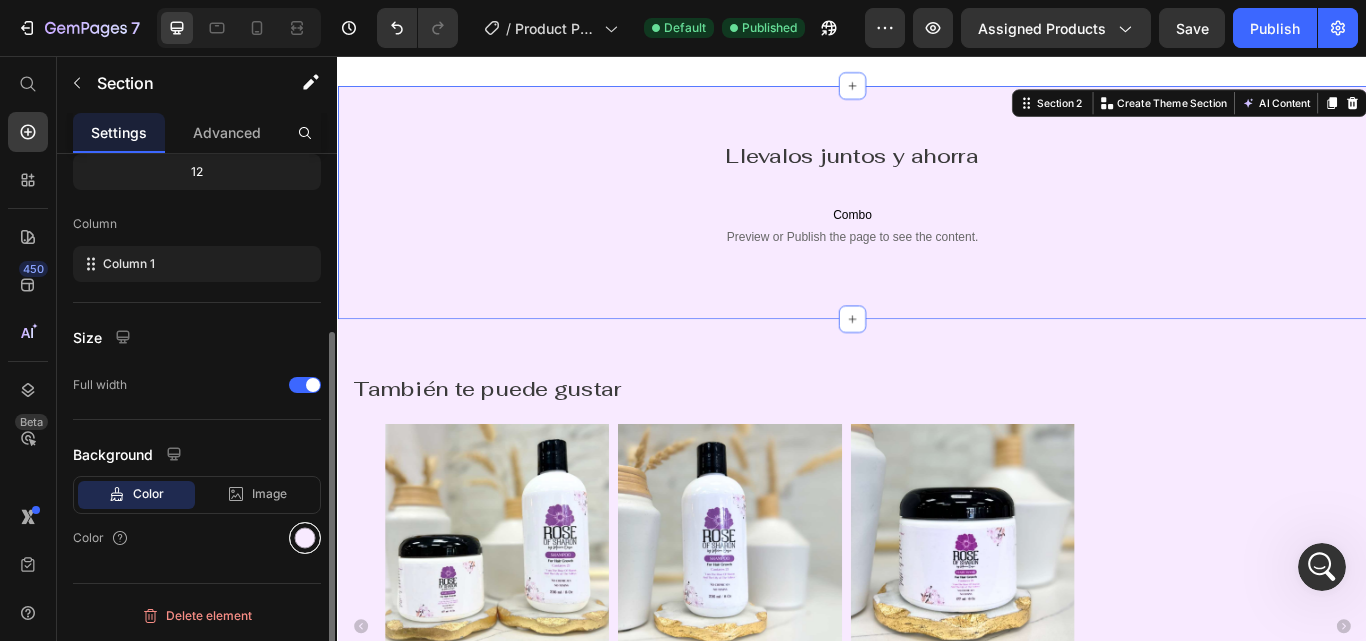 click at bounding box center [305, 538] 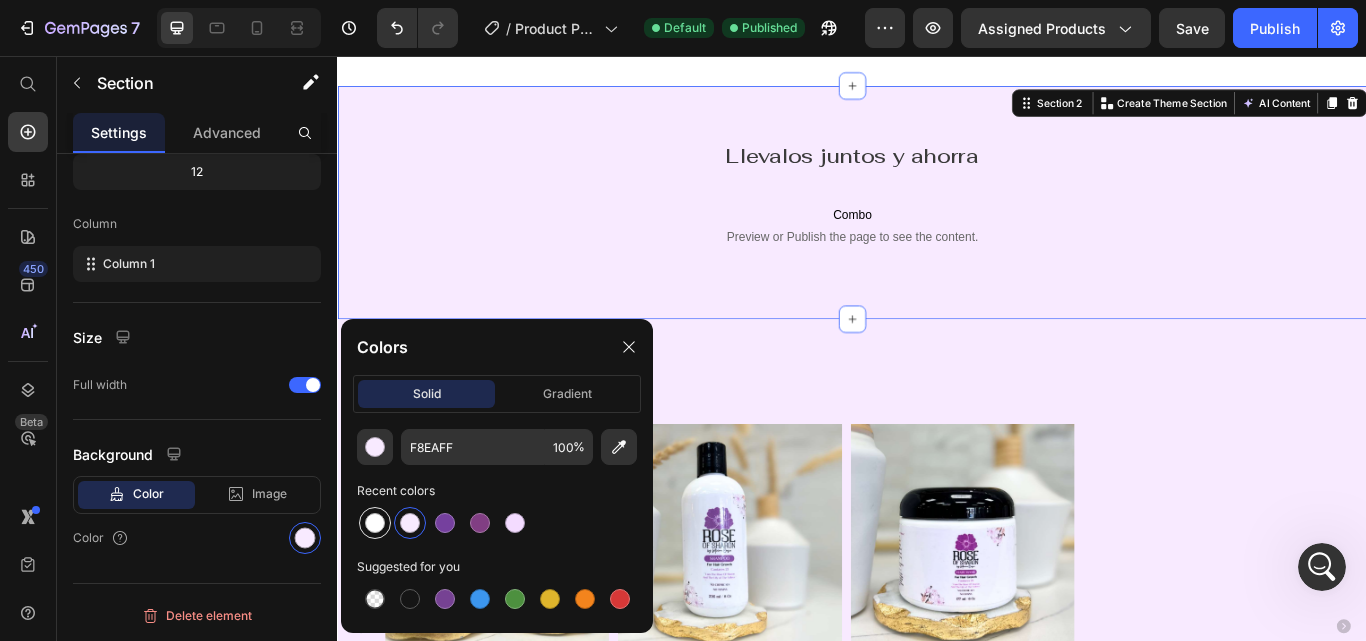 click at bounding box center (375, 523) 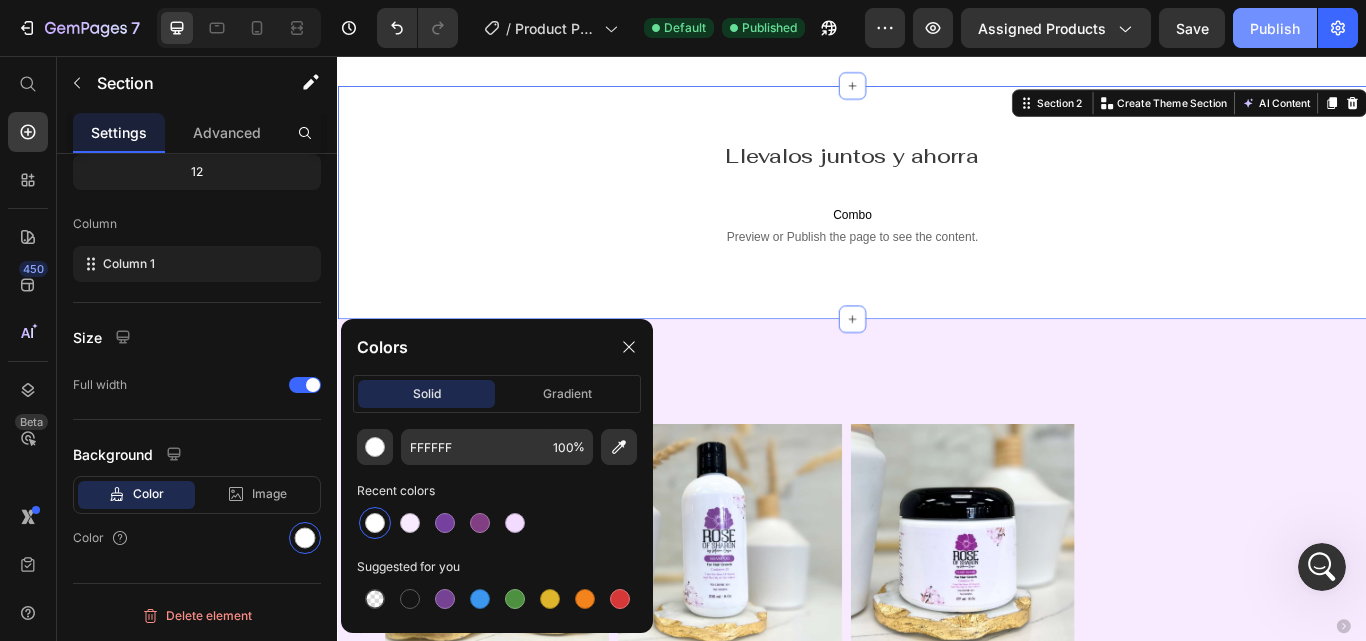 click on "Publish" 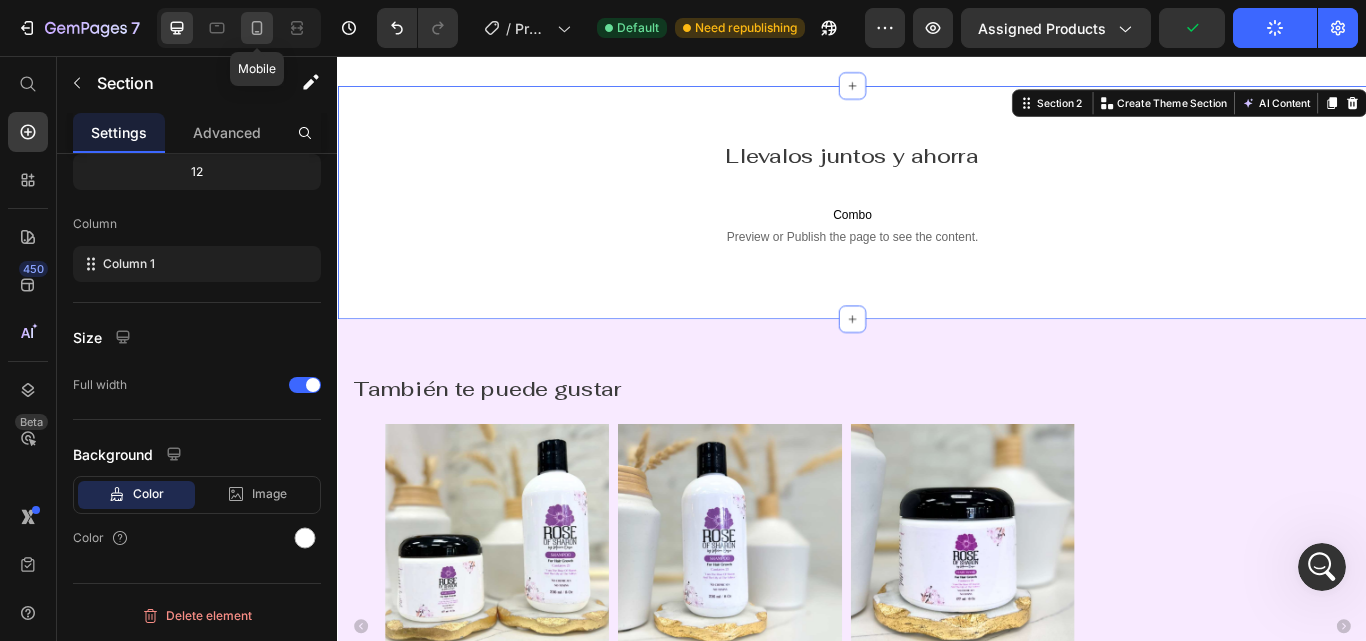 click 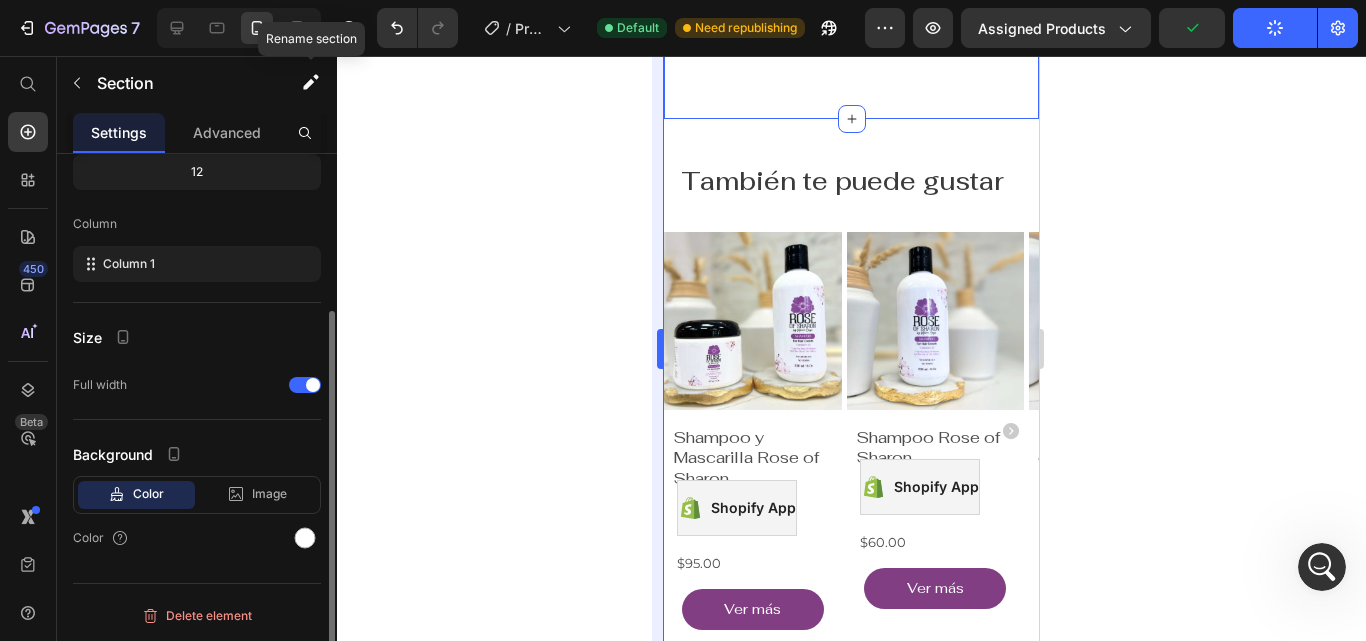 scroll, scrollTop: 220, scrollLeft: 0, axis: vertical 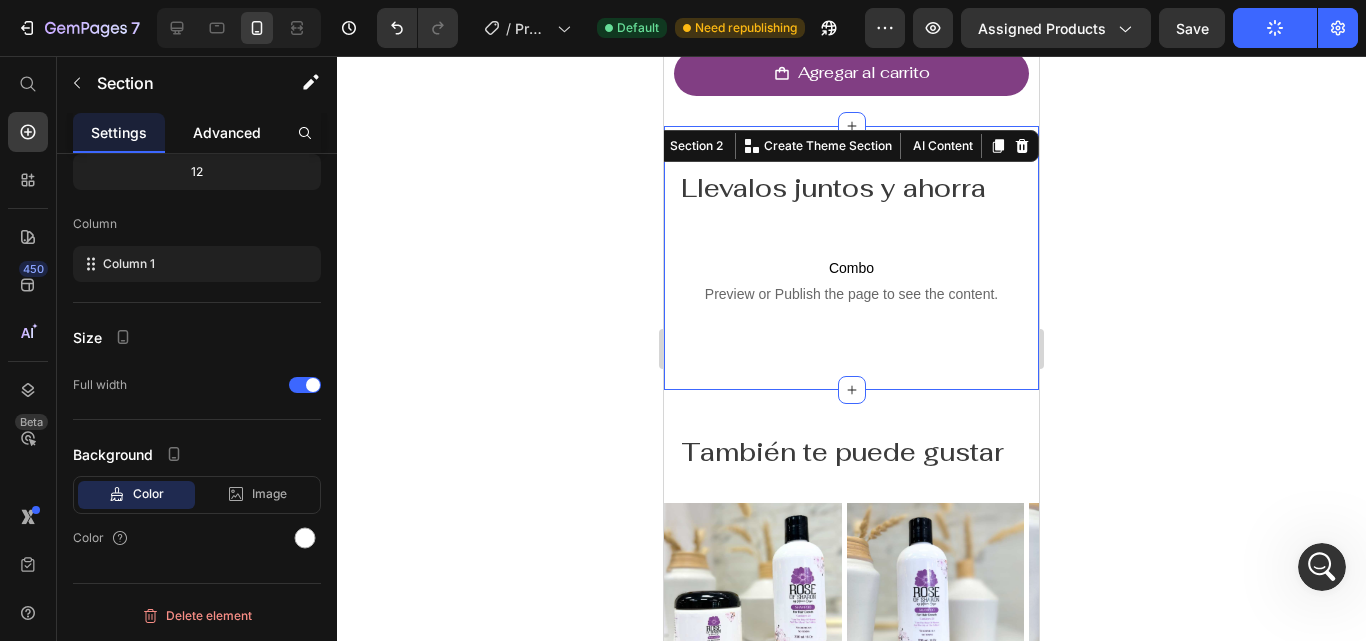 click on "Advanced" at bounding box center [227, 132] 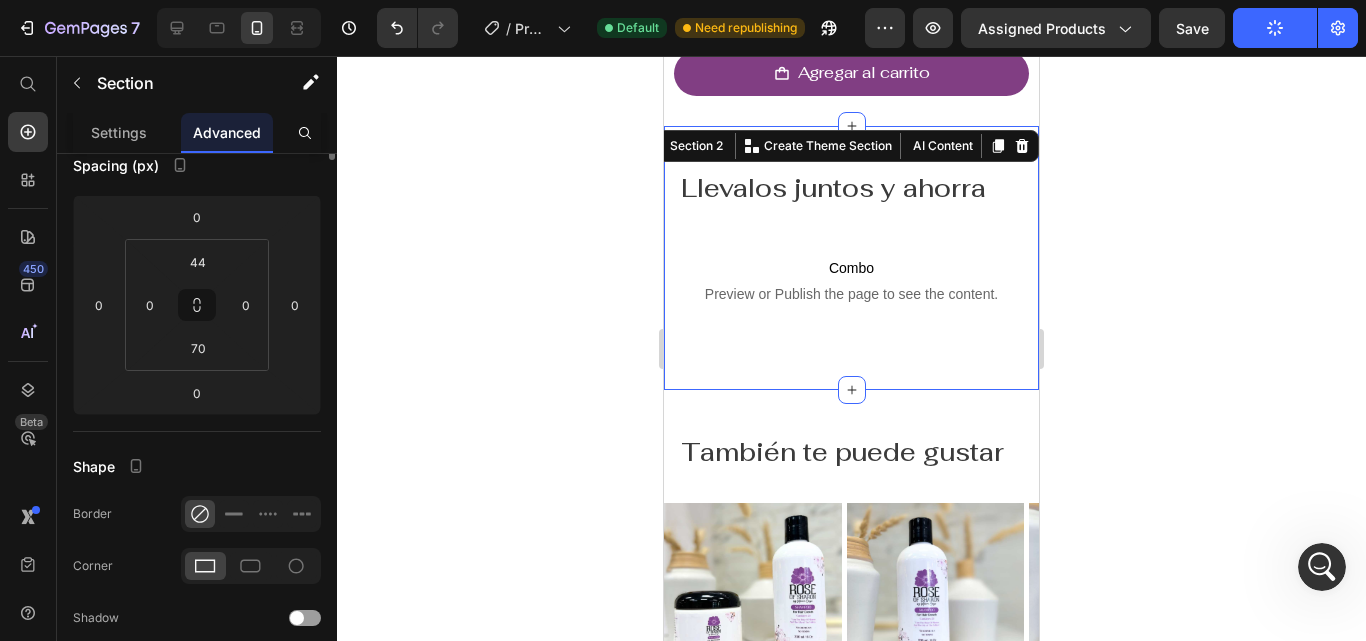 scroll, scrollTop: 0, scrollLeft: 0, axis: both 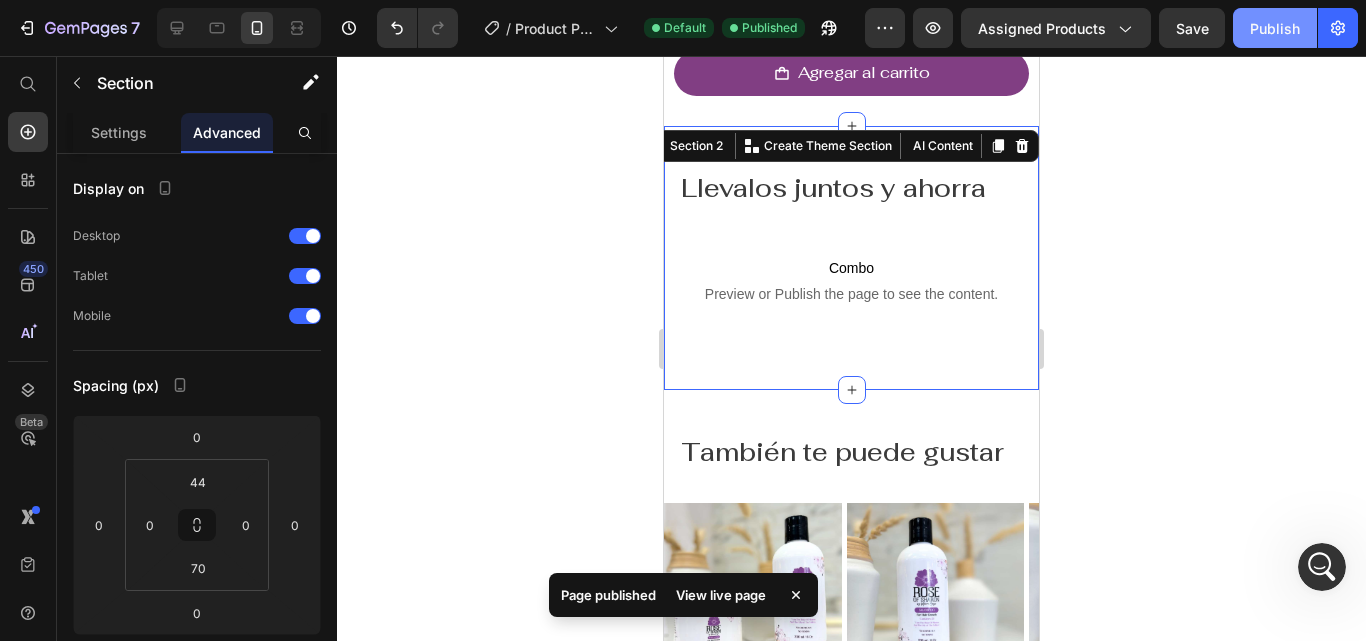 click on "Publish" 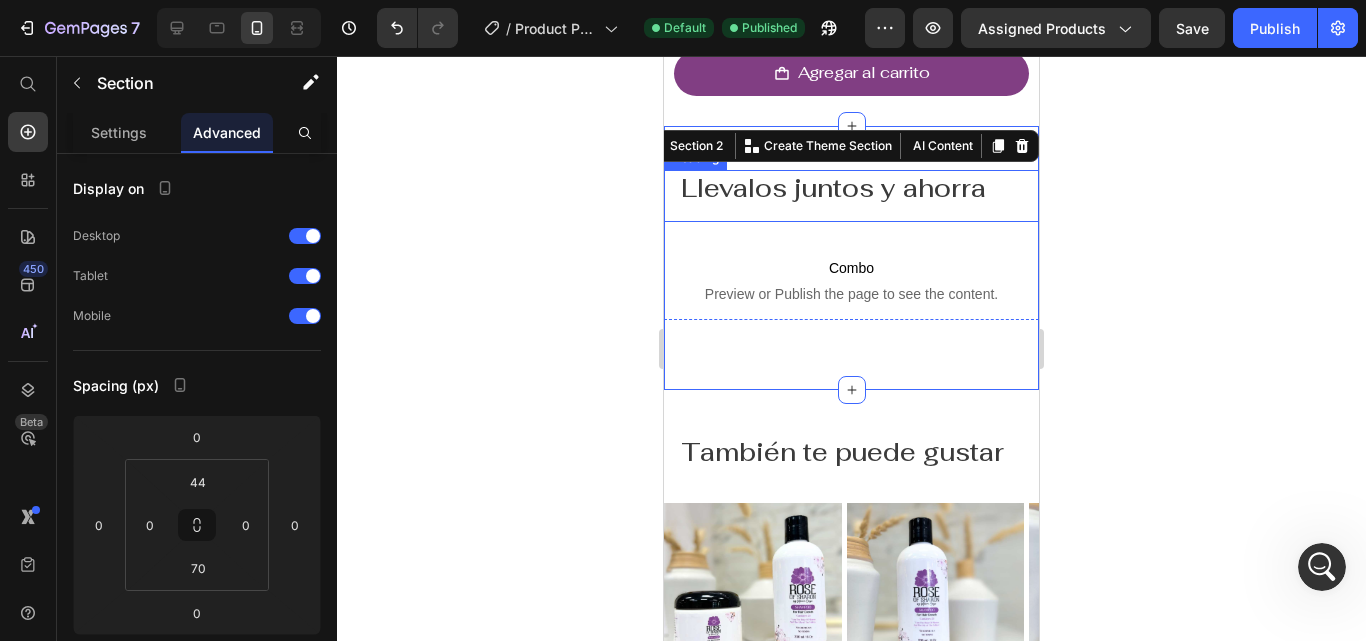 click on "Llevalos juntos y ahorra" at bounding box center (851, 188) 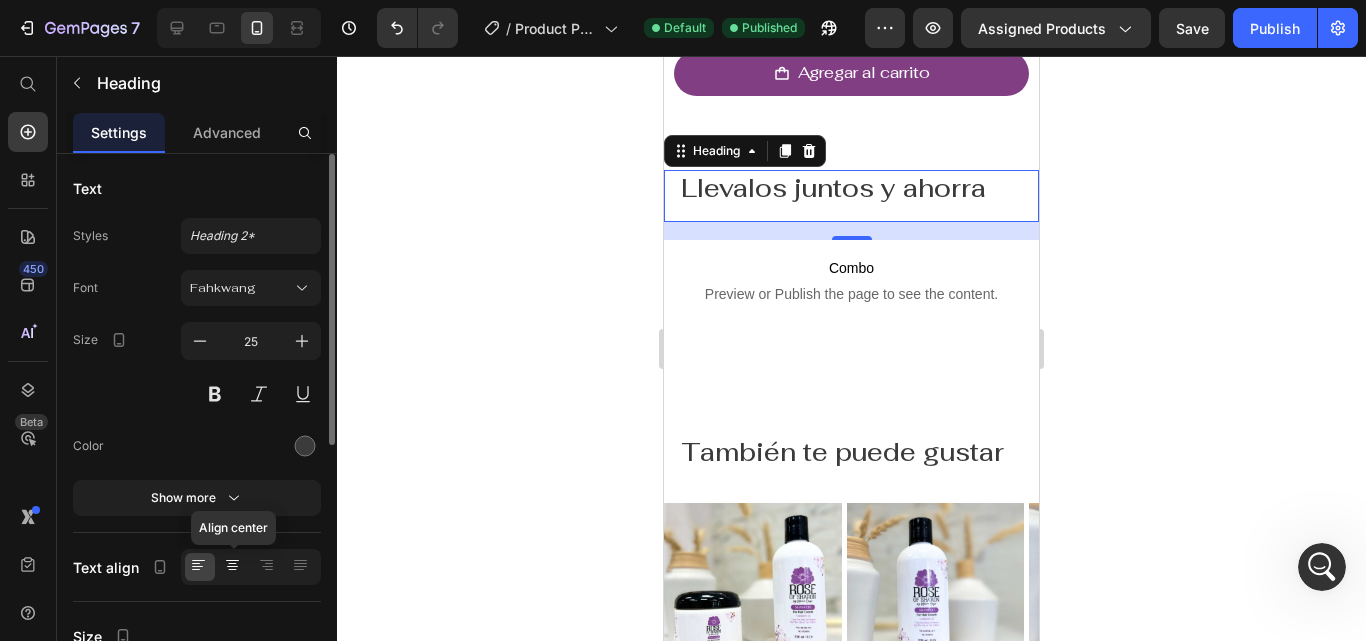 click 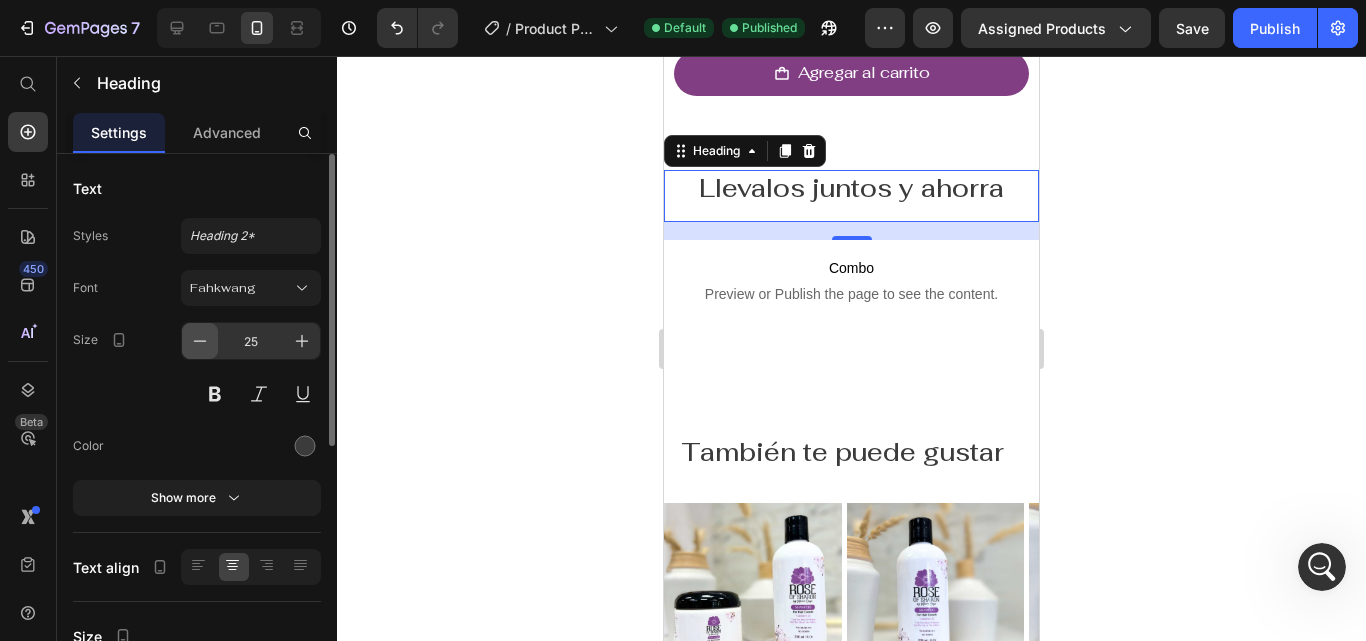 click 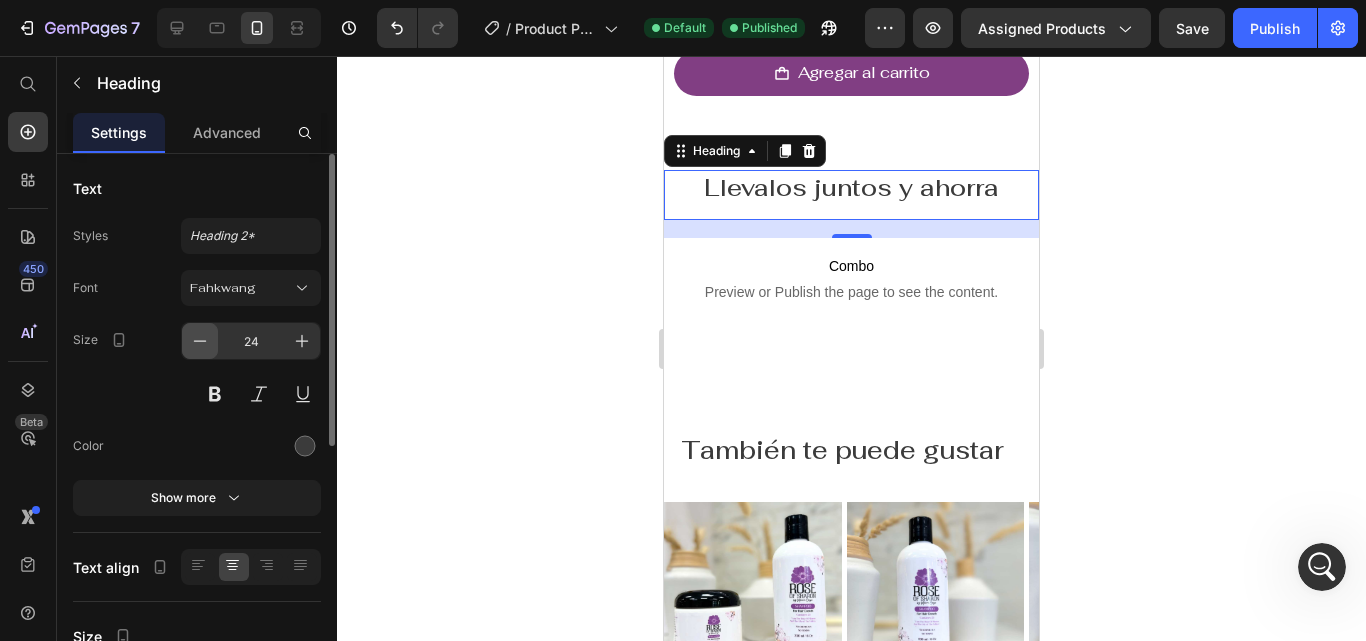 click 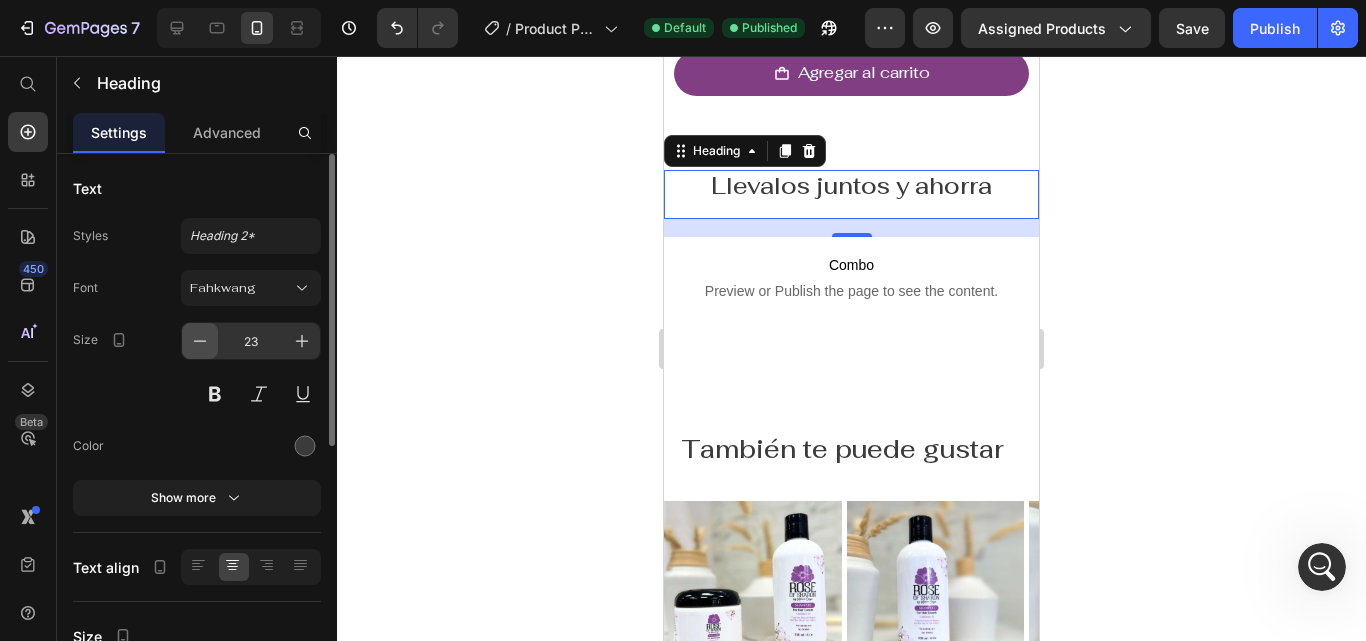 click 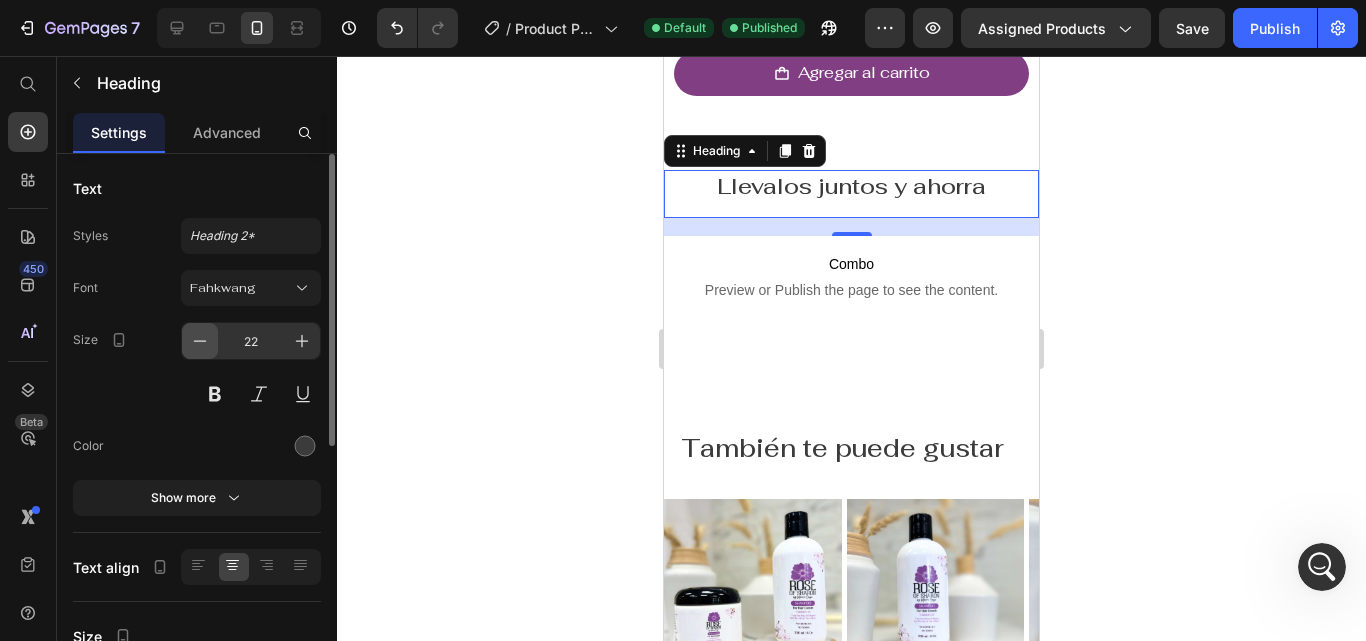 click 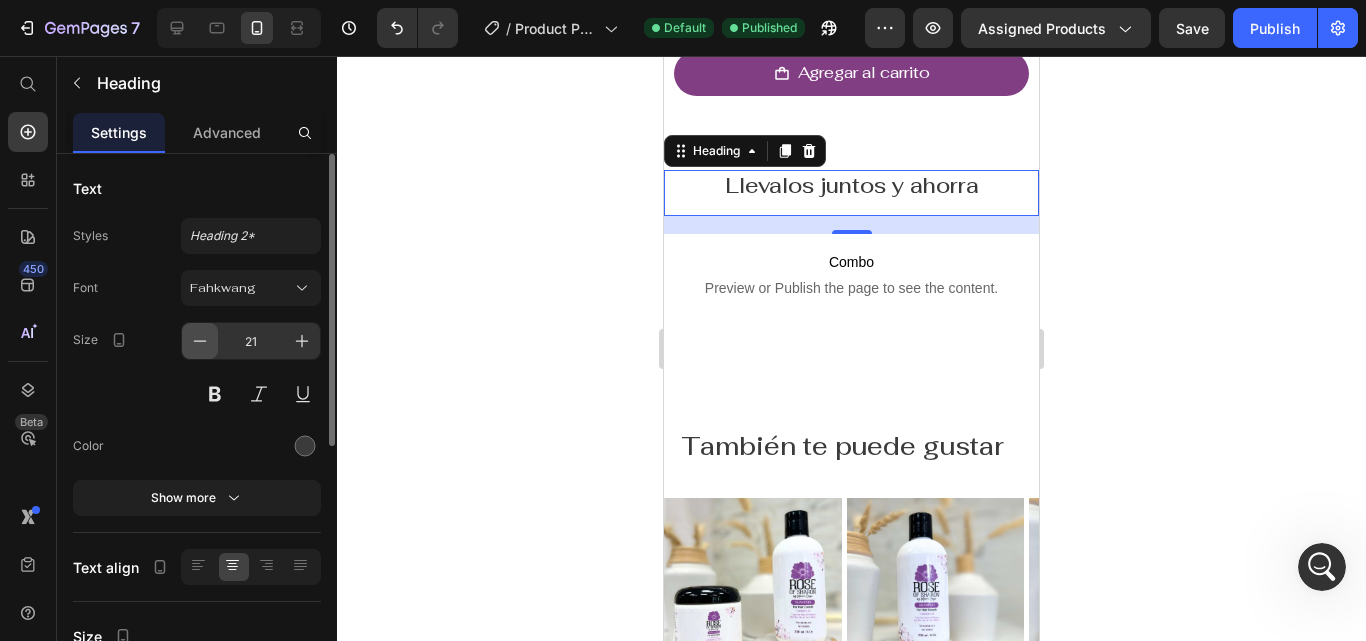 click 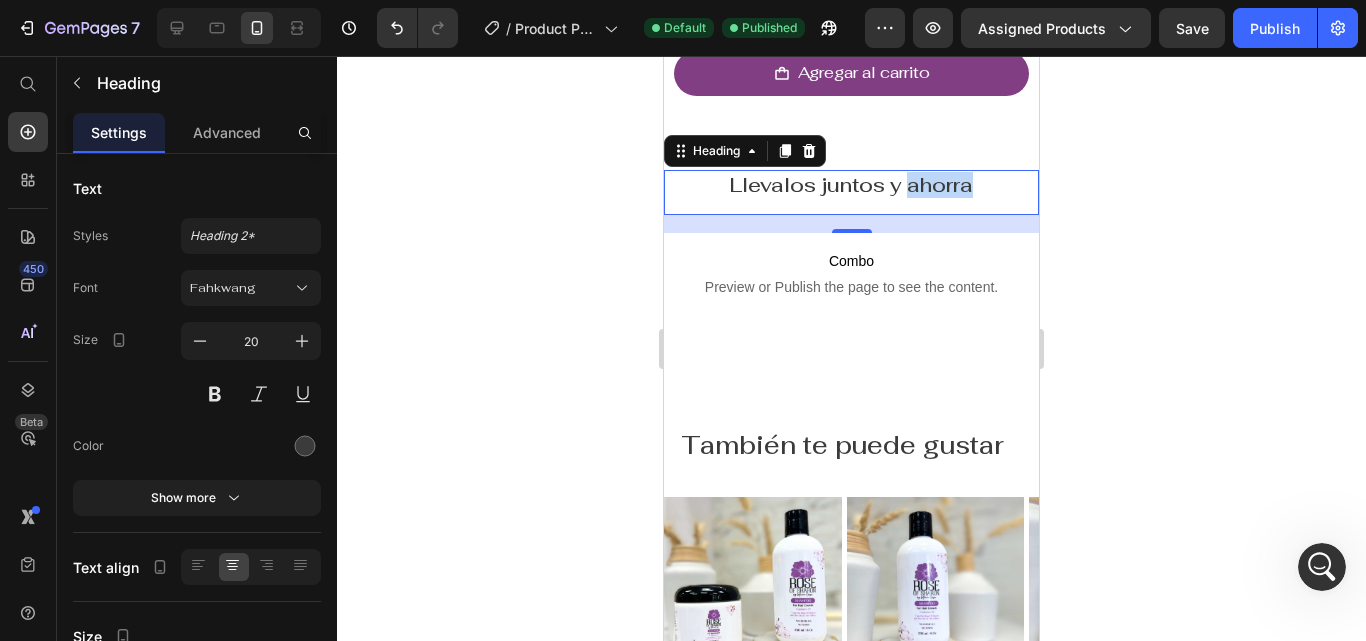 click on "Llevalos juntos y ahorra" at bounding box center (851, 185) 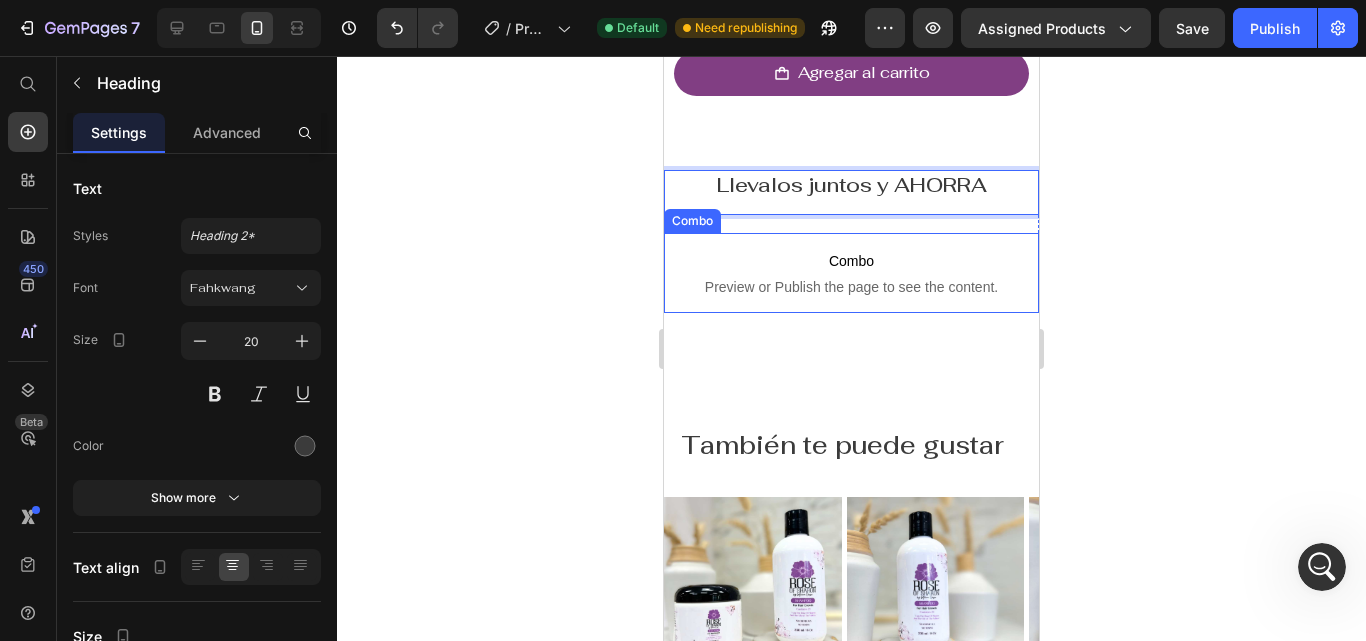 click on "Preview or Publish the page to see the content." at bounding box center [851, 287] 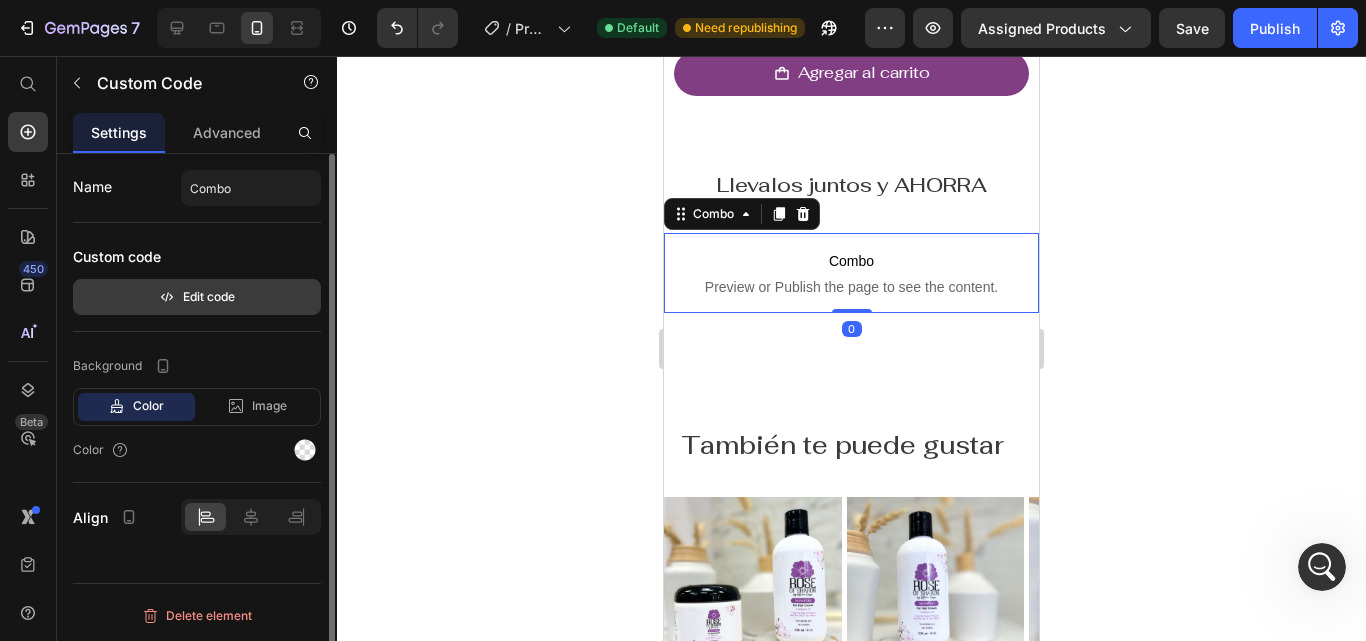 click on "Edit code" at bounding box center (197, 297) 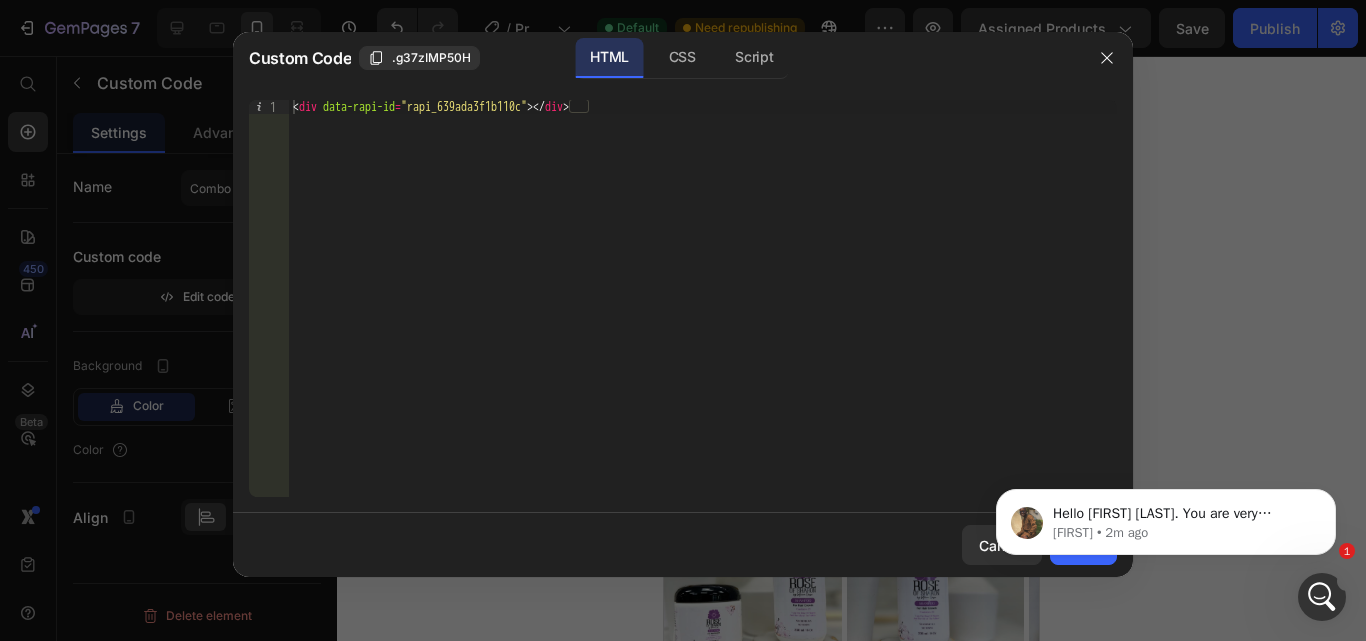 scroll, scrollTop: 0, scrollLeft: 0, axis: both 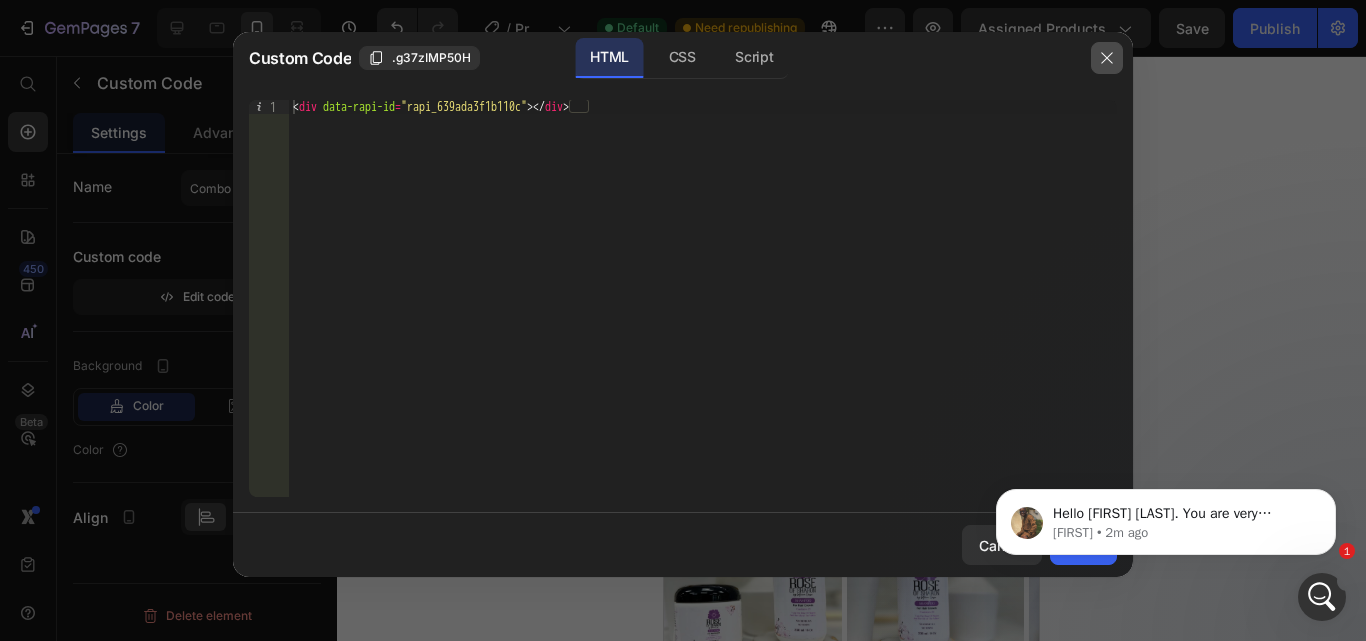 click 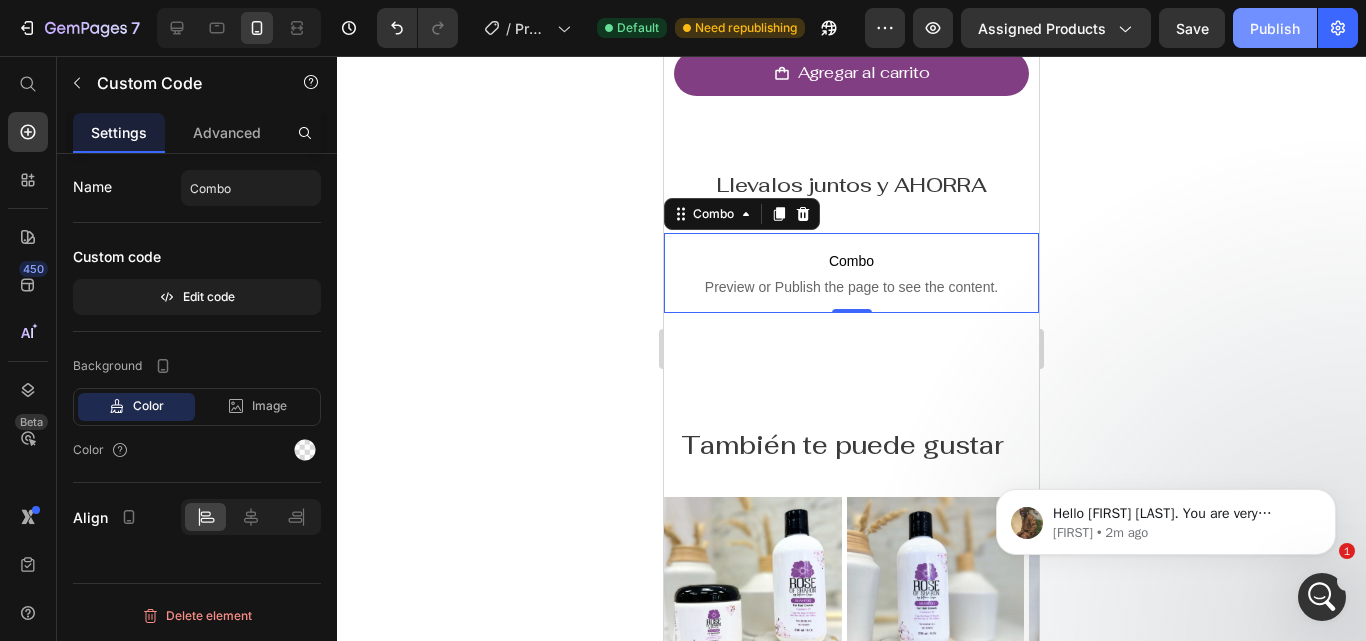 click on "Publish" at bounding box center (1275, 28) 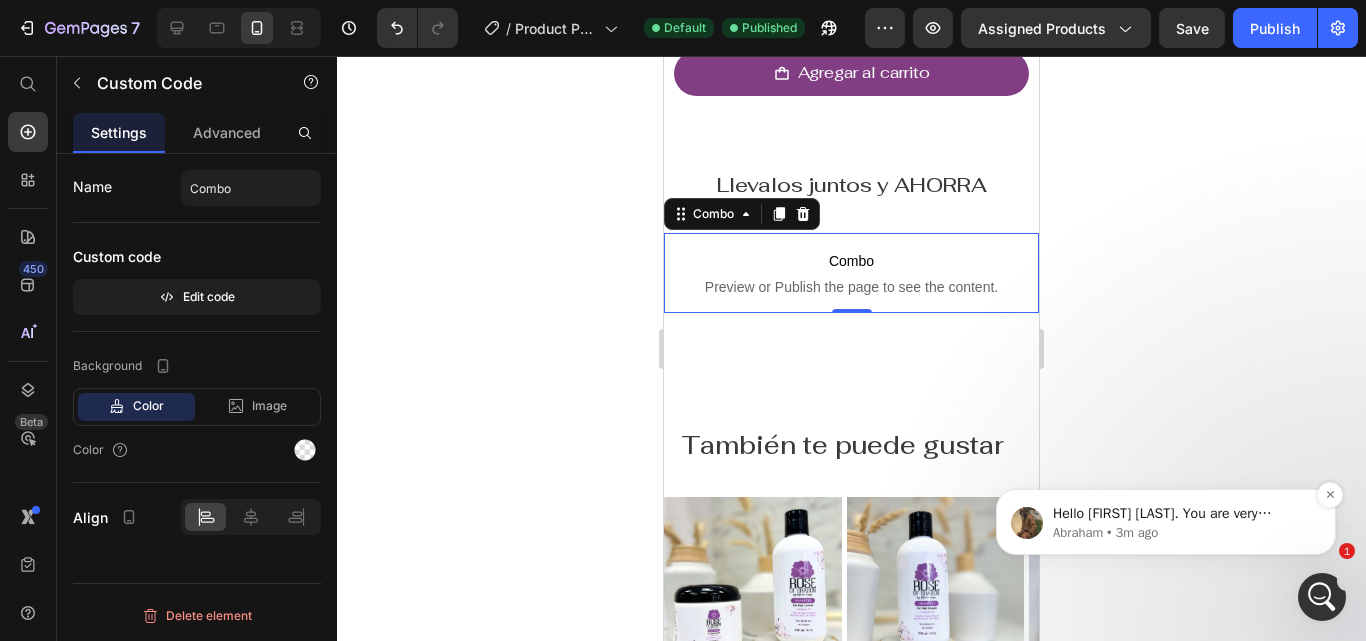 click on "Abraham • 3m ago" at bounding box center (1182, 533) 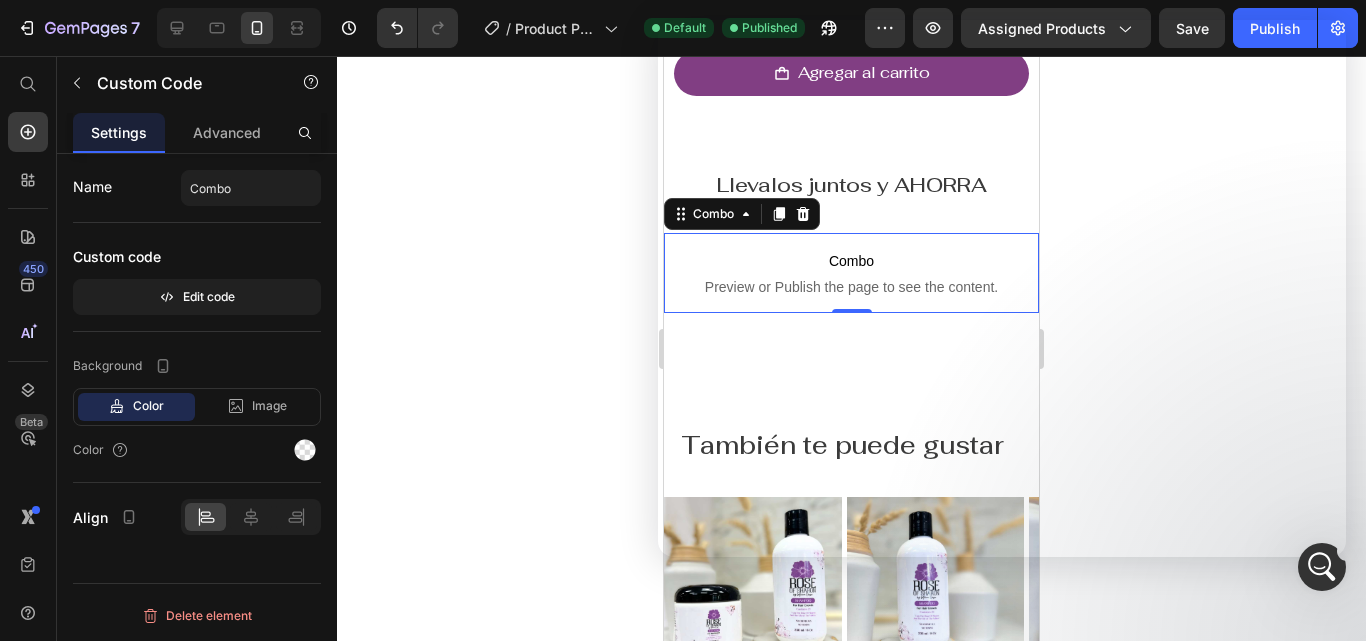 scroll, scrollTop: 0, scrollLeft: 0, axis: both 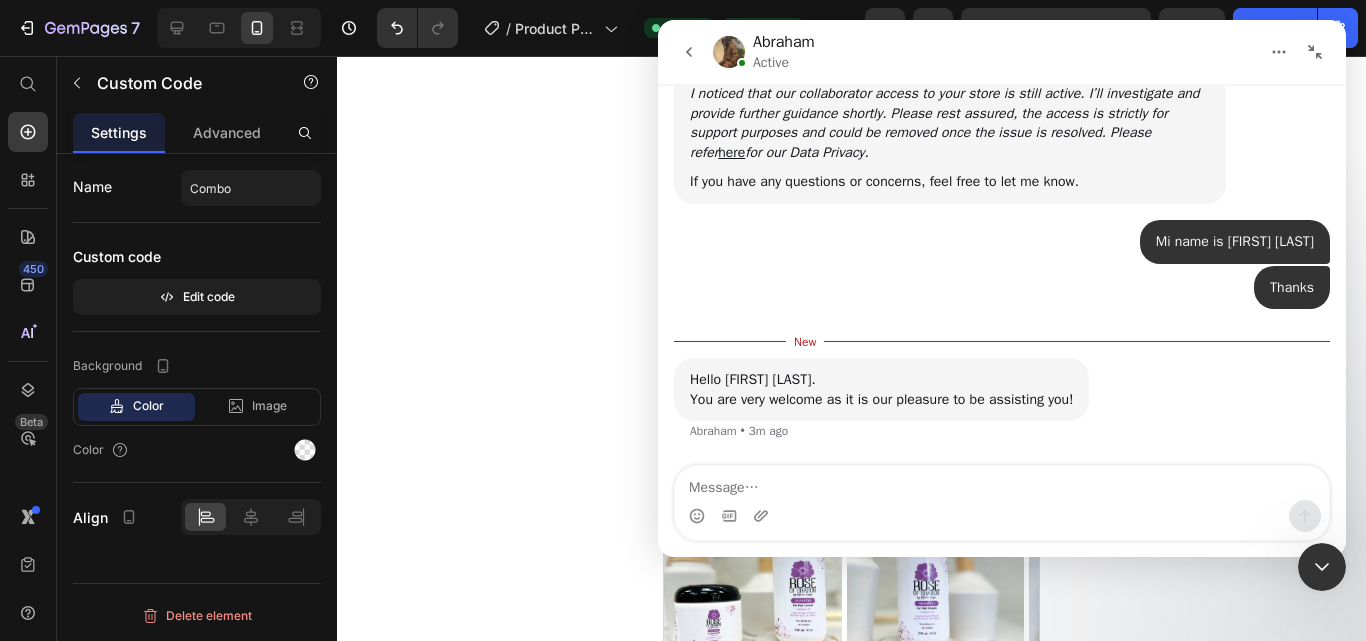 click at bounding box center [1002, 483] 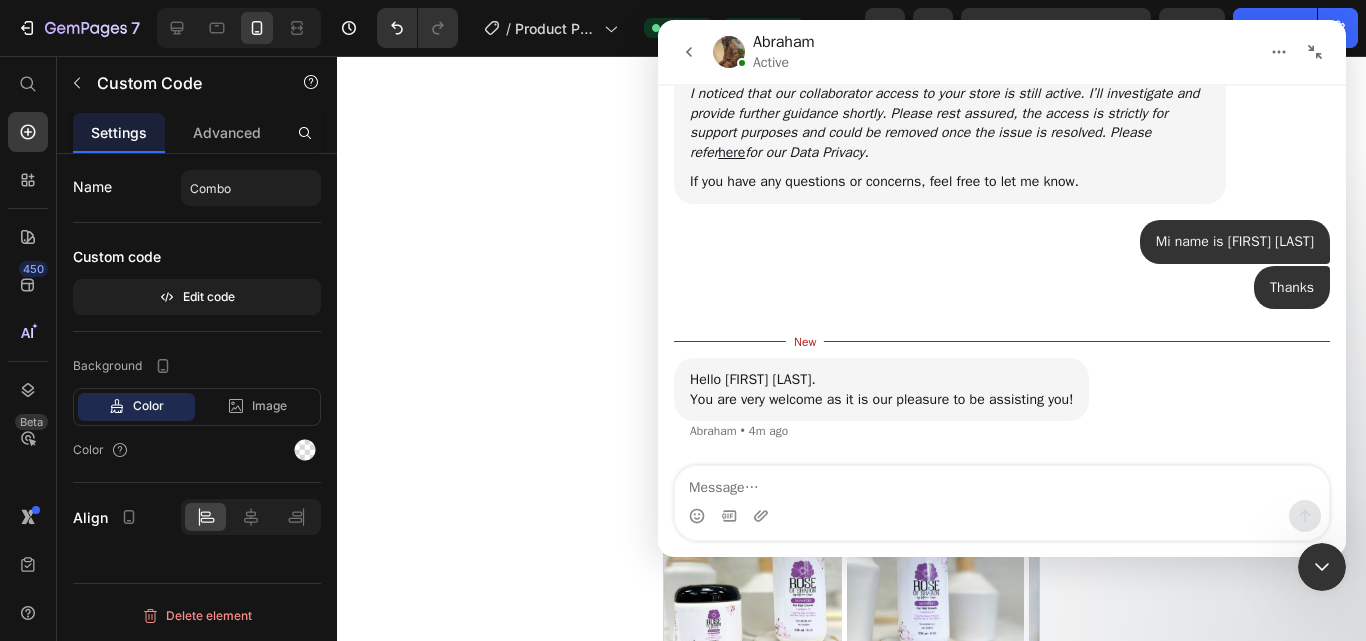 click at bounding box center (1322, 567) 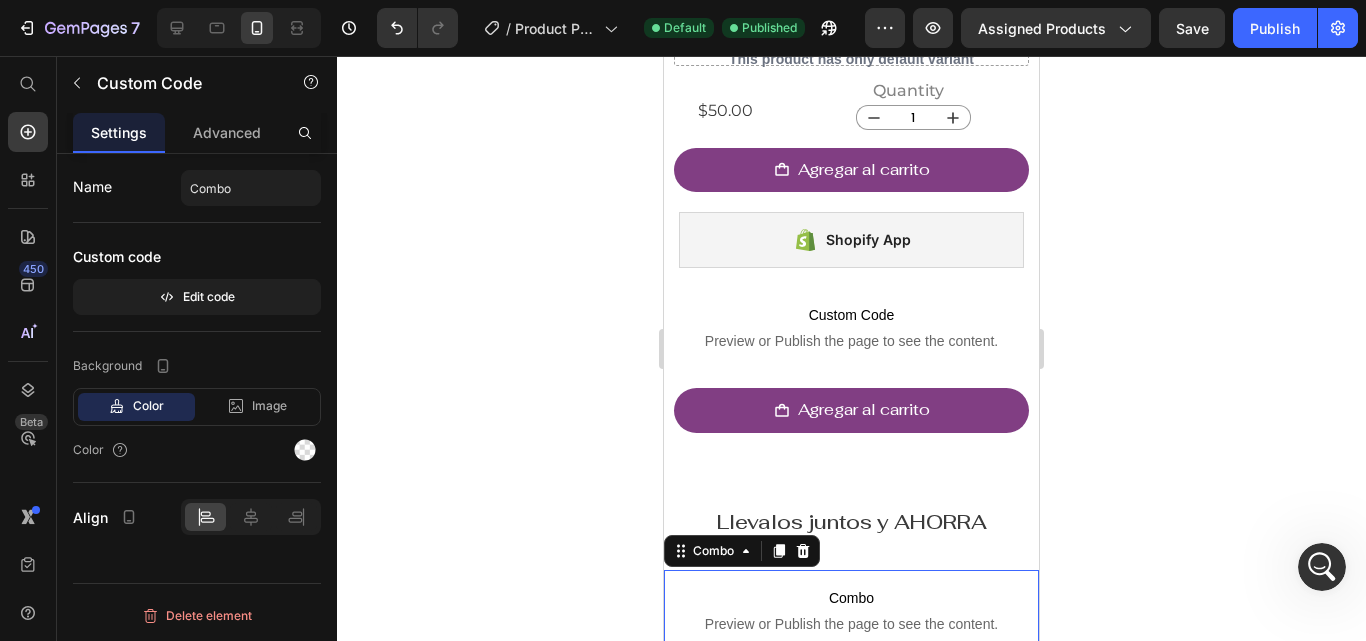scroll, scrollTop: 529, scrollLeft: 0, axis: vertical 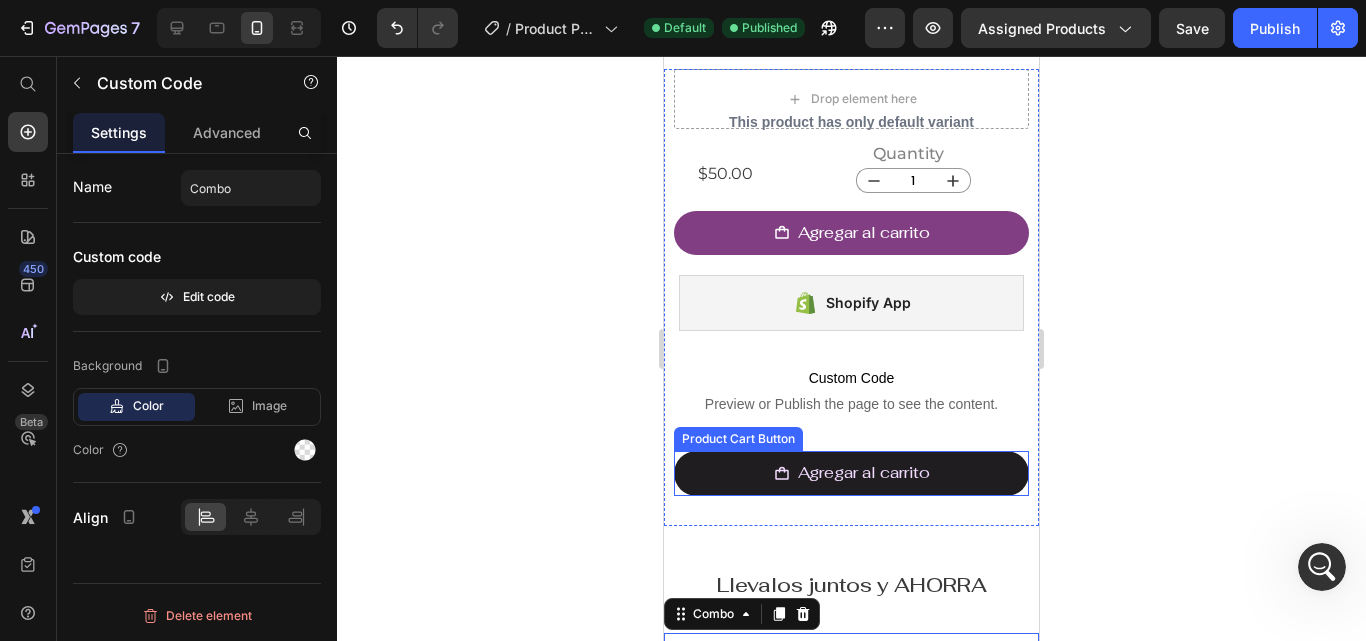click on "Agregar al carrito" at bounding box center (851, 473) 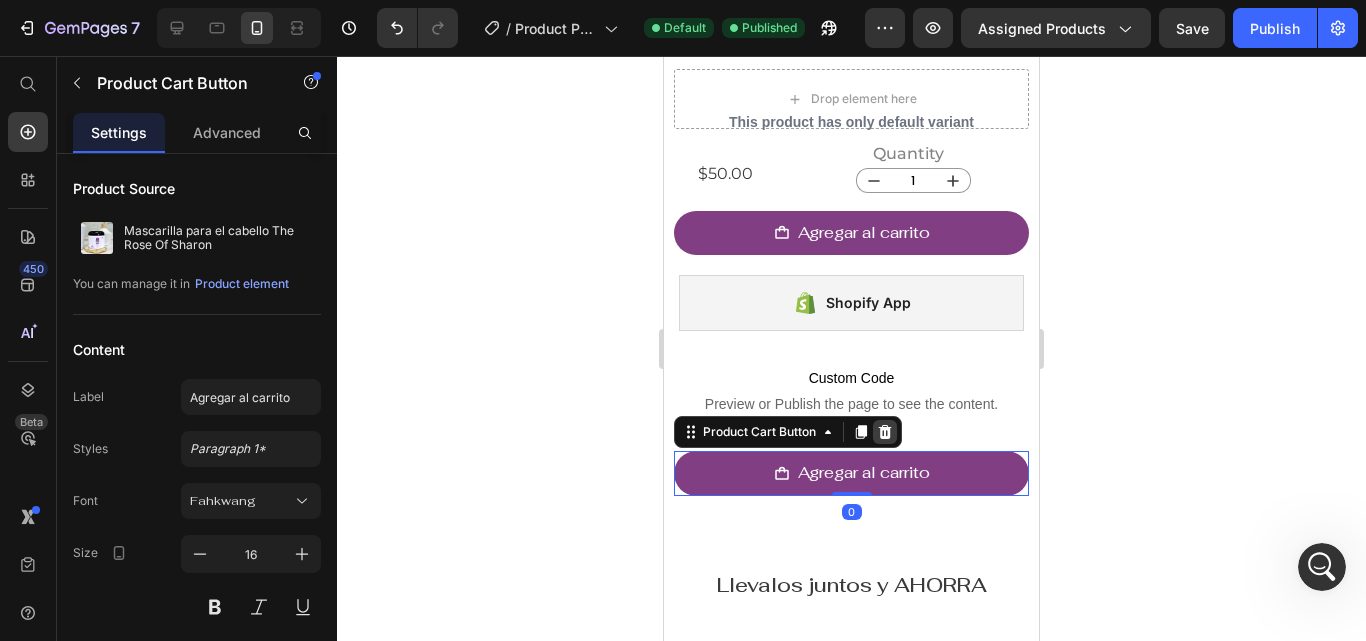 click at bounding box center [885, 432] 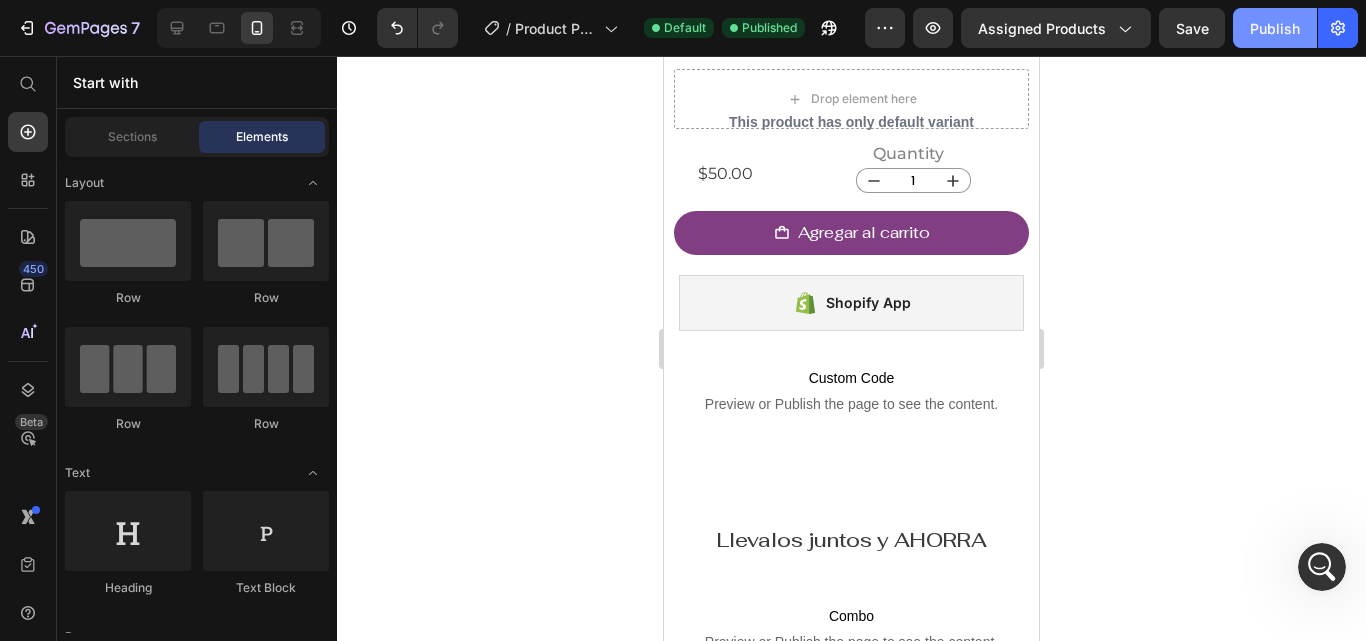 click on "Publish" at bounding box center (1275, 28) 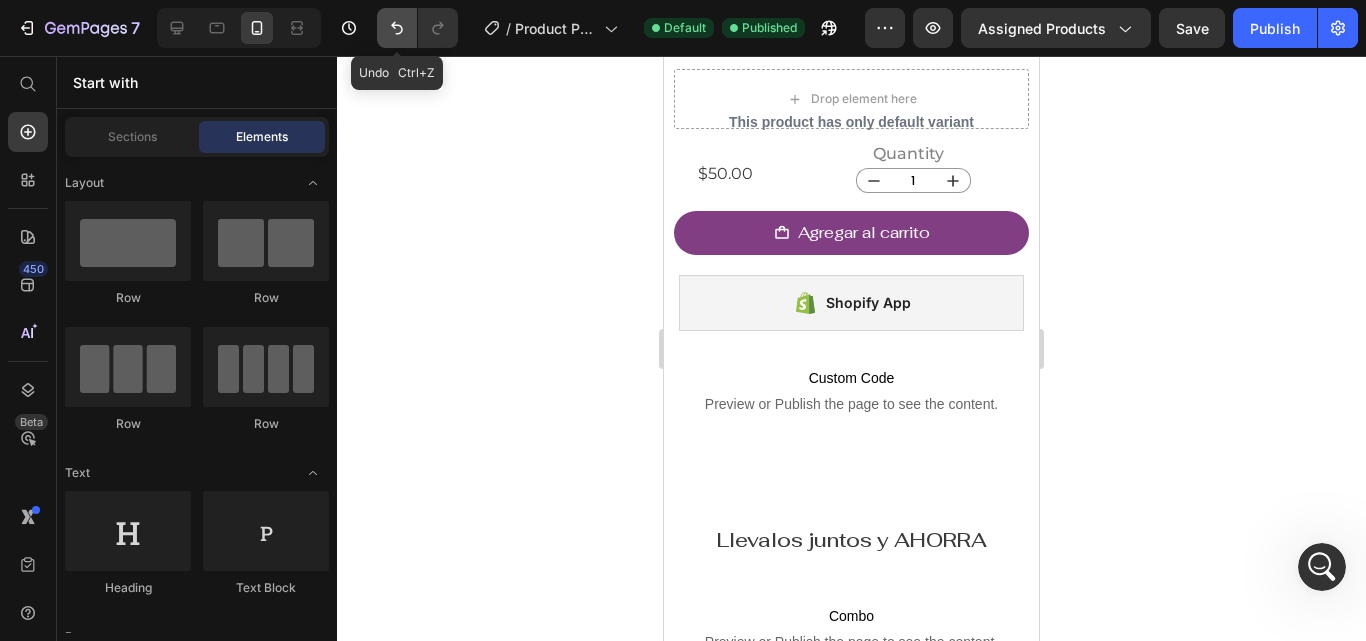 click 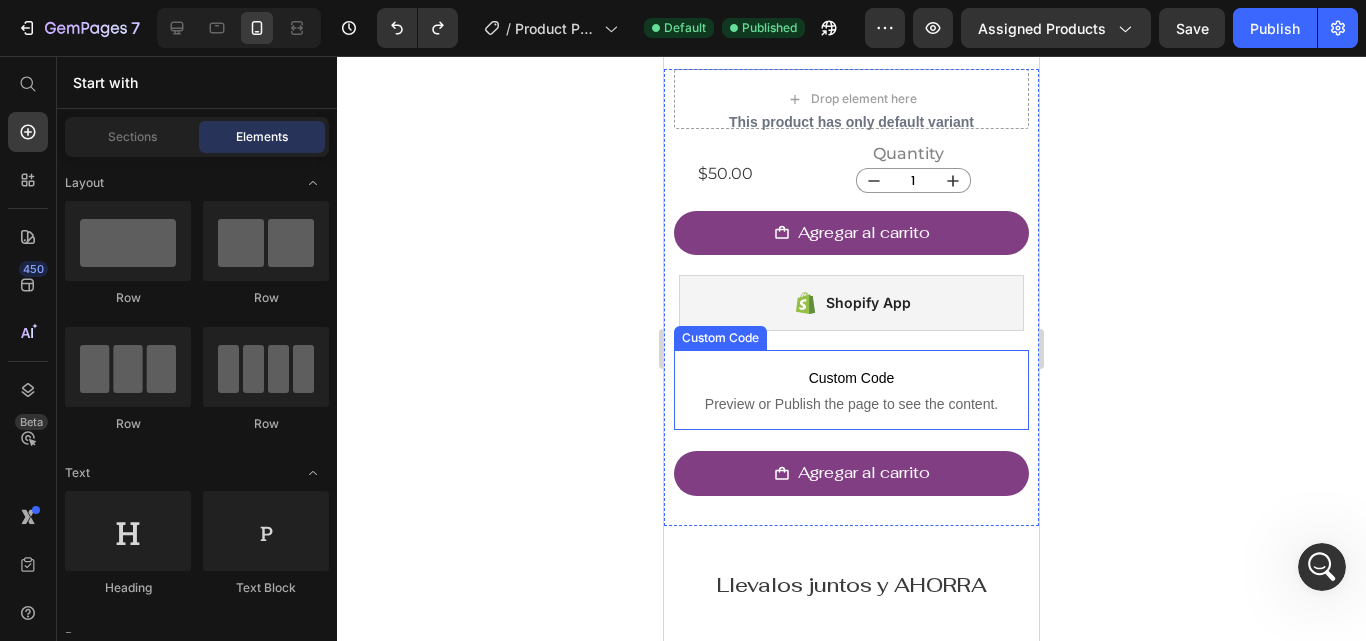 click on "Custom Code" at bounding box center (851, 378) 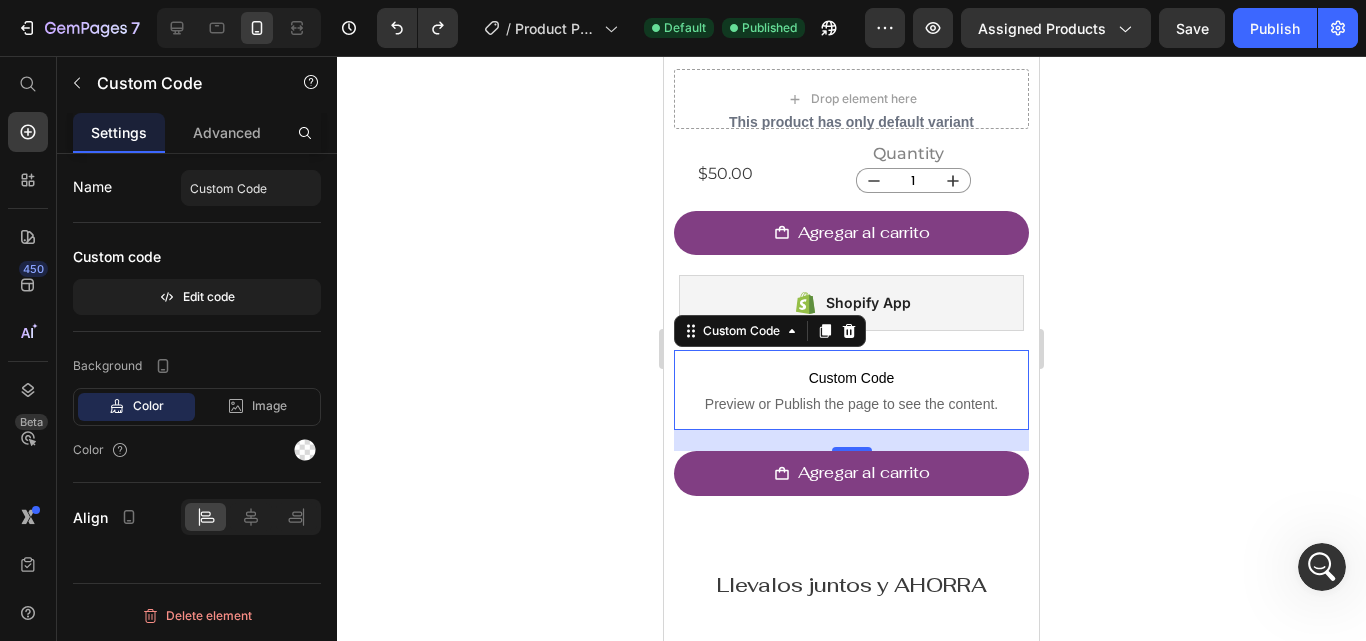 click 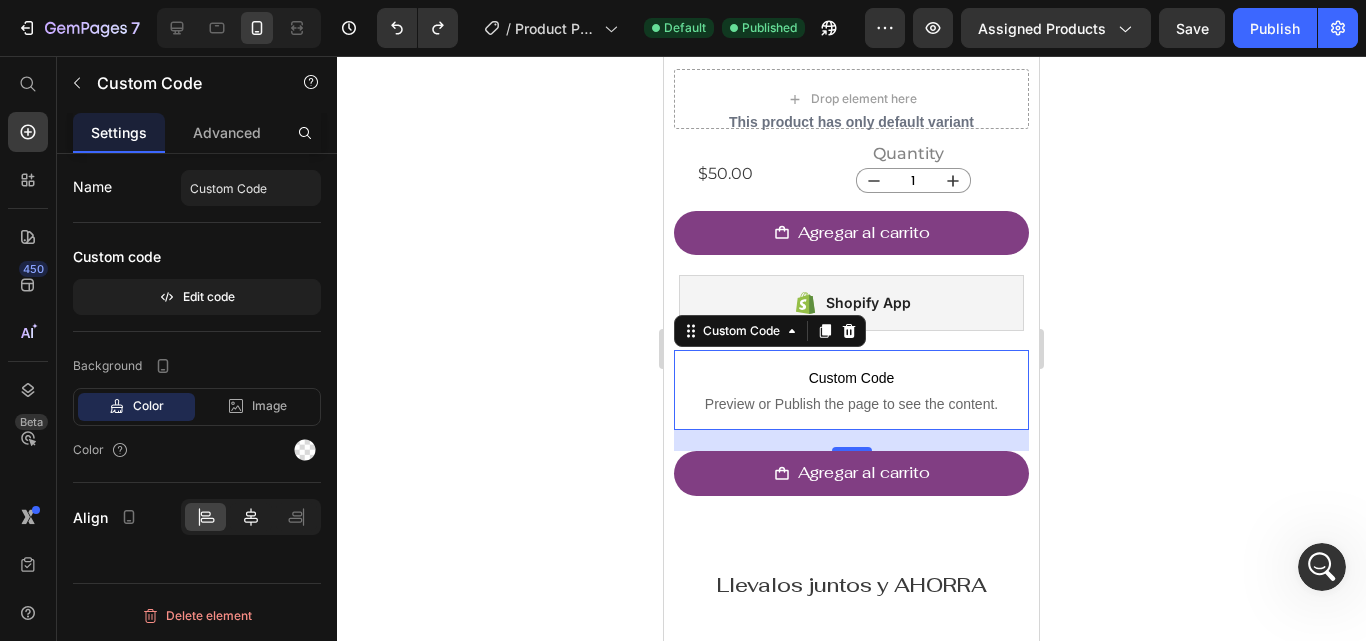 click 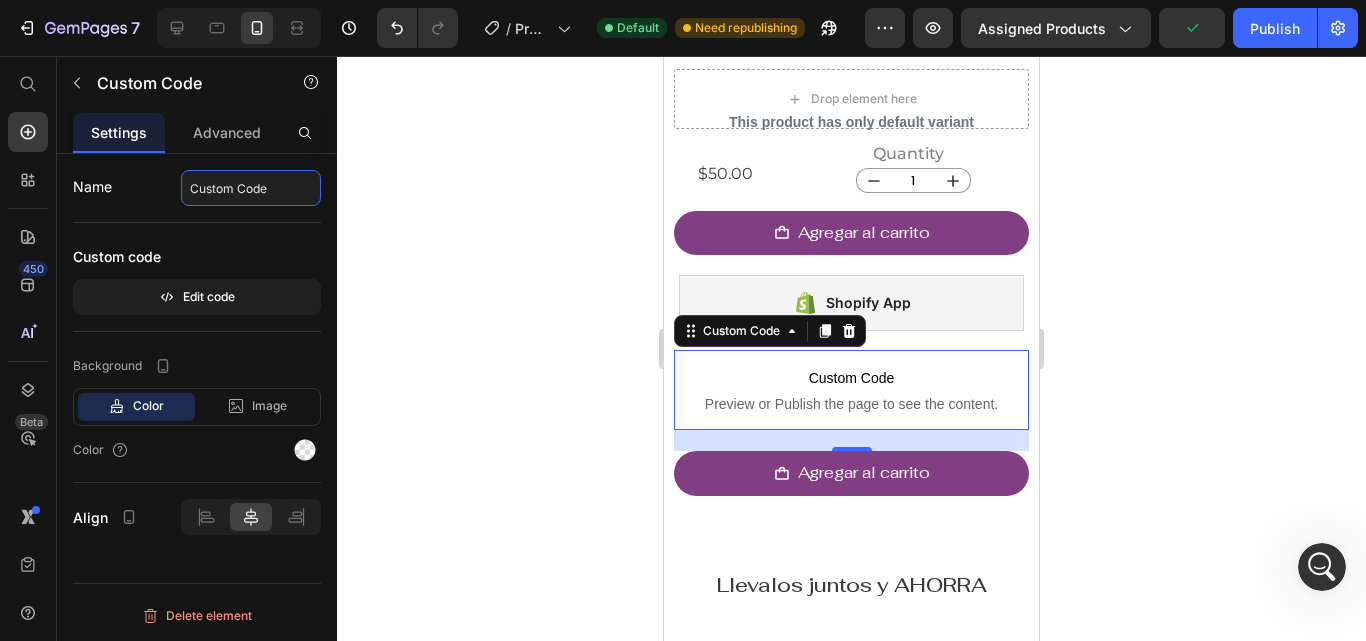 click on "Custom Code" 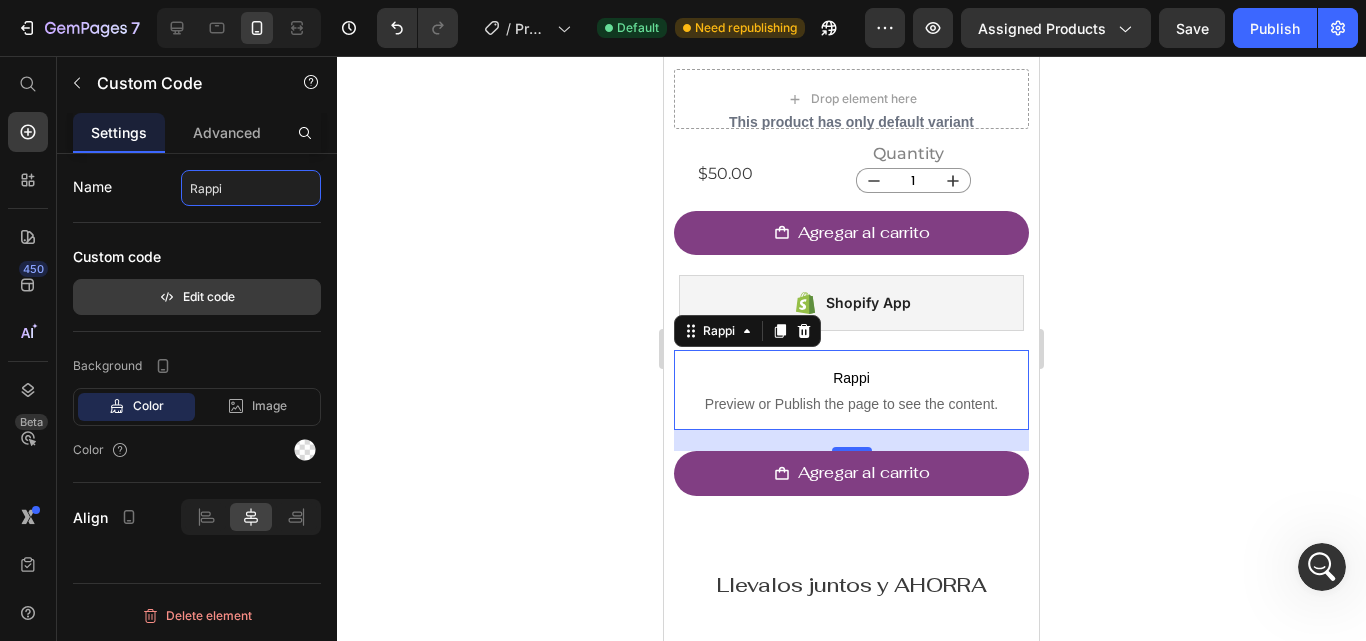 type on "Rappi" 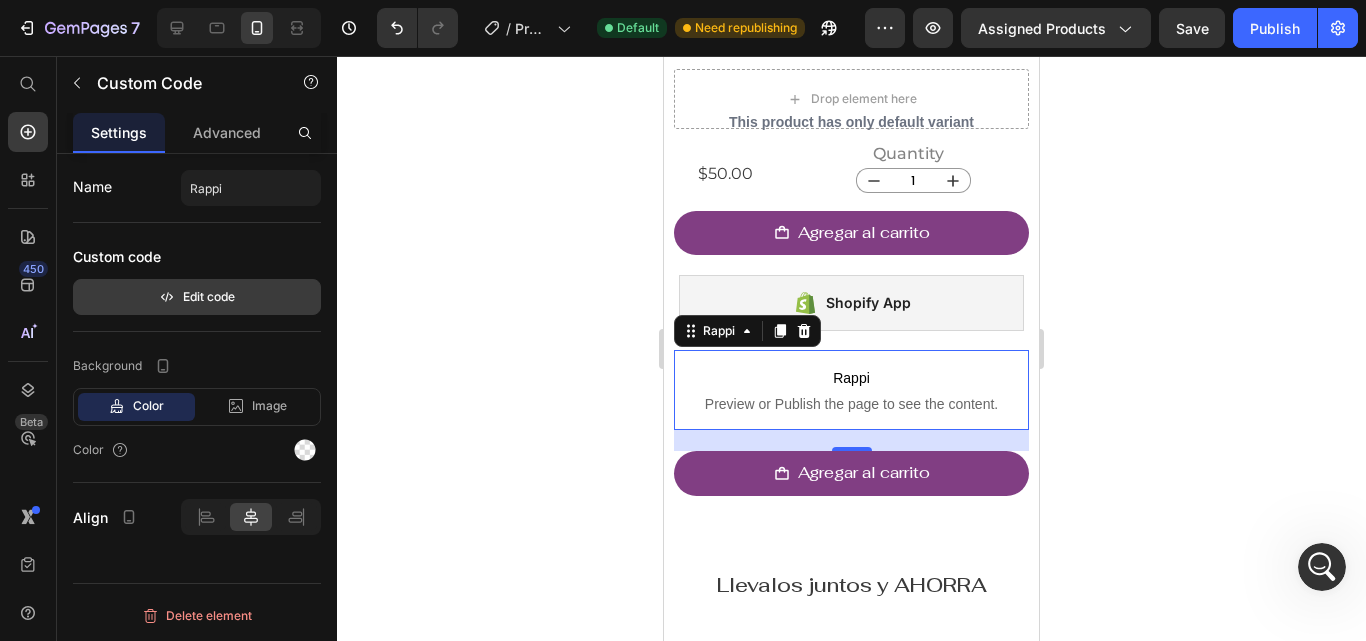 click on "Edit code" at bounding box center (197, 297) 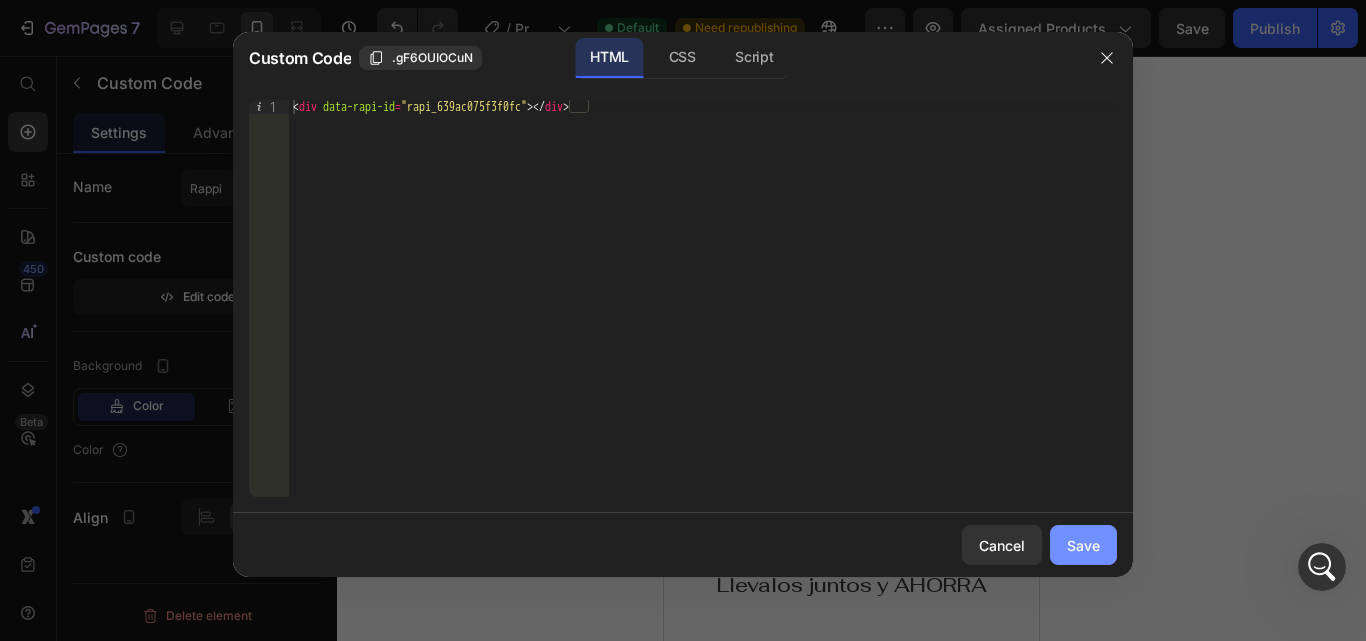 click on "Save" 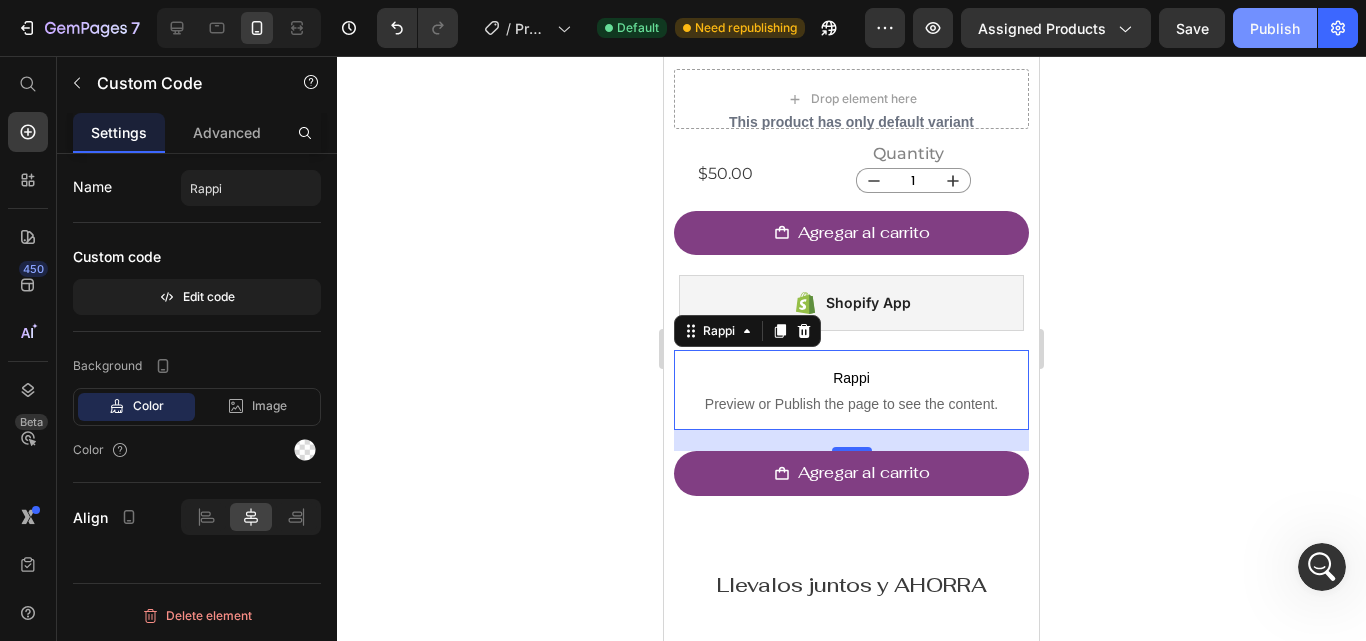 click on "Publish" at bounding box center [1275, 28] 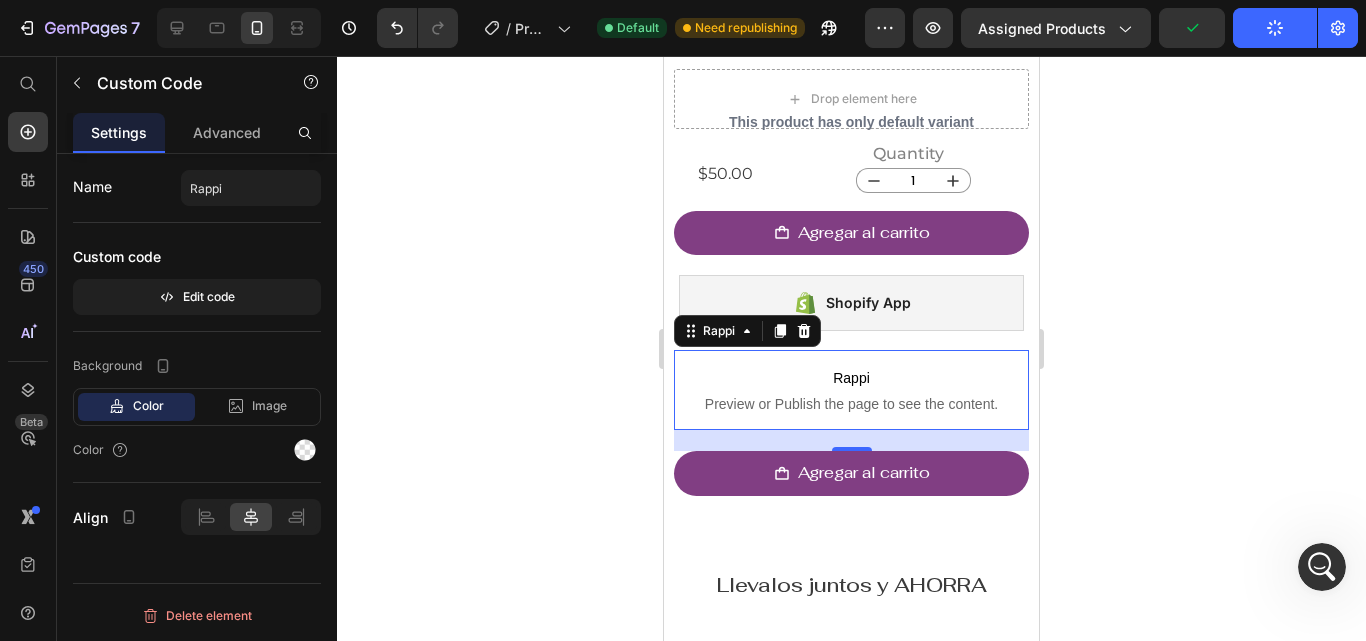 click 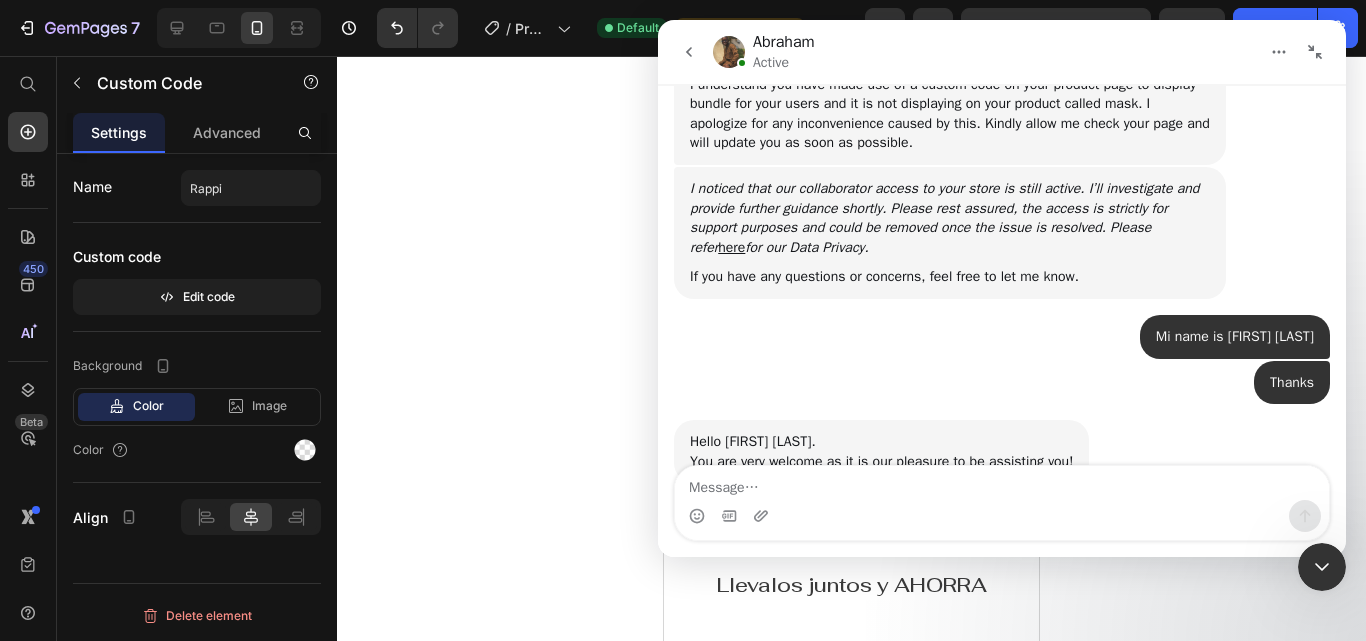 scroll, scrollTop: 787, scrollLeft: 0, axis: vertical 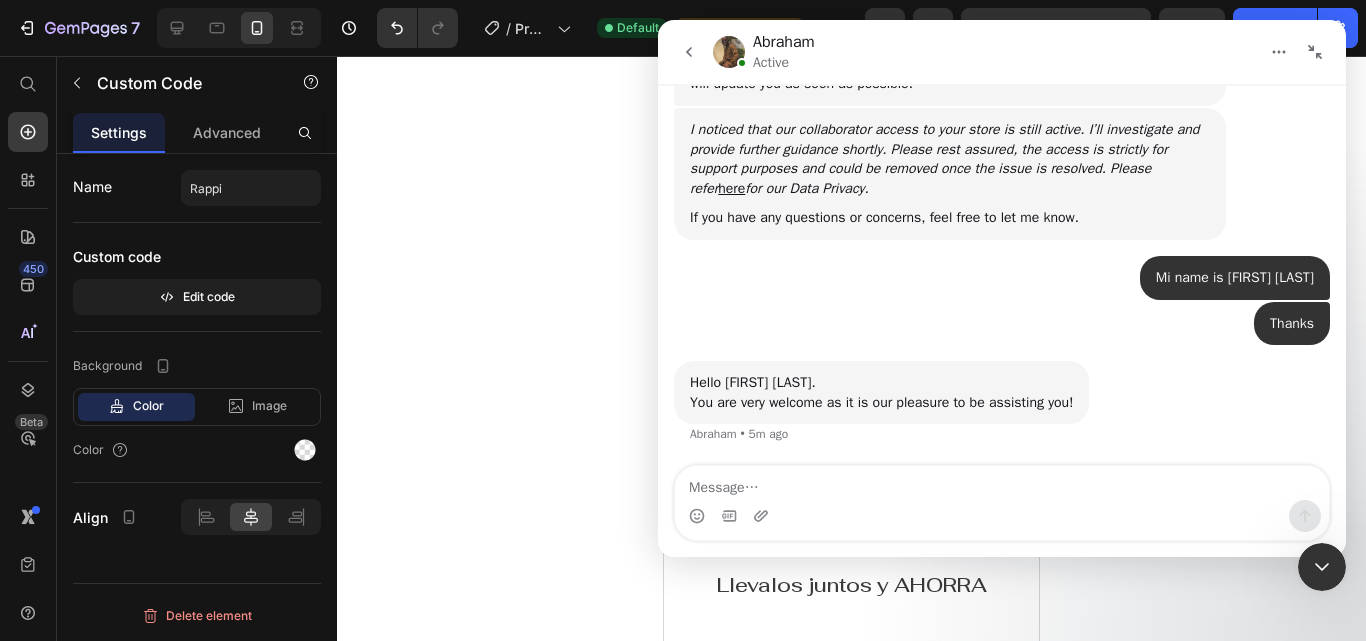 click at bounding box center [1002, 516] 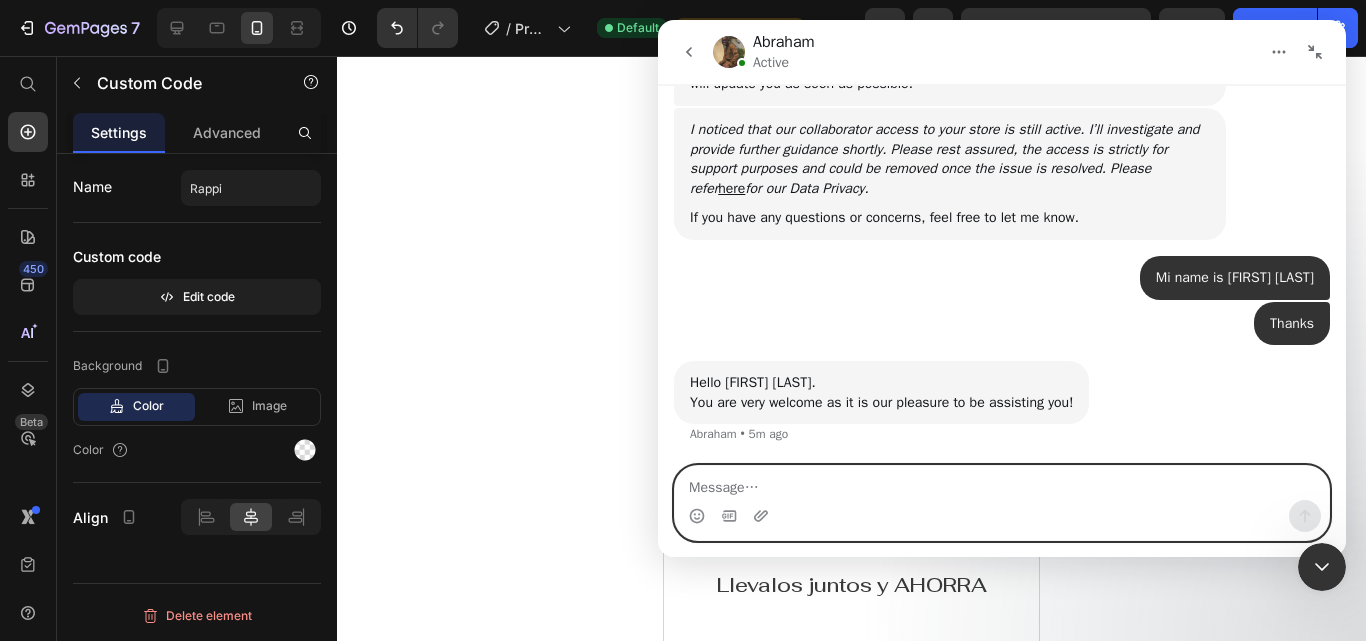 click at bounding box center [1002, 483] 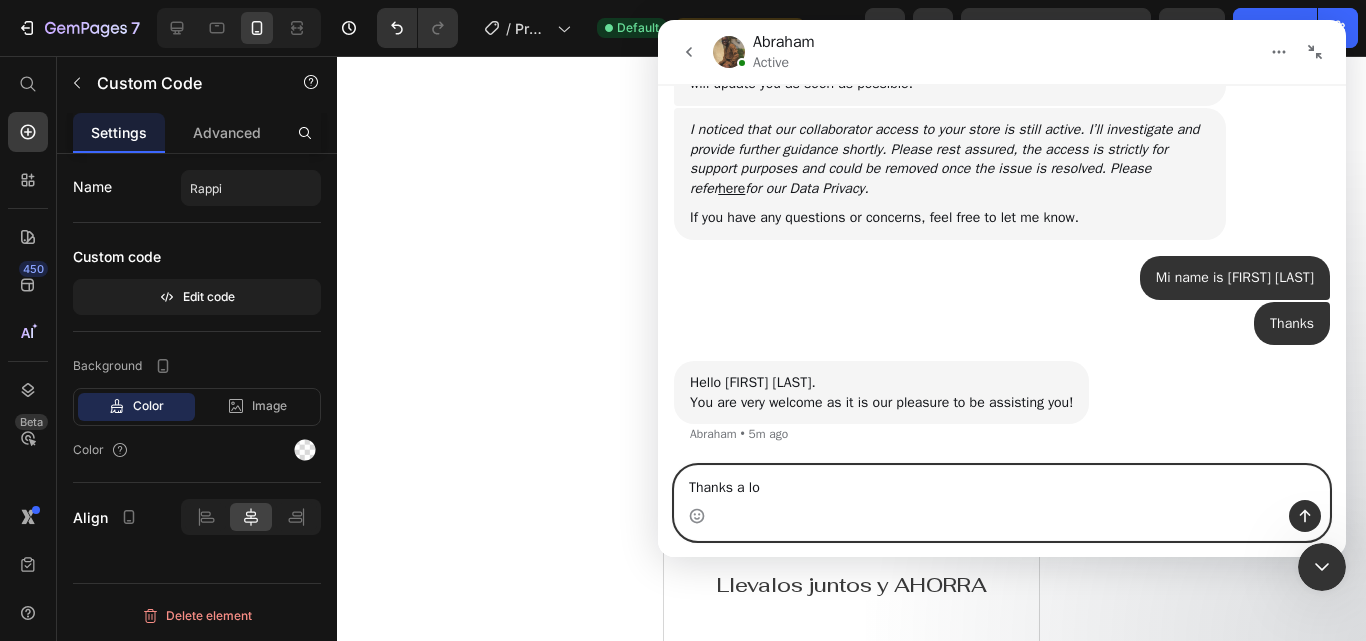 type on "Thanks a lot" 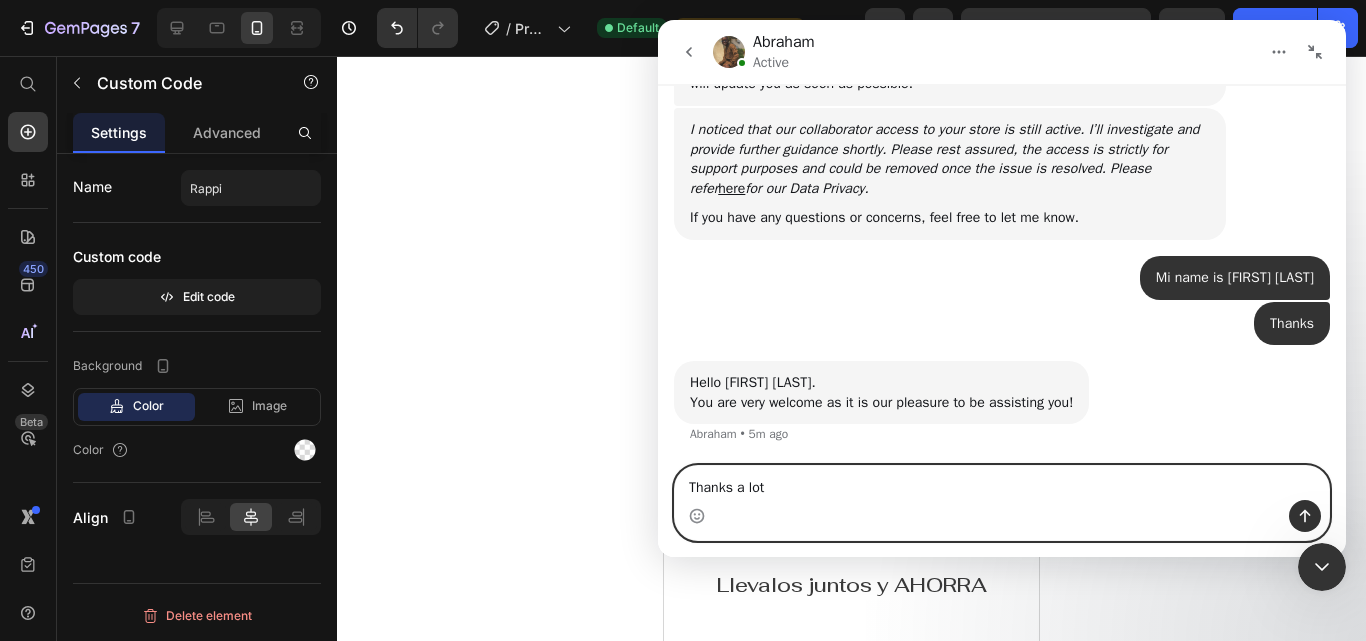 type 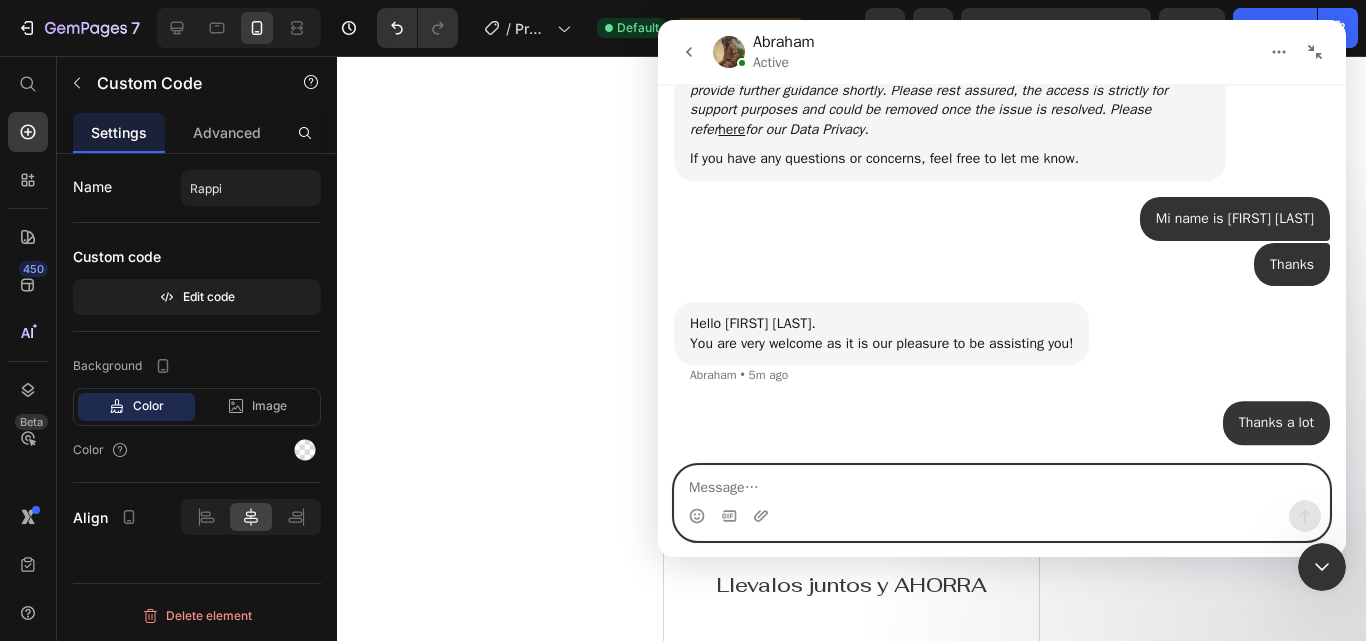 scroll, scrollTop: 847, scrollLeft: 0, axis: vertical 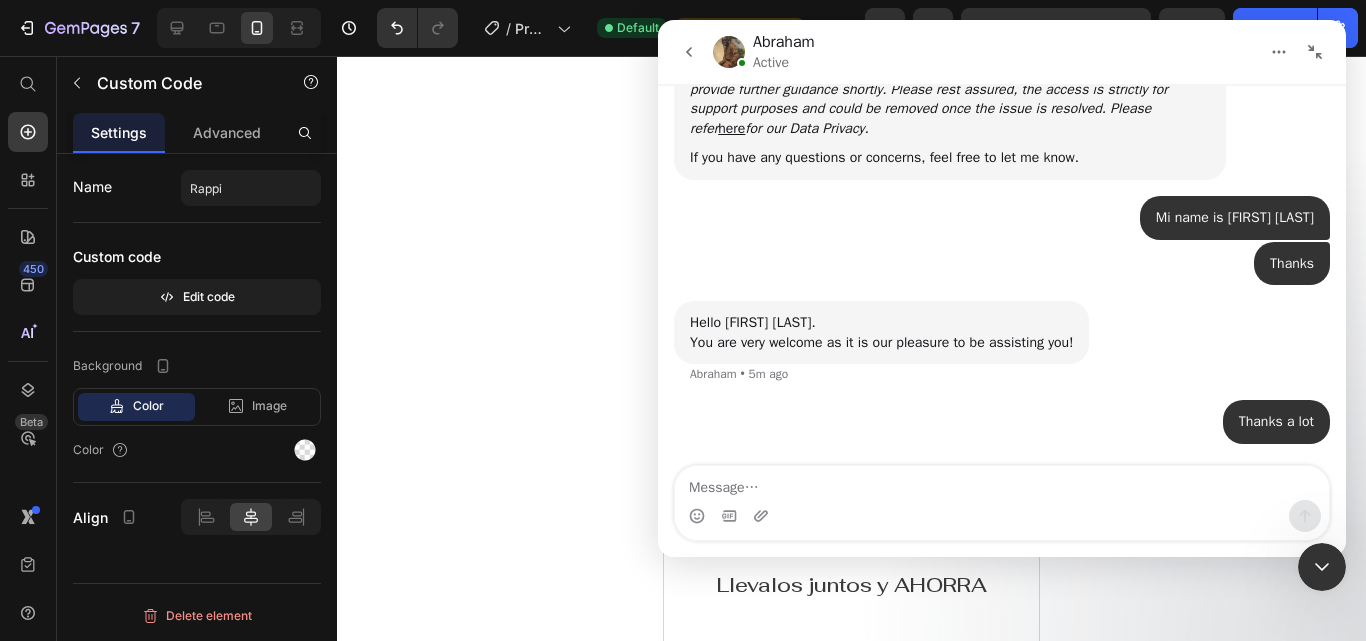 click 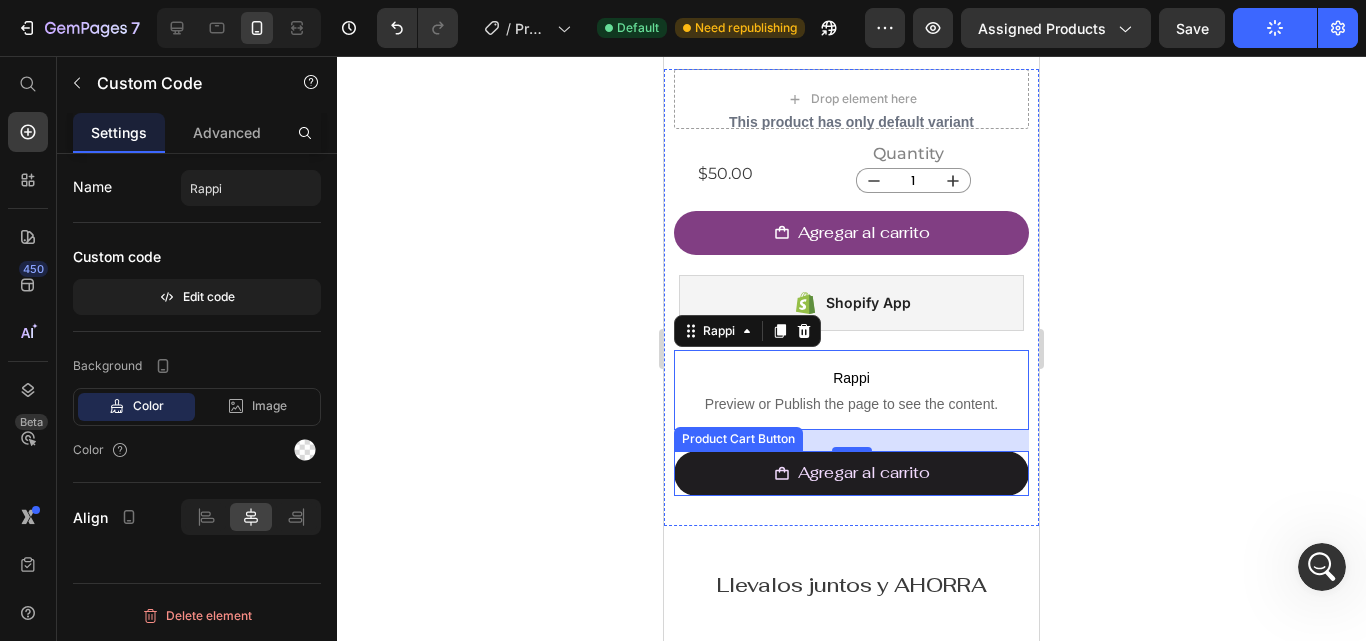 click on "Agregar al carrito" at bounding box center [851, 473] 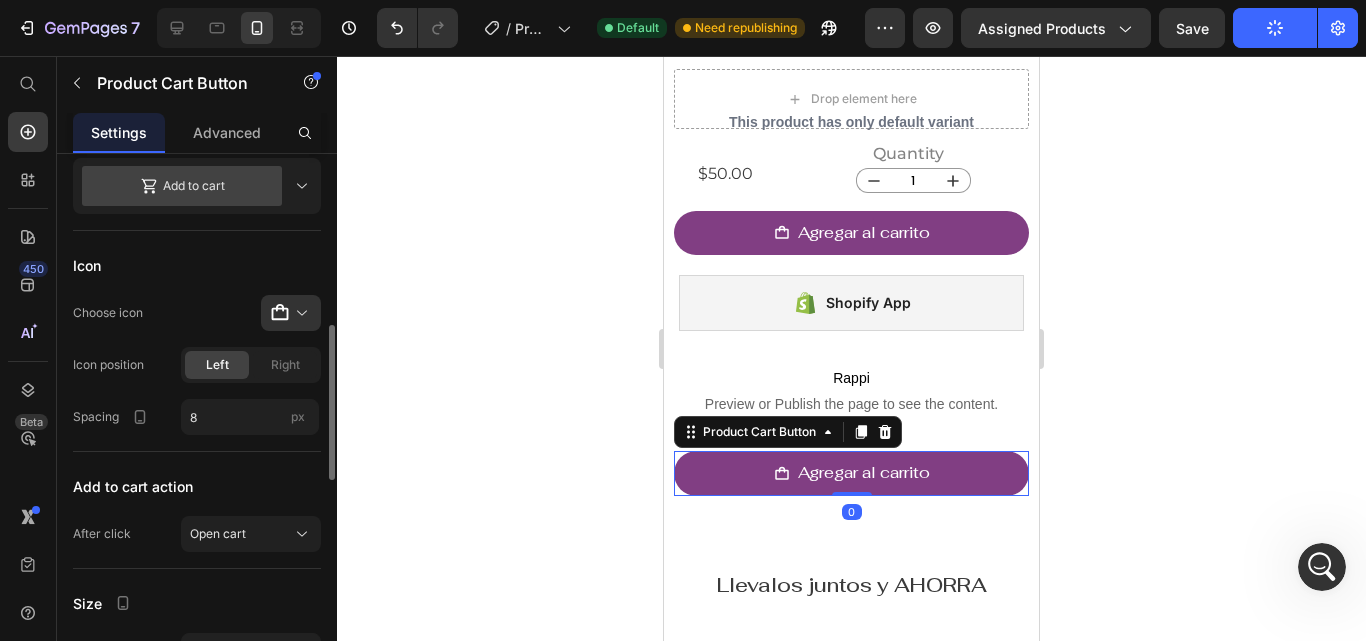 scroll, scrollTop: 1000, scrollLeft: 0, axis: vertical 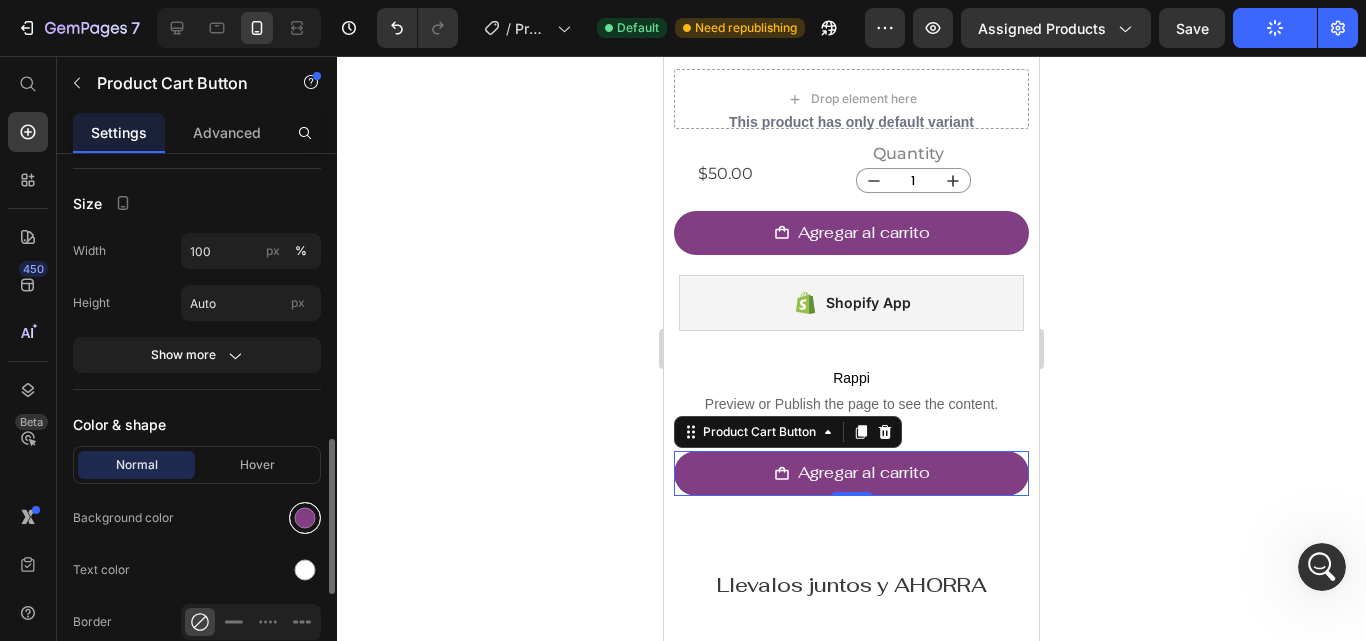click at bounding box center [305, 518] 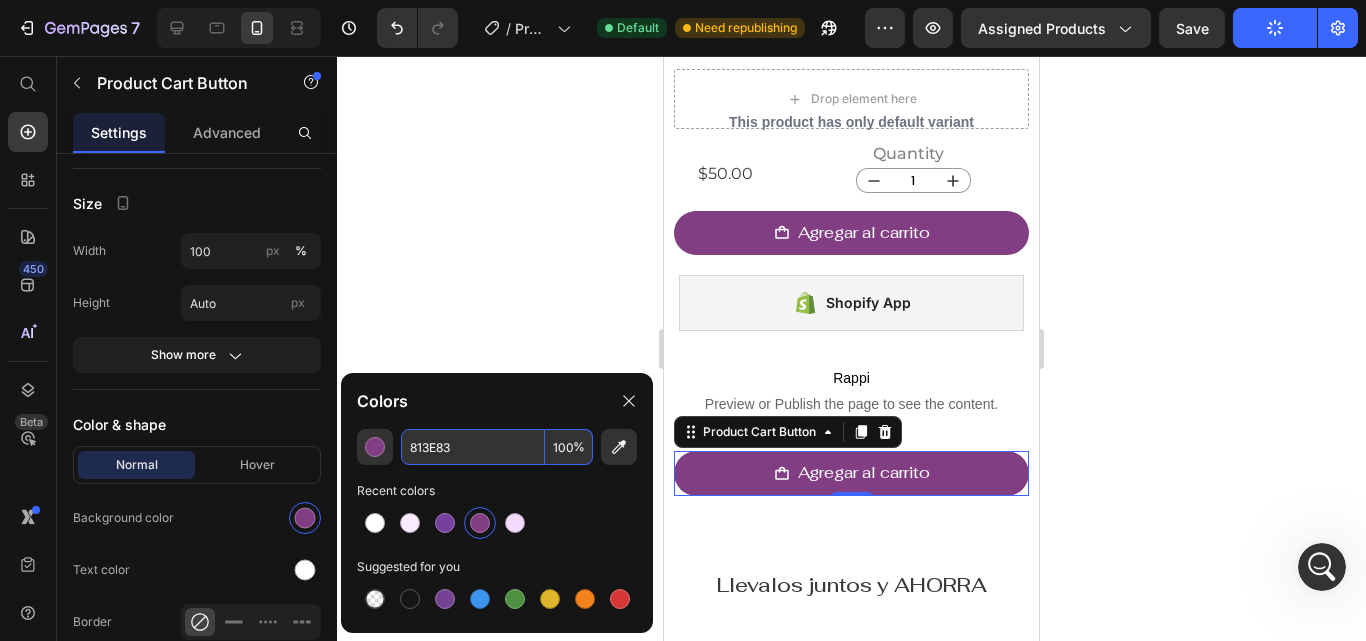 click on "813E83" at bounding box center [473, 447] 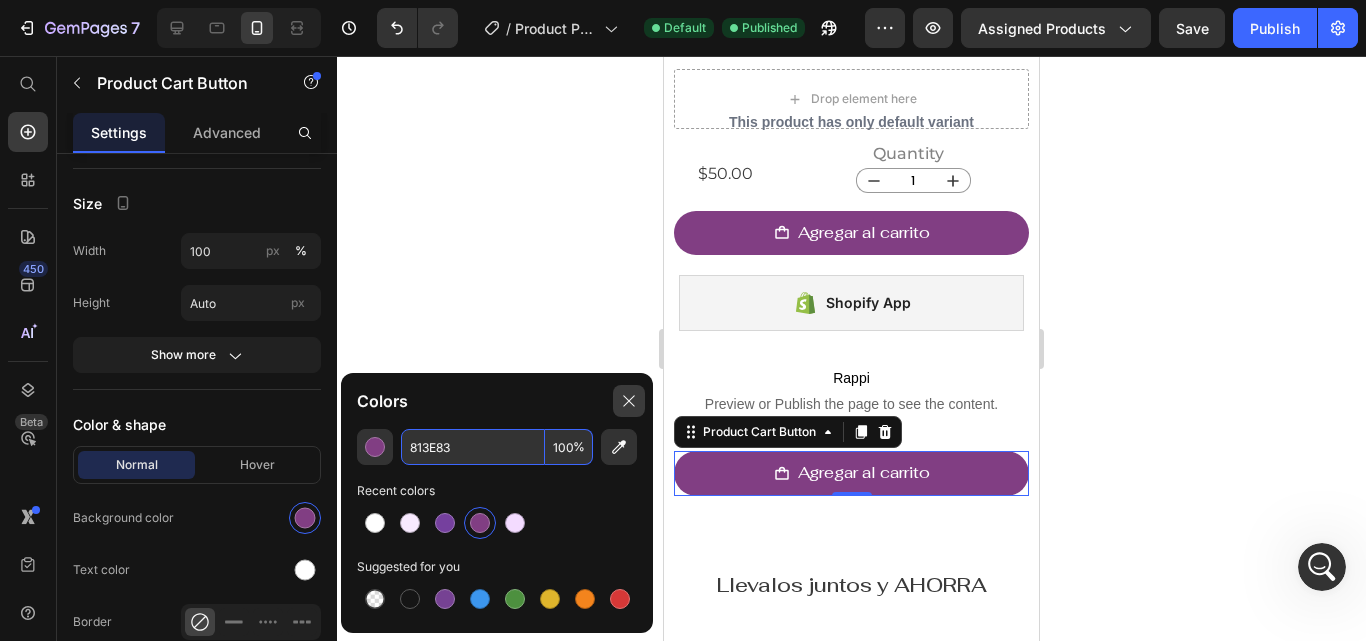 click 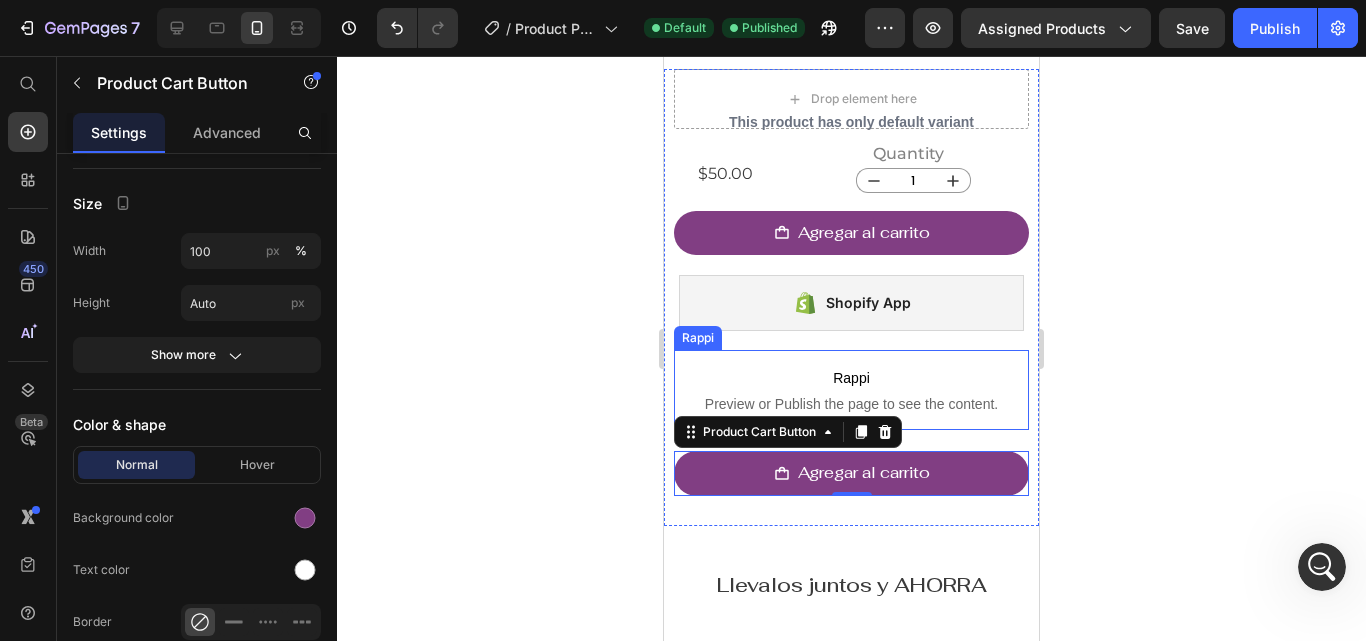 scroll, scrollTop: 329, scrollLeft: 0, axis: vertical 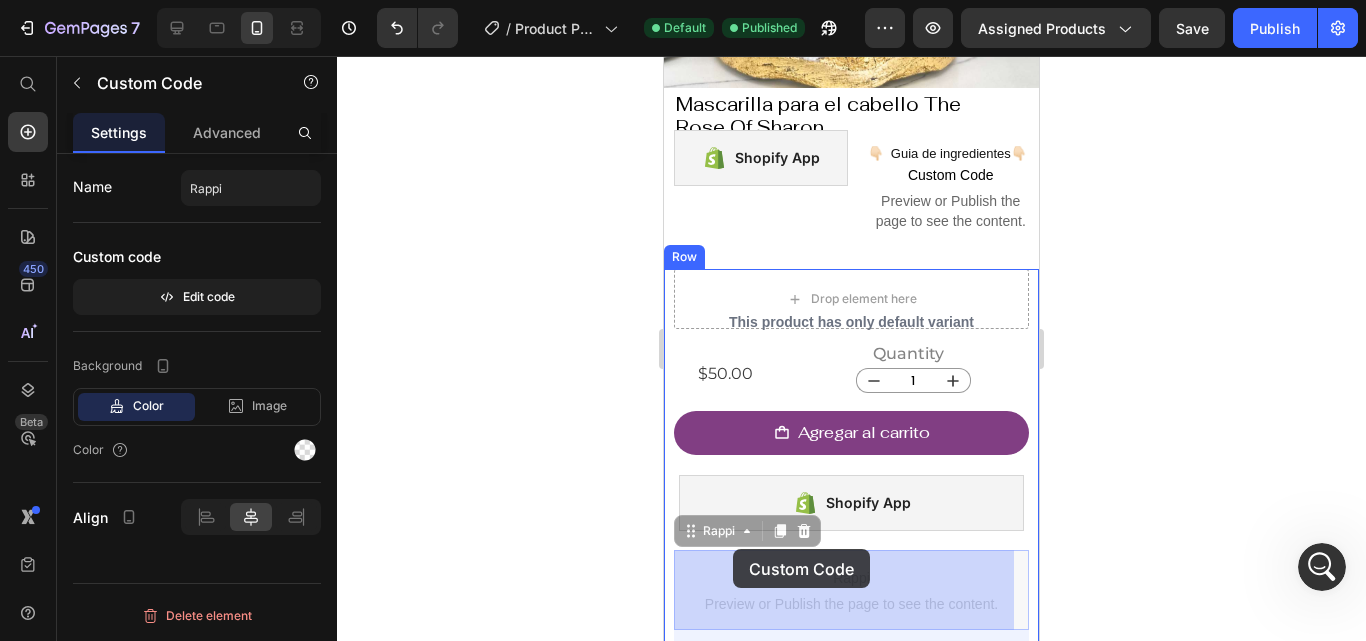 drag, startPoint x: 696, startPoint y: 548, endPoint x: 733, endPoint y: 549, distance: 37.01351 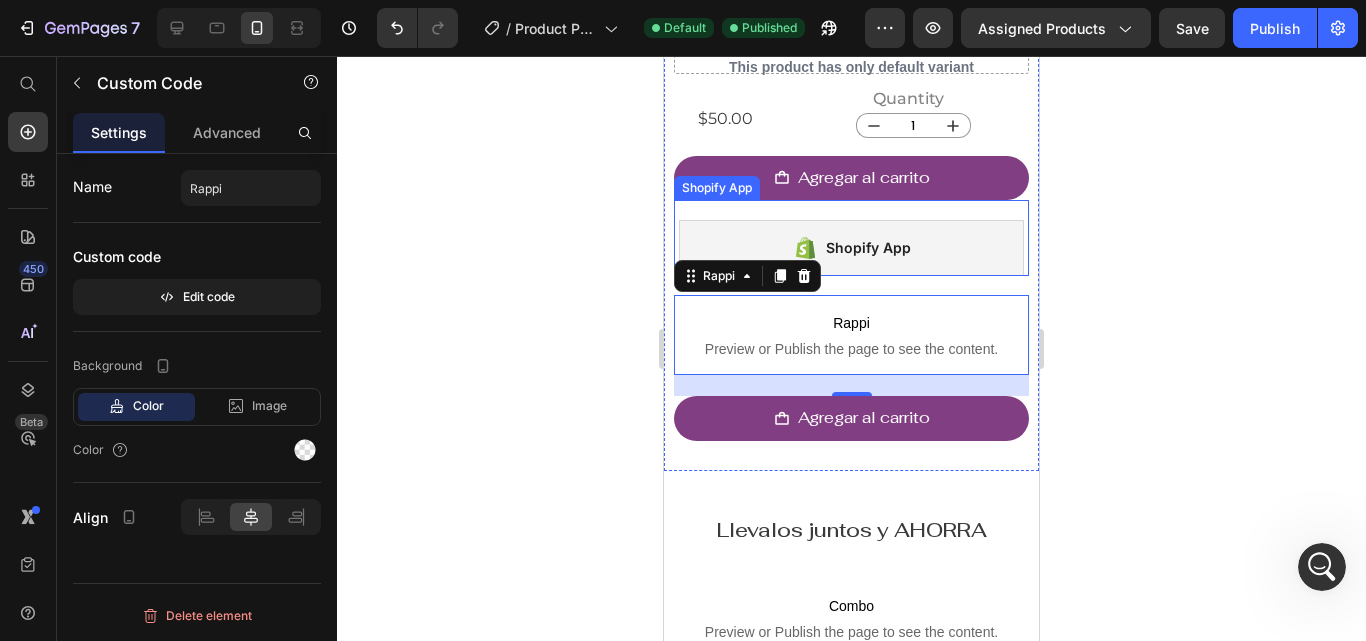 scroll, scrollTop: 729, scrollLeft: 0, axis: vertical 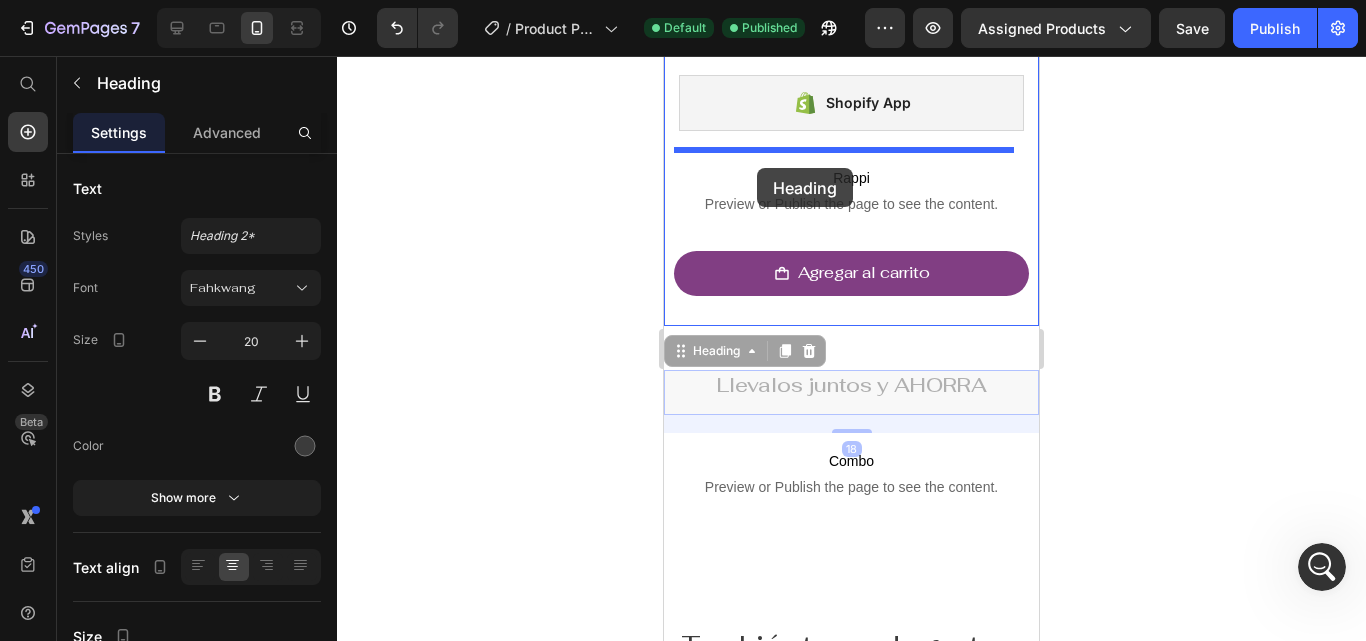 drag, startPoint x: 697, startPoint y: 362, endPoint x: 757, endPoint y: 168, distance: 203.0665 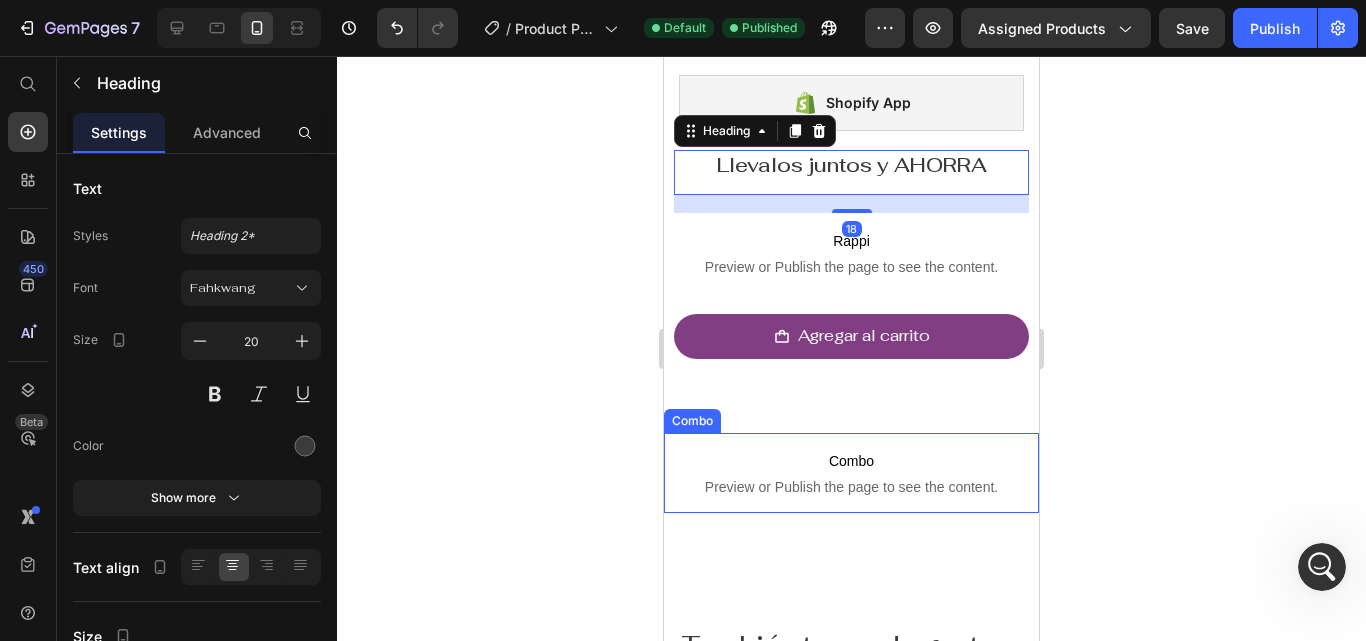 click on "Combo" at bounding box center [851, 461] 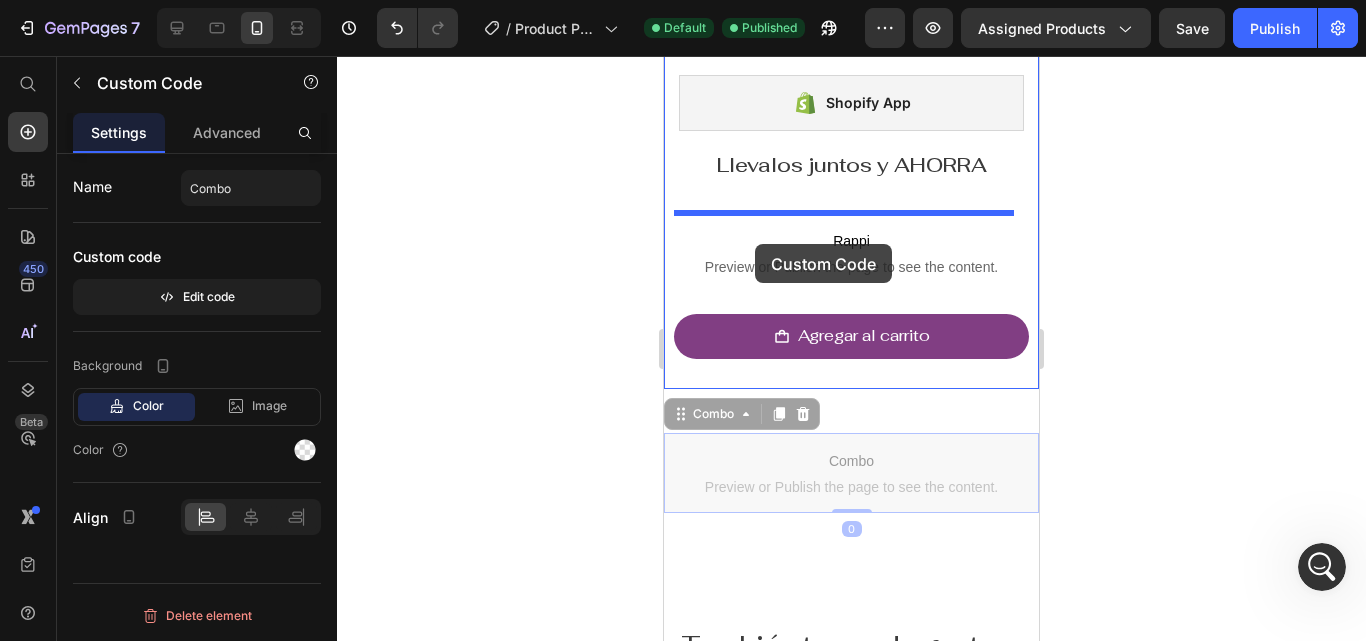 drag, startPoint x: 711, startPoint y: 426, endPoint x: 755, endPoint y: 244, distance: 187.24316 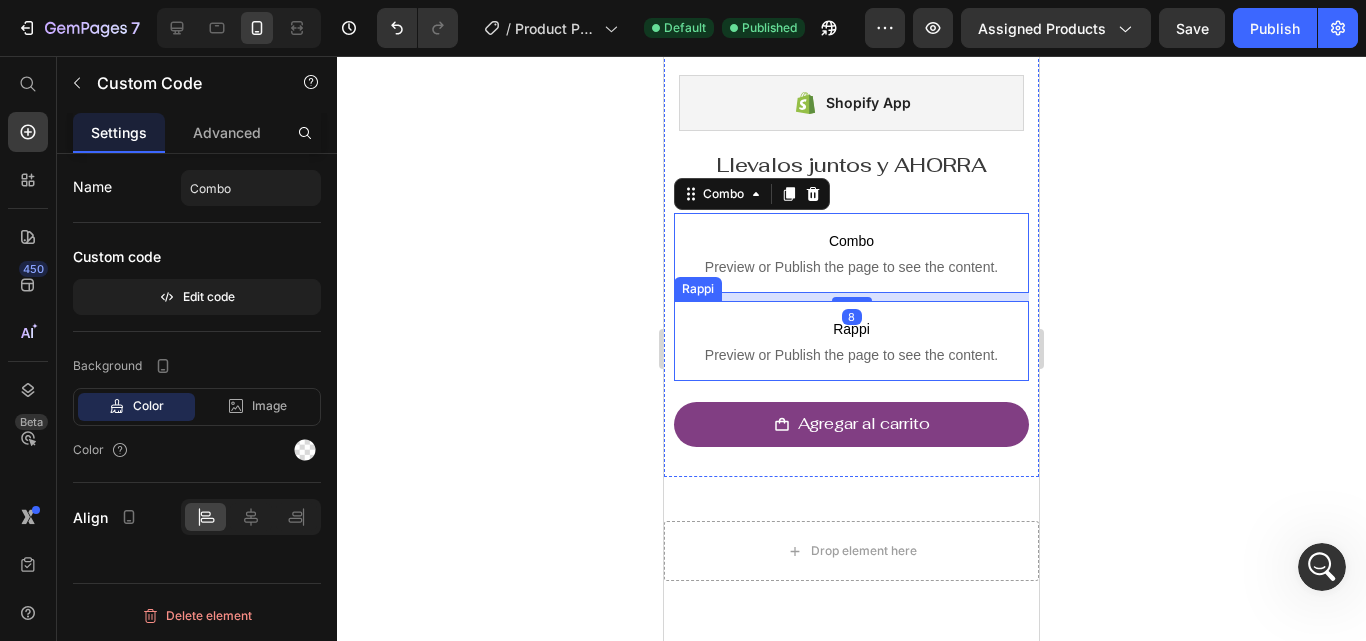 click on "Rappi
Preview or Publish the page to see the content." at bounding box center (851, 341) 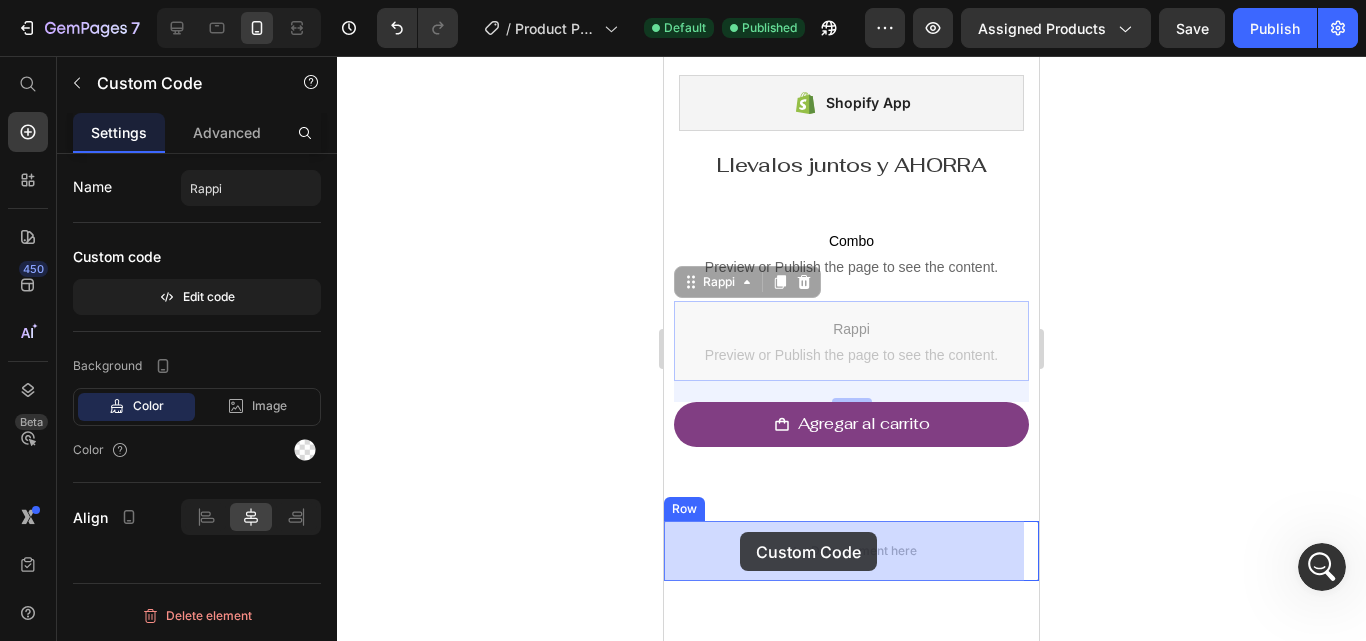 drag, startPoint x: 702, startPoint y: 291, endPoint x: 740, endPoint y: 532, distance: 243.97746 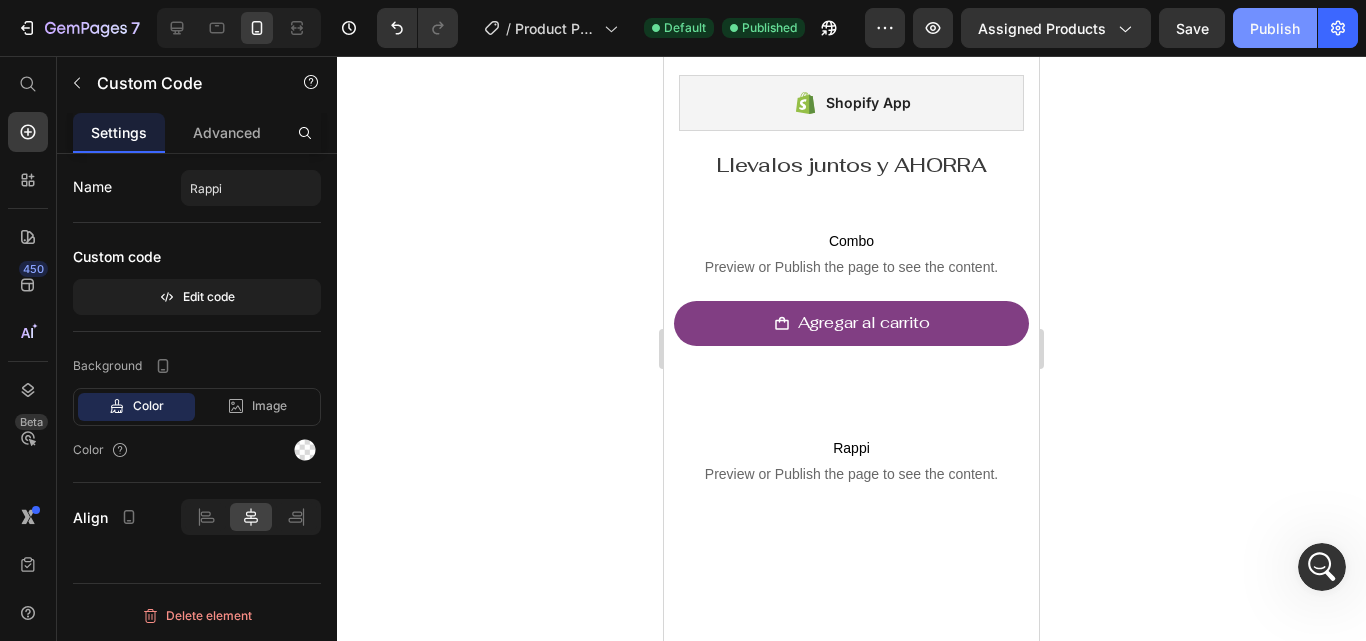click on "Publish" 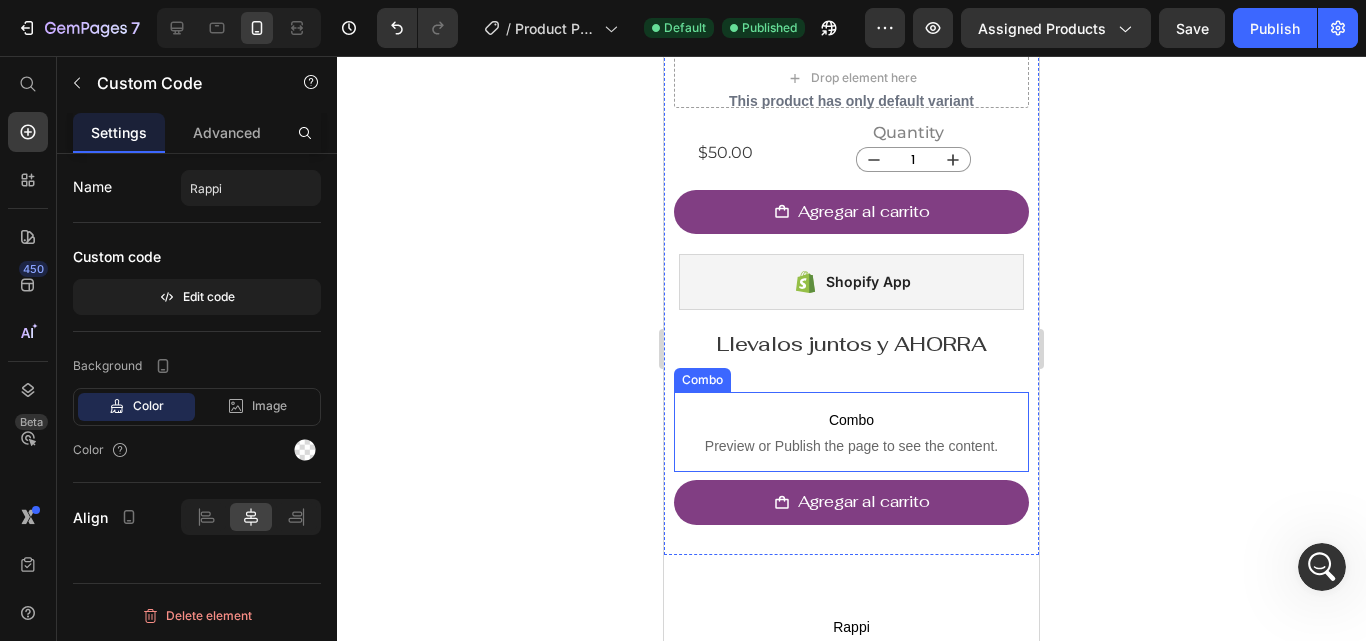 scroll, scrollTop: 329, scrollLeft: 0, axis: vertical 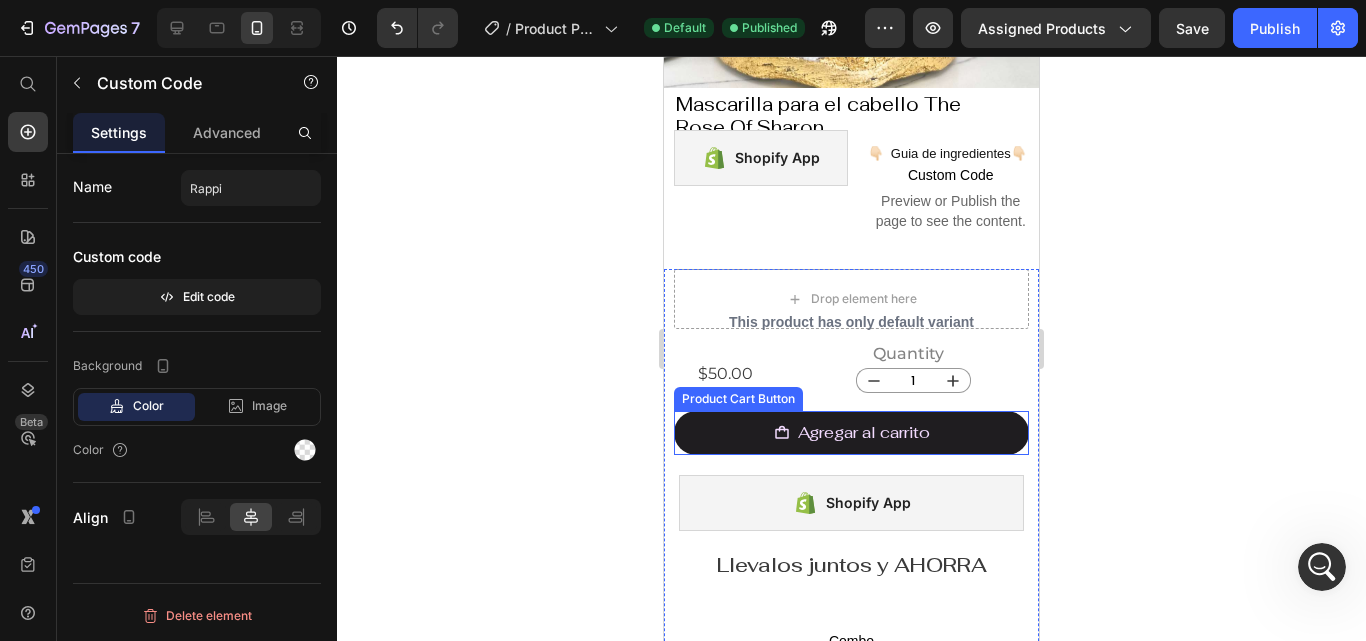 click on "Agregar al carrito" at bounding box center (851, 433) 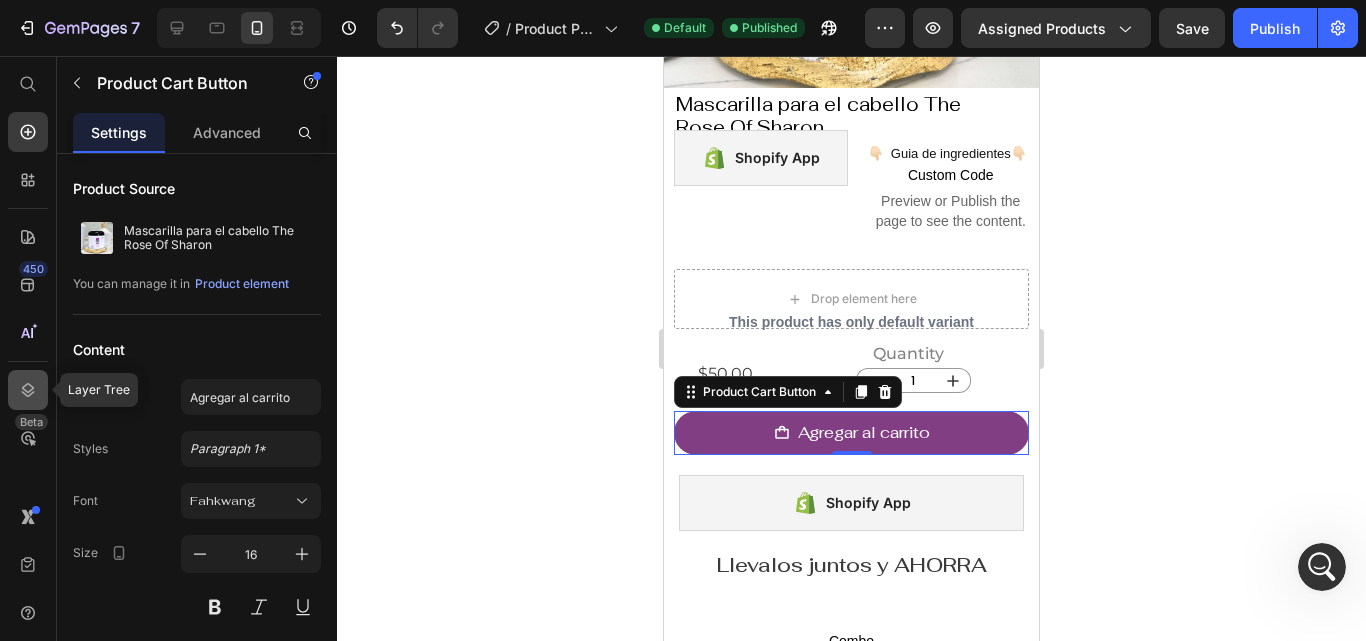 click 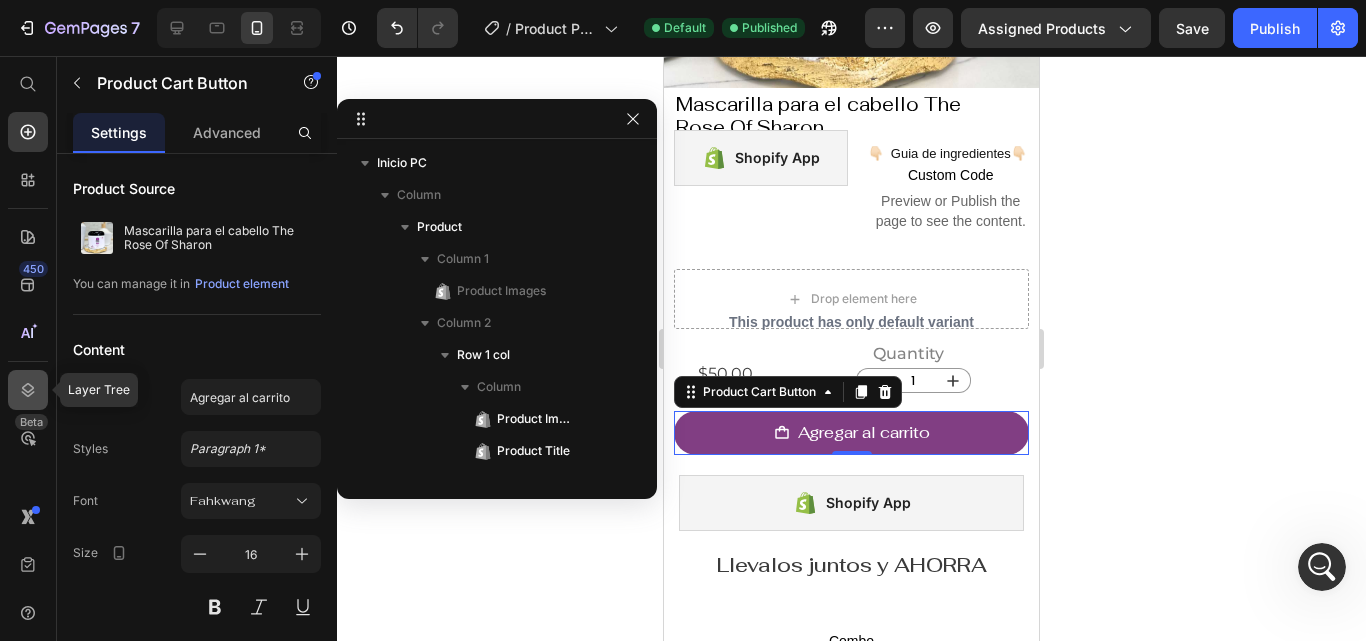 scroll, scrollTop: 347, scrollLeft: 0, axis: vertical 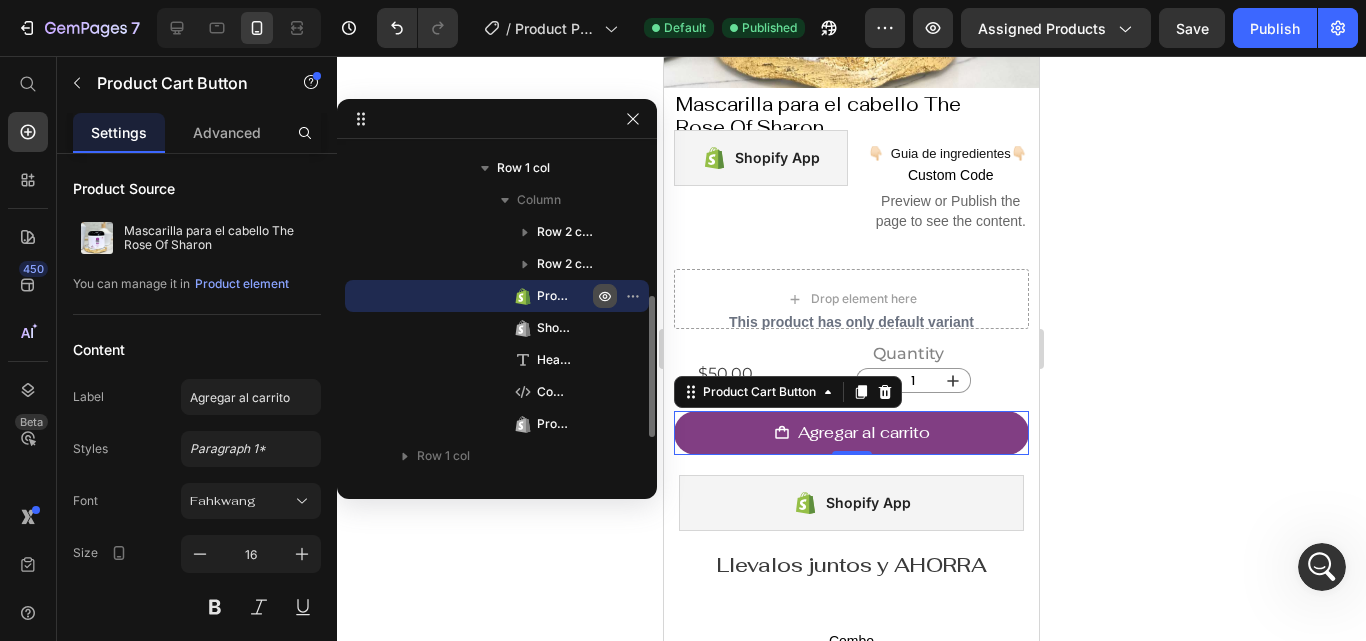click 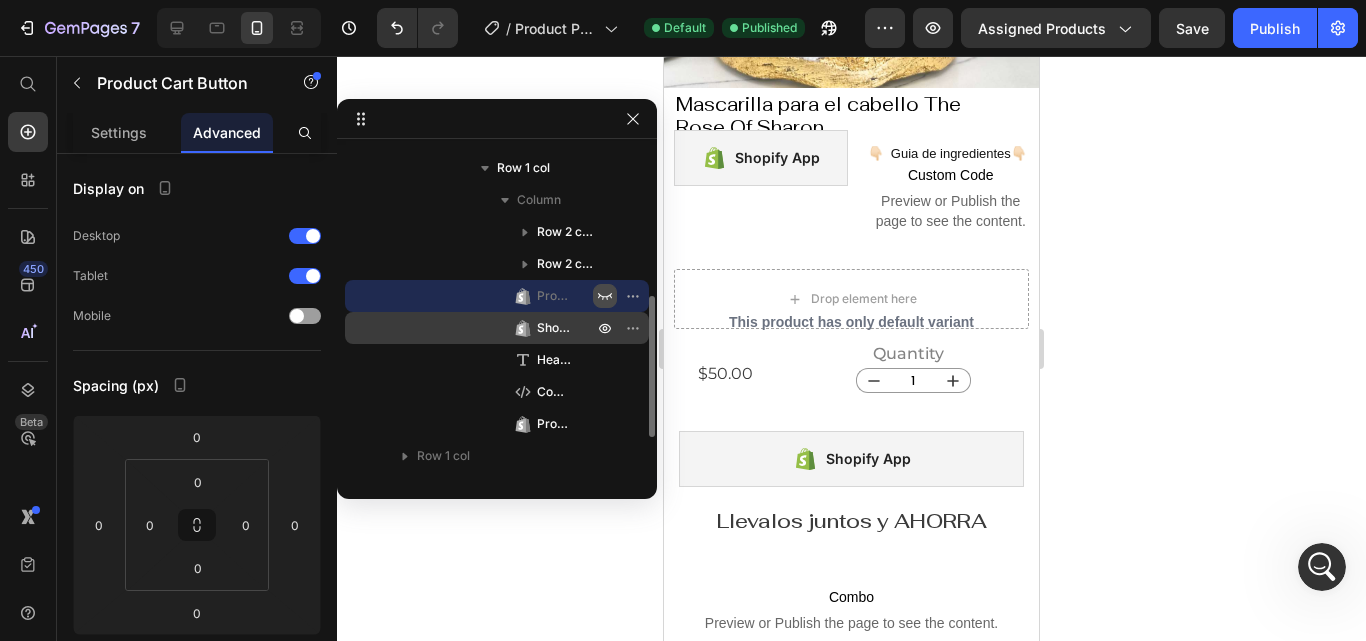 click 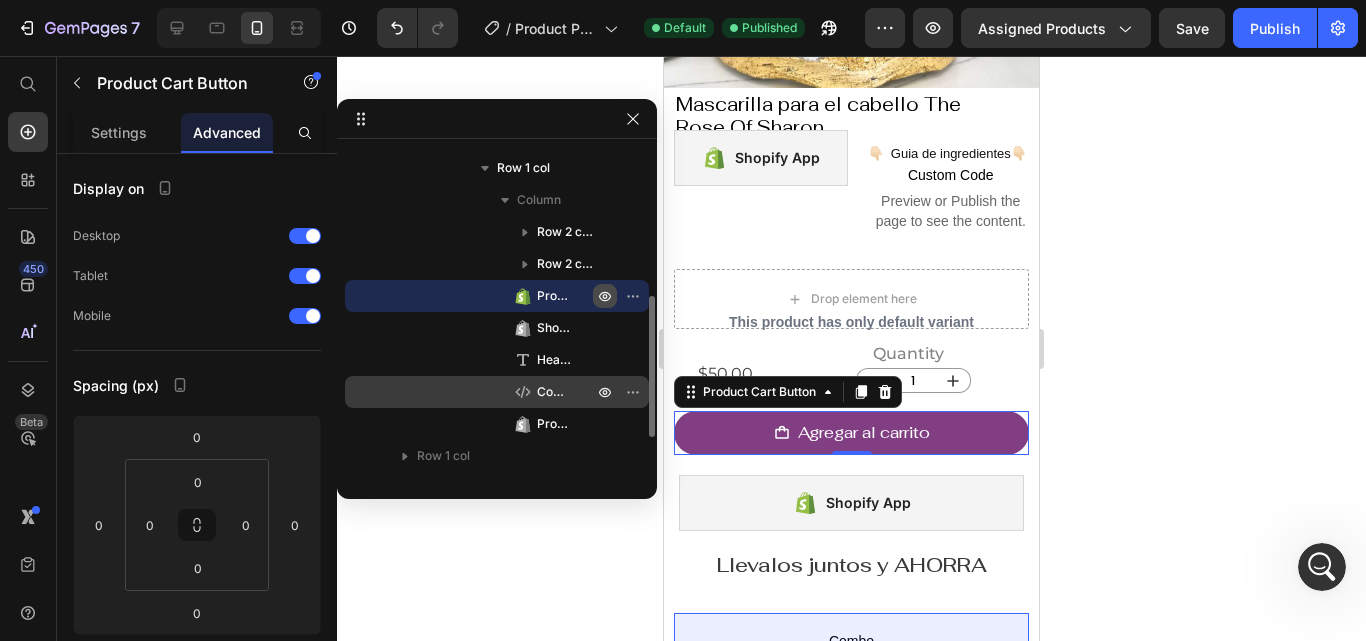 scroll, scrollTop: 438, scrollLeft: 0, axis: vertical 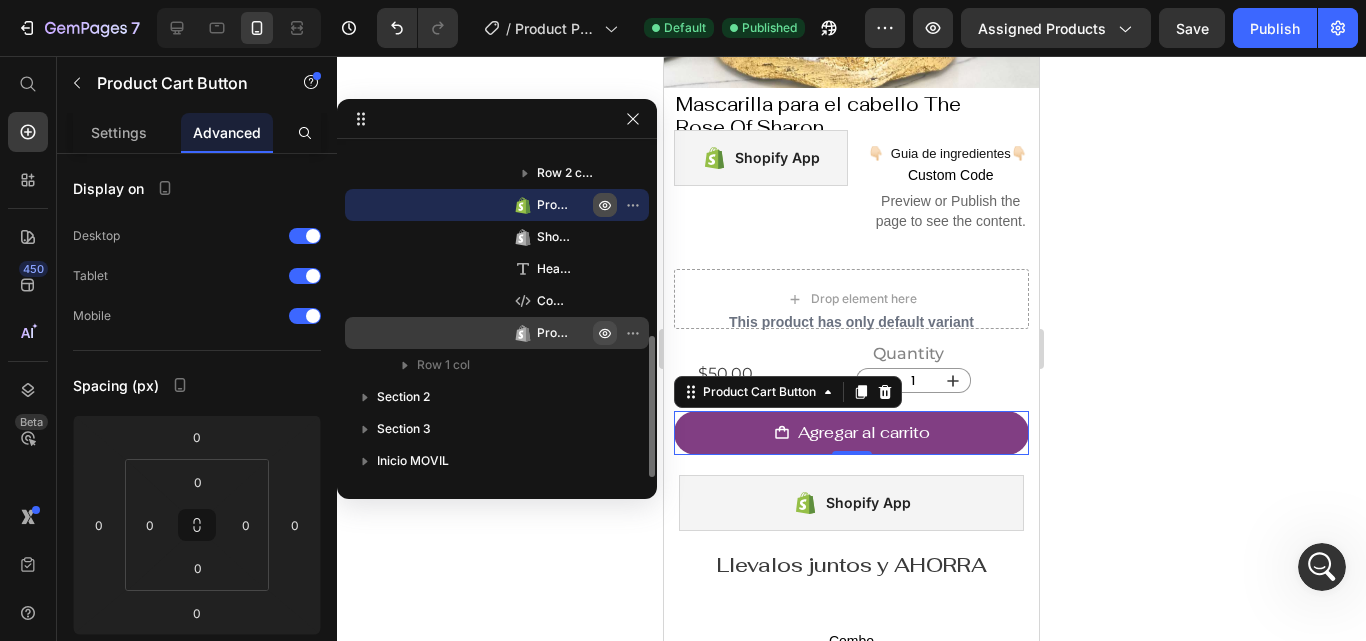 click 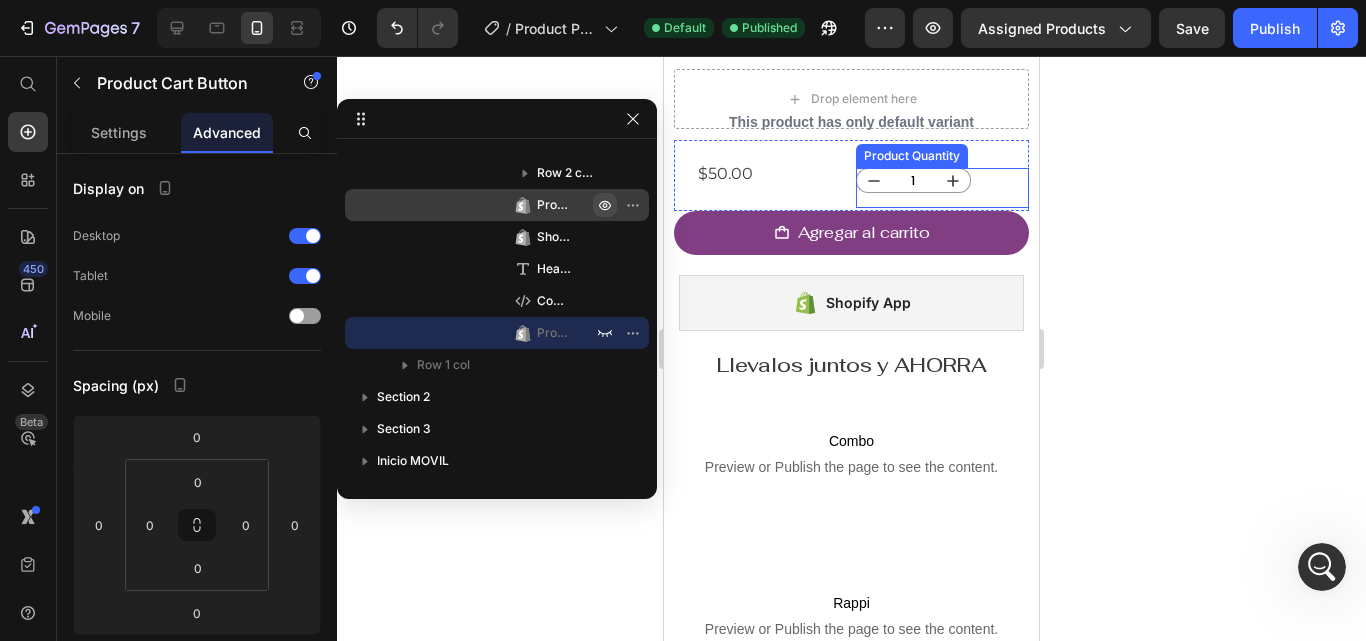 scroll, scrollTop: 729, scrollLeft: 0, axis: vertical 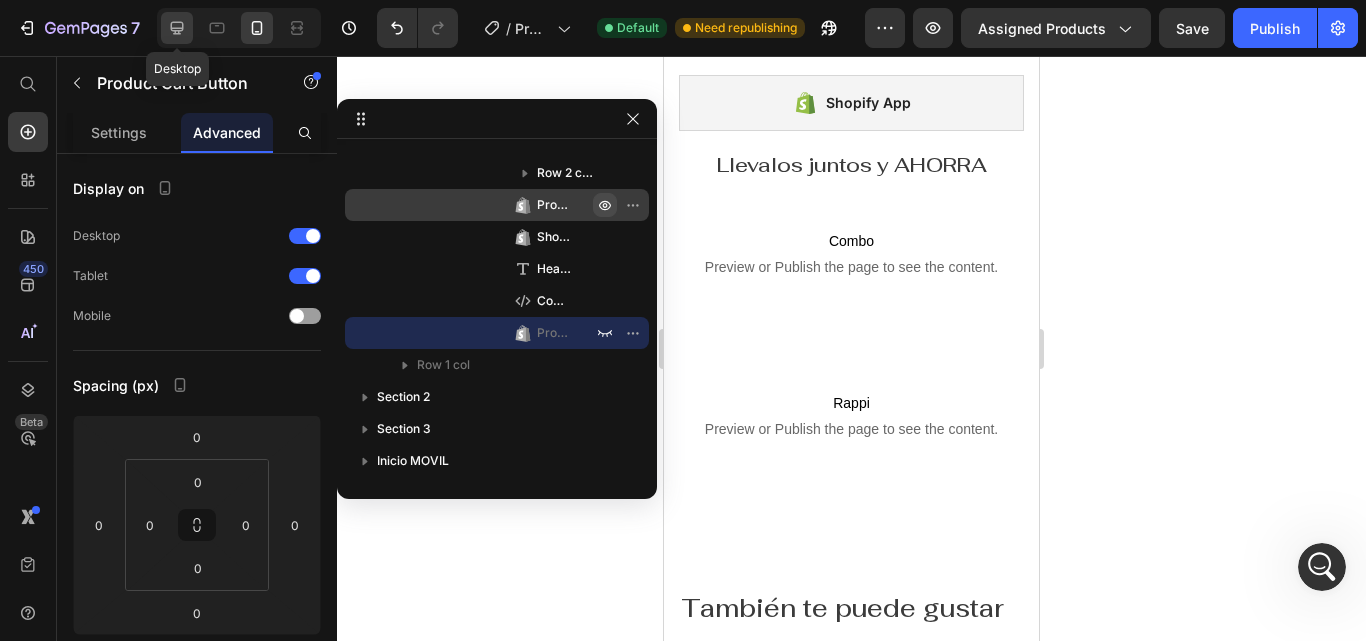 drag, startPoint x: 186, startPoint y: 23, endPoint x: 678, endPoint y: 378, distance: 606.70337 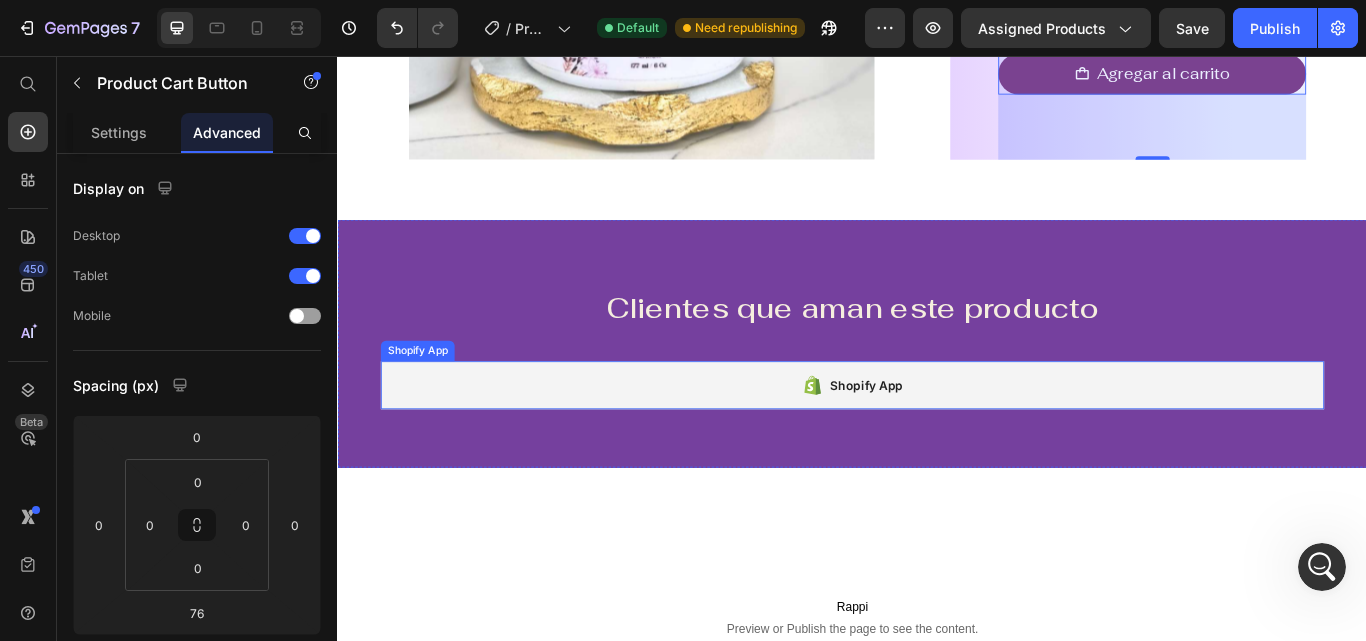 scroll, scrollTop: 657, scrollLeft: 0, axis: vertical 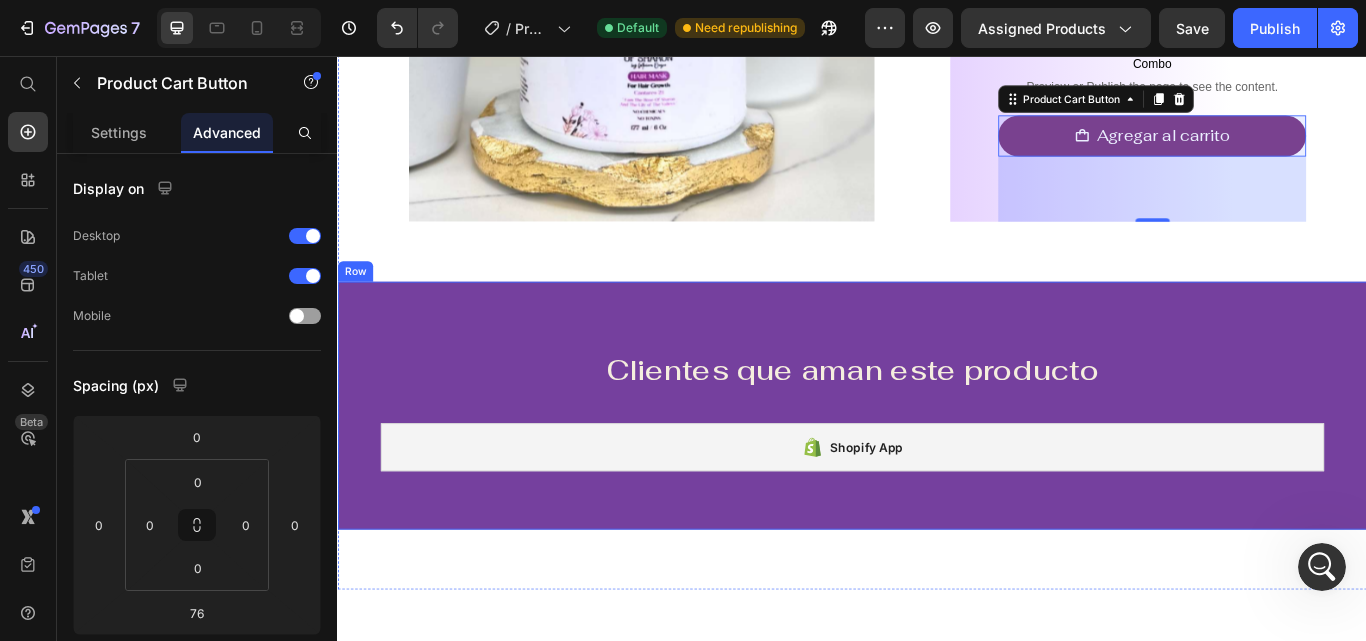 click on "Clientes que aman este producto Heading Shopify App Shopify App Row" at bounding box center [937, 464] 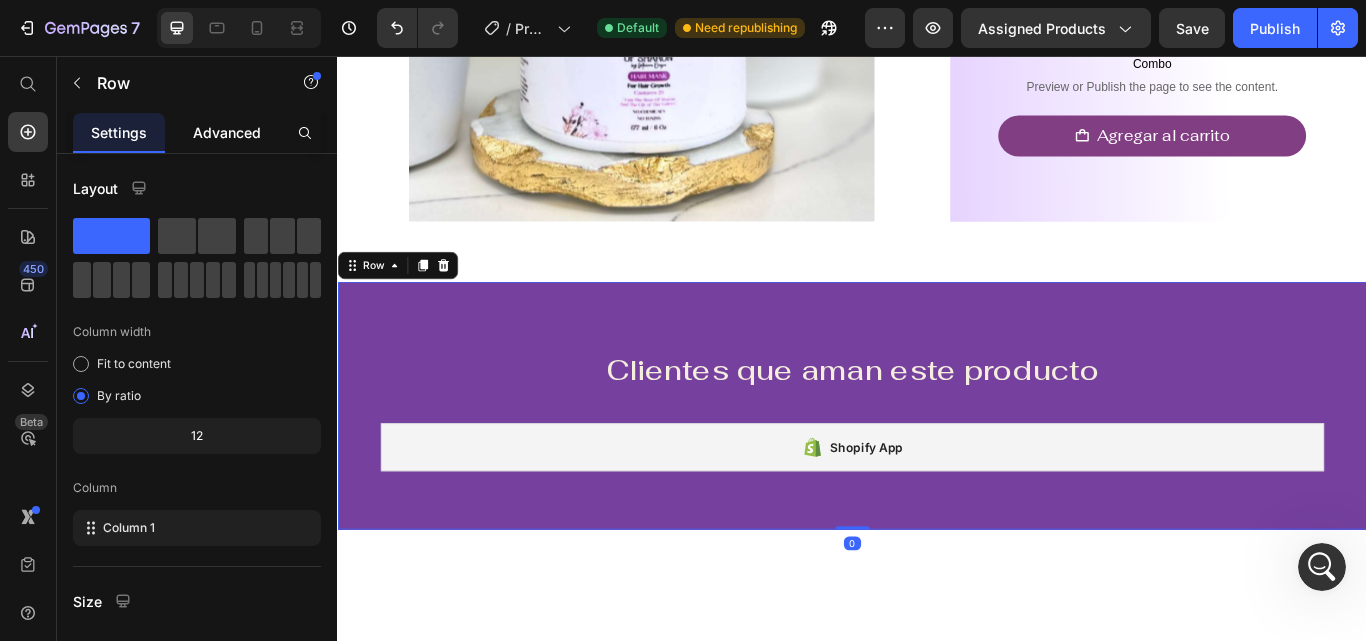 click on "Advanced" at bounding box center [227, 132] 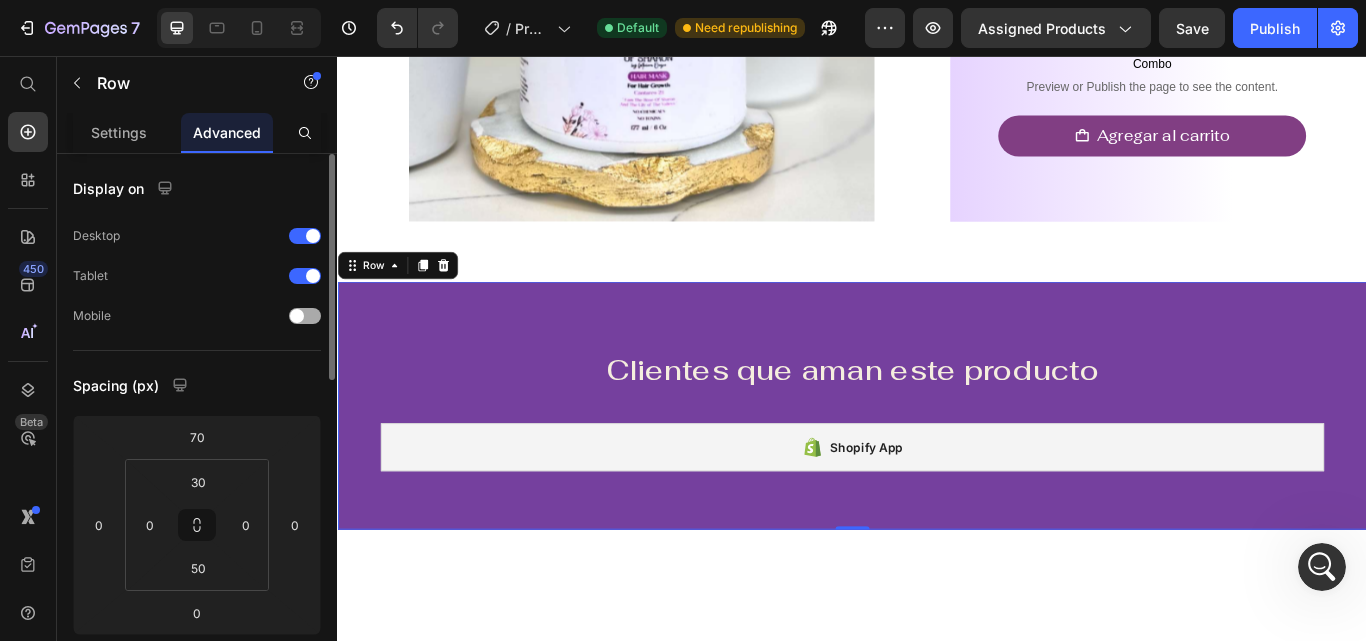 click at bounding box center (297, 316) 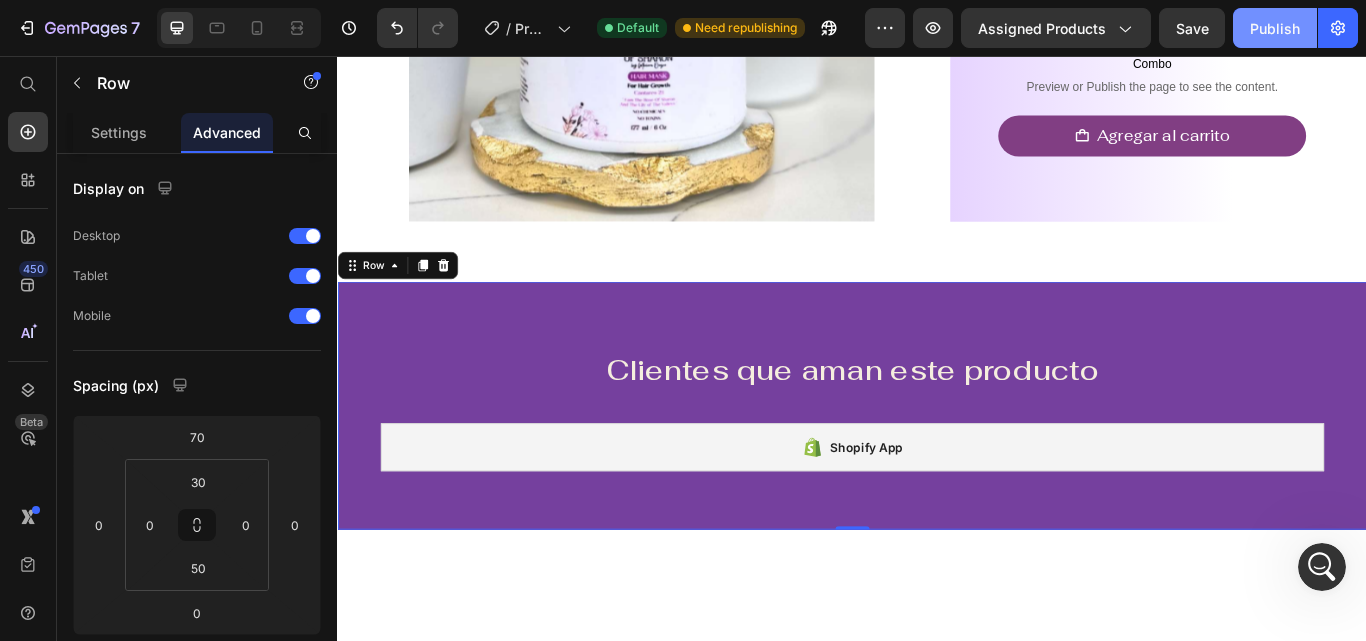 click on "Publish" 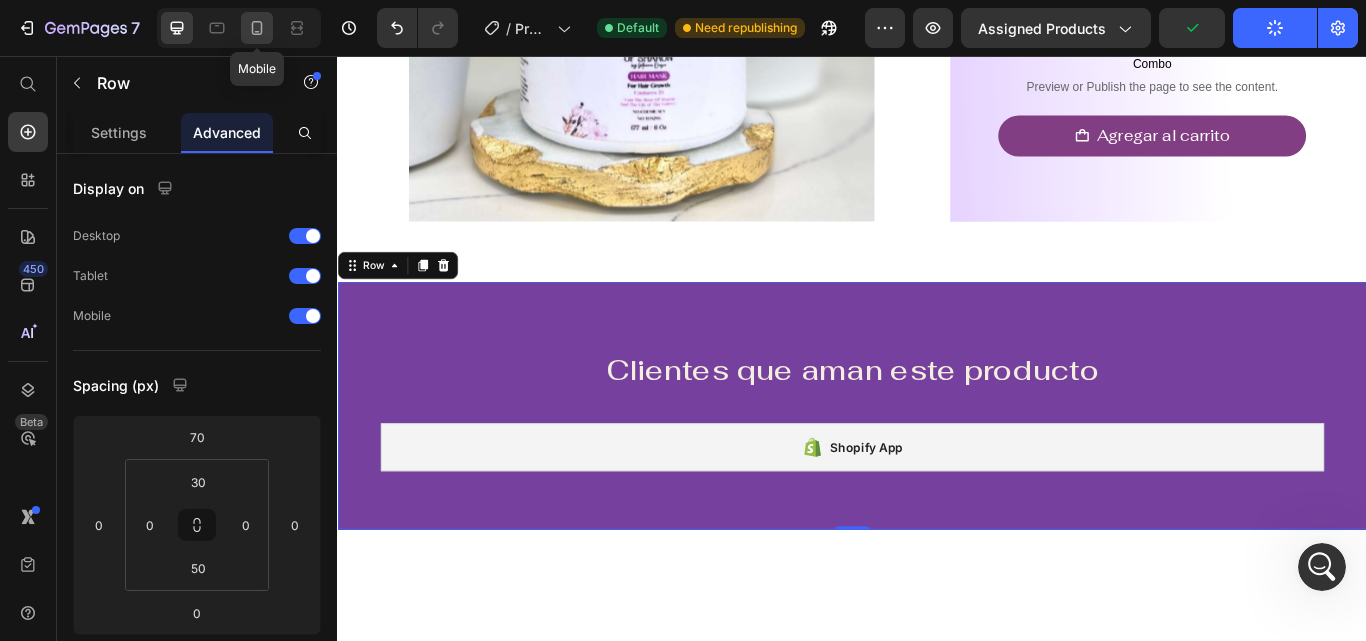 click 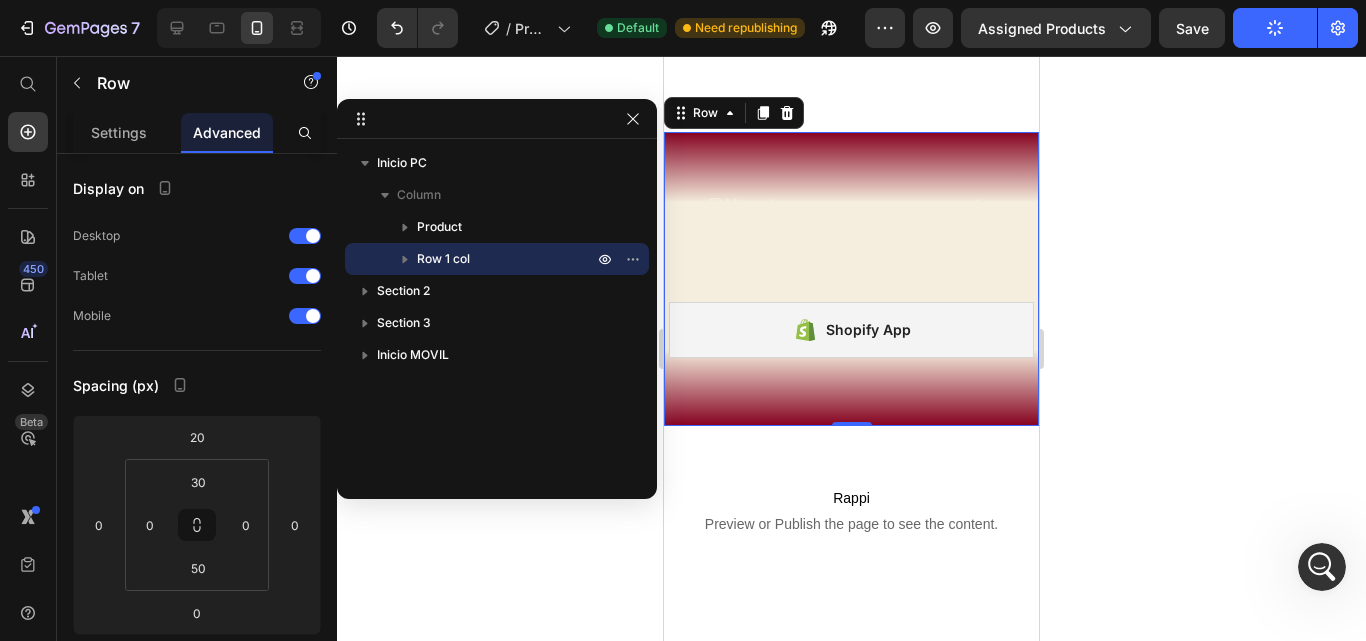 scroll, scrollTop: 958, scrollLeft: 0, axis: vertical 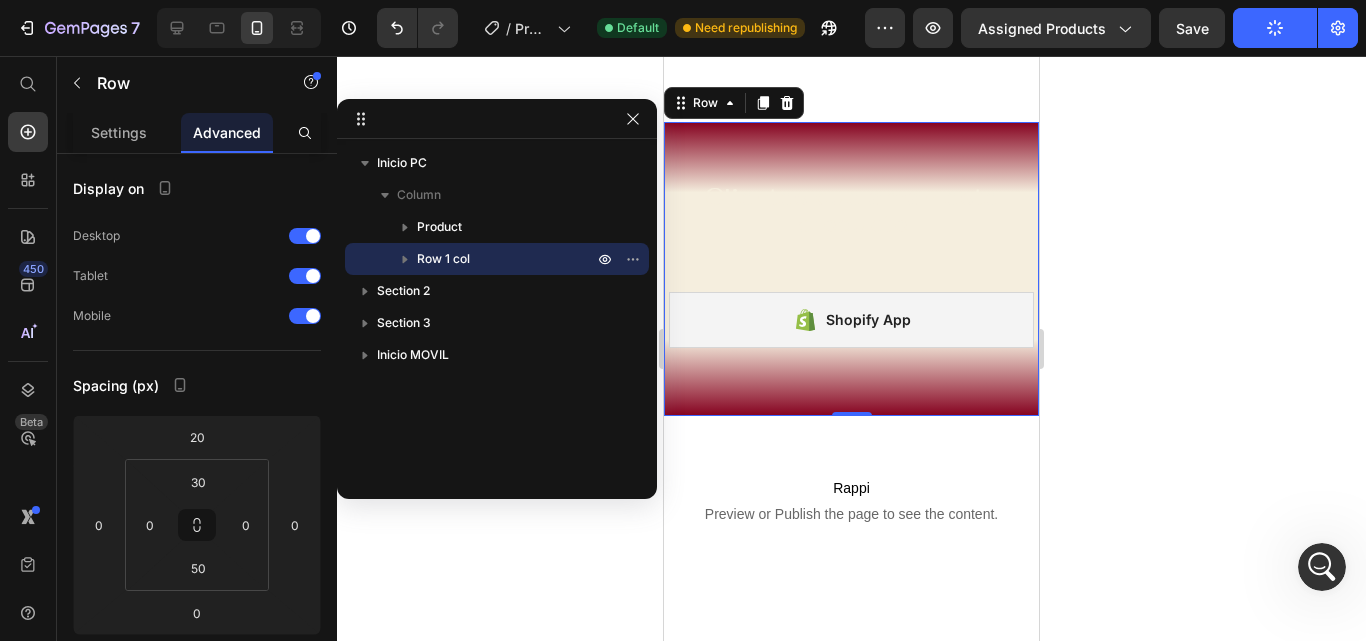 click on "Clientes que aman este producto Heading Shopify App Shopify App Row   0" at bounding box center [851, 269] 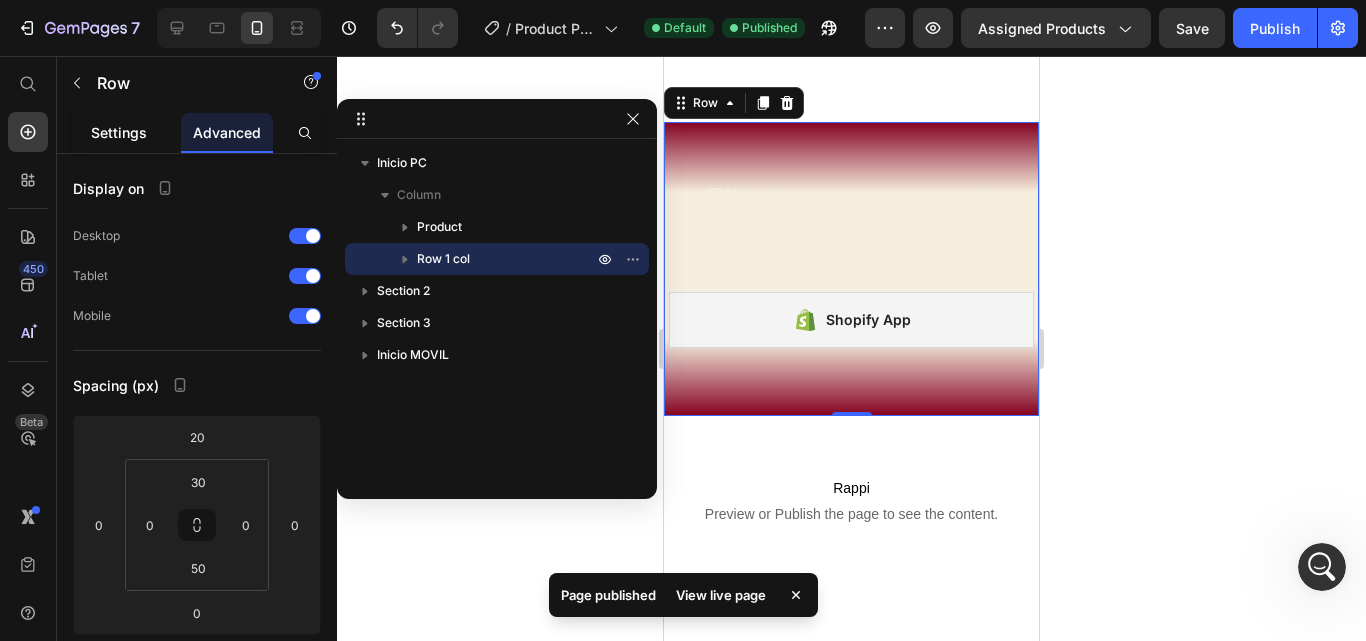 click on "Settings" at bounding box center (119, 132) 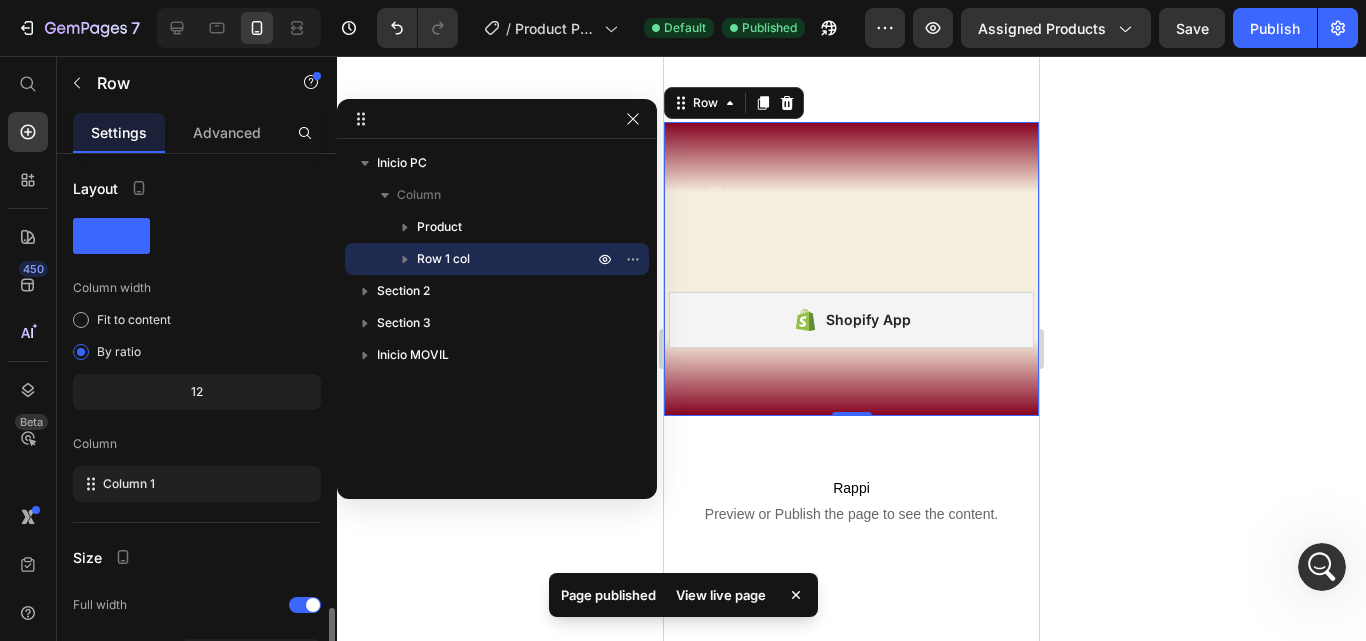scroll, scrollTop: 272, scrollLeft: 0, axis: vertical 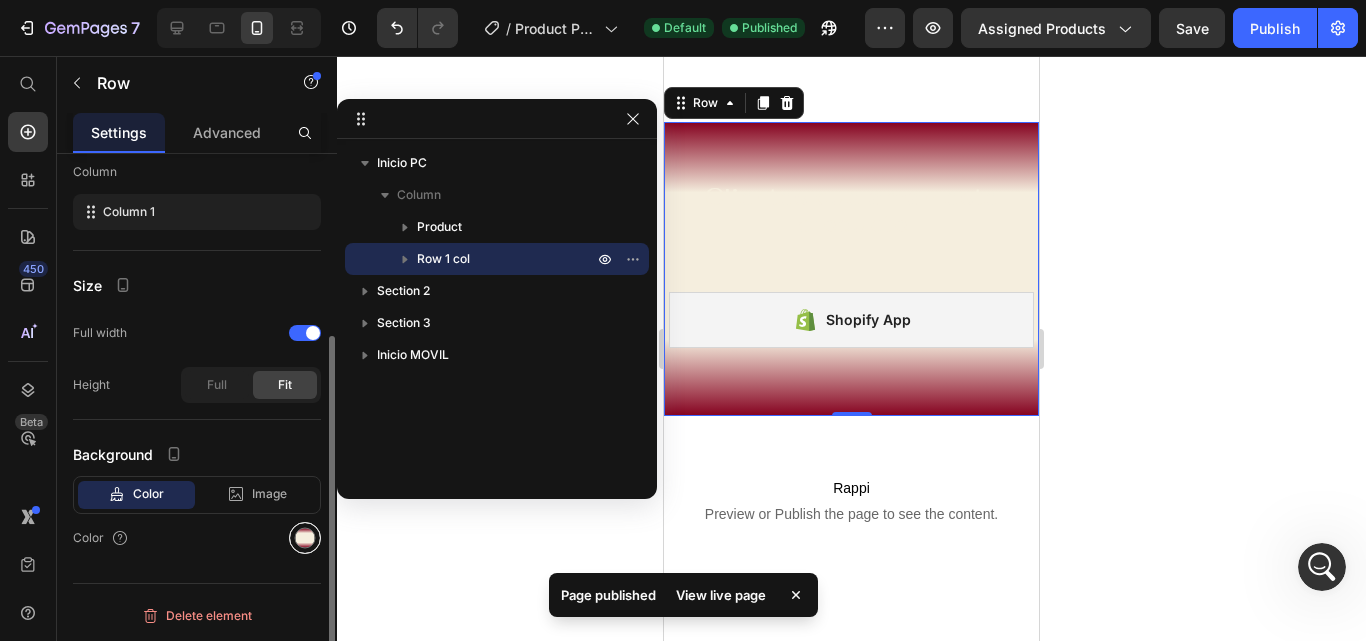 click at bounding box center (305, 538) 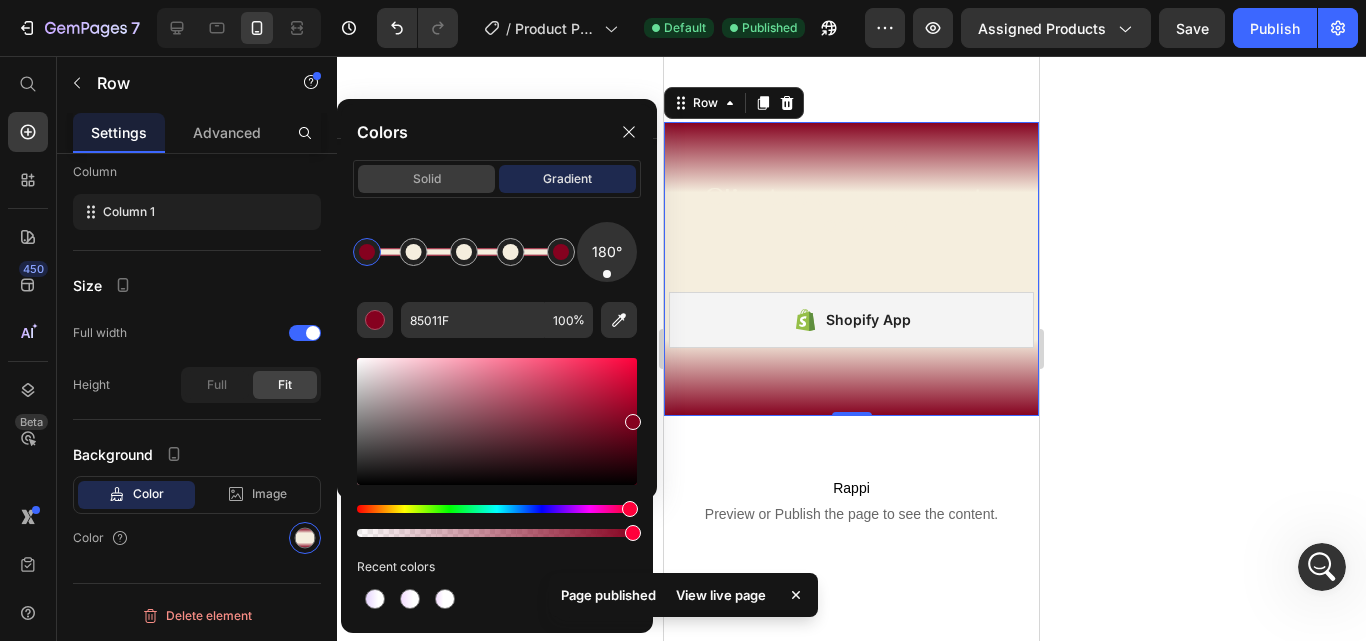 click on "solid" 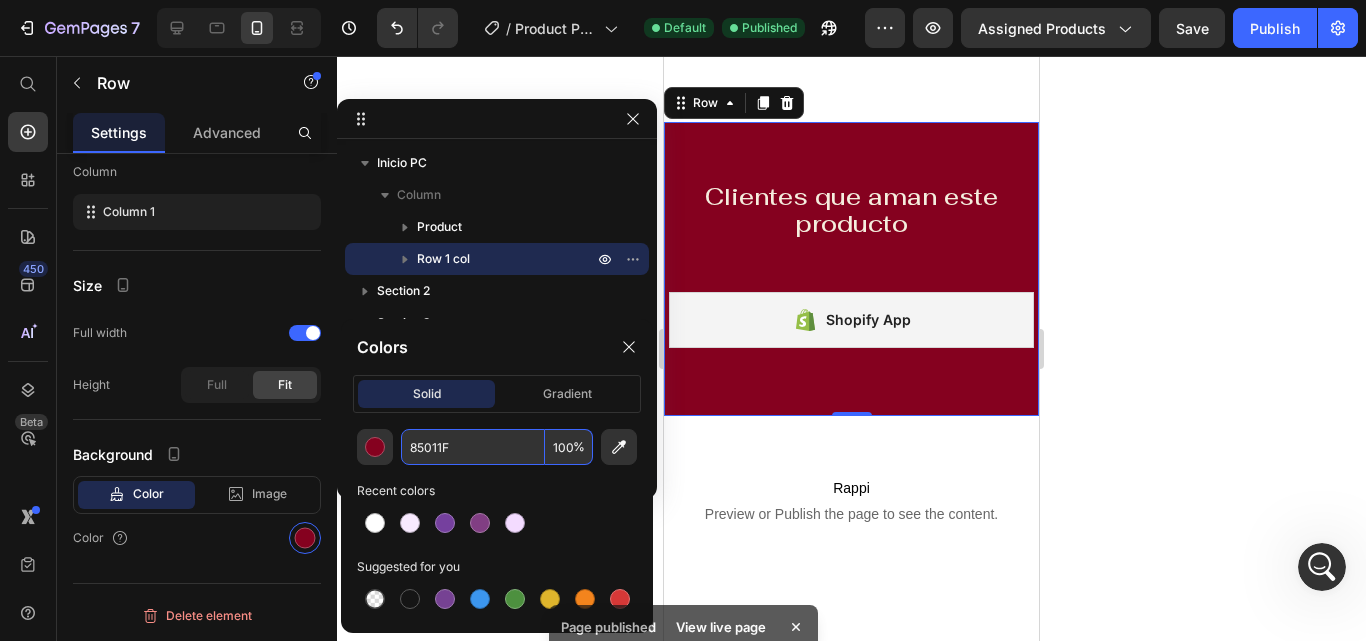 click on "85011F" at bounding box center (473, 447) 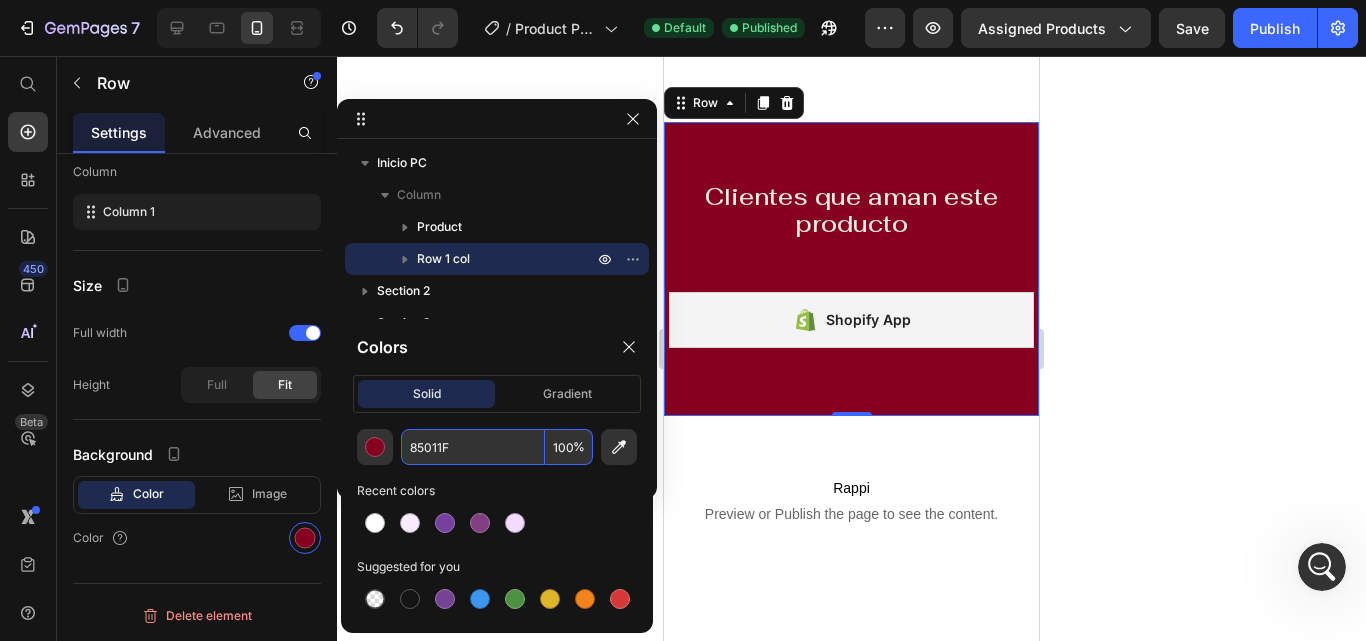paste on "13E83" 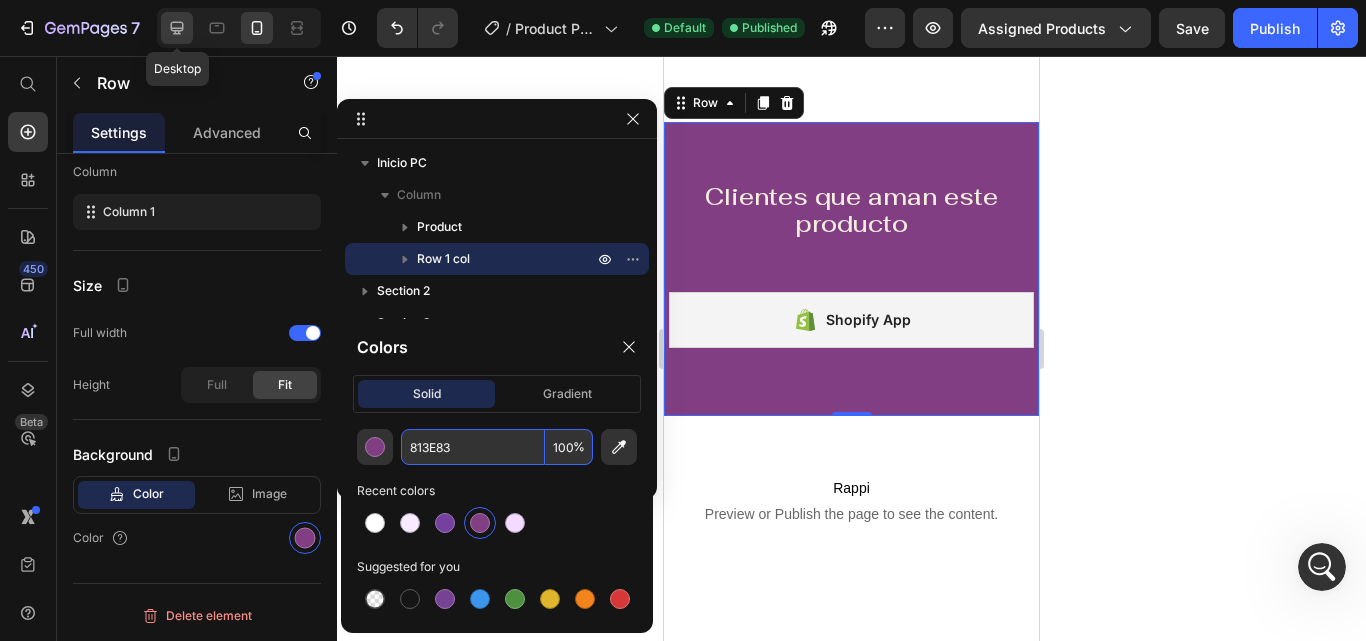type on "813E83" 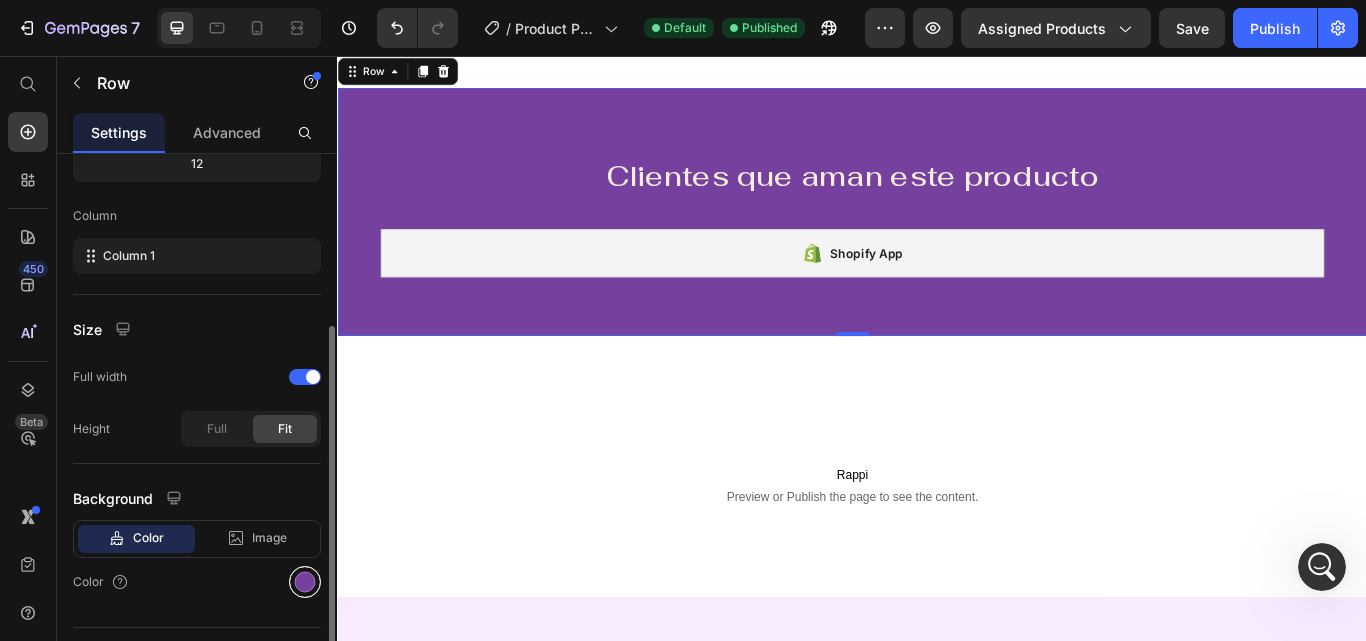 scroll, scrollTop: 851, scrollLeft: 0, axis: vertical 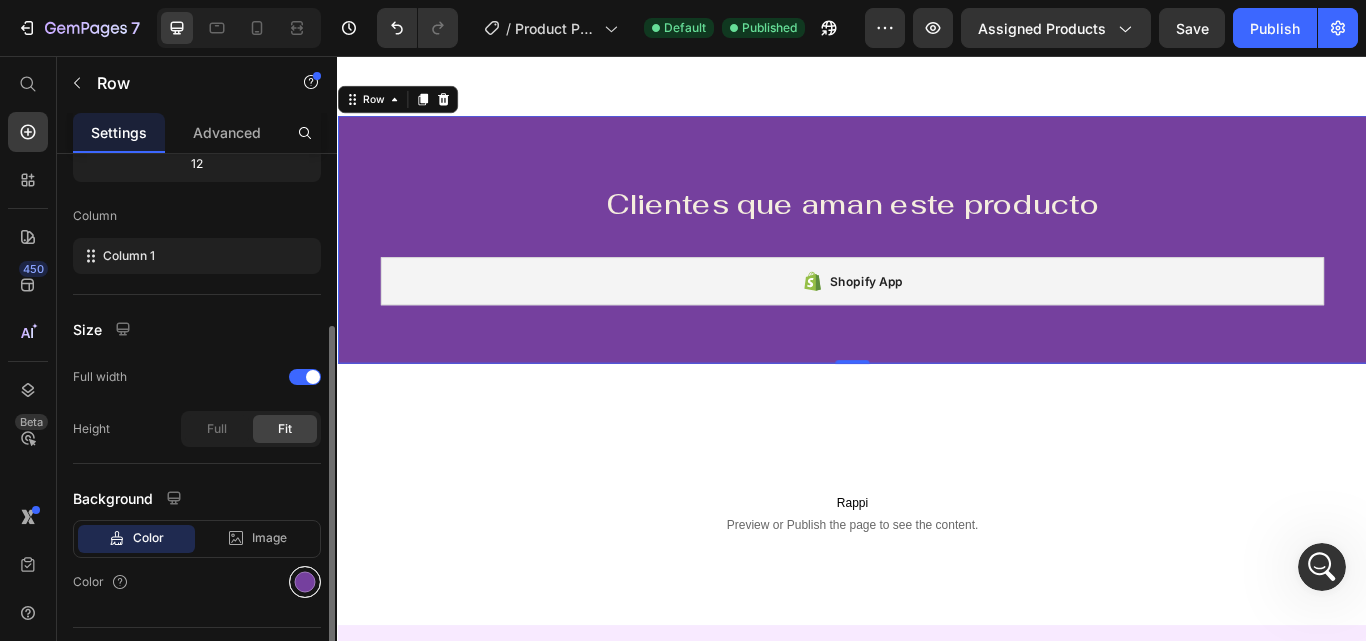 click at bounding box center [305, 582] 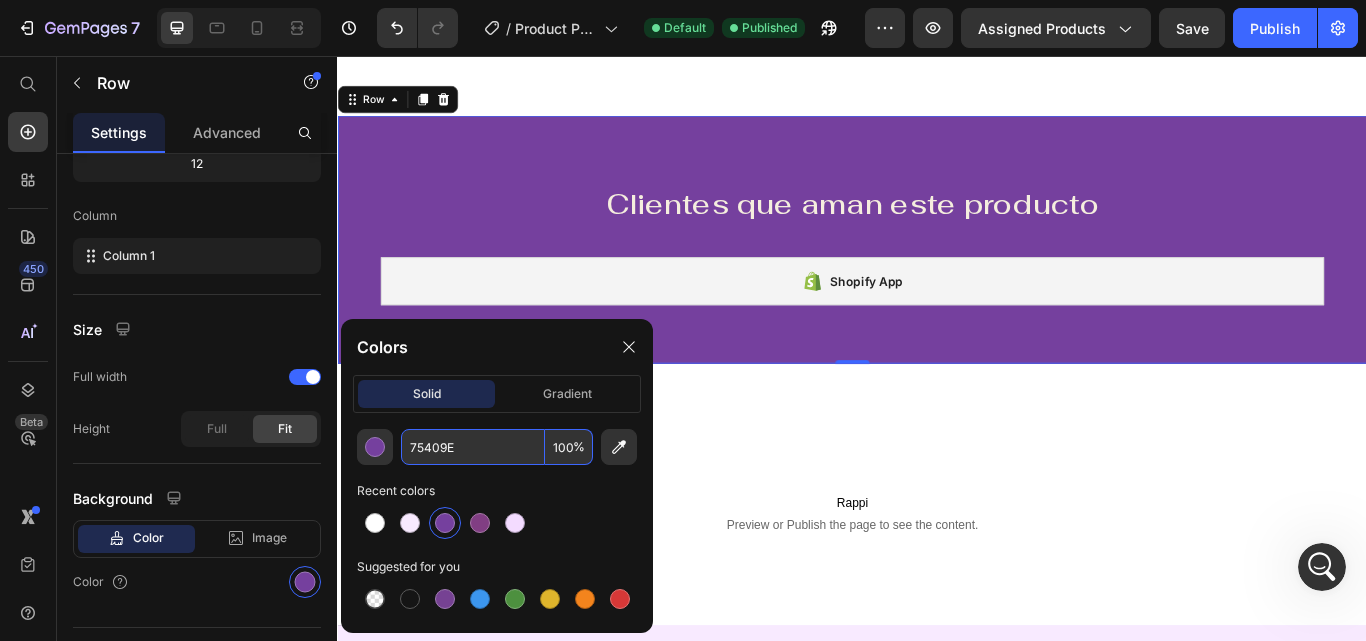 click on "75409E" at bounding box center (473, 447) 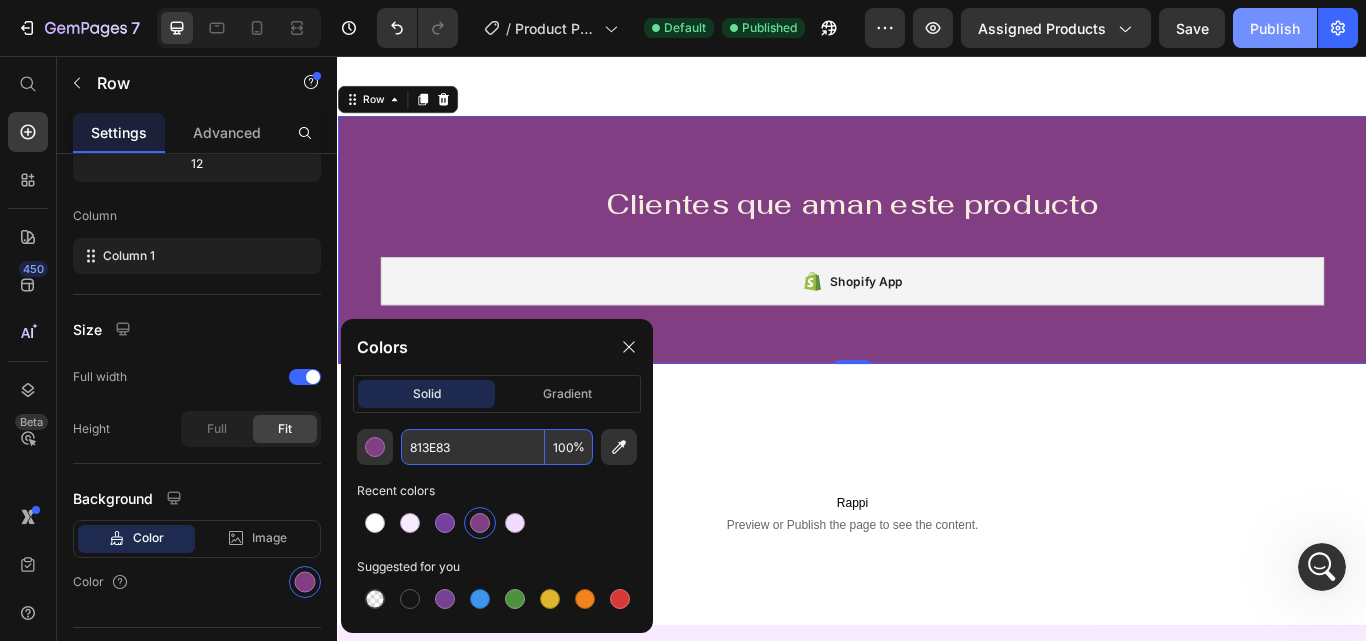 type on "813E83" 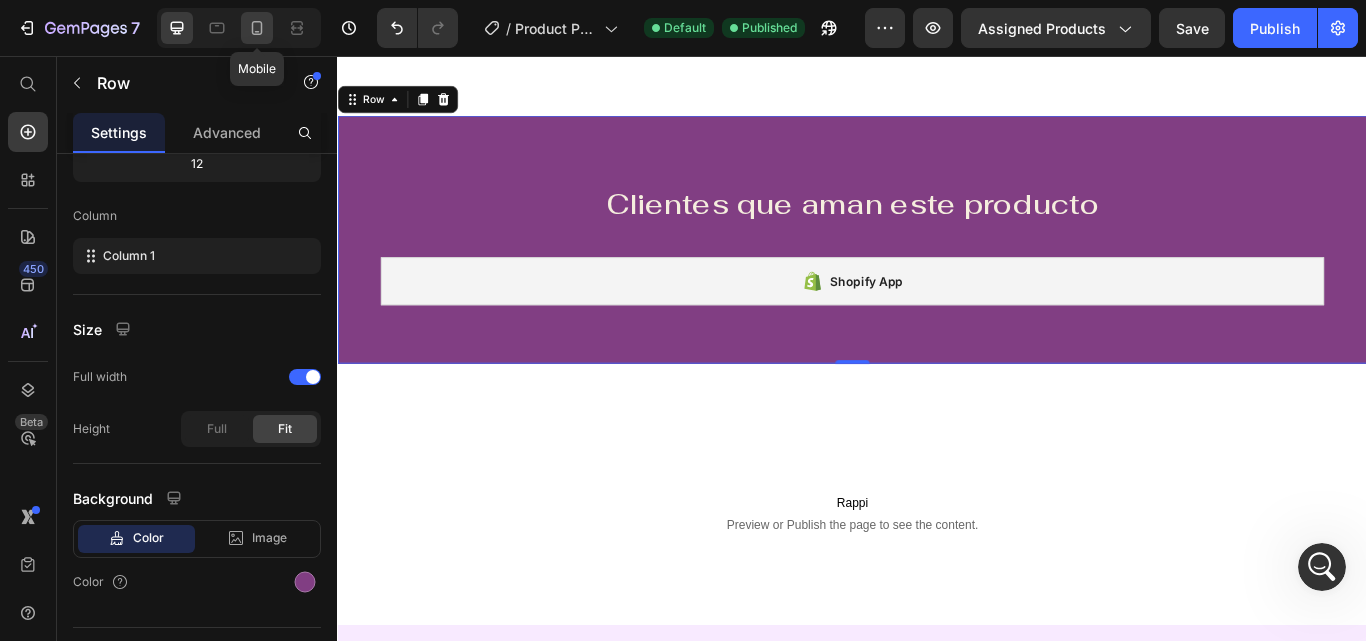 click 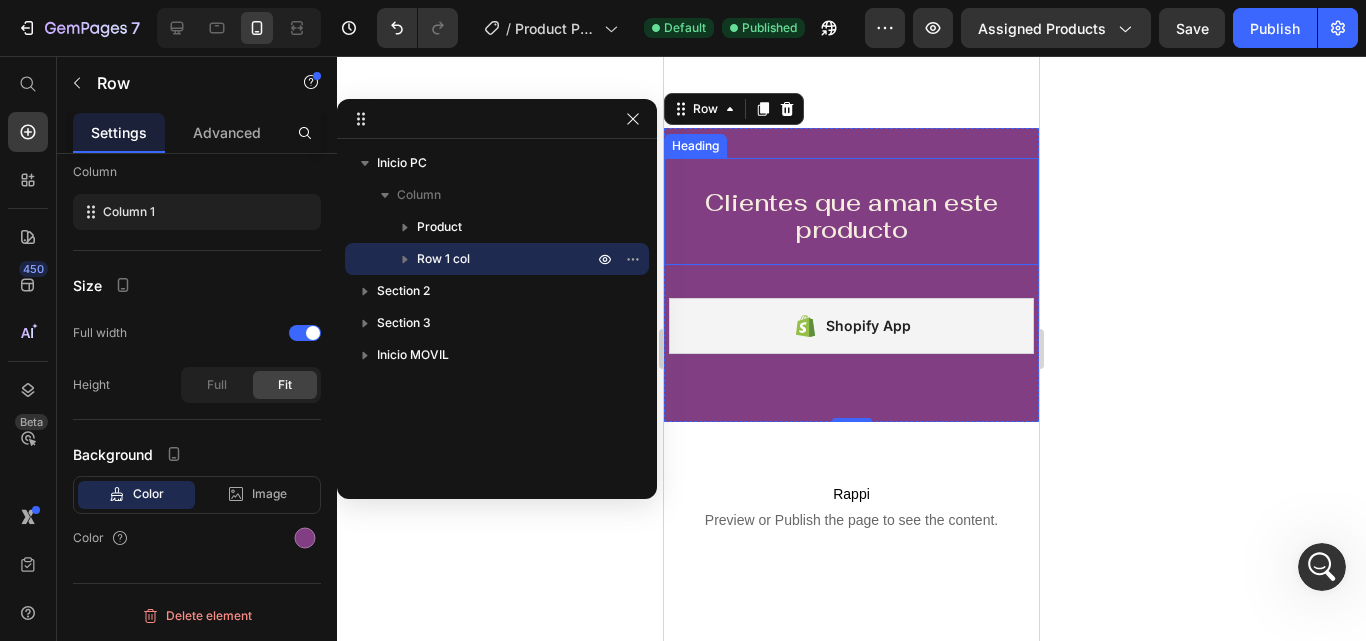 scroll, scrollTop: 954, scrollLeft: 0, axis: vertical 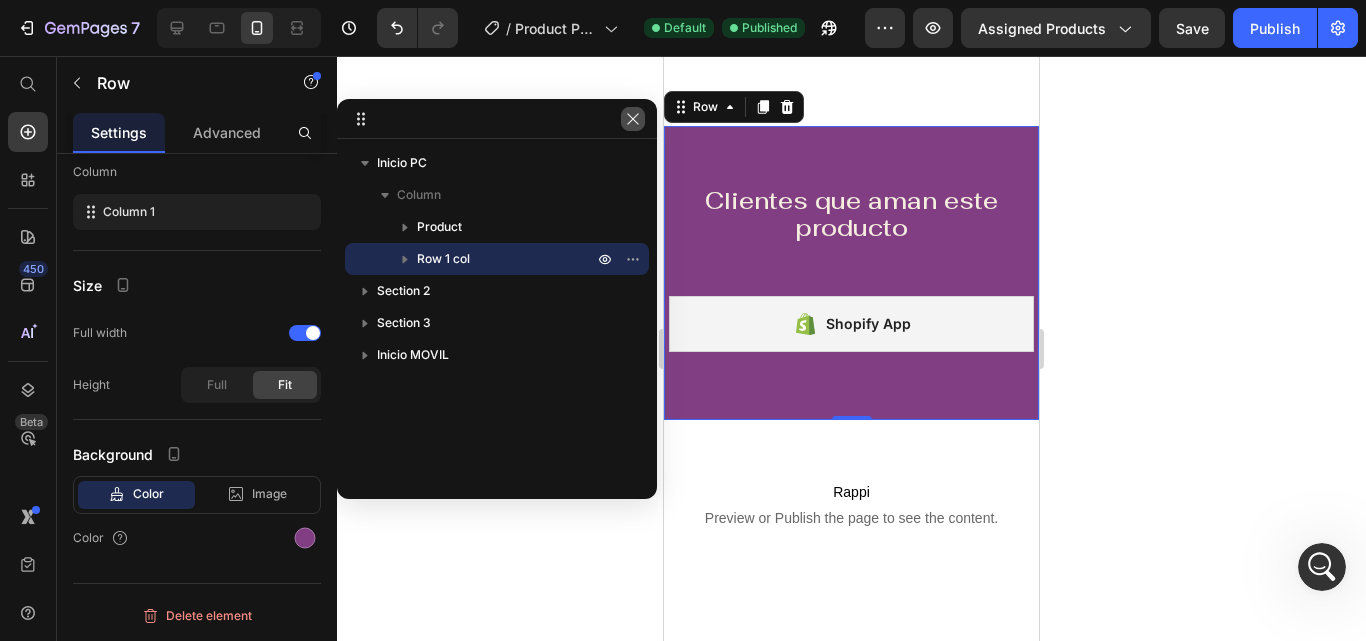 click 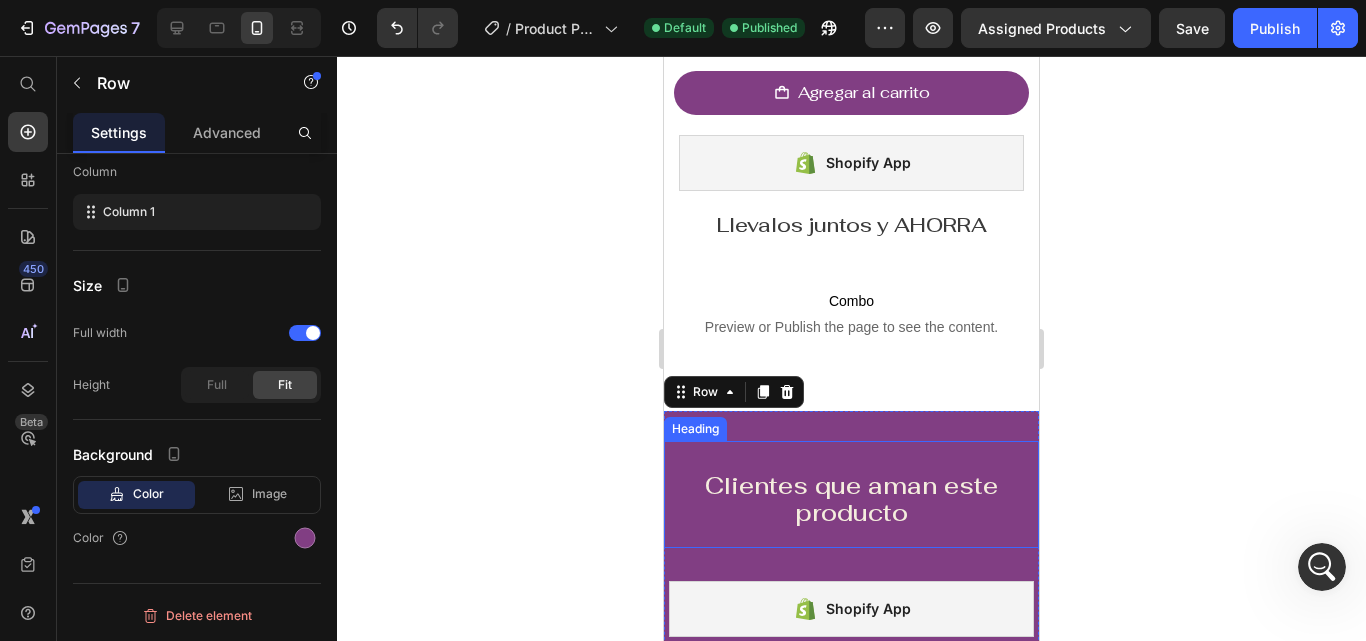 scroll, scrollTop: 554, scrollLeft: 0, axis: vertical 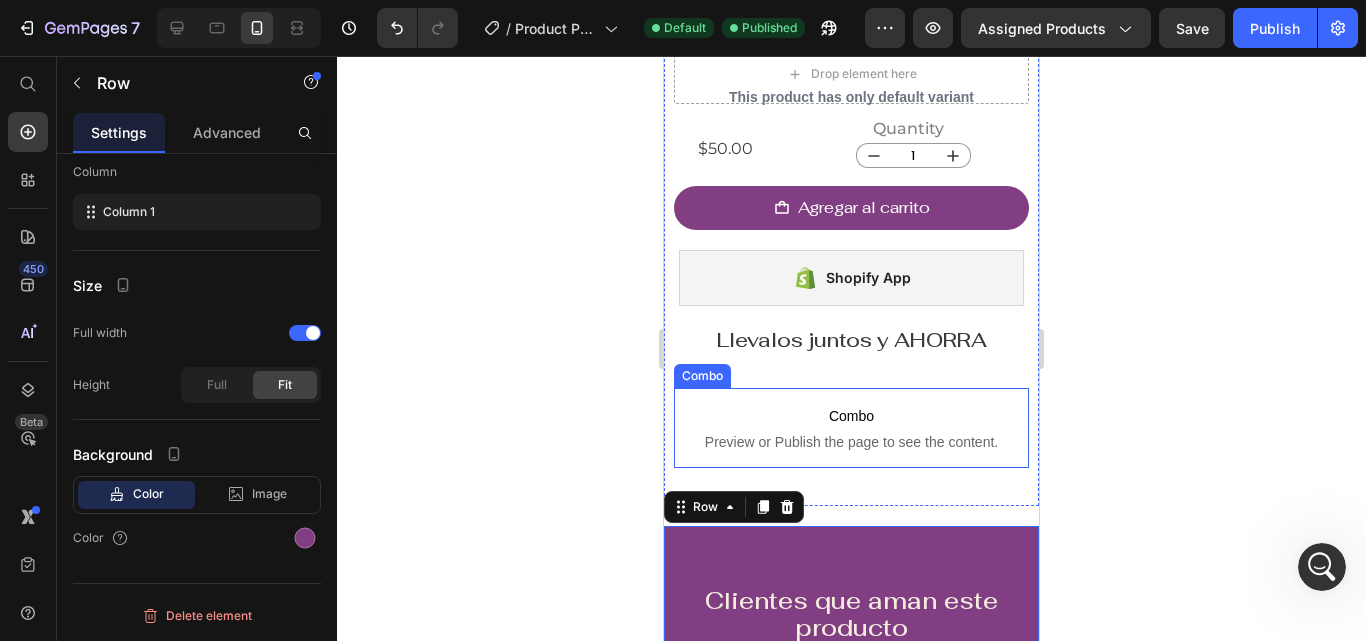 click on "Combo
Preview or Publish the page to see the content." at bounding box center (851, 428) 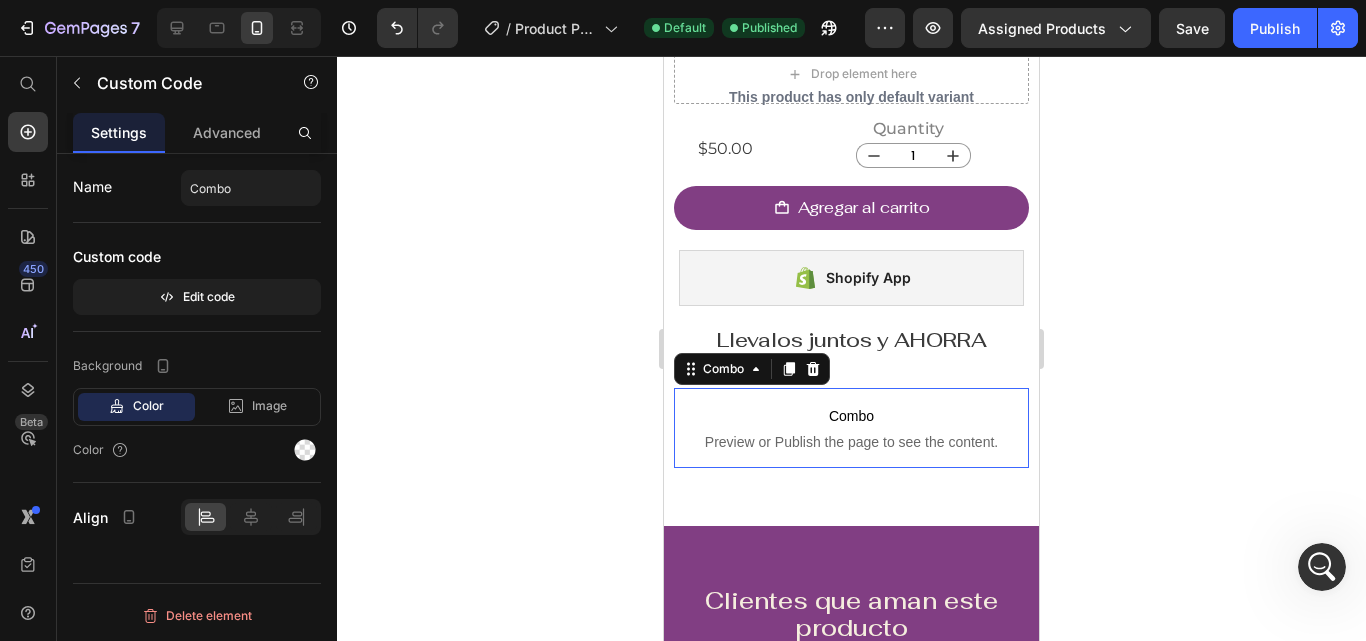 scroll, scrollTop: 0, scrollLeft: 0, axis: both 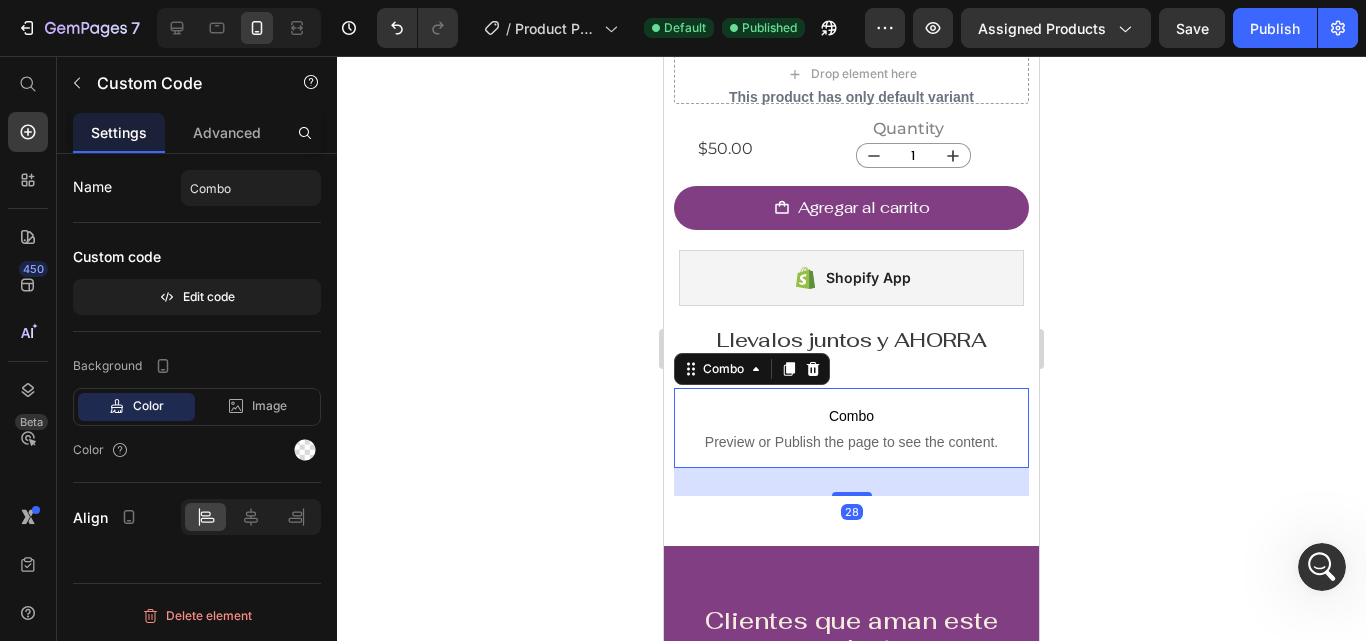 drag, startPoint x: 852, startPoint y: 474, endPoint x: 865, endPoint y: 494, distance: 23.853722 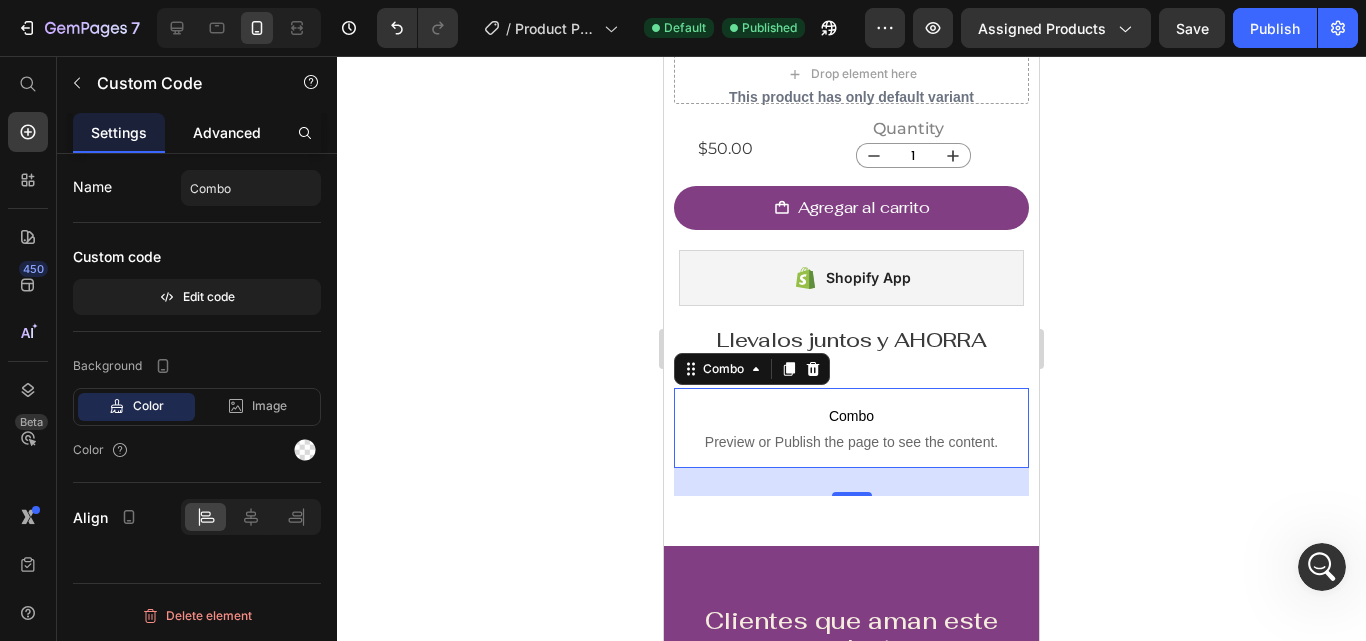 click on "Advanced" at bounding box center (227, 132) 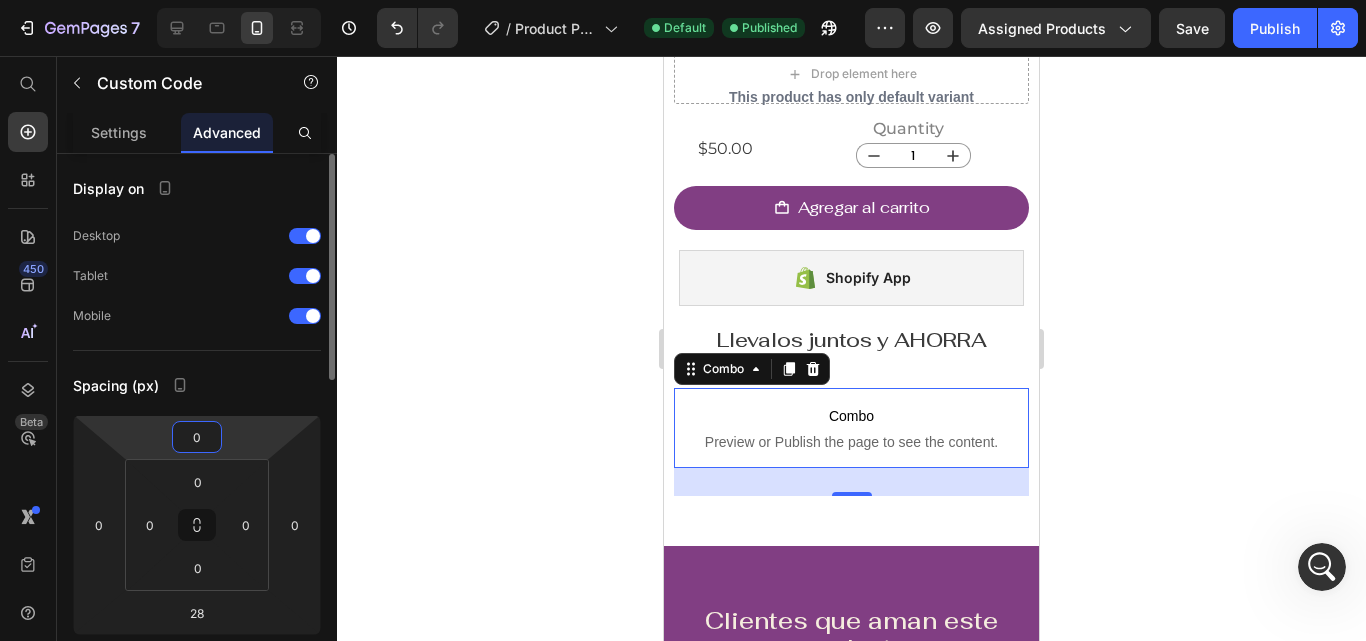 click on "0" at bounding box center [197, 437] 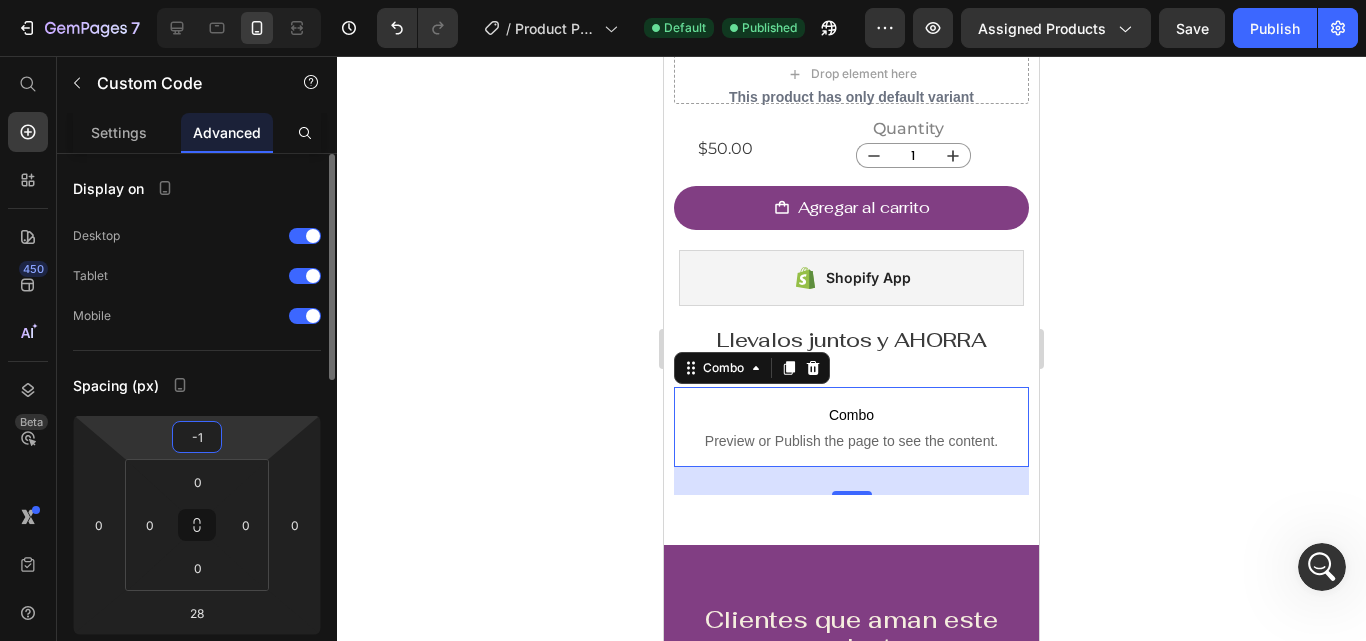 type on "-15" 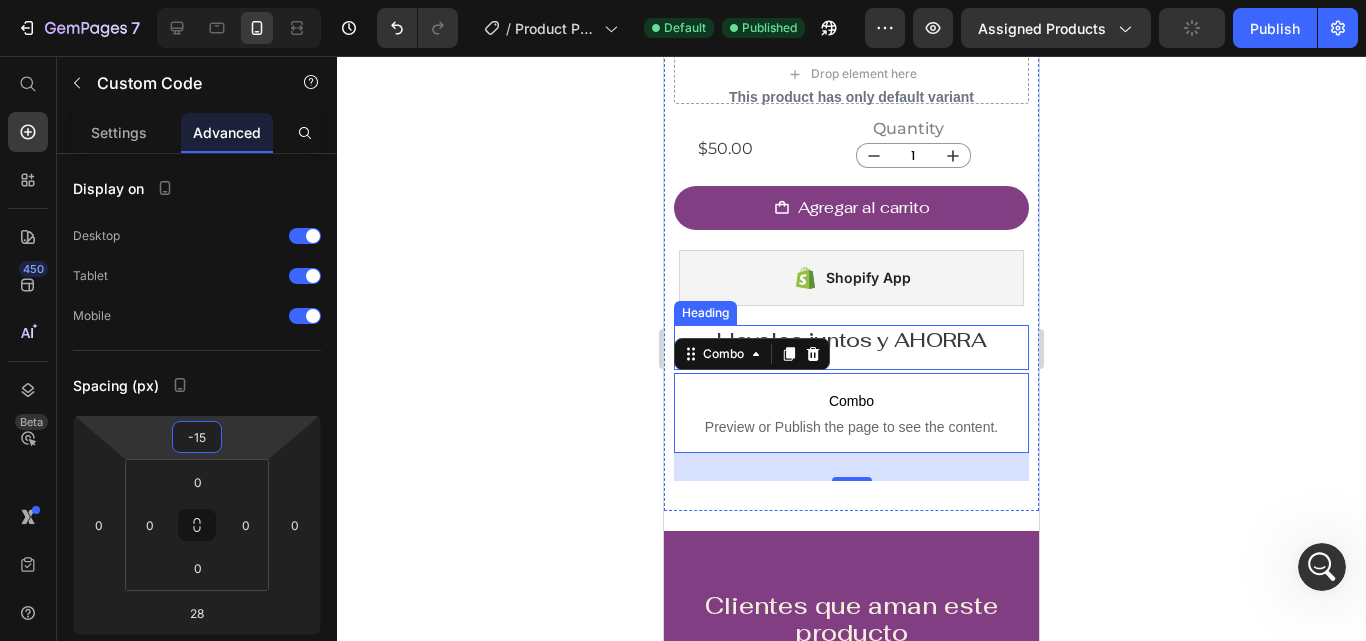 click on "Llevalos juntos y AHORRA" at bounding box center (851, 340) 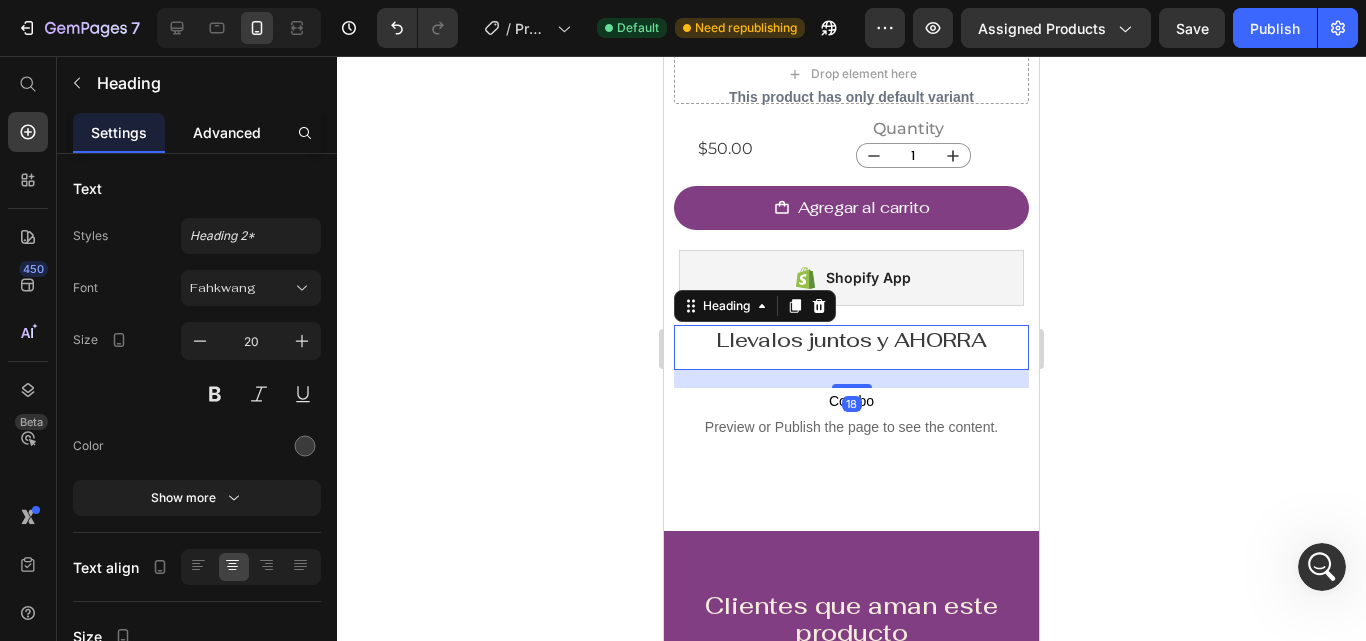click on "Advanced" 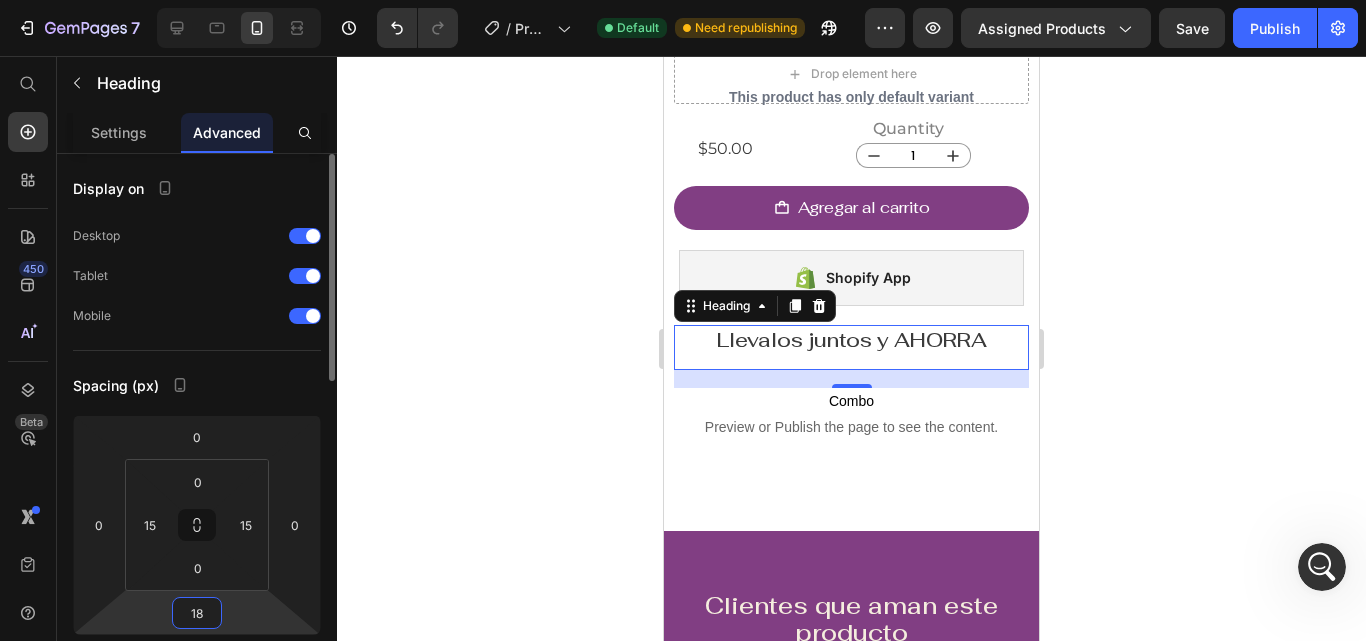 click on "18" at bounding box center (197, 613) 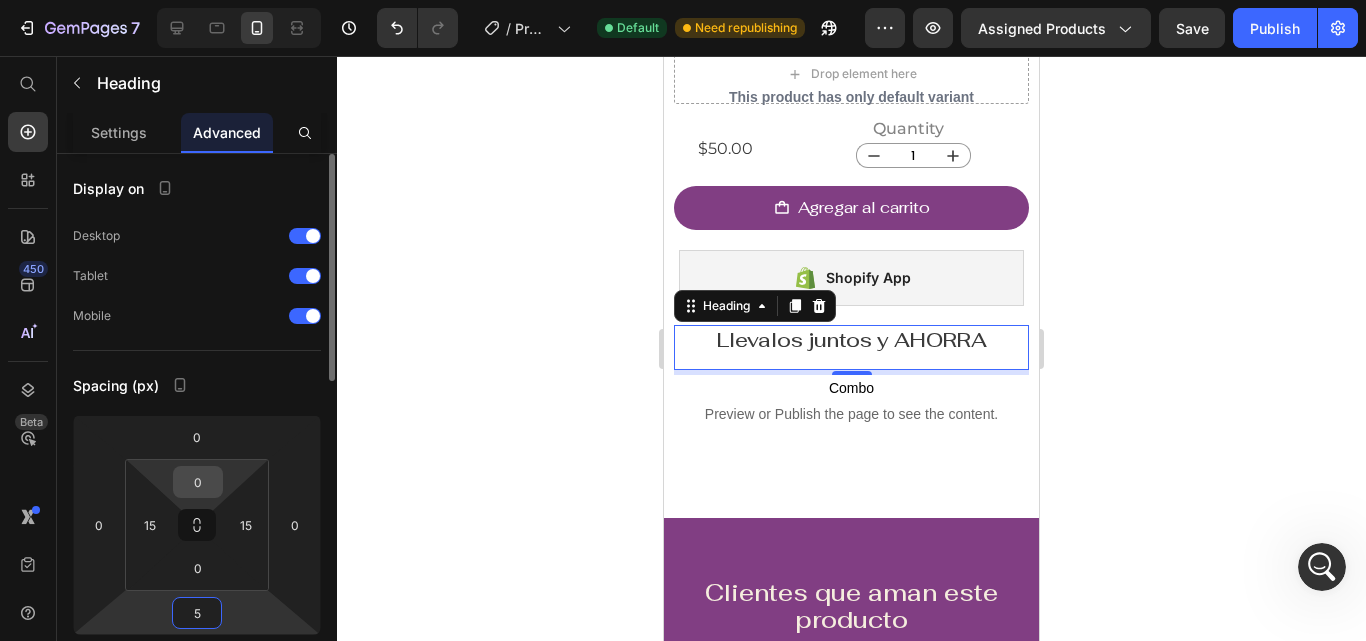 type on "5" 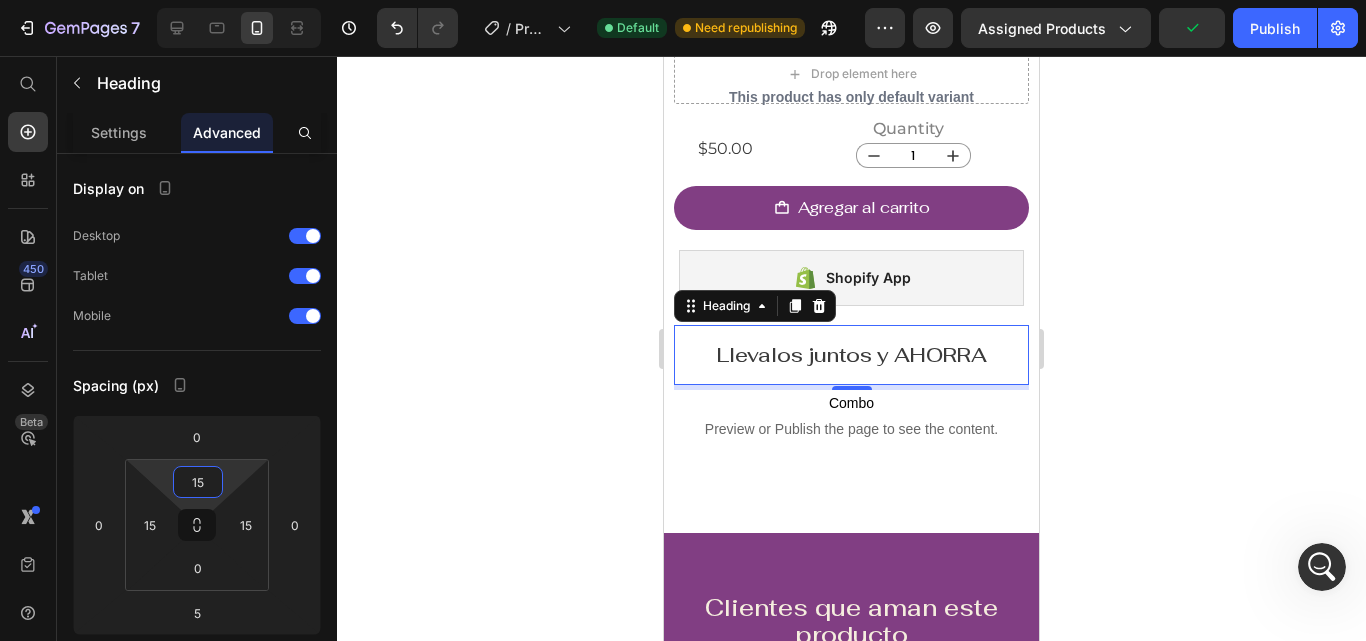 type on "15" 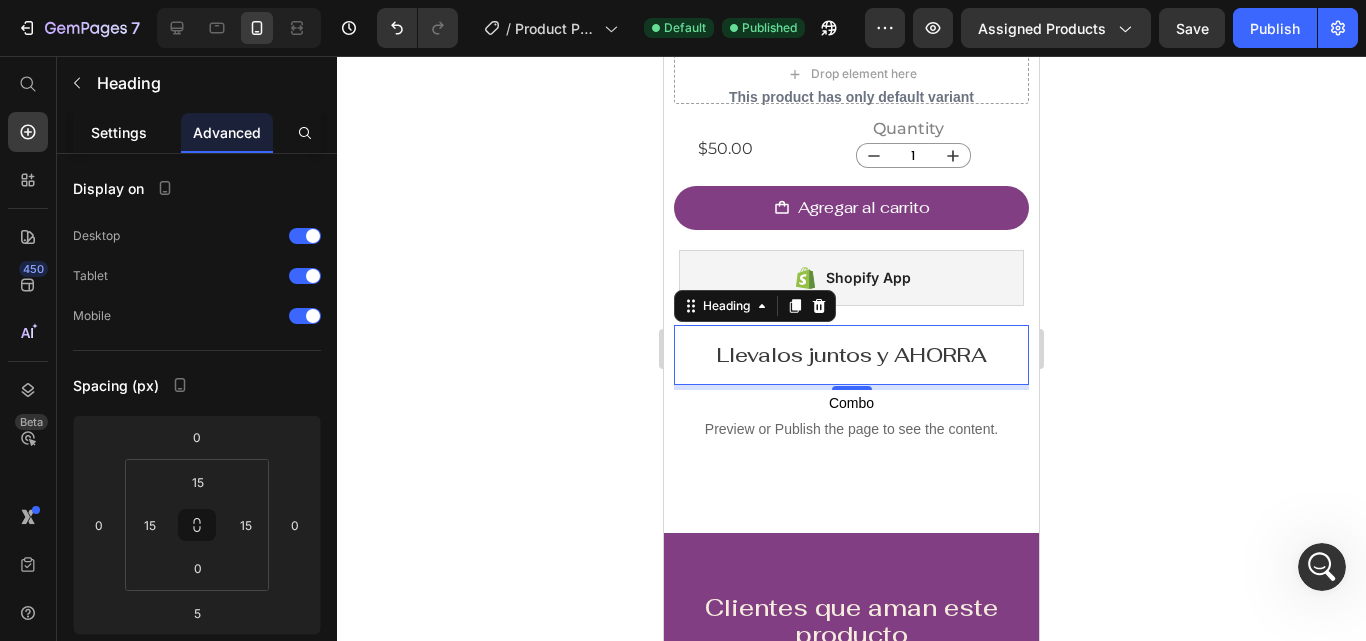 click on "Settings" 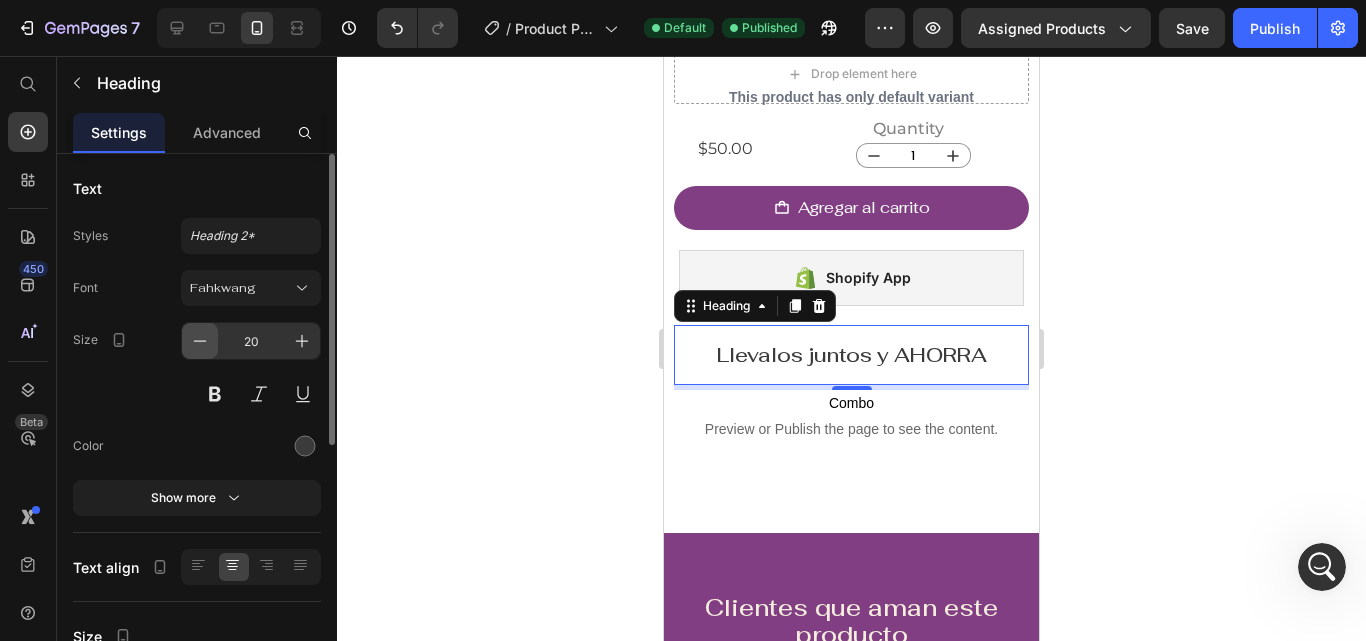 click 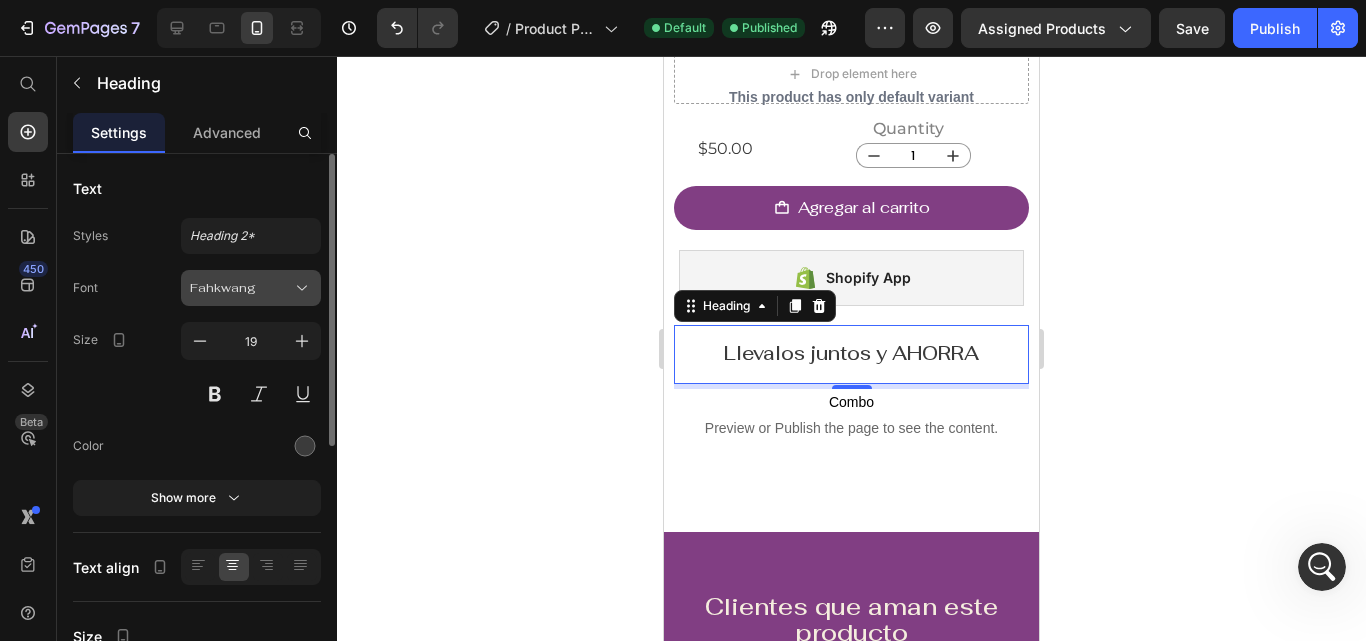click on "Fahkwang" at bounding box center [241, 288] 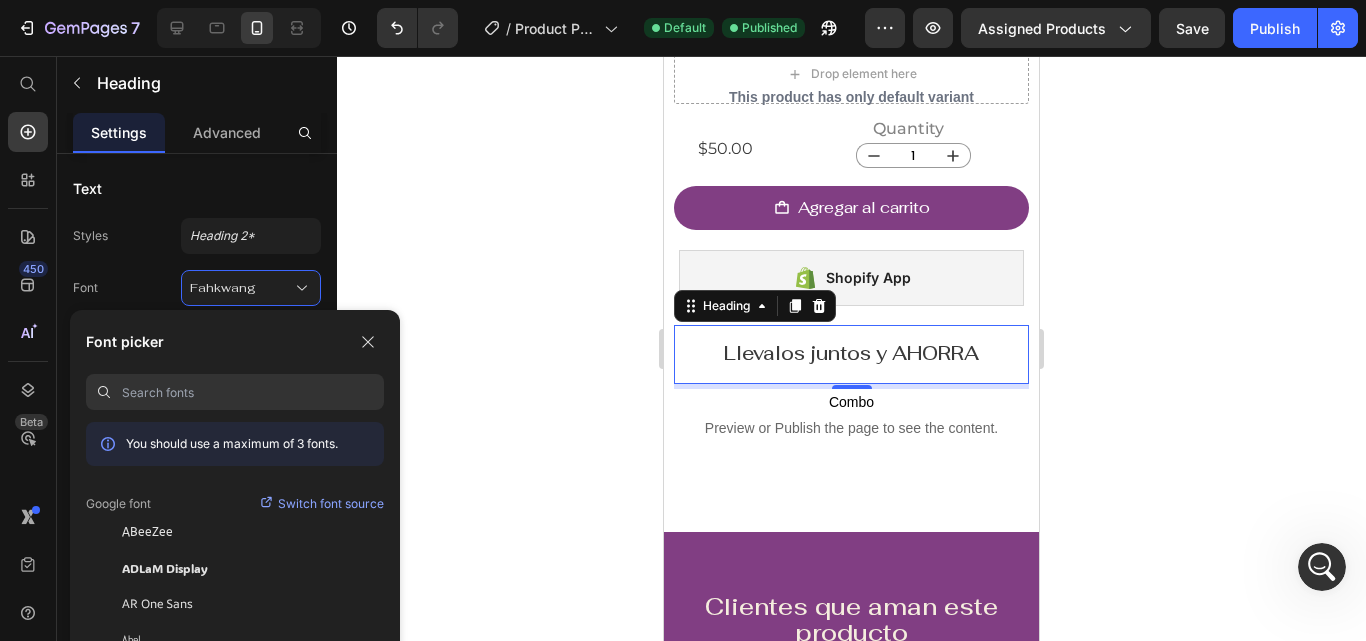 click at bounding box center (253, 392) 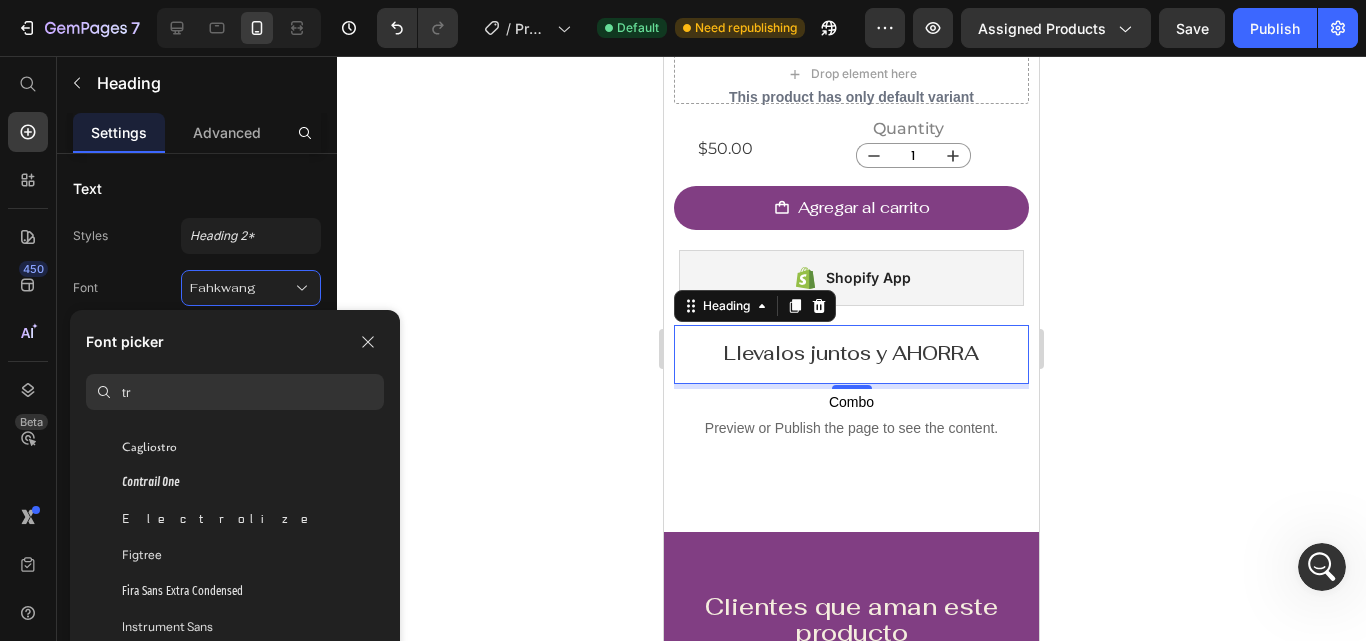 scroll, scrollTop: 0, scrollLeft: 0, axis: both 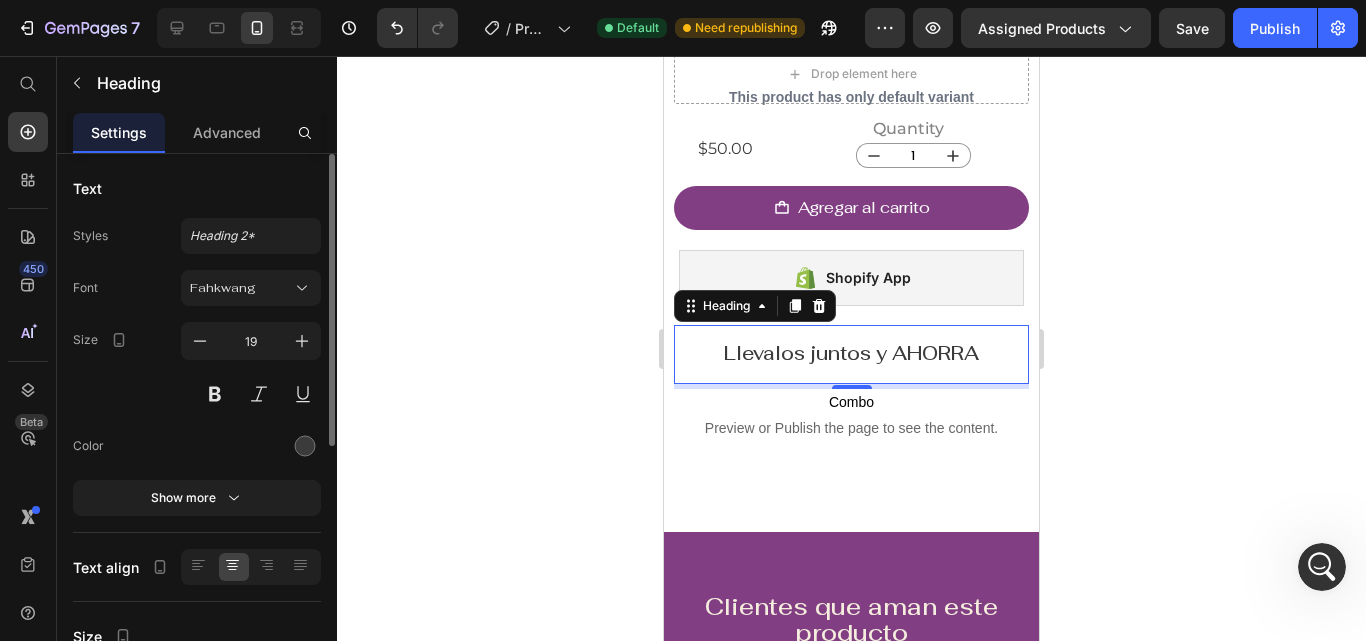 click on "Styles Heading 2* Font Fahkwang Size 19 Color Show more" 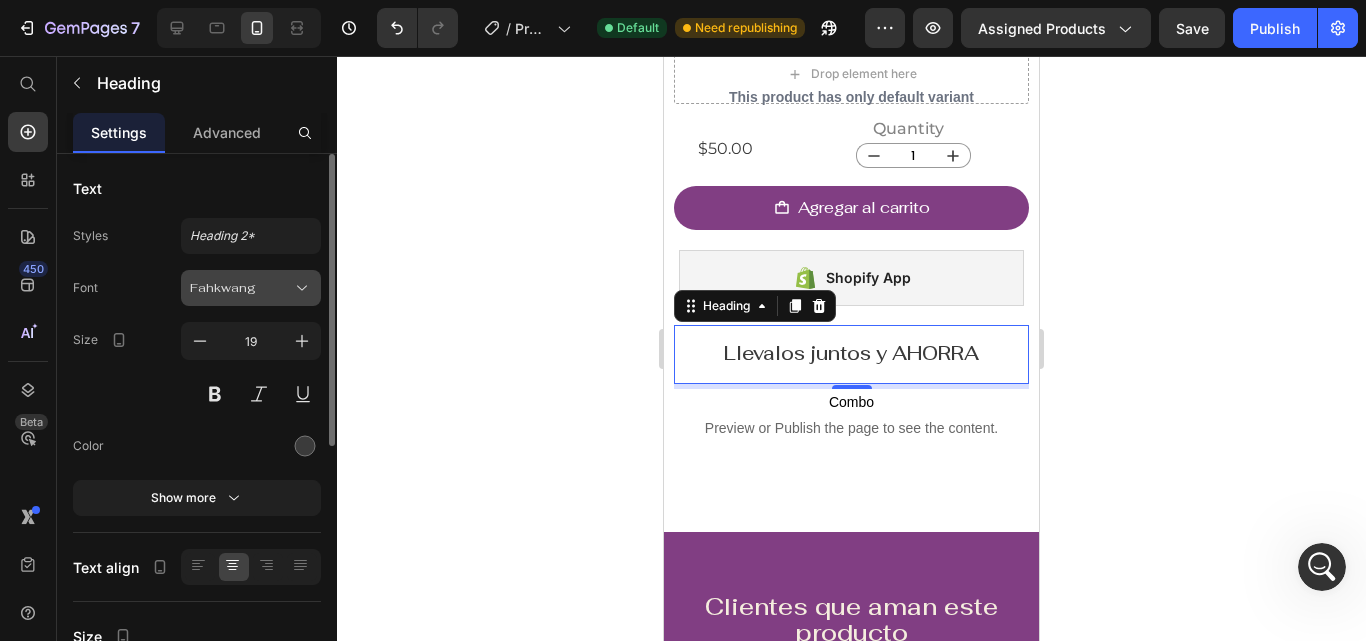 click on "Fahkwang" at bounding box center [241, 288] 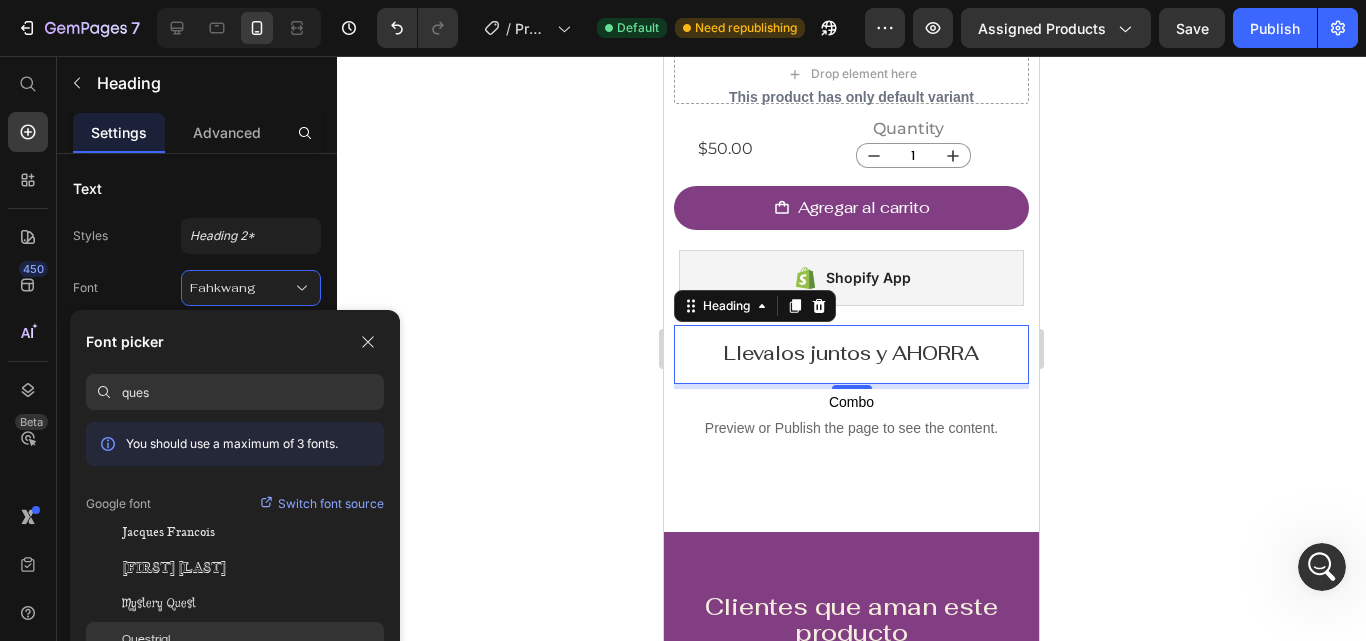 type on "ques" 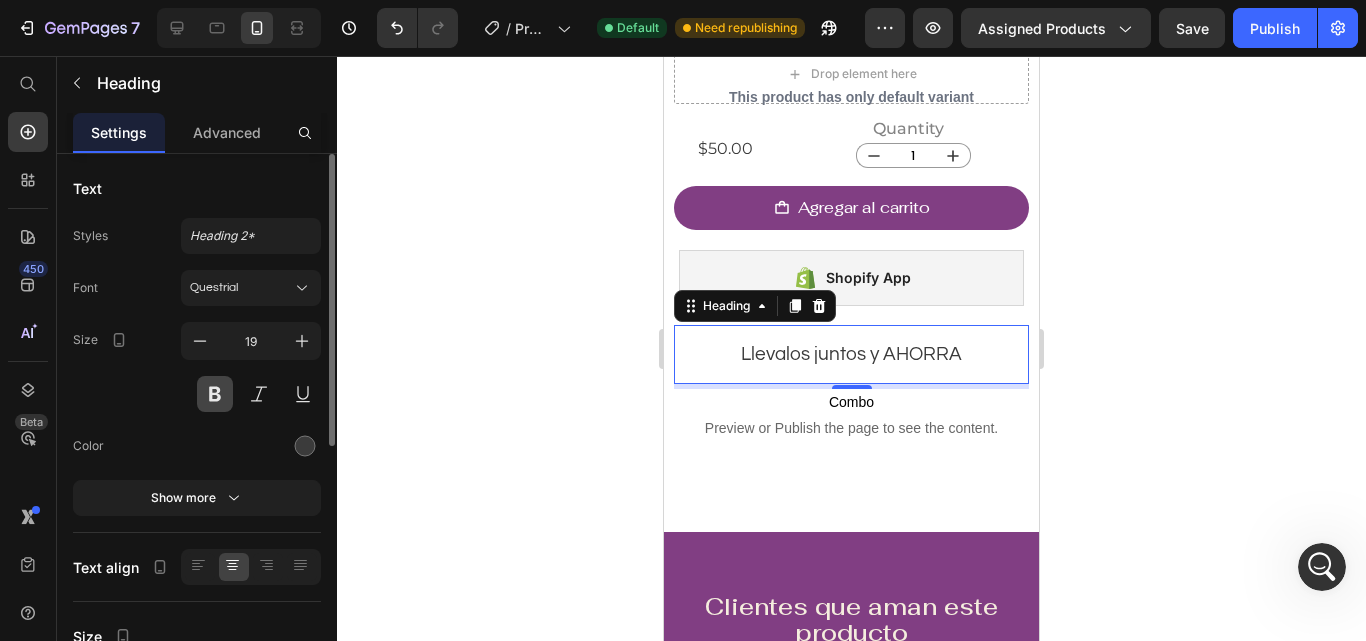 click at bounding box center [215, 394] 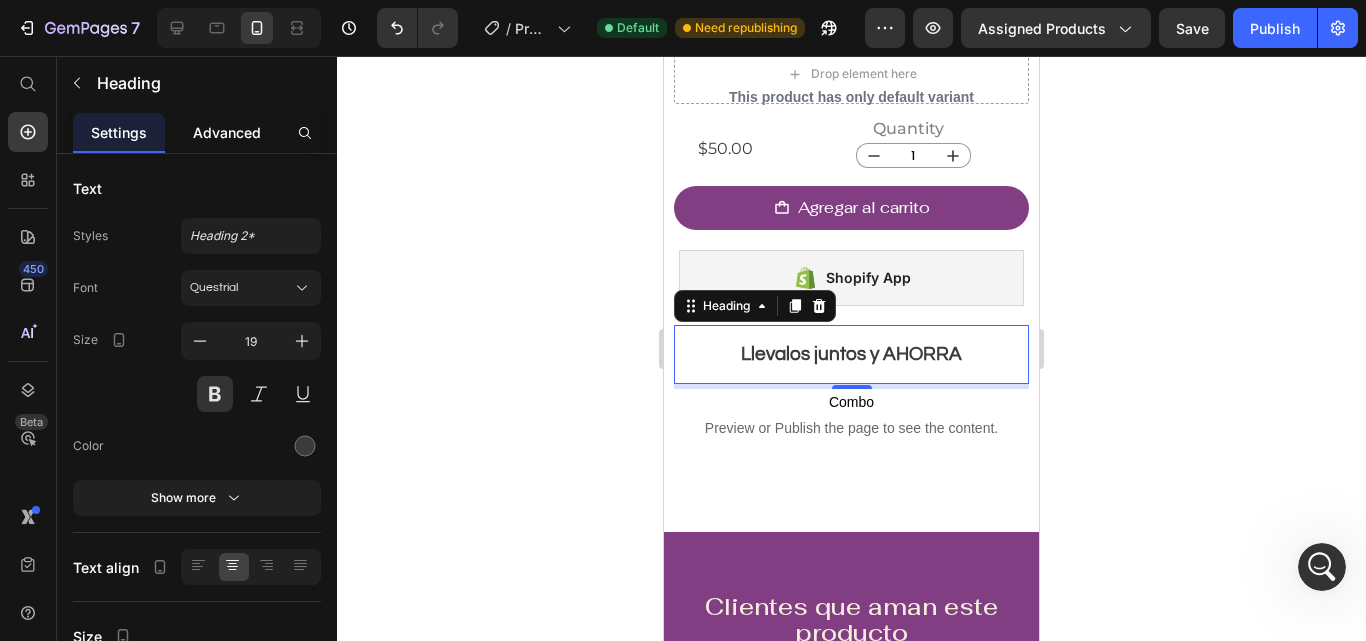 click on "Advanced" at bounding box center [227, 132] 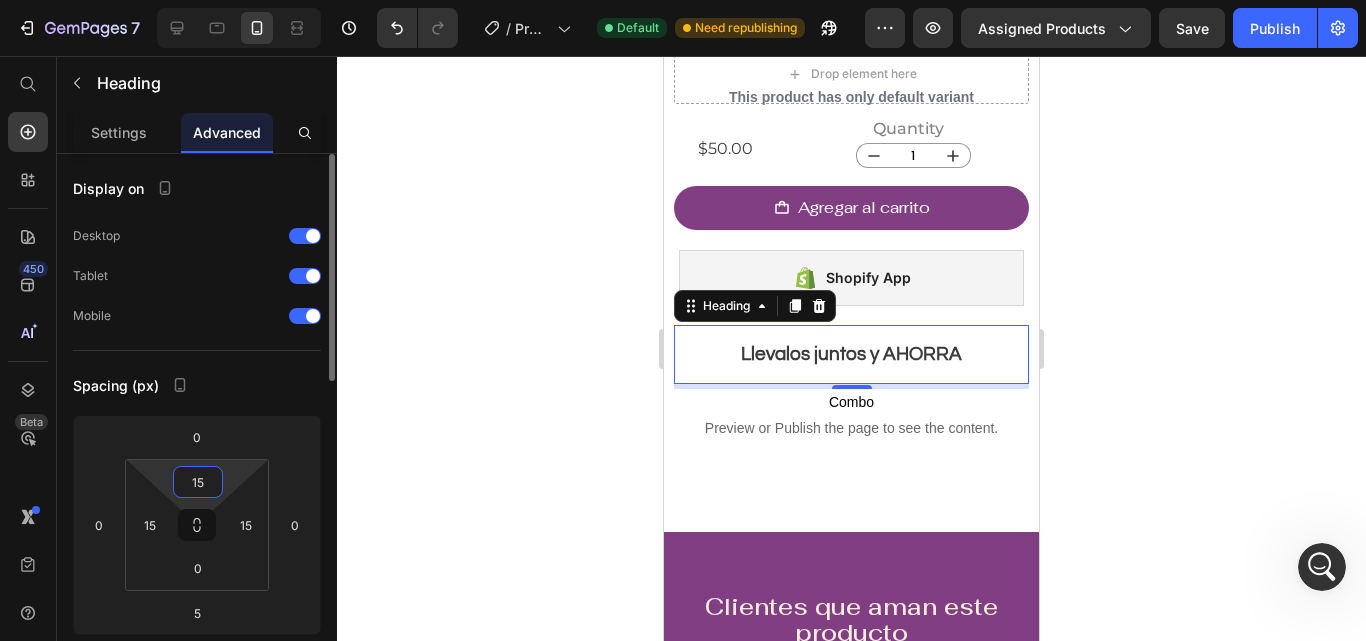 click on "15" at bounding box center (198, 482) 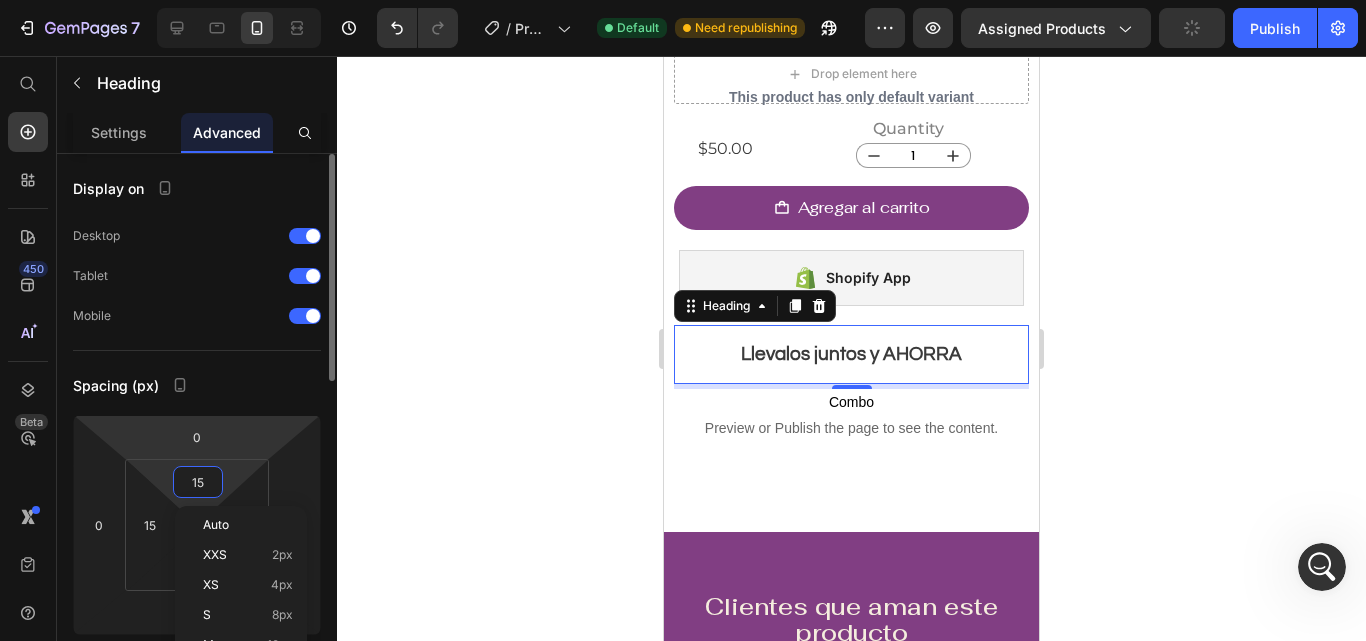 click on "Spacing (px)" at bounding box center [197, 385] 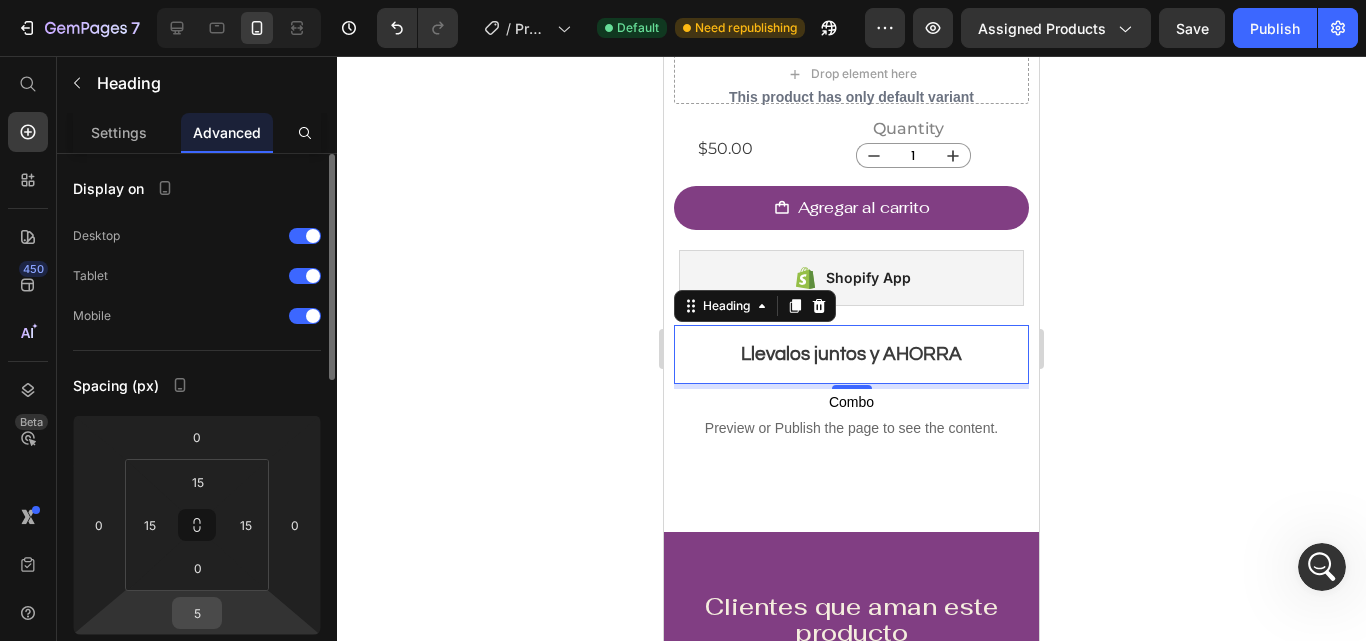 click on "5" at bounding box center [197, 613] 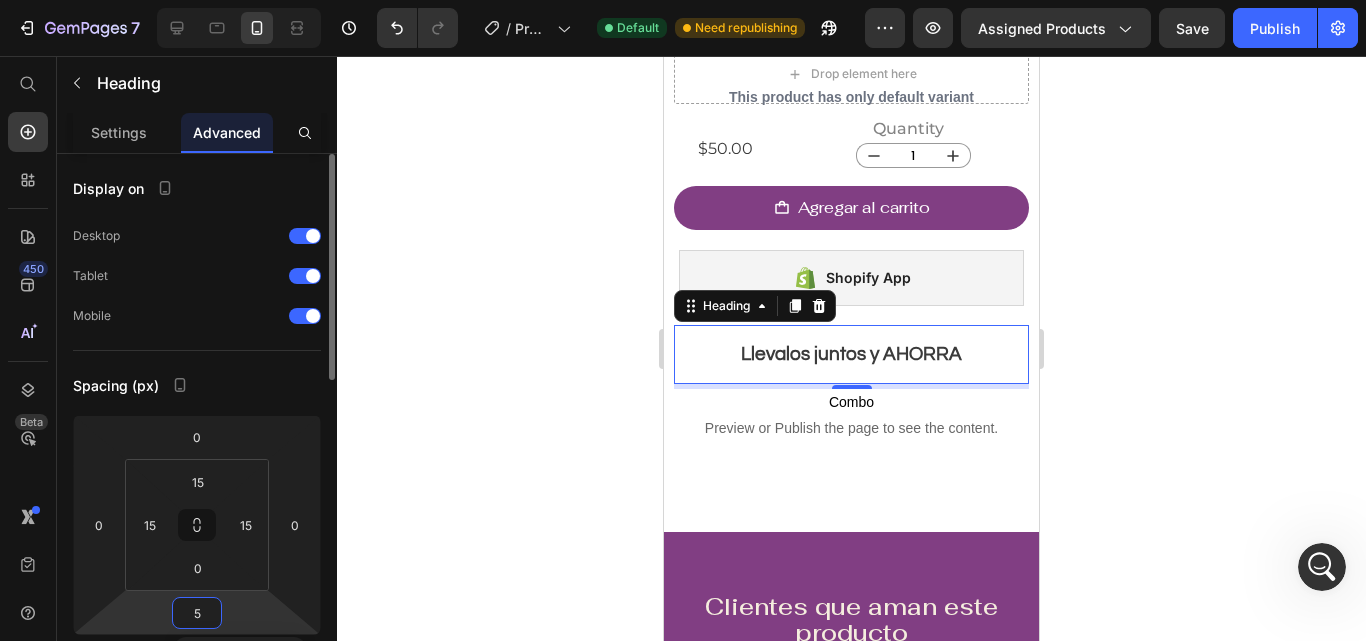 type on "0" 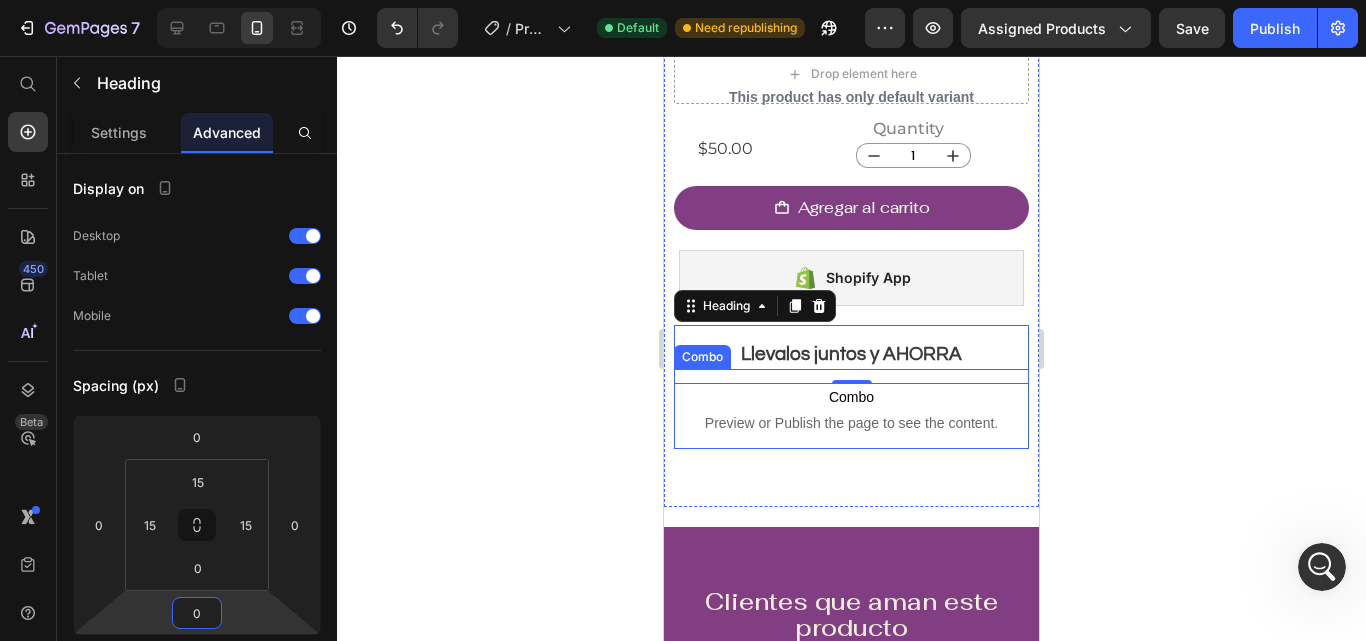 click on "Combo" at bounding box center [851, 397] 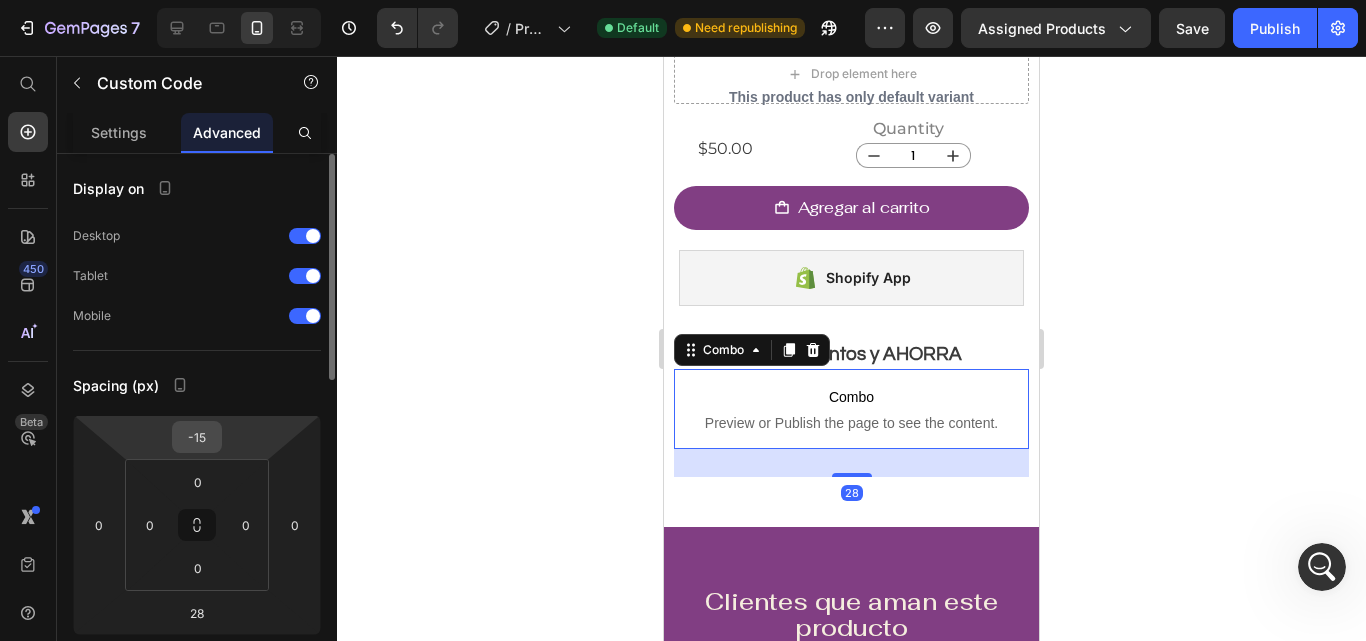 click on "-15" at bounding box center [197, 437] 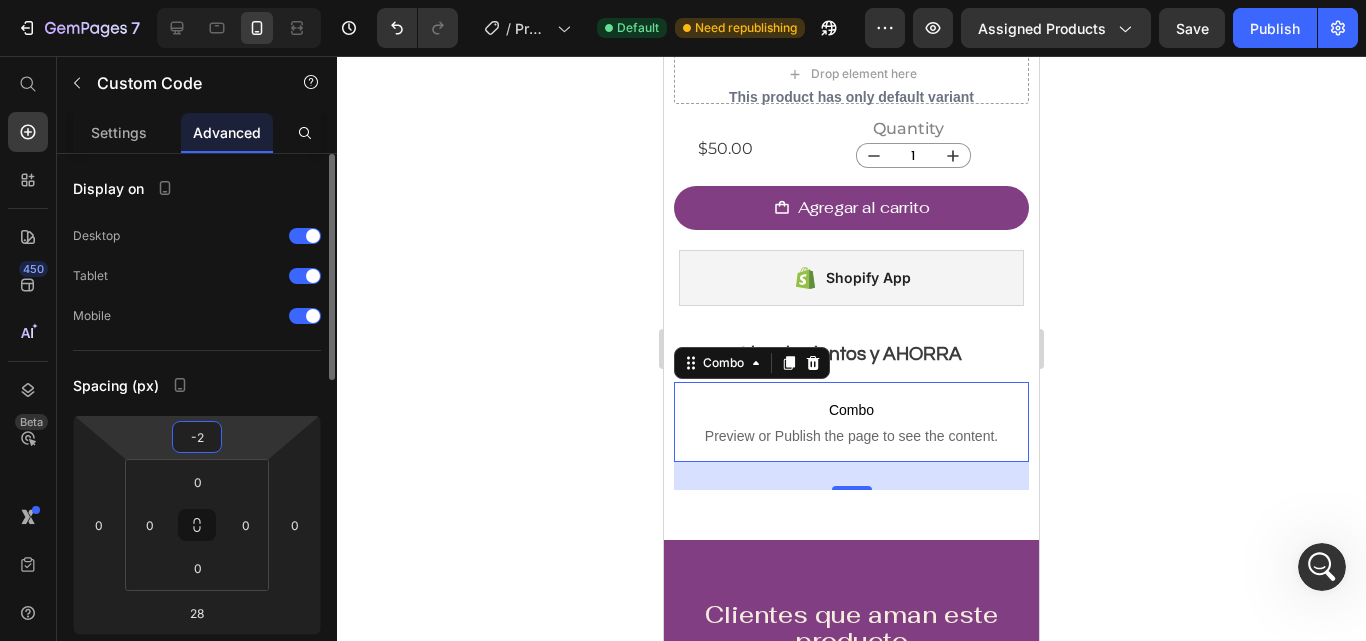 type on "-20" 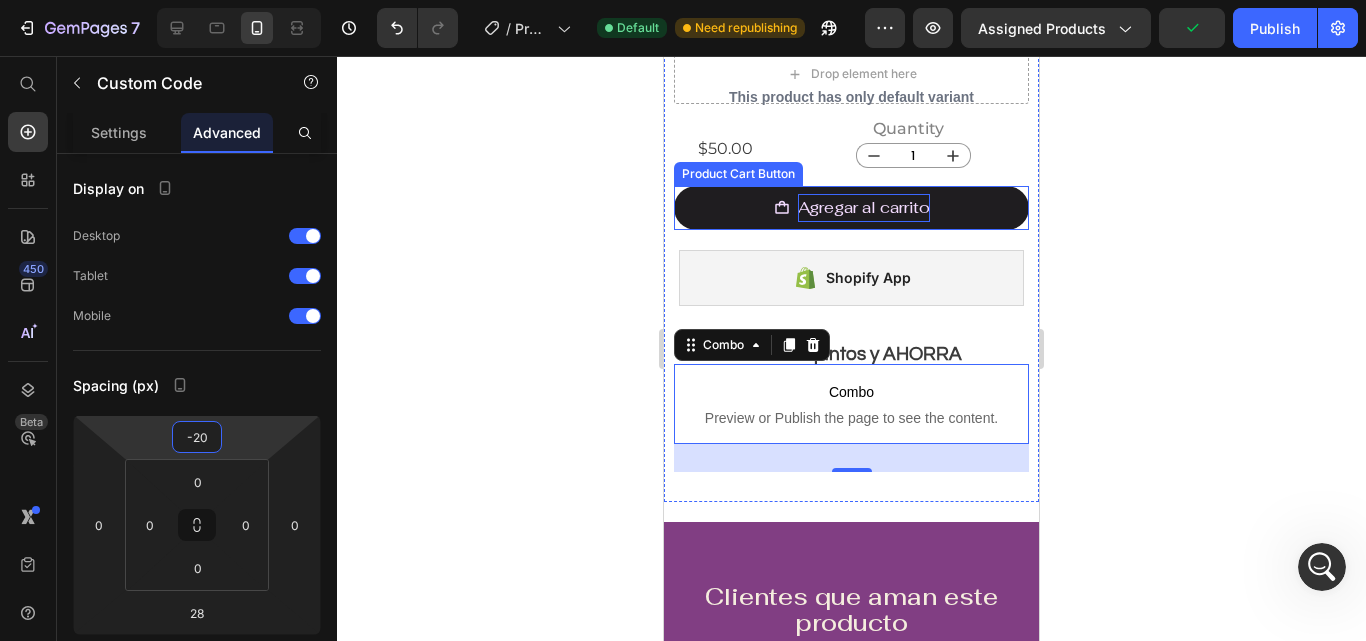 click on "Agregar al carrito" at bounding box center (864, 208) 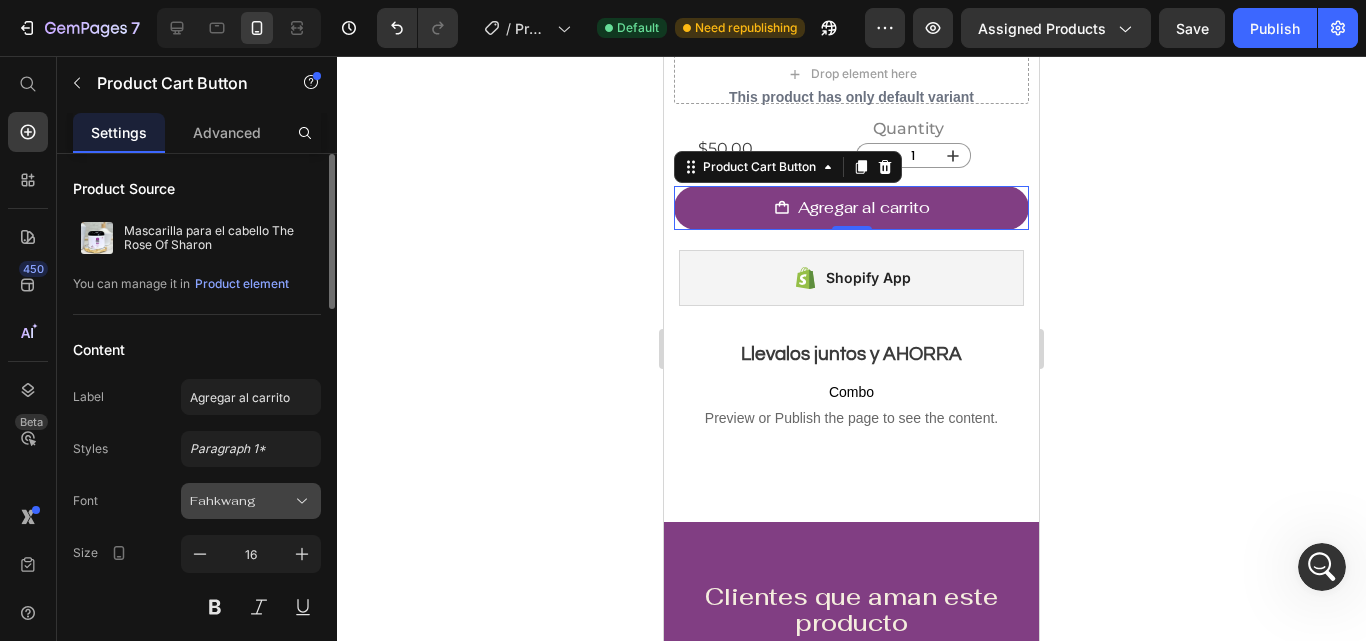 click on "Fahkwang" at bounding box center [251, 501] 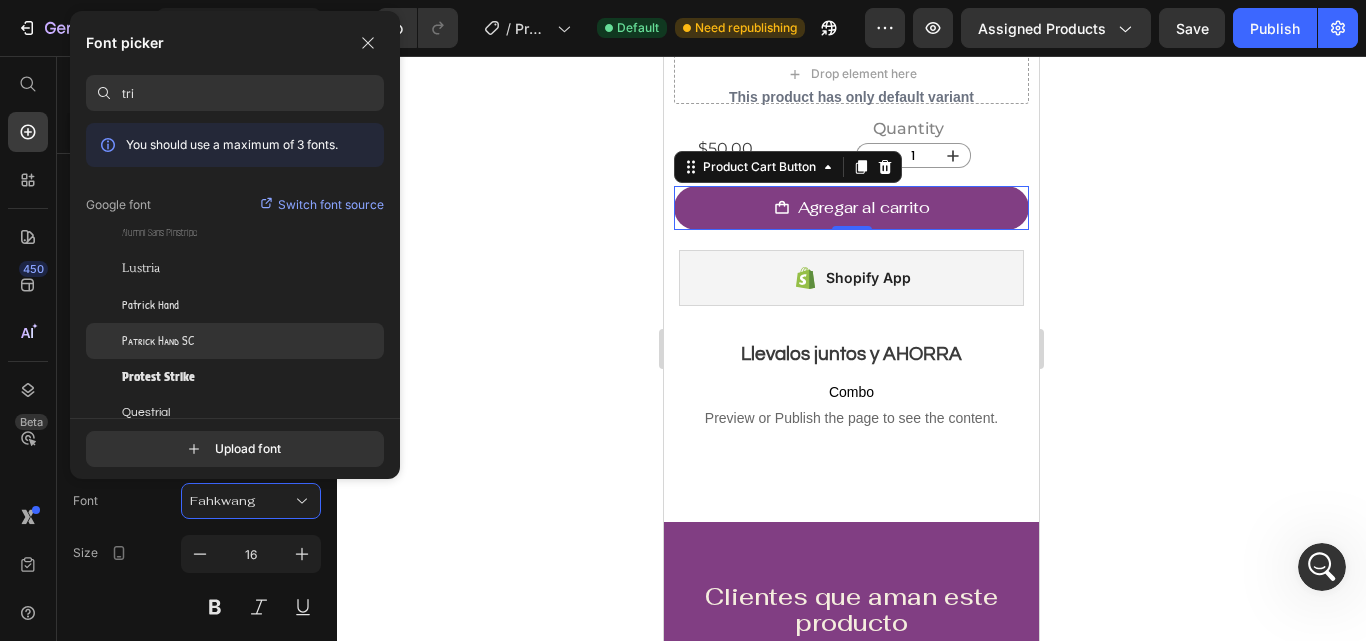 scroll, scrollTop: 157, scrollLeft: 0, axis: vertical 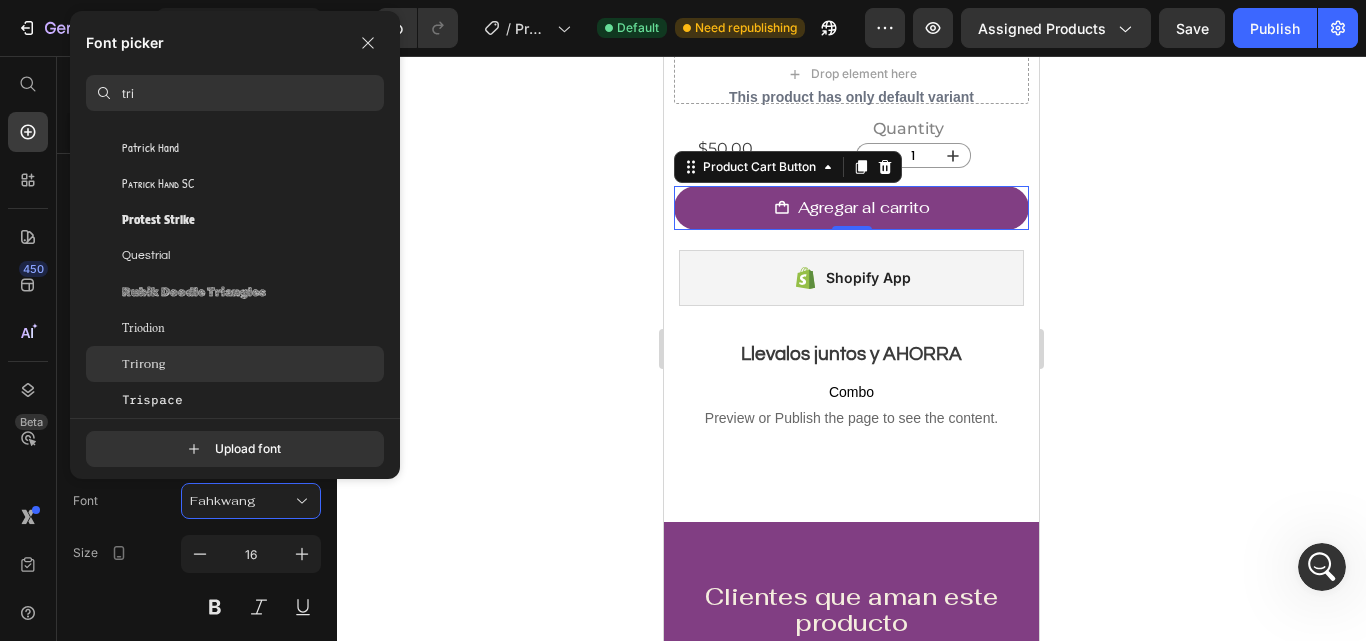 type on "tri" 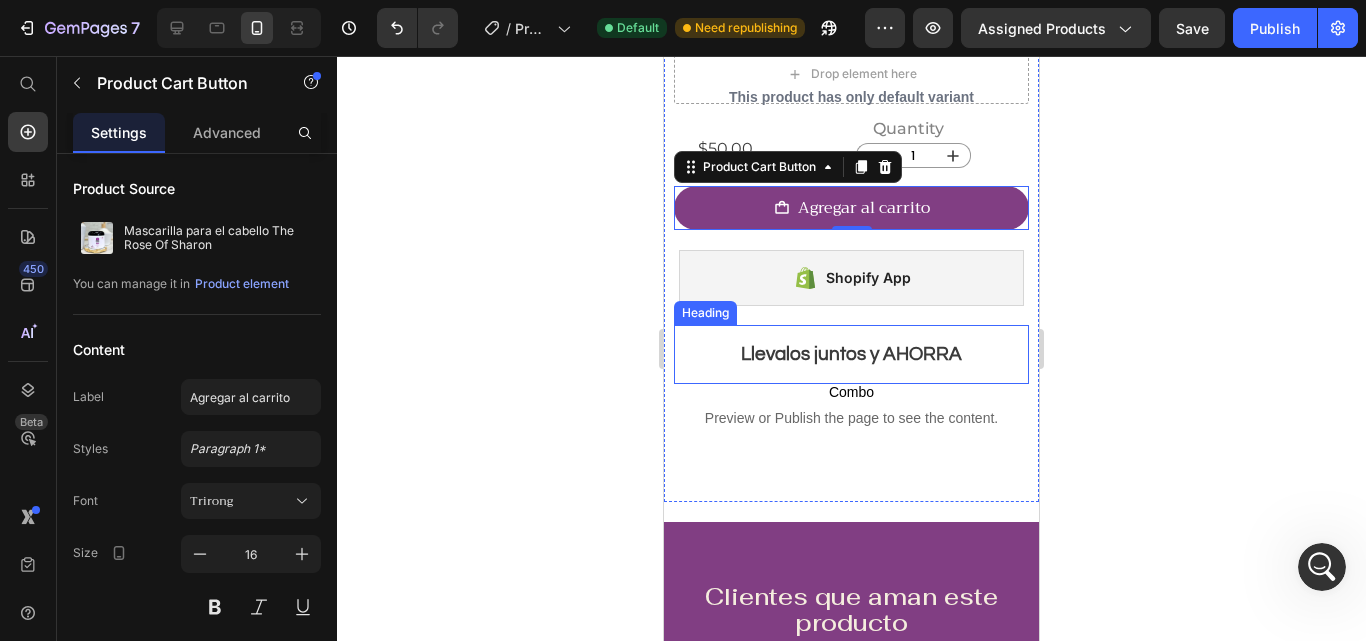 click on "Llevalos juntos y AHORRA" at bounding box center [851, 354] 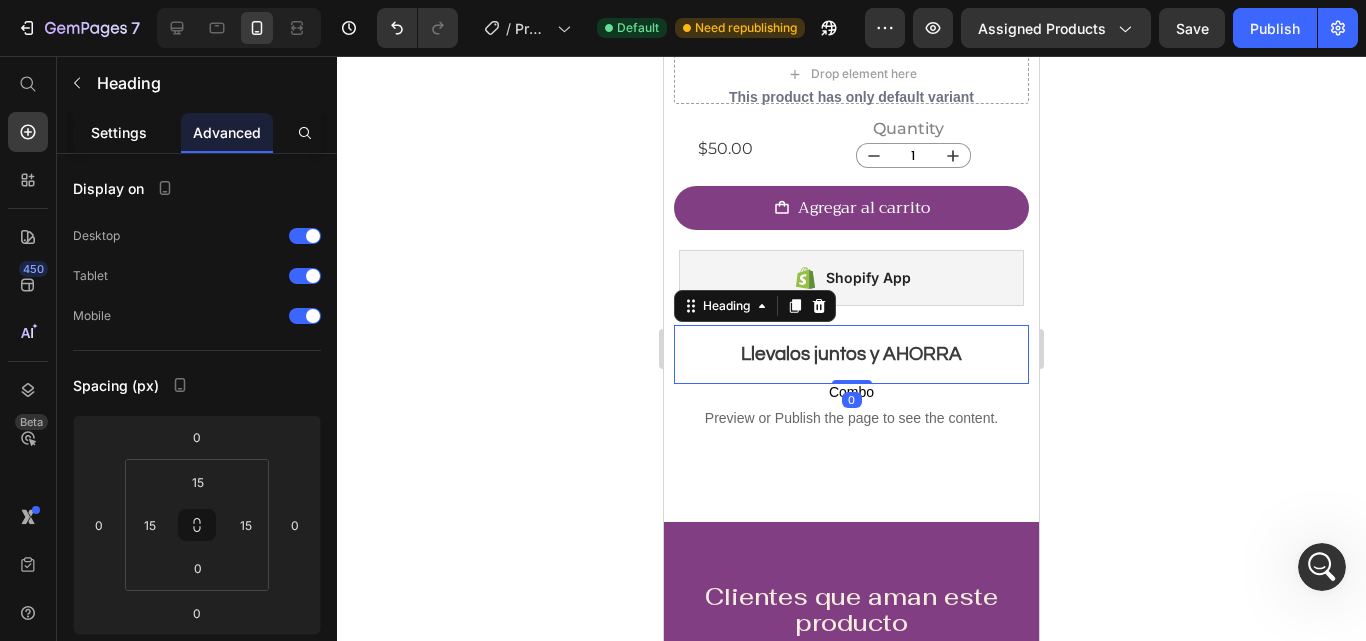 click on "Settings" at bounding box center (119, 132) 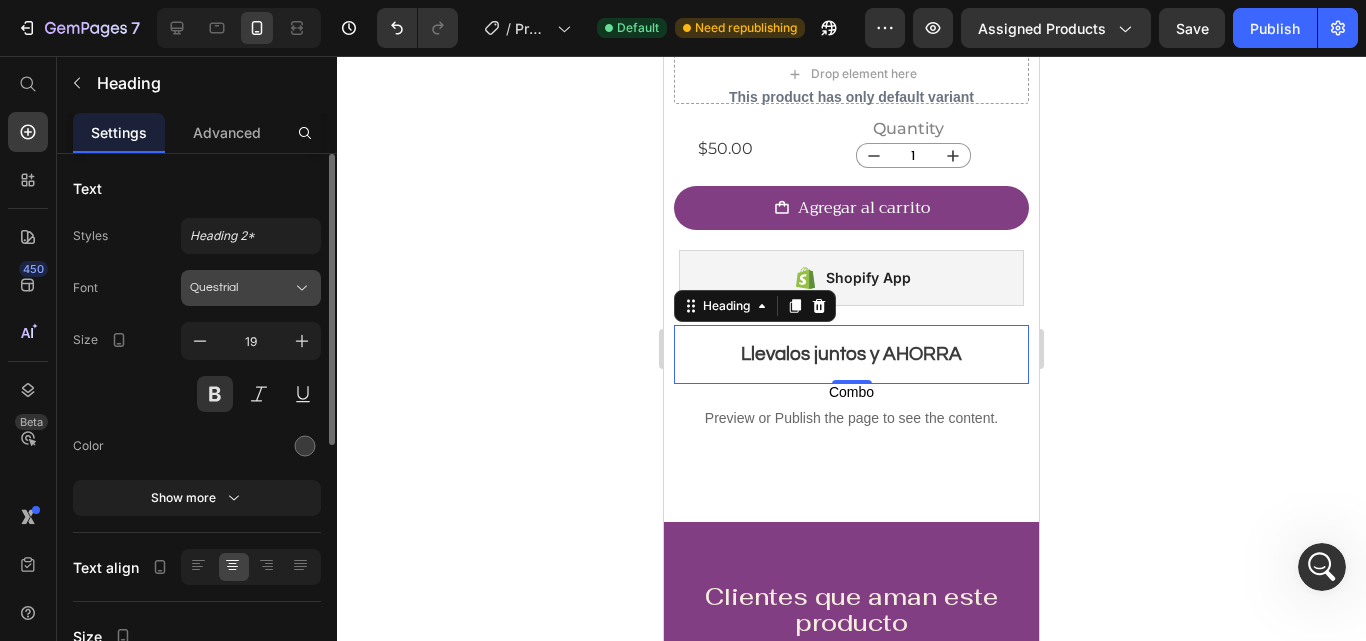 click on "Questrial" at bounding box center [241, 288] 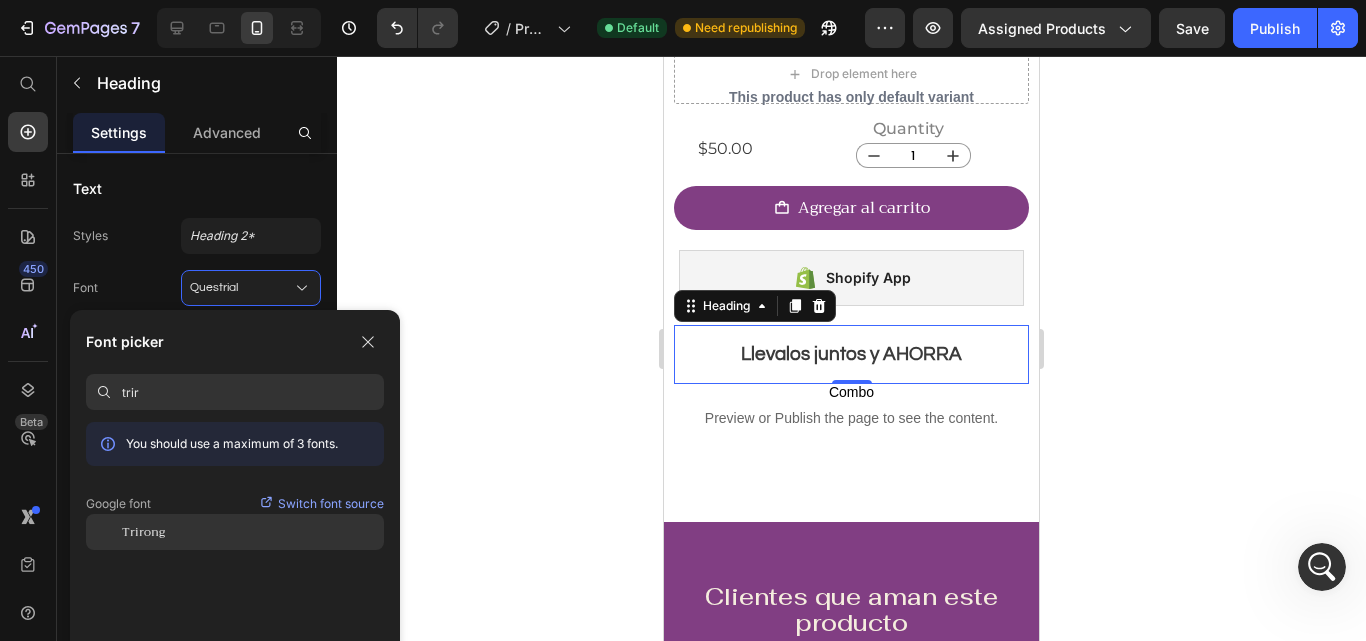 type on "trir" 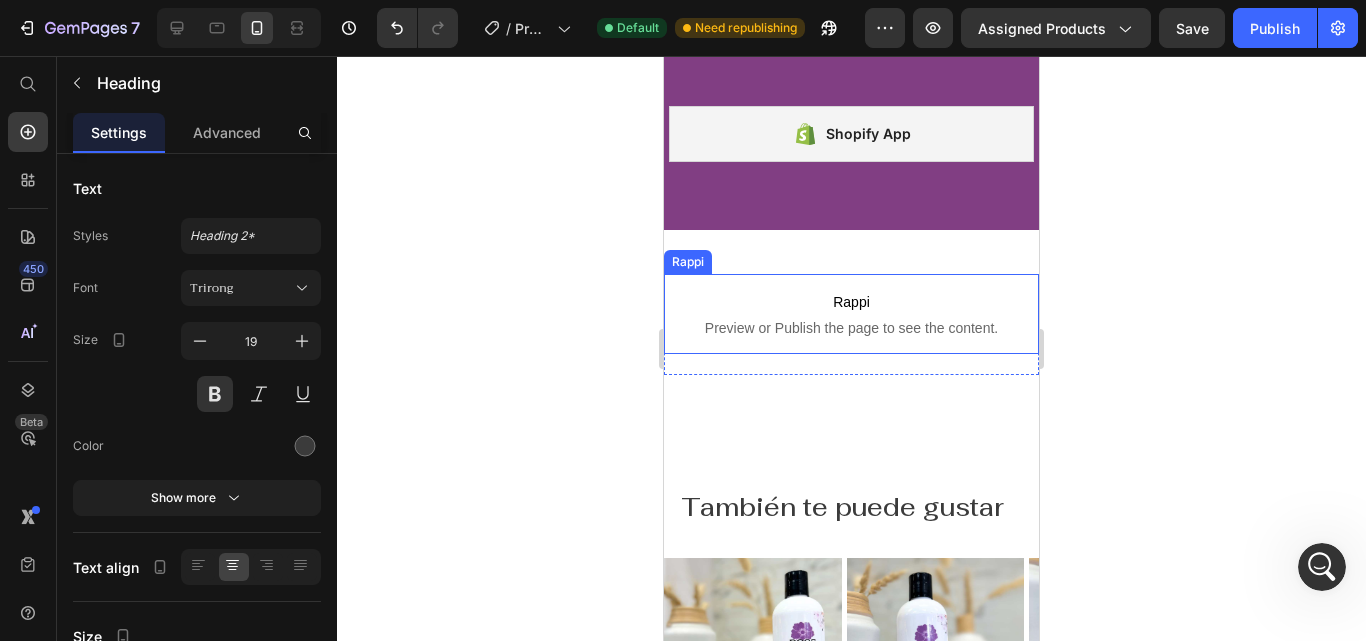 scroll, scrollTop: 1000, scrollLeft: 0, axis: vertical 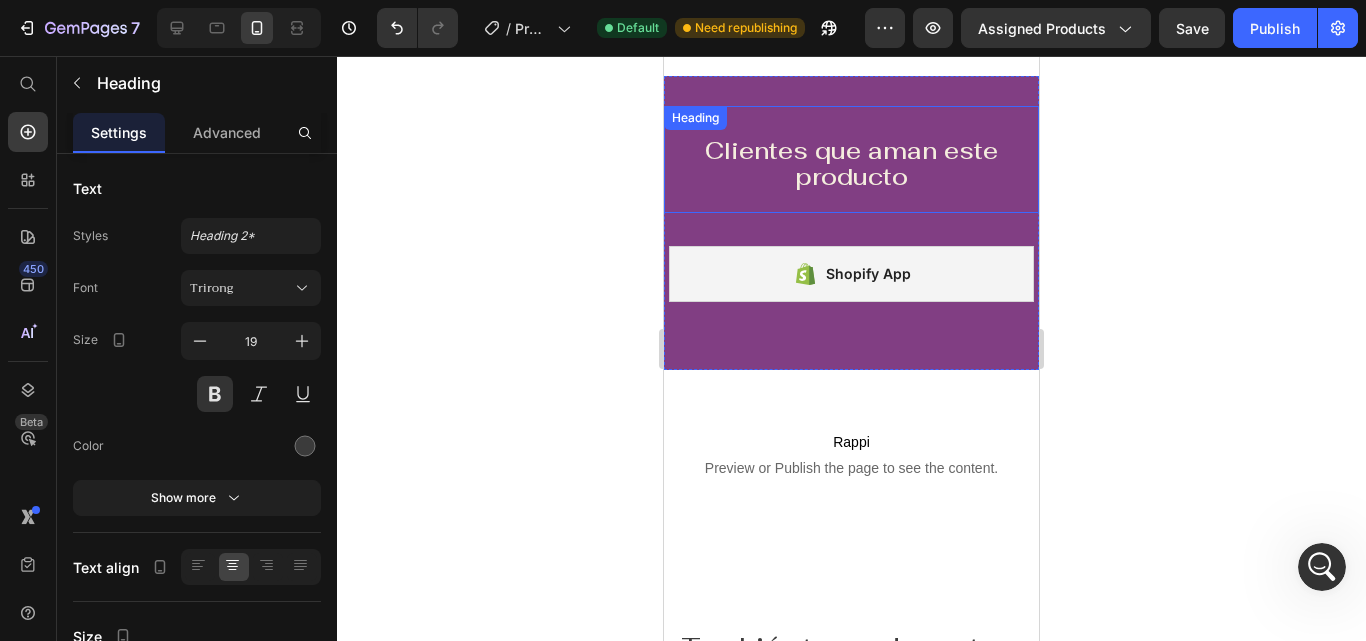 click on "Clientes que aman este producto" at bounding box center [851, 164] 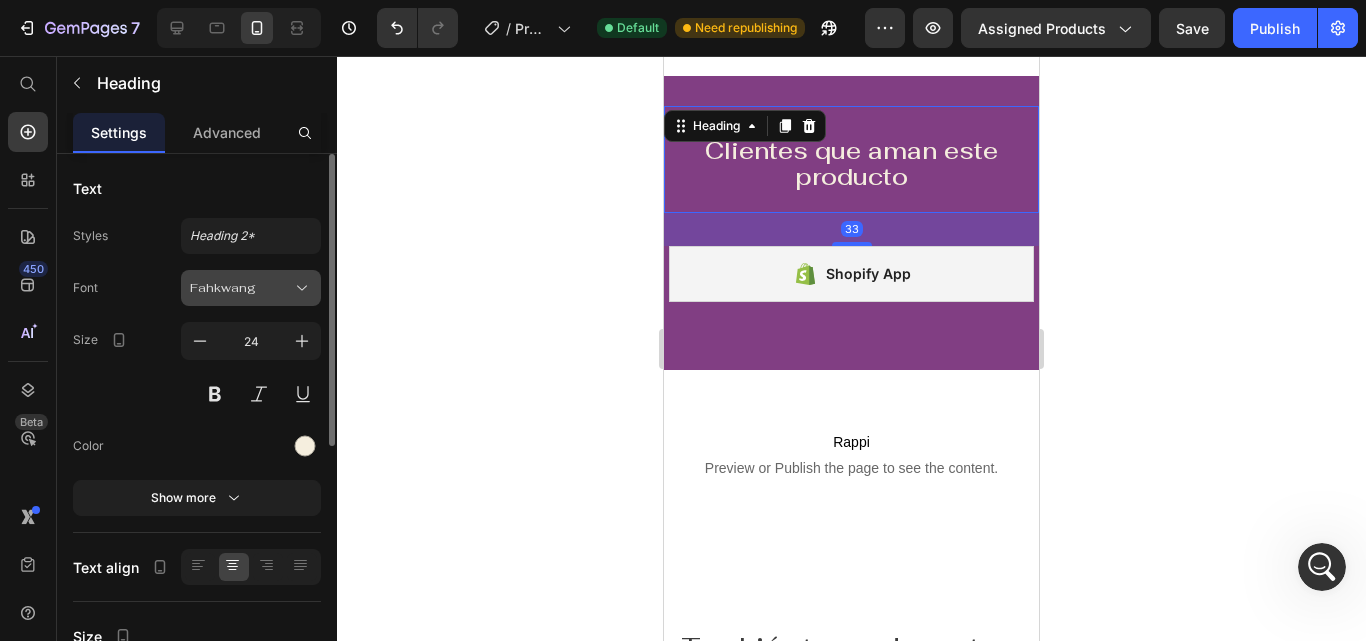click on "Fahkwang" at bounding box center (241, 288) 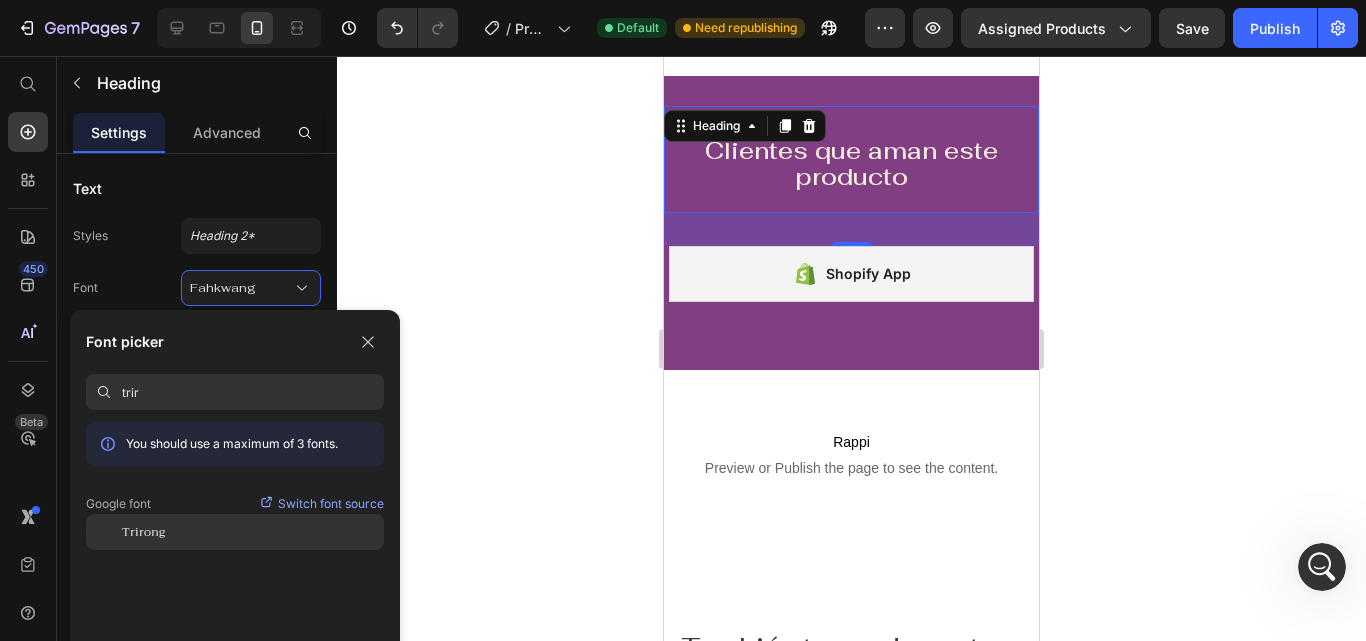 type on "trir" 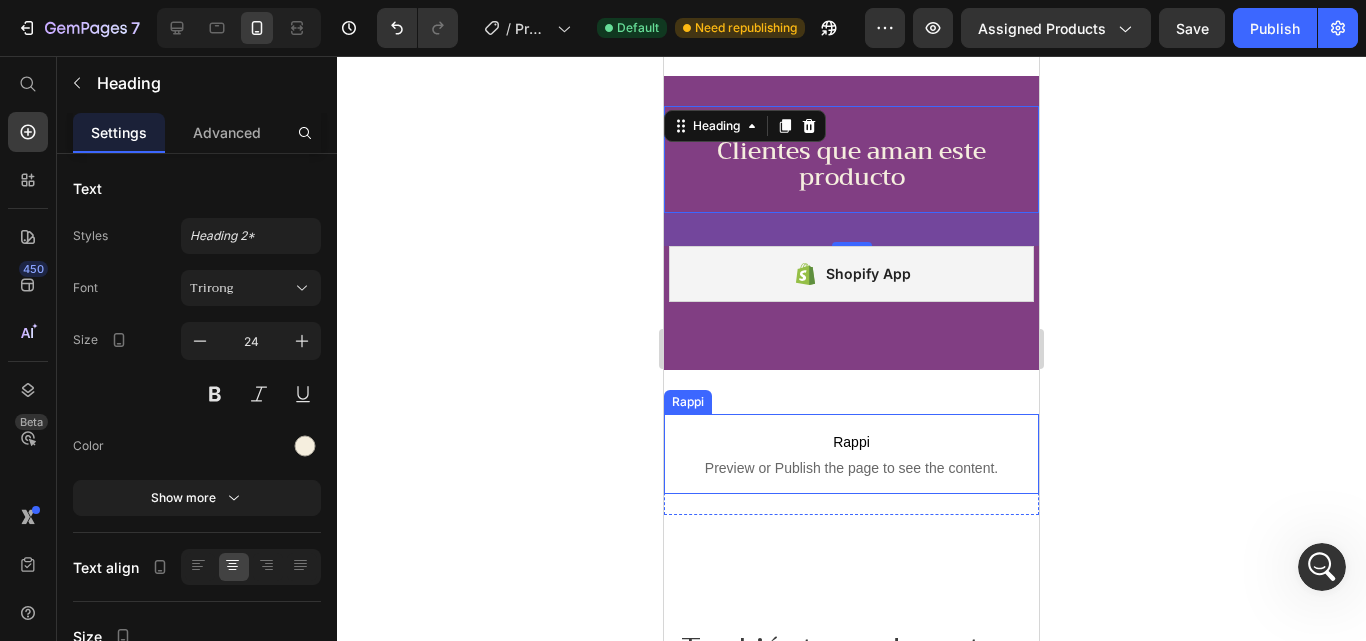 scroll, scrollTop: 1400, scrollLeft: 0, axis: vertical 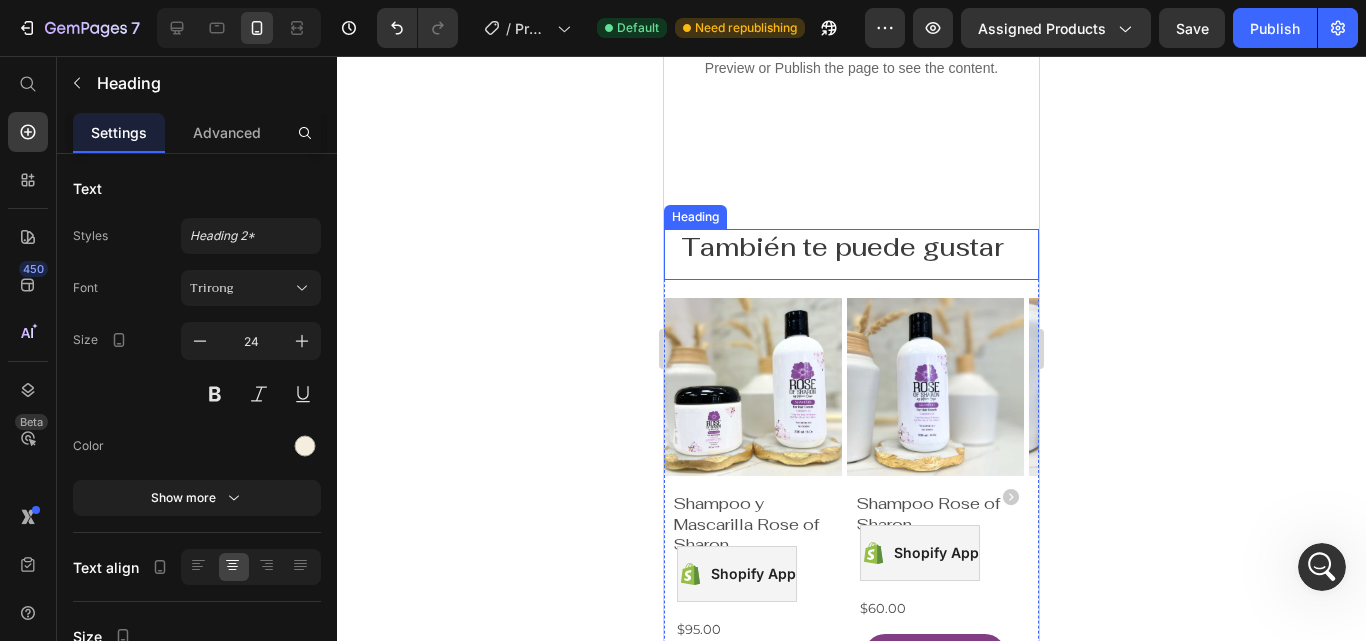 click on "También te puede gustar" at bounding box center (851, 247) 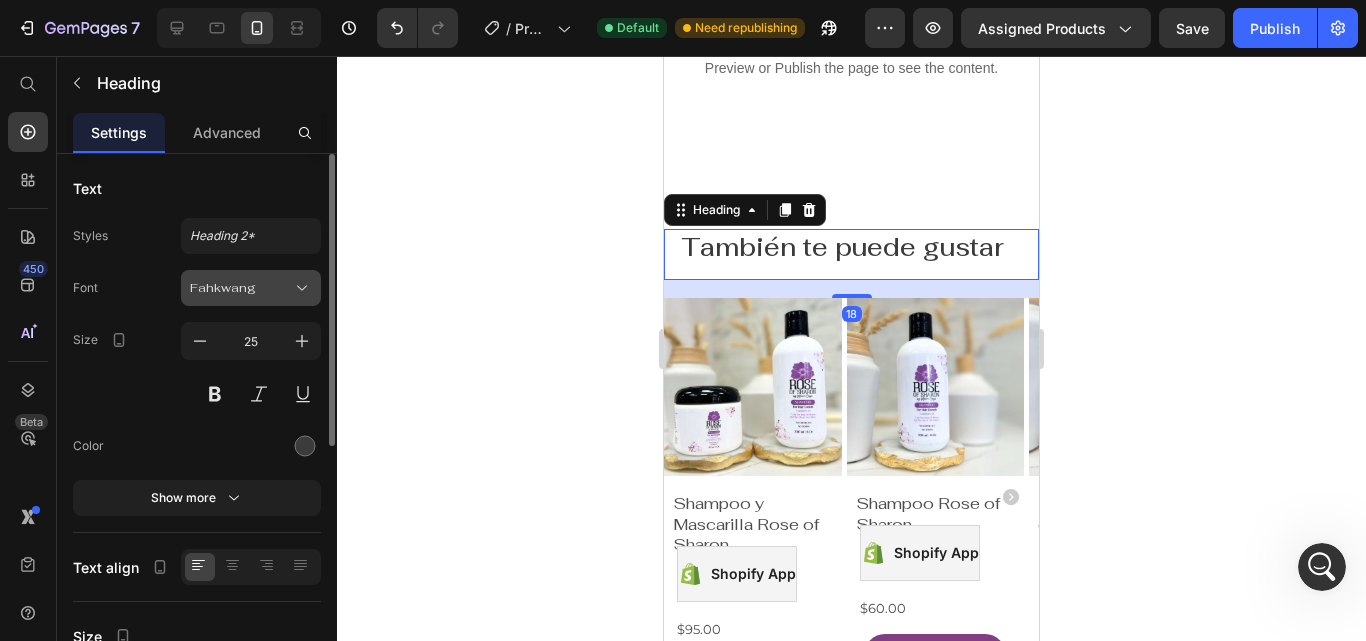 click on "Fahkwang" at bounding box center [241, 288] 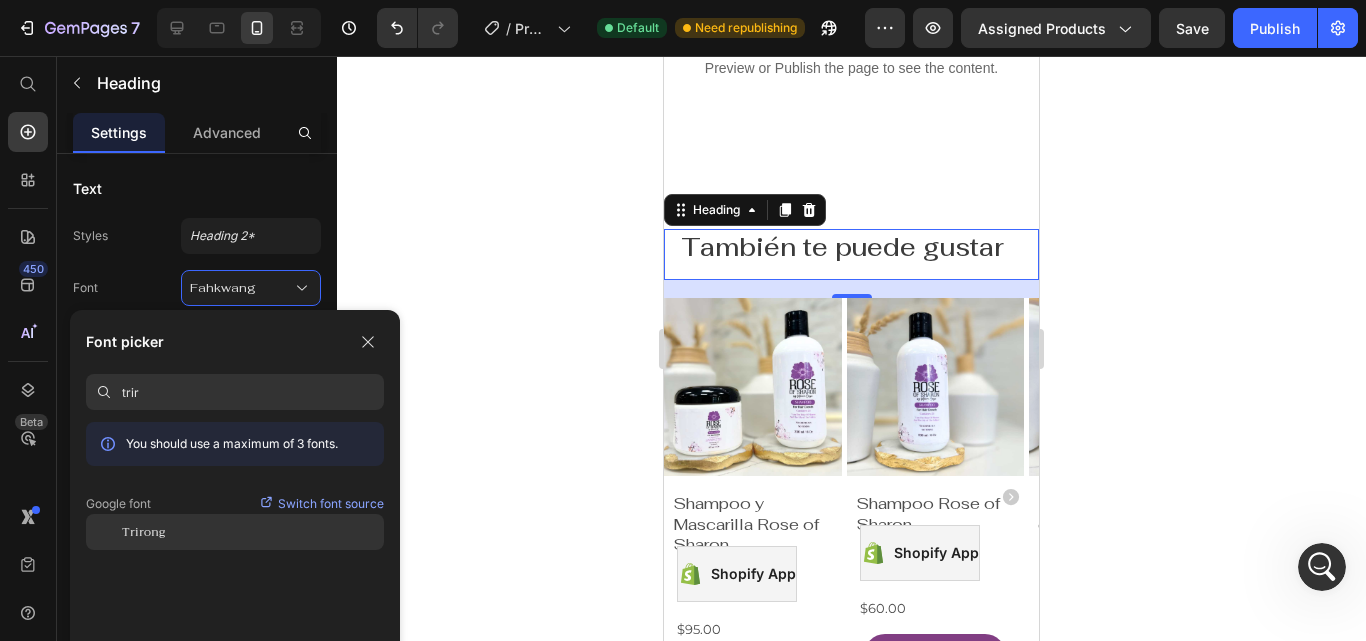 type on "trir" 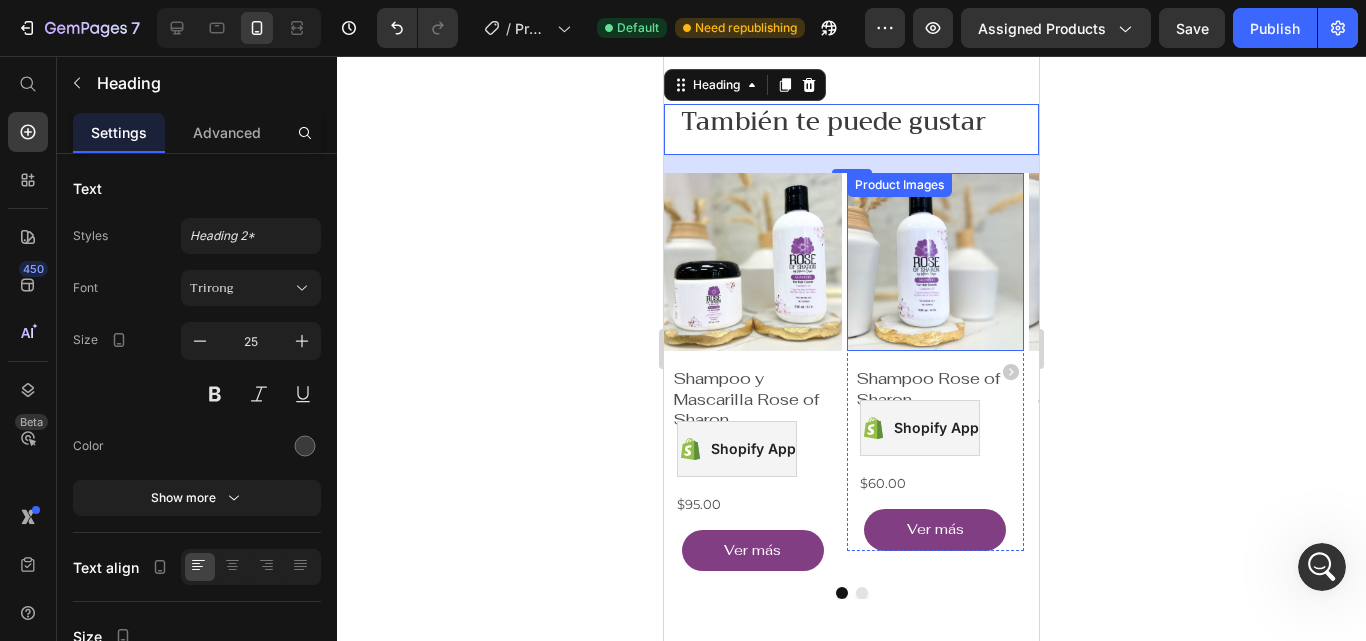 scroll, scrollTop: 1600, scrollLeft: 0, axis: vertical 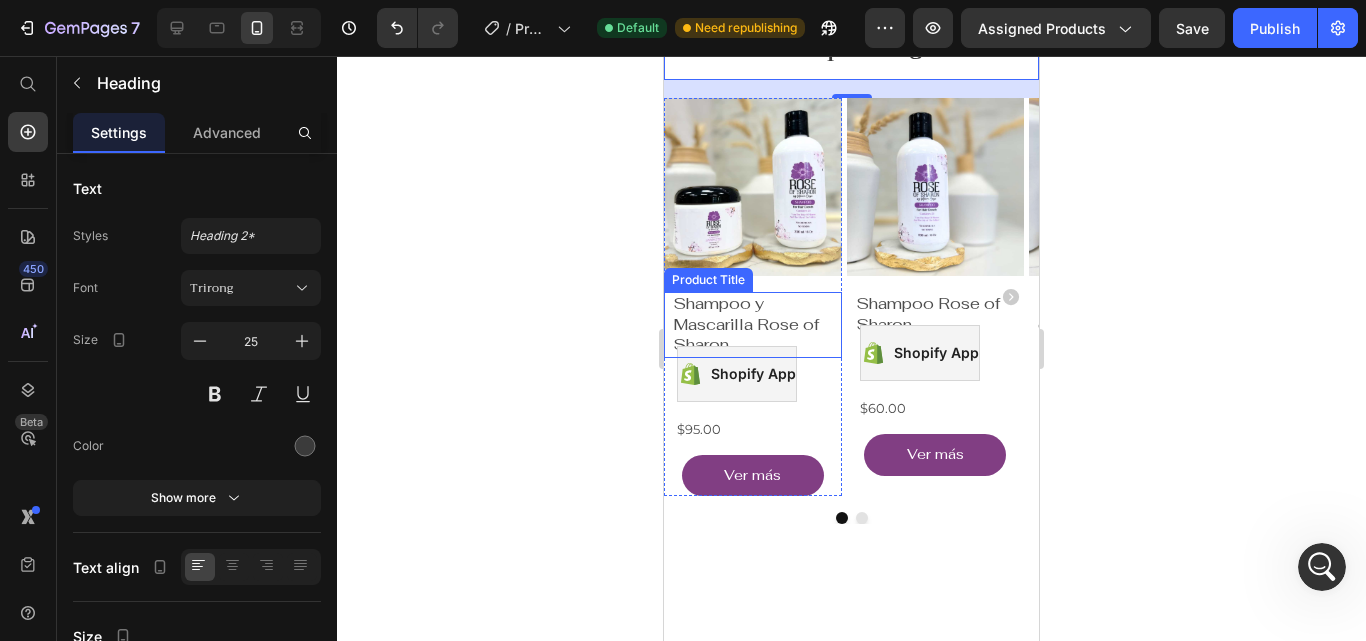 click on "Shampoo y Mascarilla Rose of Sharon" at bounding box center [756, 325] 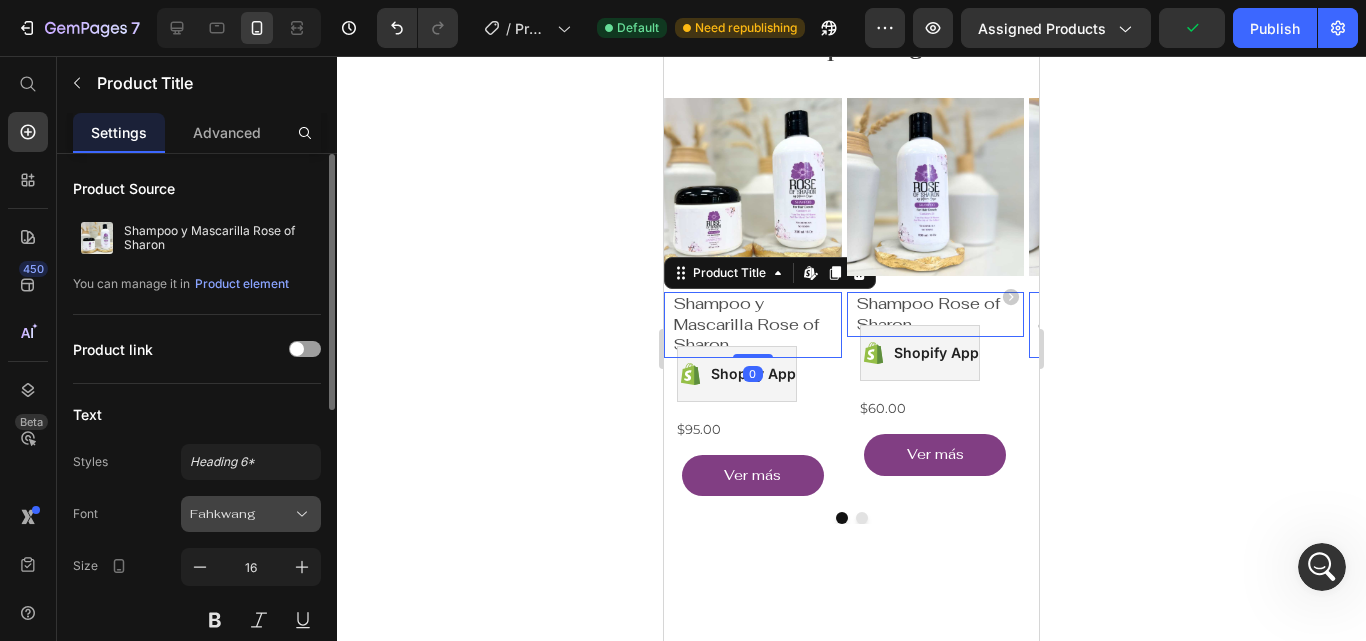 click on "Fahkwang" at bounding box center [241, 514] 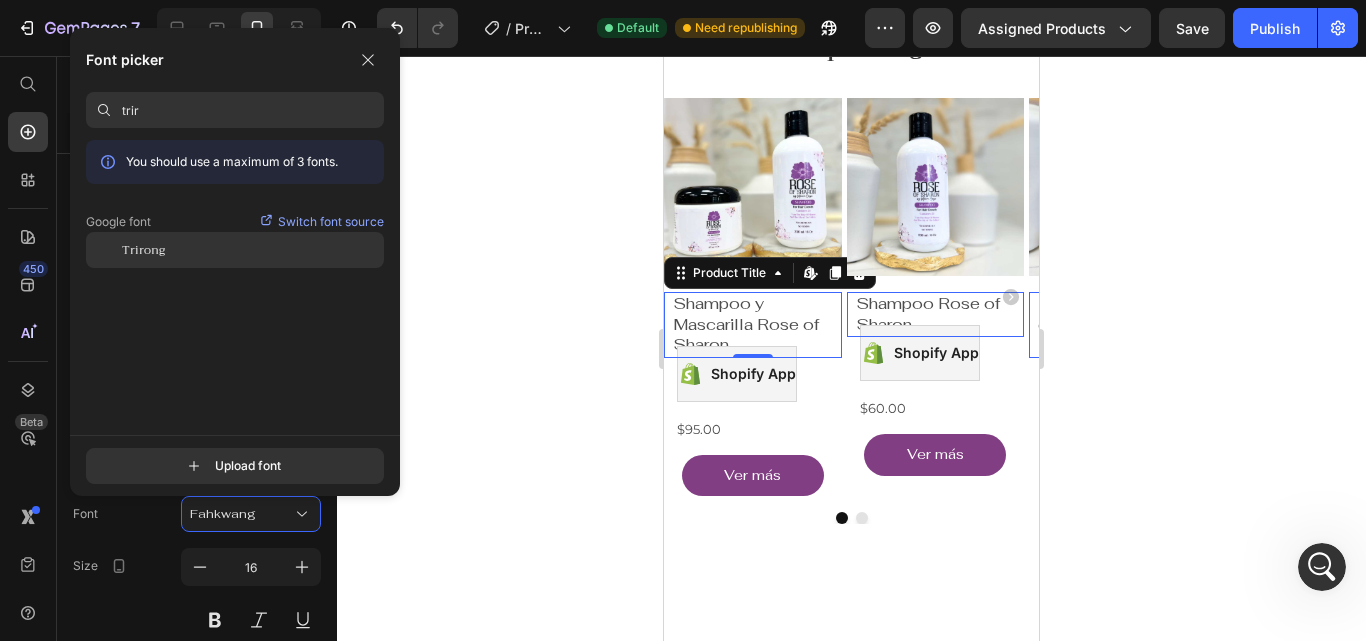 type on "trir" 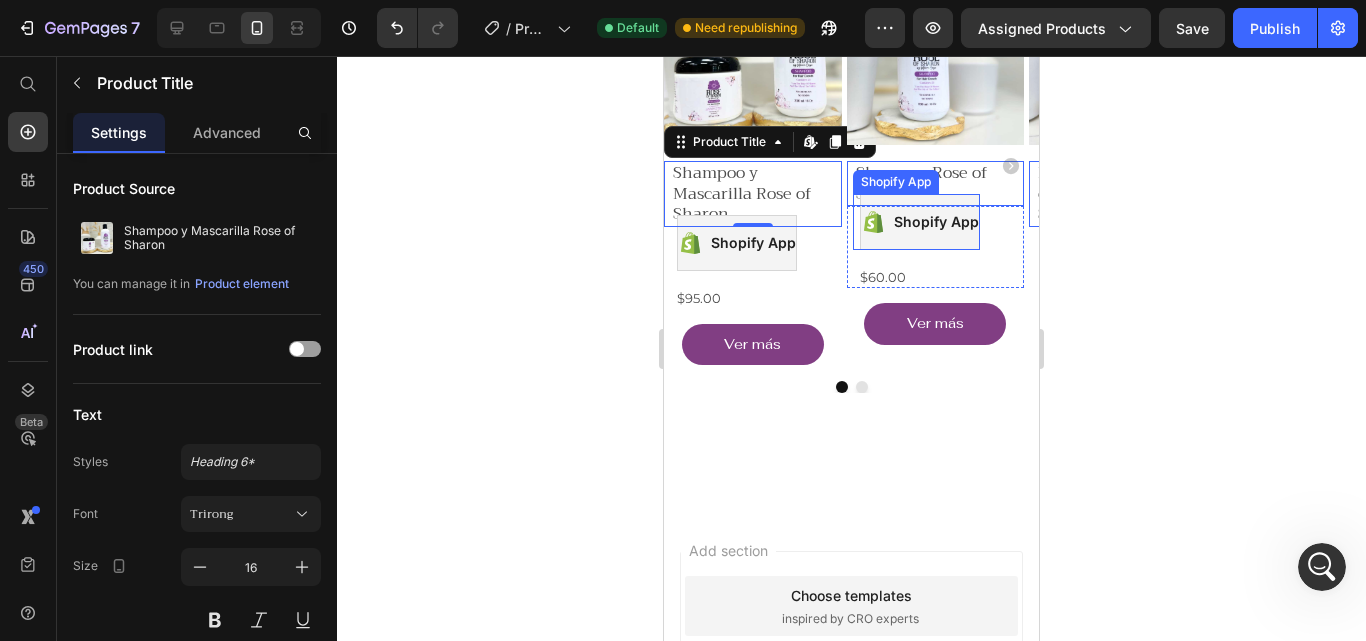 scroll, scrollTop: 1800, scrollLeft: 0, axis: vertical 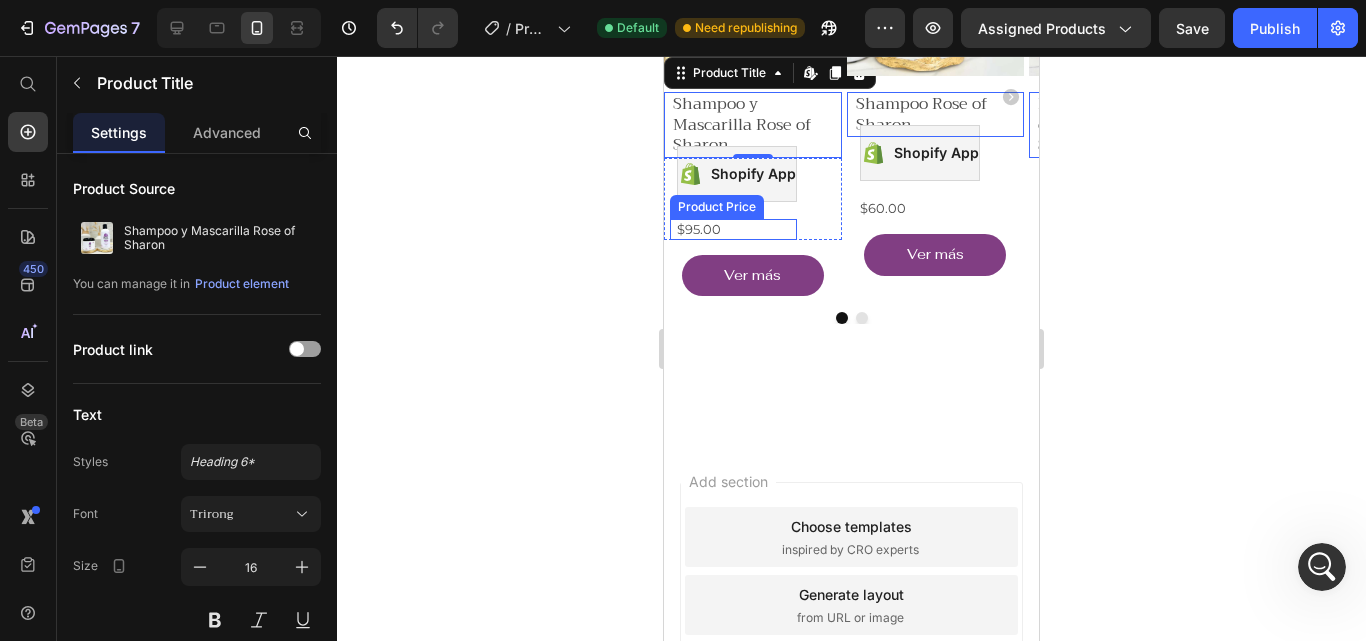 click on "$95.00" at bounding box center [736, 229] 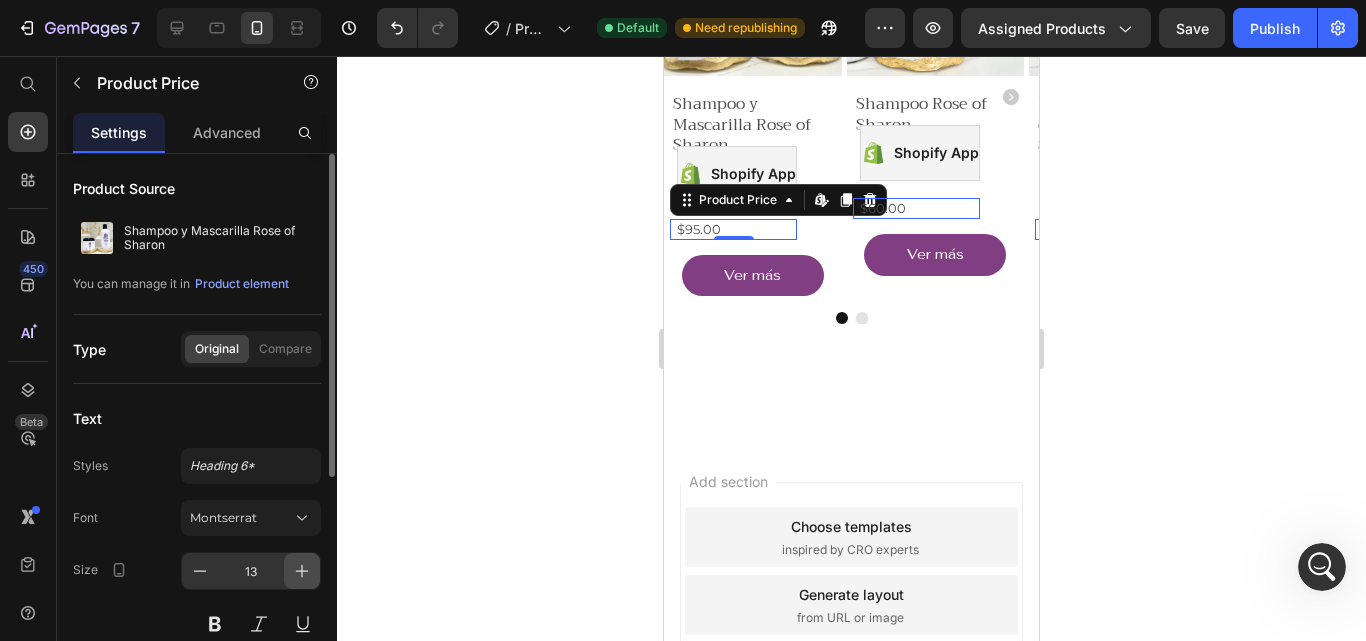 click 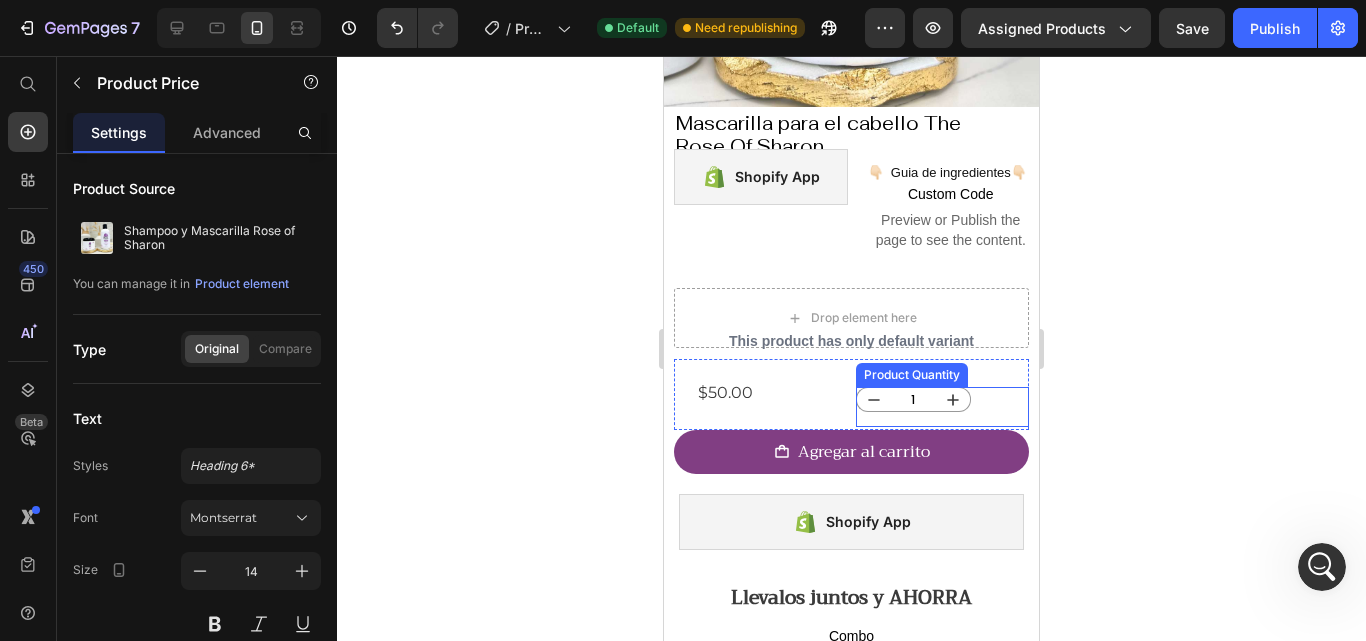 scroll, scrollTop: 179, scrollLeft: 0, axis: vertical 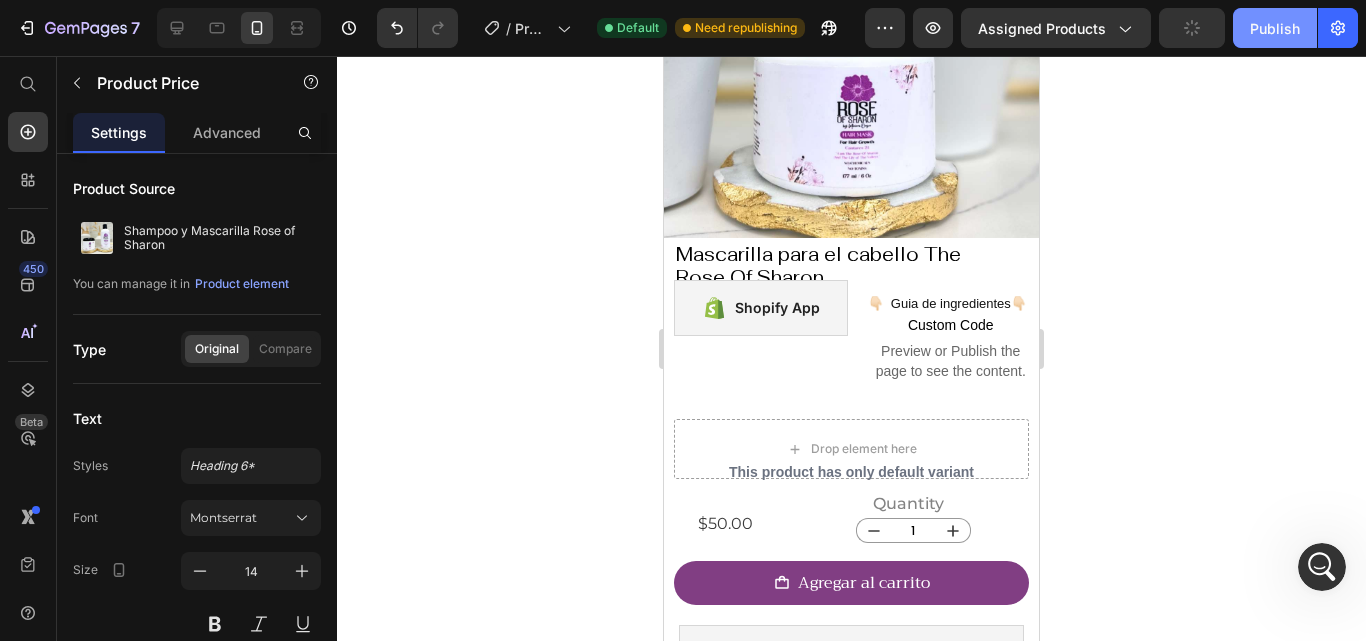 click on "Publish" 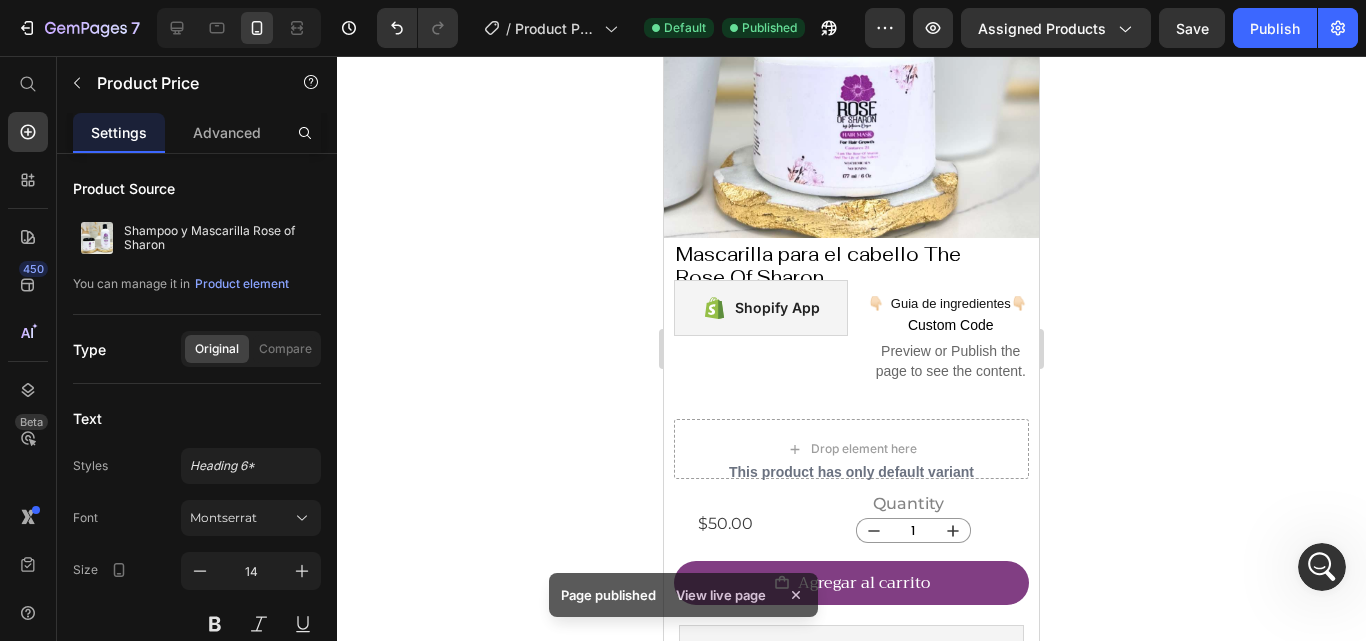 scroll, scrollTop: 924, scrollLeft: 0, axis: vertical 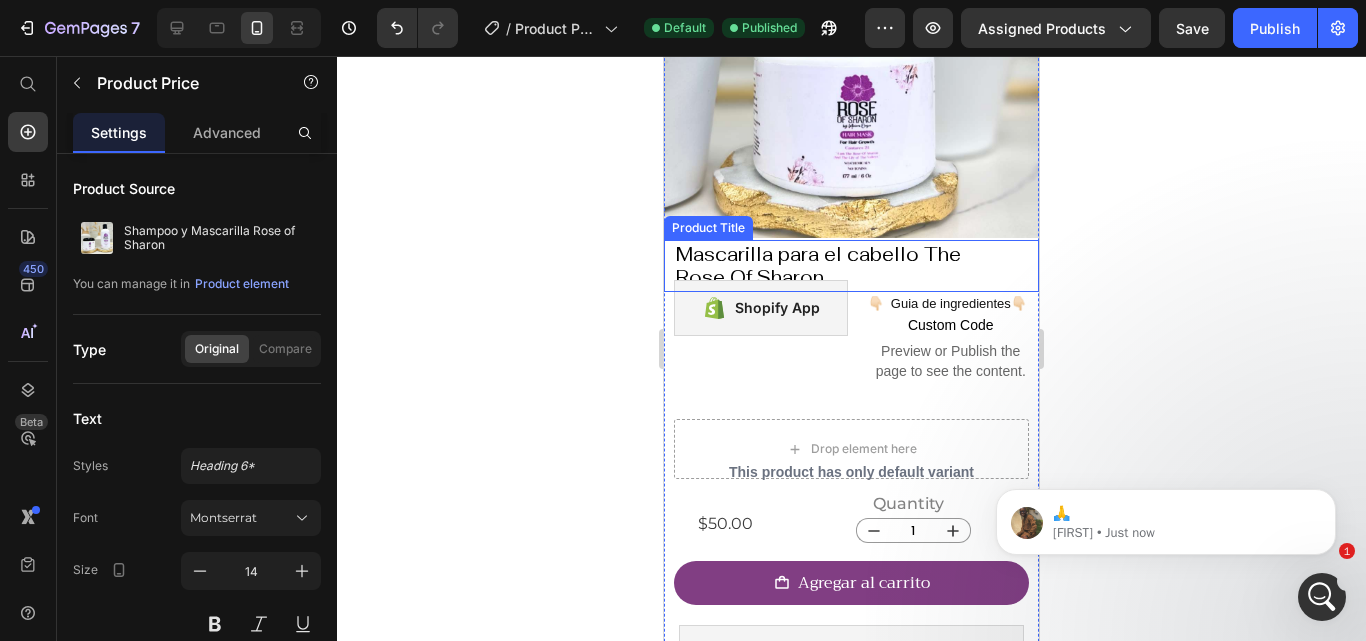 click on "Mascarilla para el cabello The Rose Of Sharon" at bounding box center [831, 267] 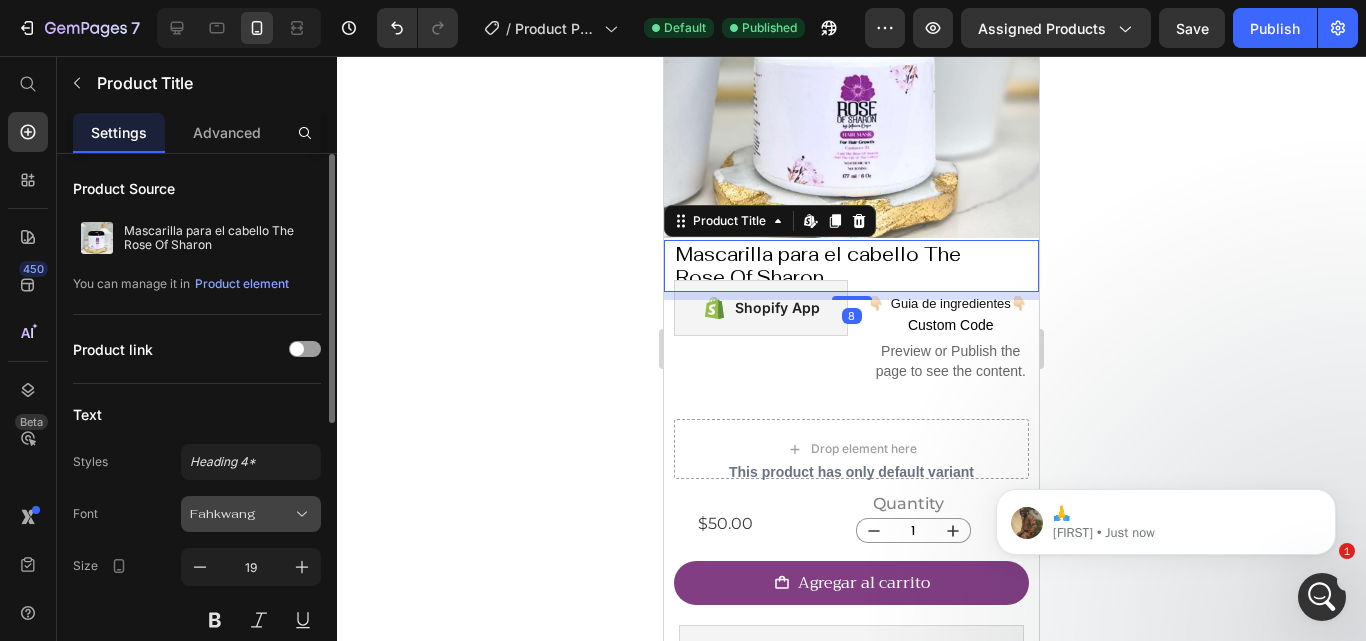 click on "Fahkwang" at bounding box center (241, 514) 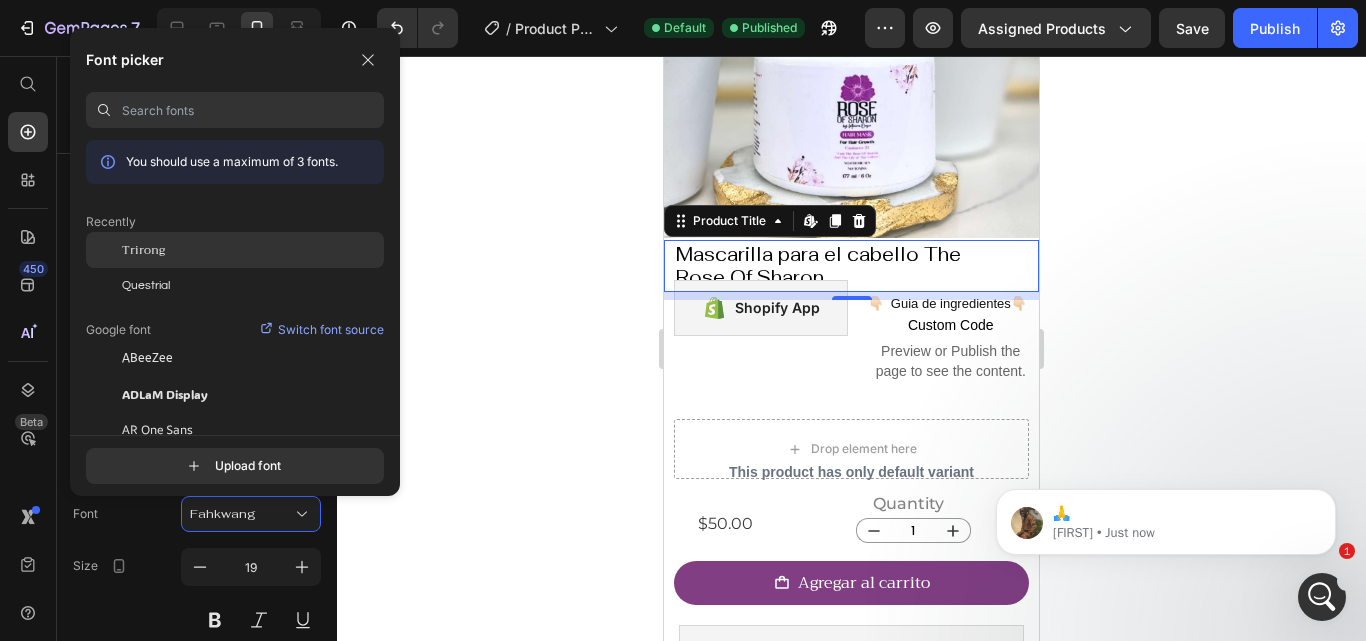 click on "Trirong" 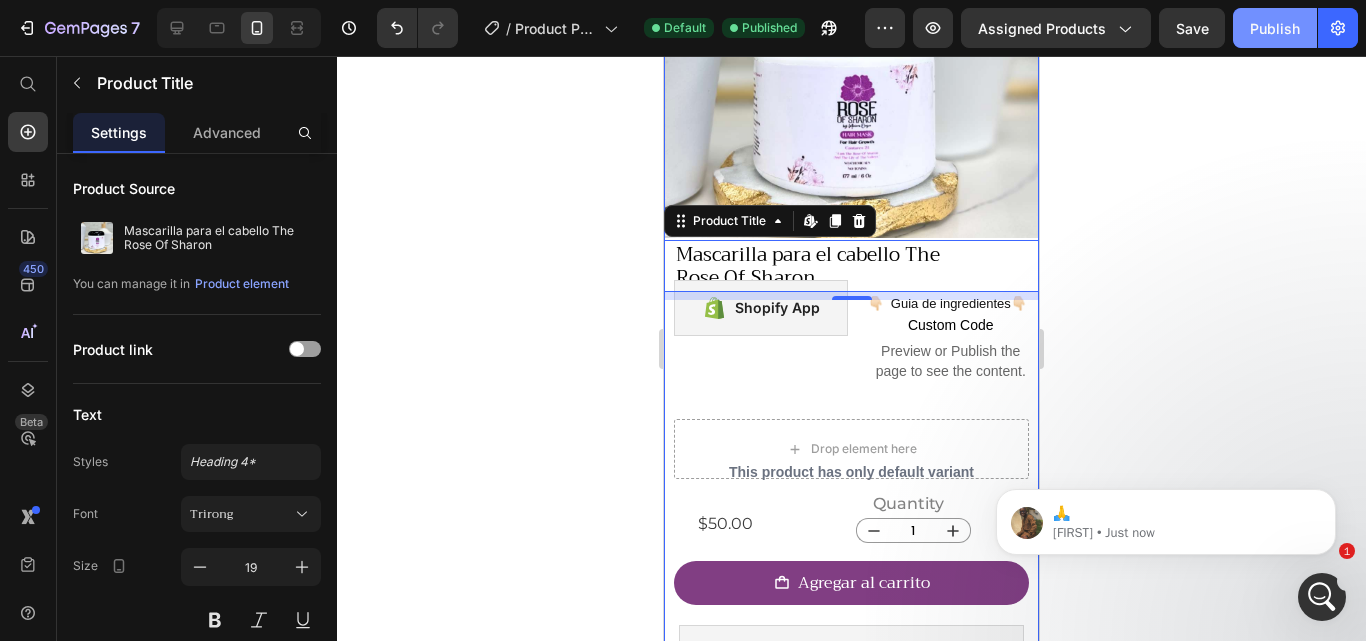 click on "Publish" at bounding box center [1275, 28] 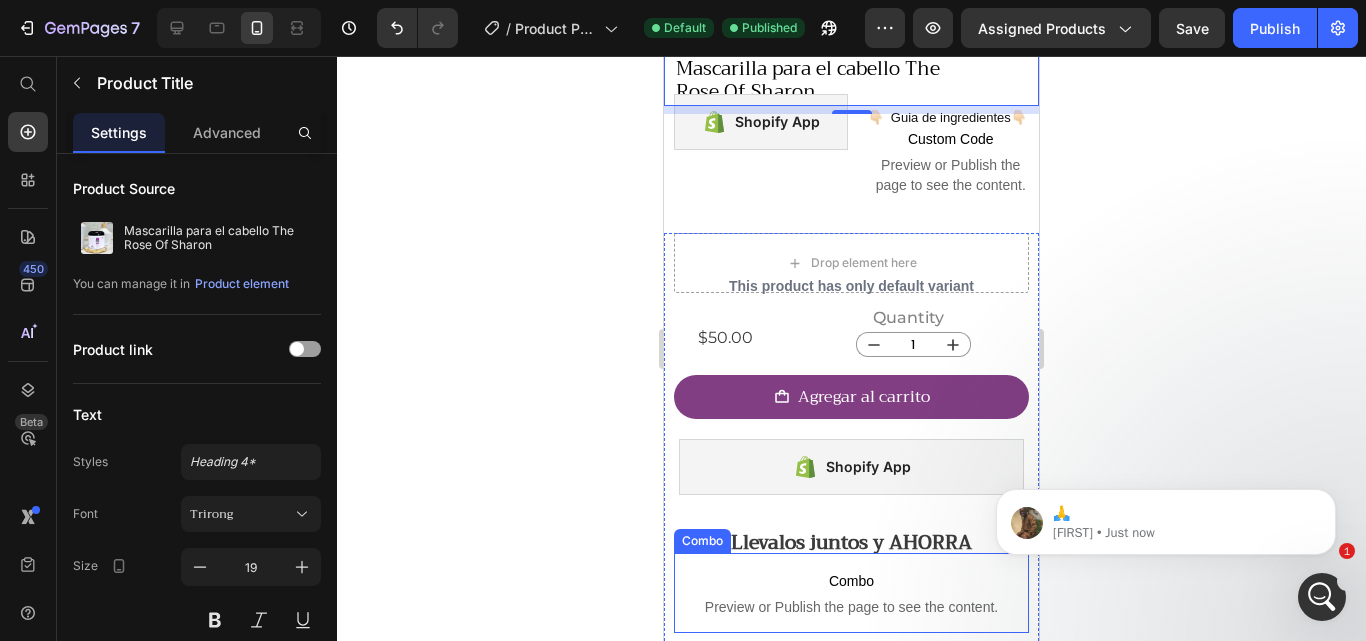 scroll, scrollTop: 579, scrollLeft: 0, axis: vertical 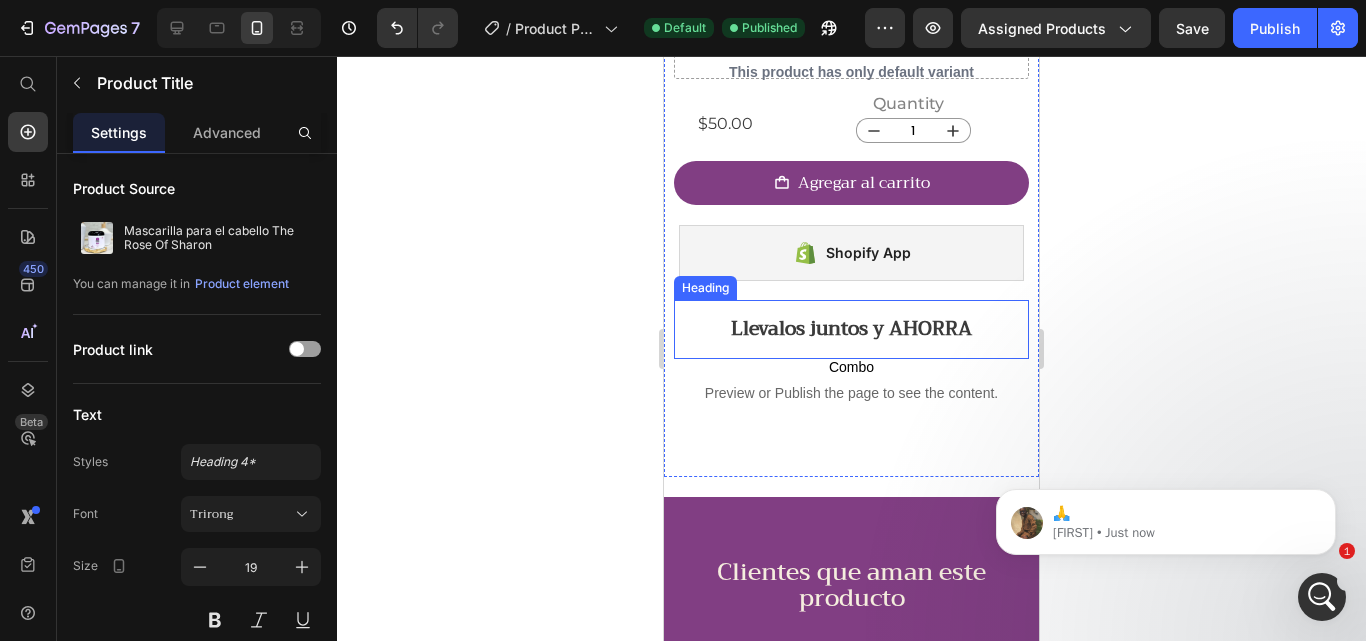 click on "Llevalos juntos y AHORRA" at bounding box center (851, 329) 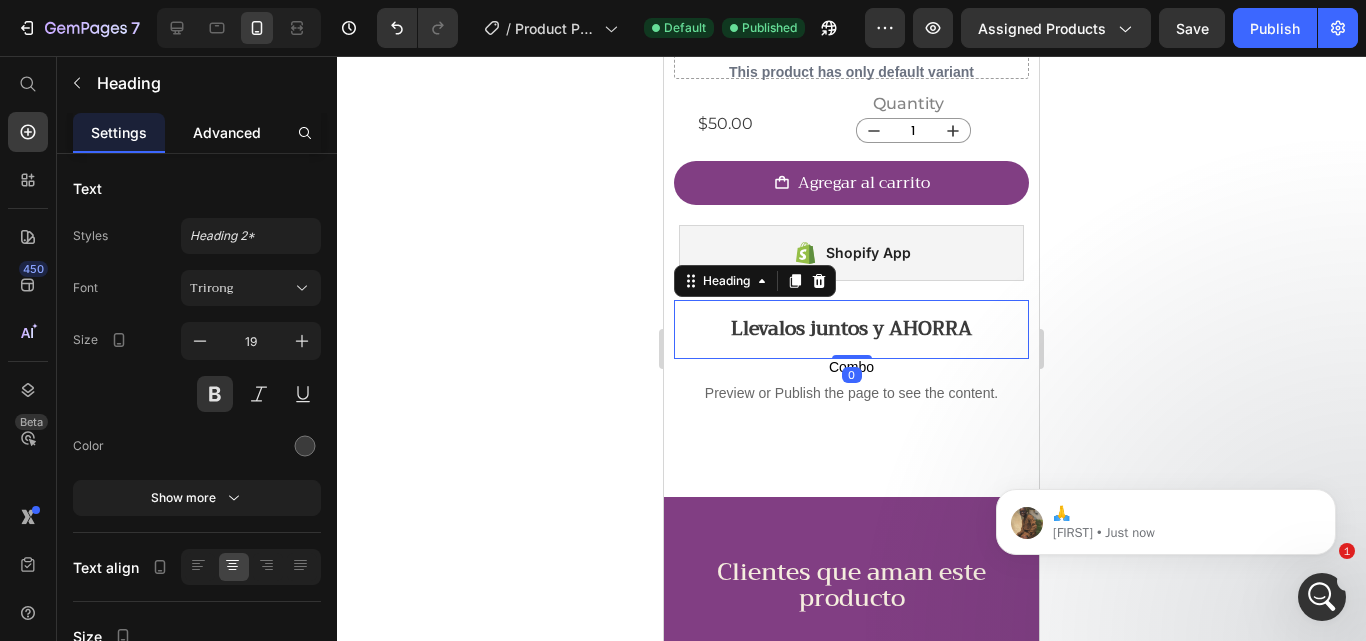 click on "Advanced" 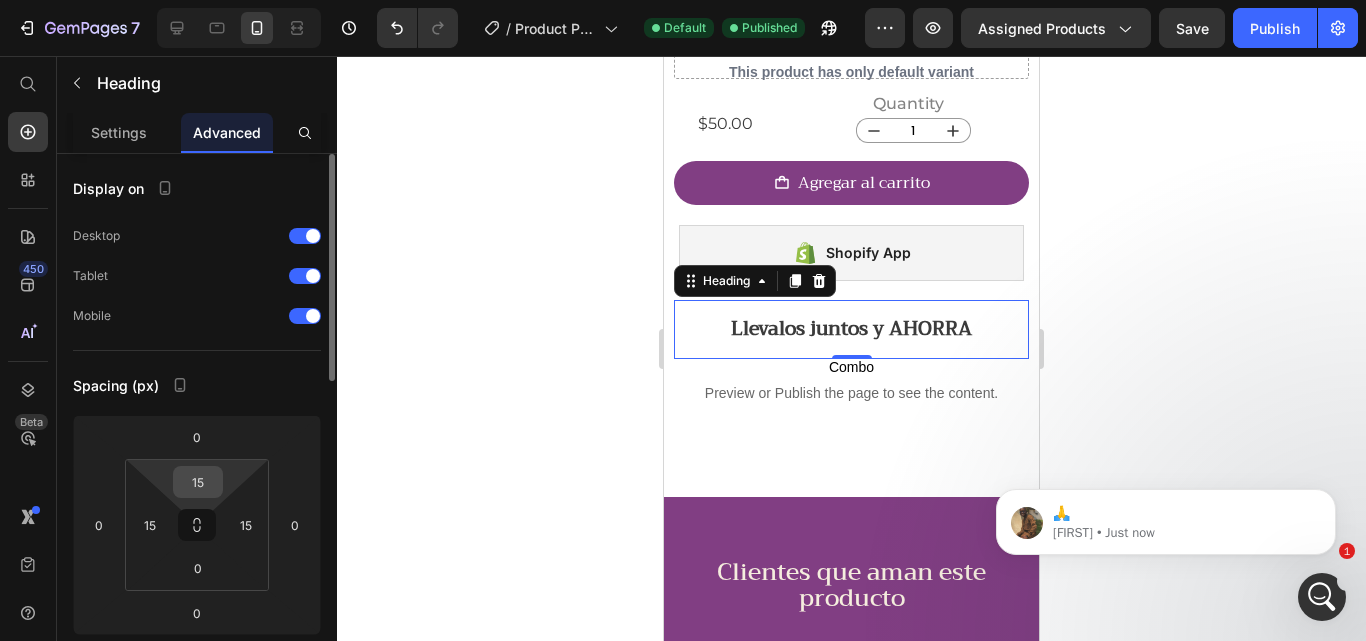 click on "15" at bounding box center [198, 482] 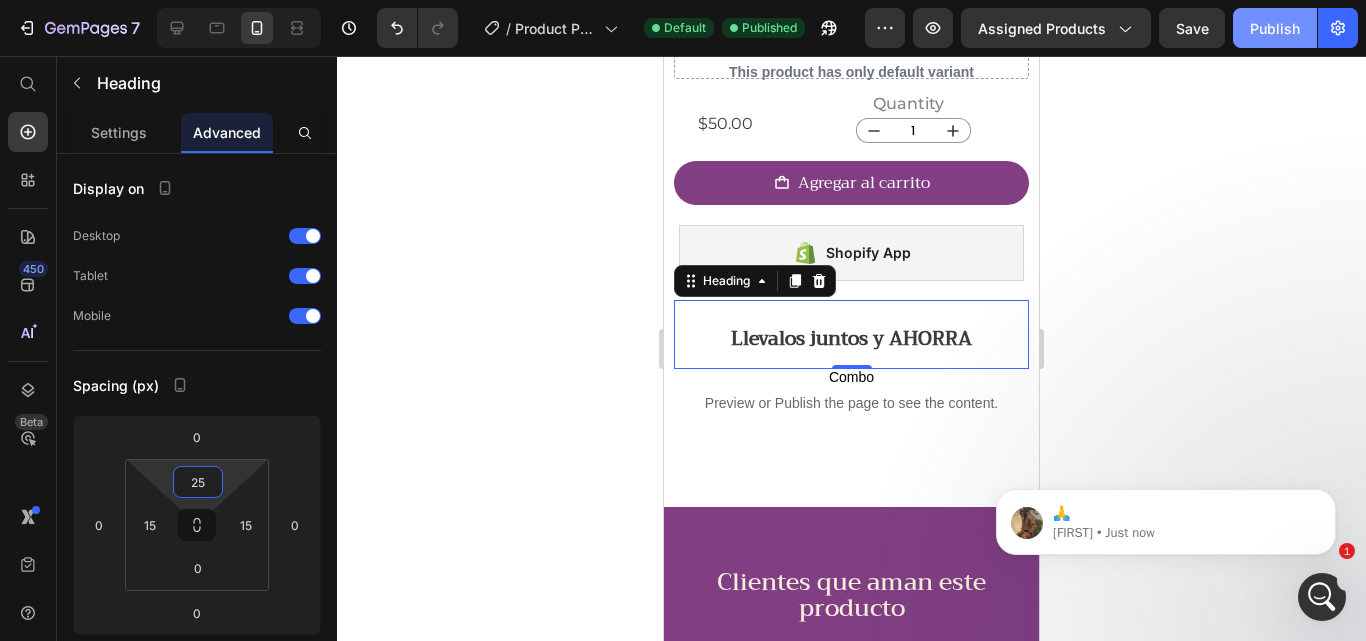 type on "25" 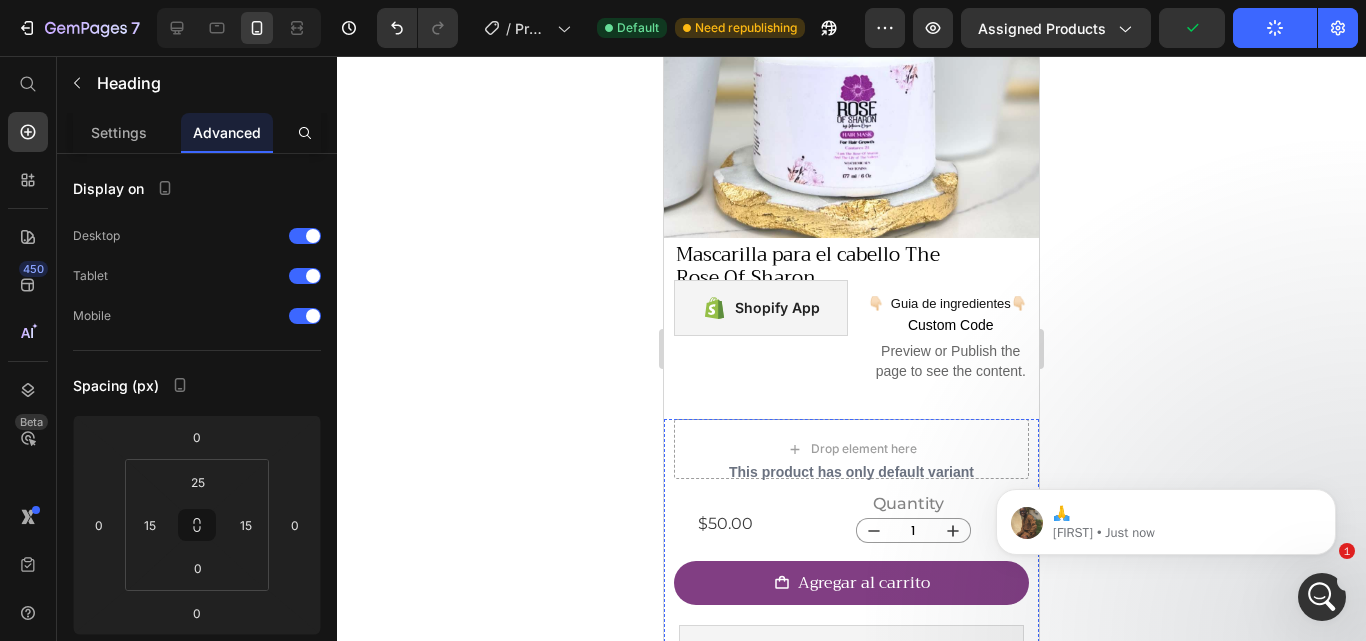 scroll, scrollTop: 0, scrollLeft: 0, axis: both 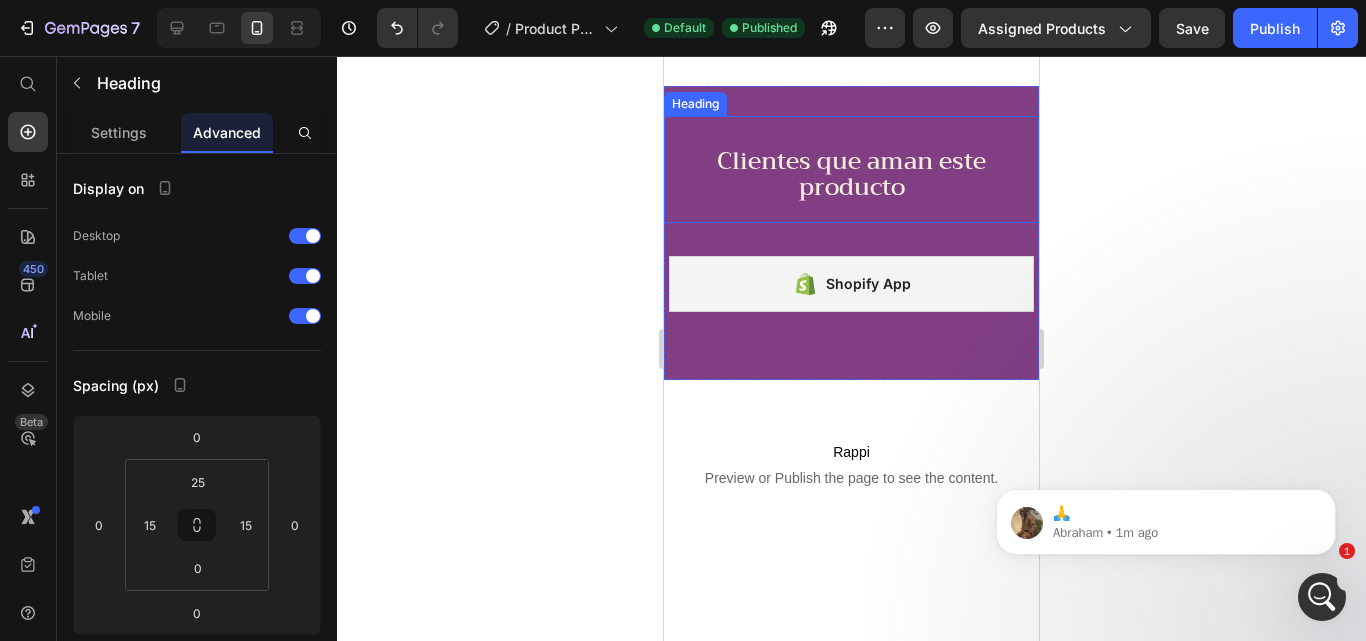 click on "Clientes que aman este producto" at bounding box center (851, 174) 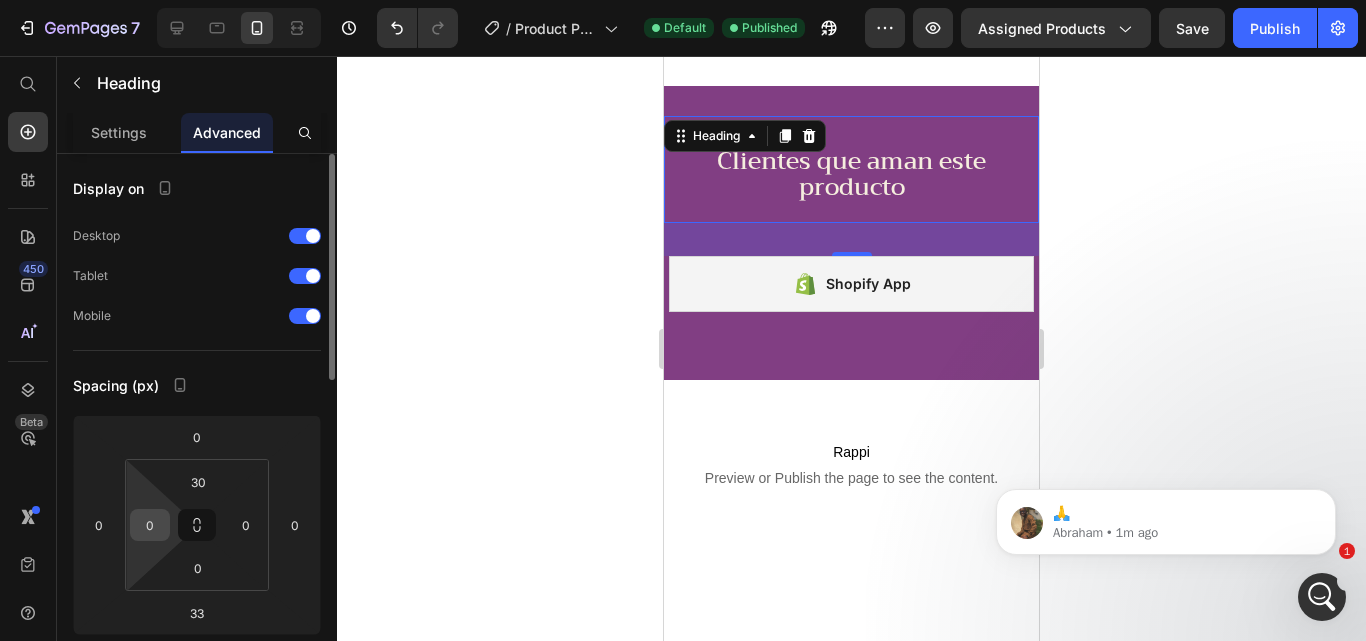 click on "0" at bounding box center [150, 525] 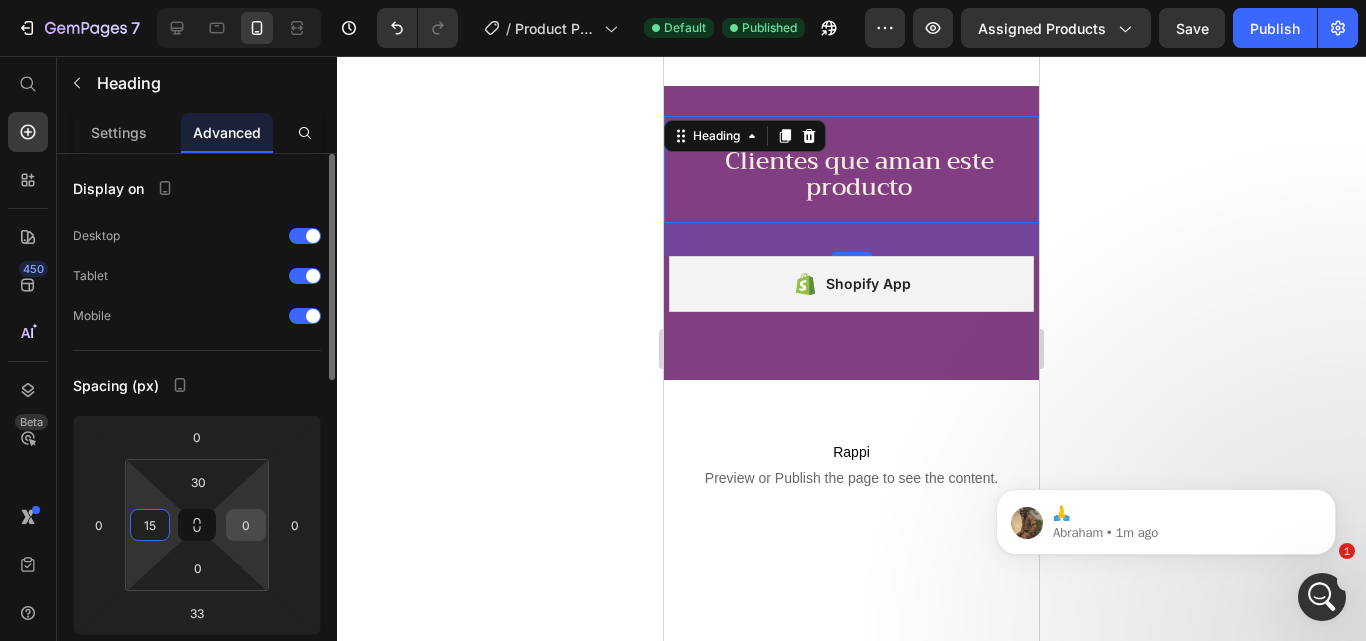 type on "15" 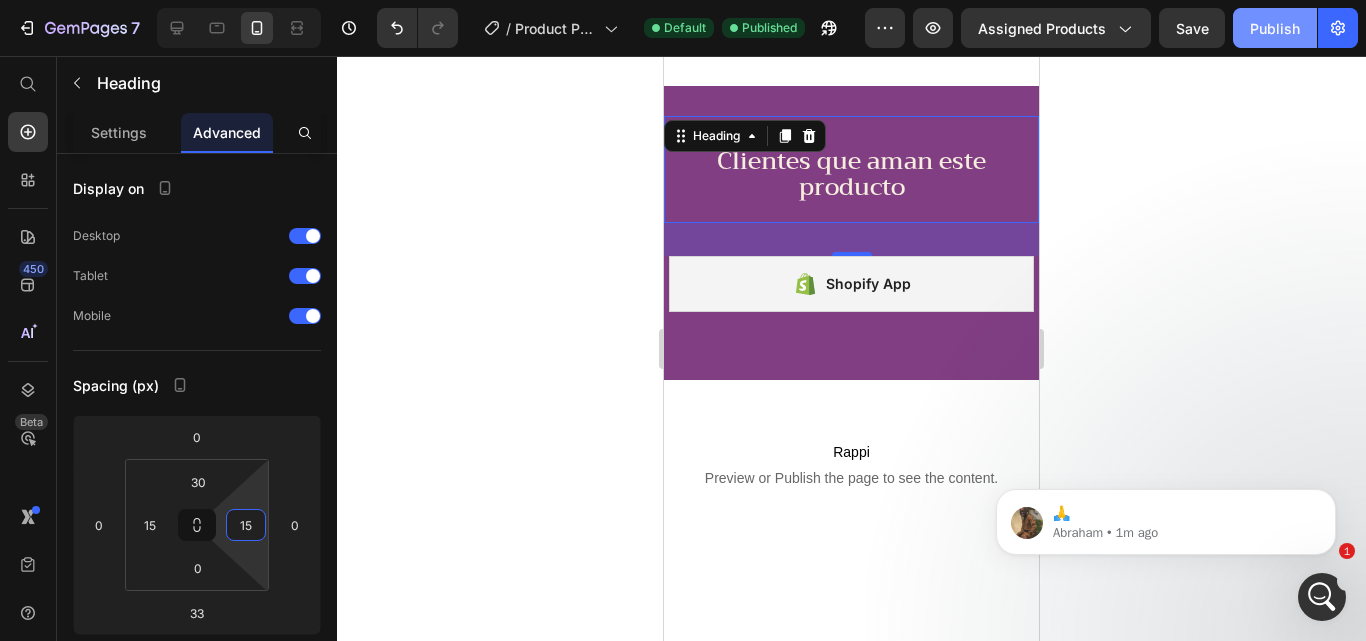 type on "15" 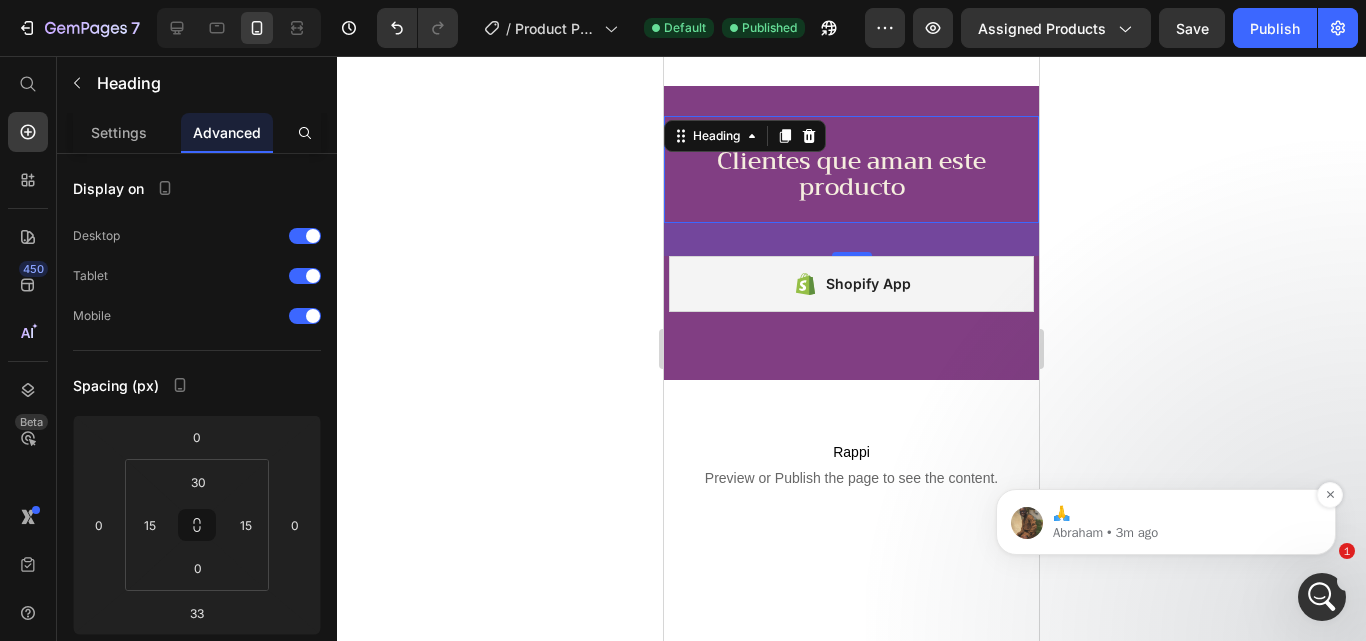 click on "🙏" at bounding box center (1182, 514) 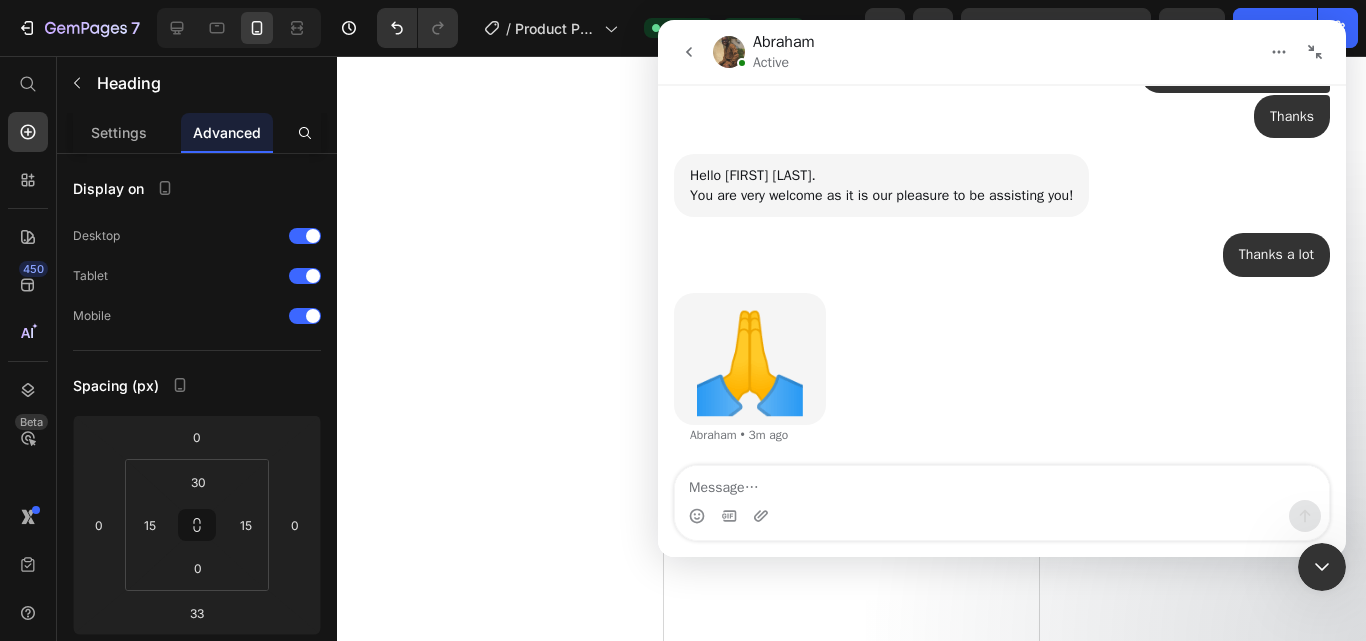 scroll, scrollTop: 995, scrollLeft: 0, axis: vertical 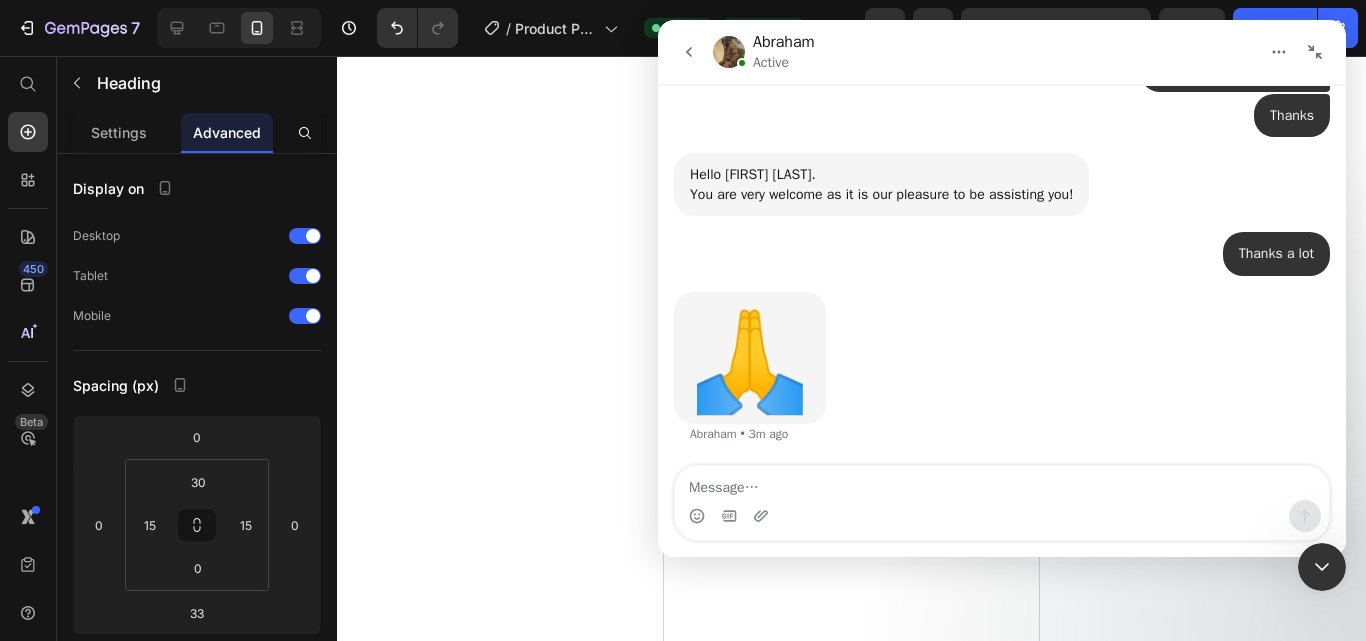 click 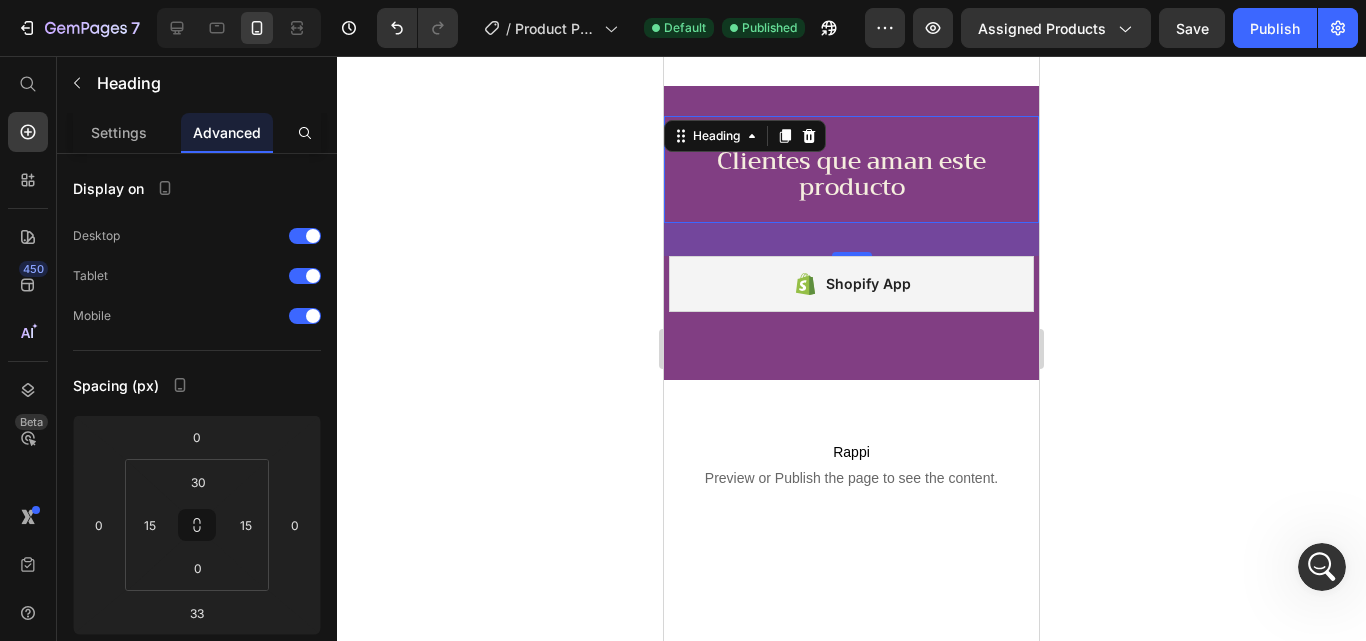 scroll, scrollTop: 1072, scrollLeft: 0, axis: vertical 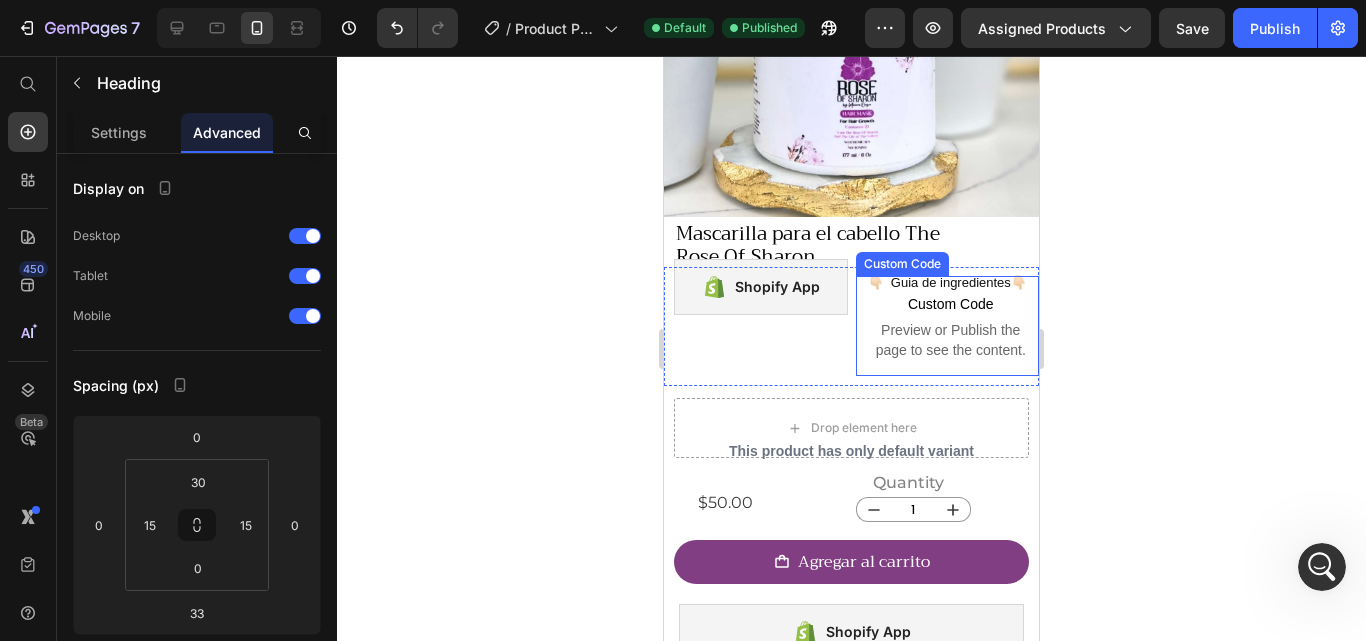 click on "Custom Code
Preview or Publish the page to see the content." at bounding box center [951, 326] 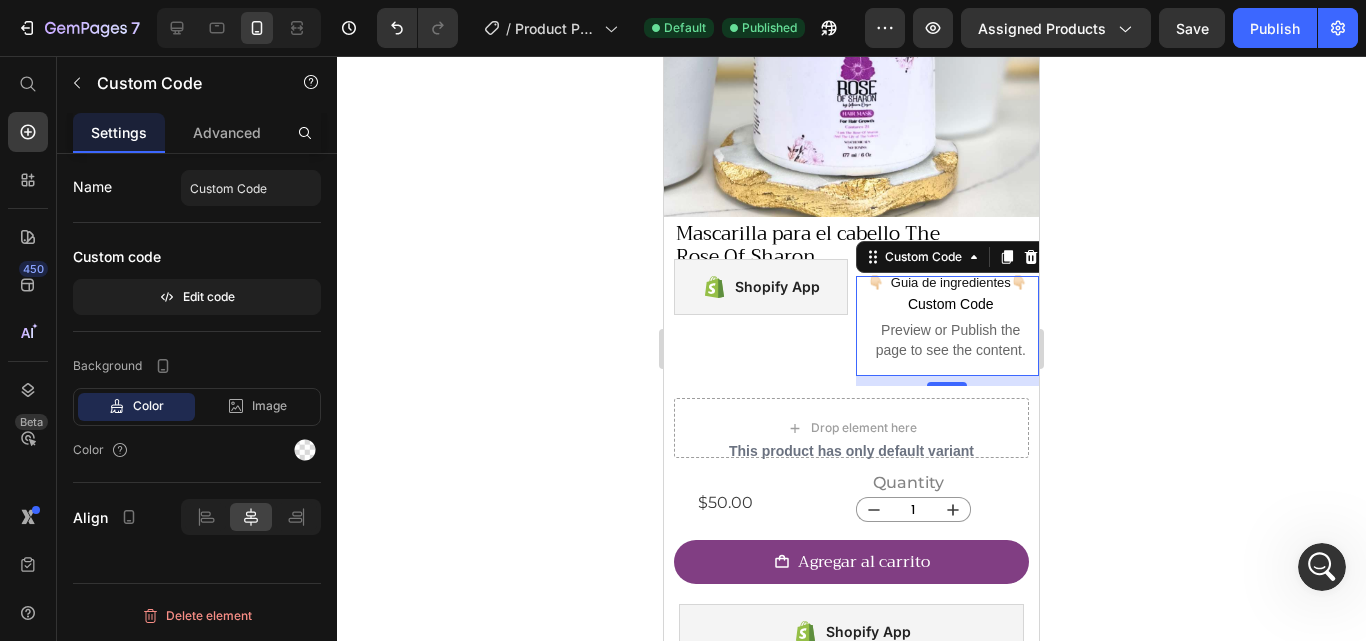 click on "Settings Advanced" at bounding box center (197, 133) 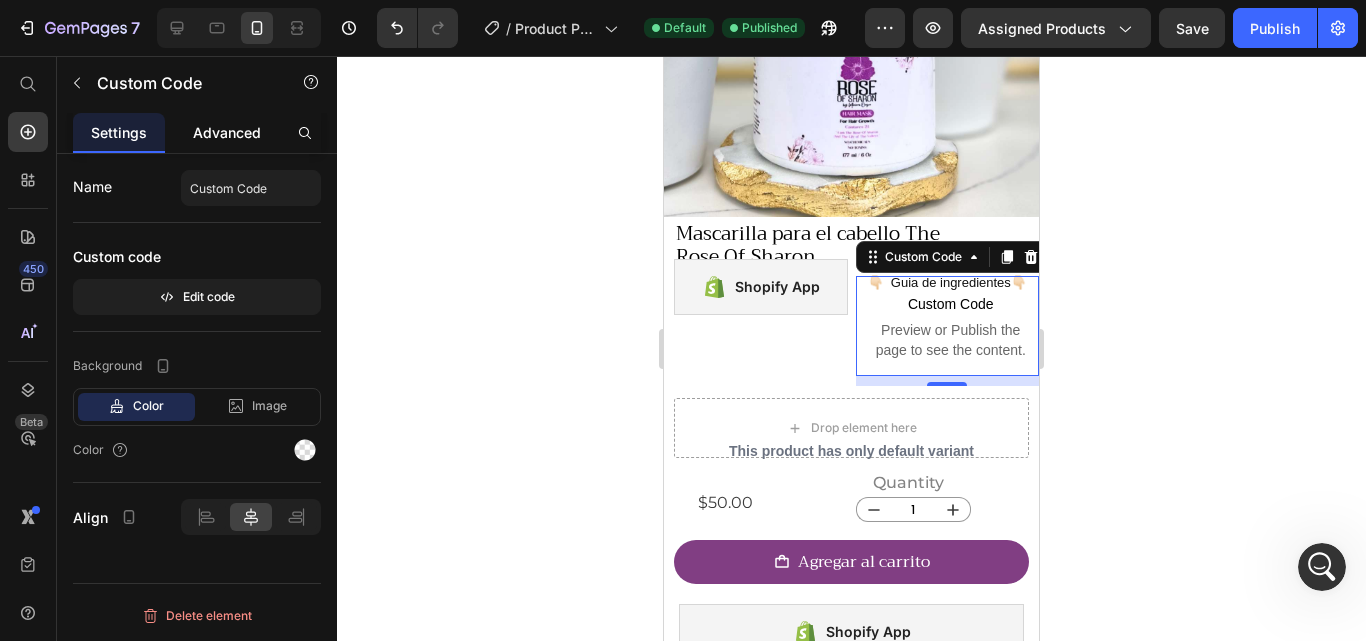click on "Advanced" at bounding box center [227, 132] 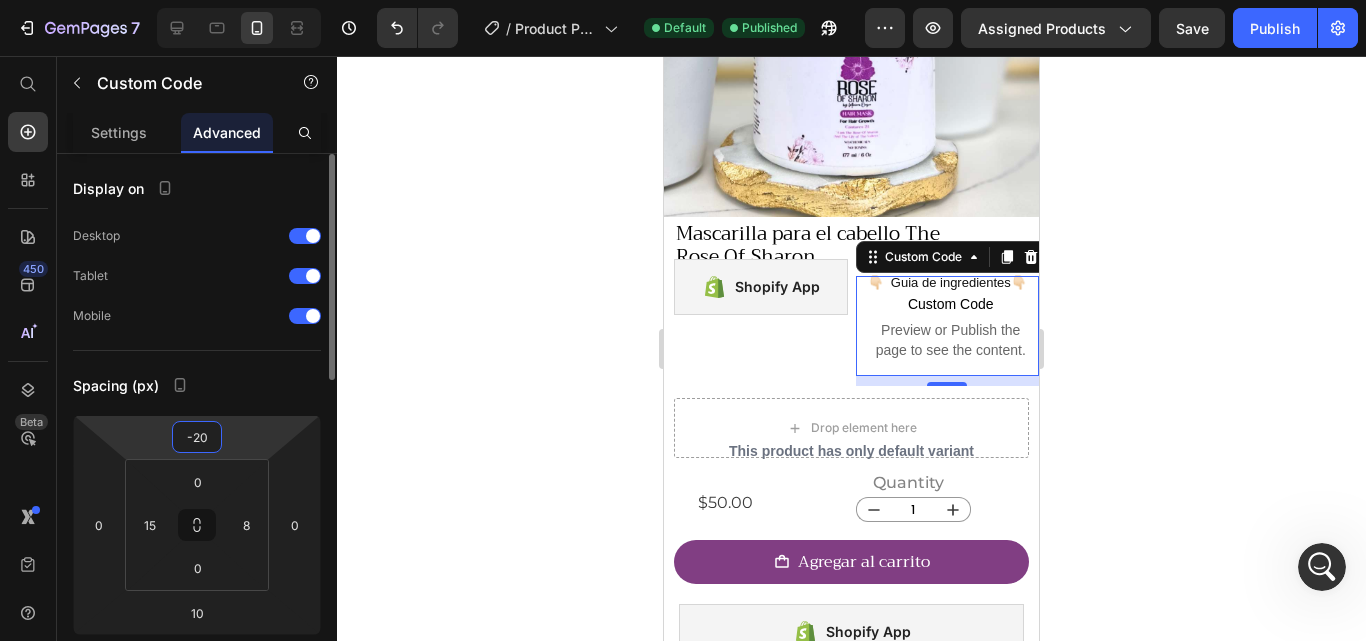 click on "-20" at bounding box center (197, 437) 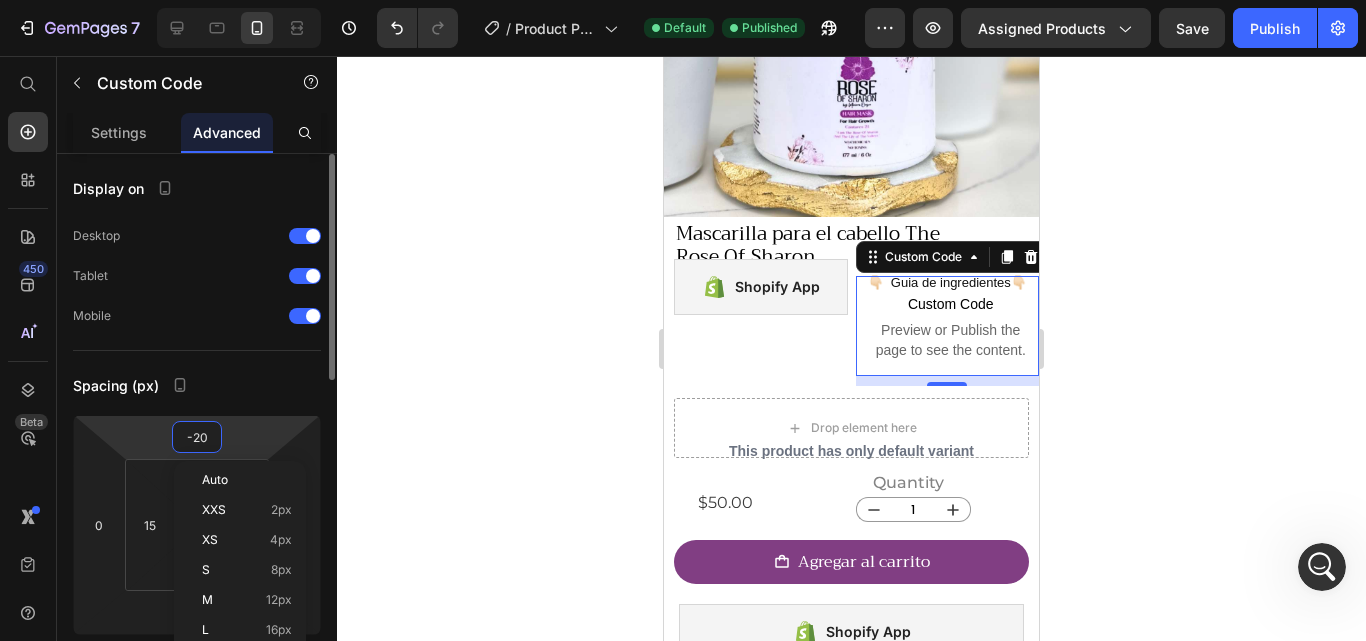 type on "5" 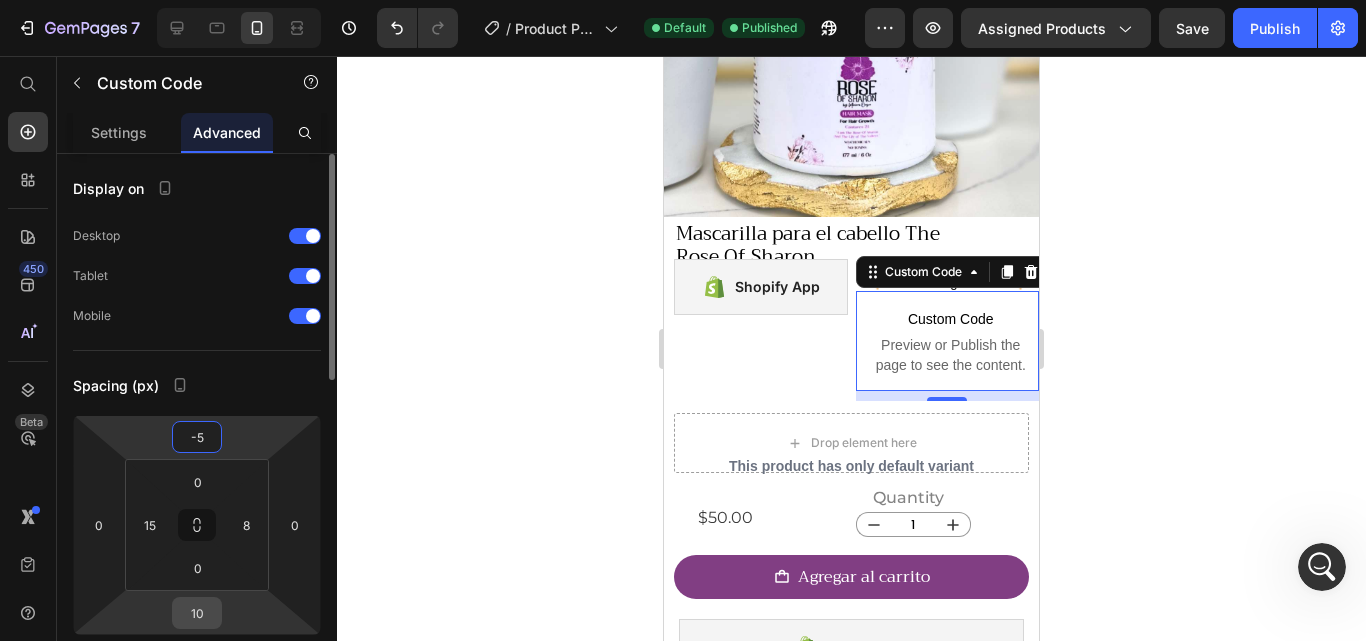 type on "-5" 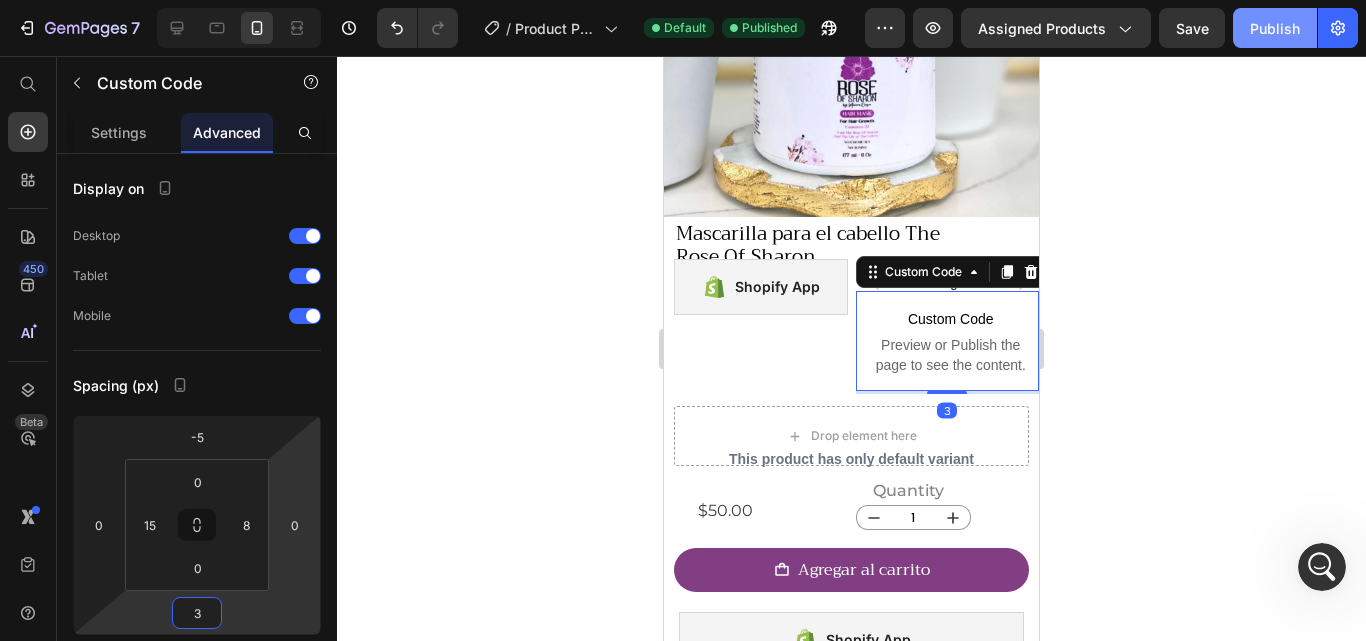 type on "3" 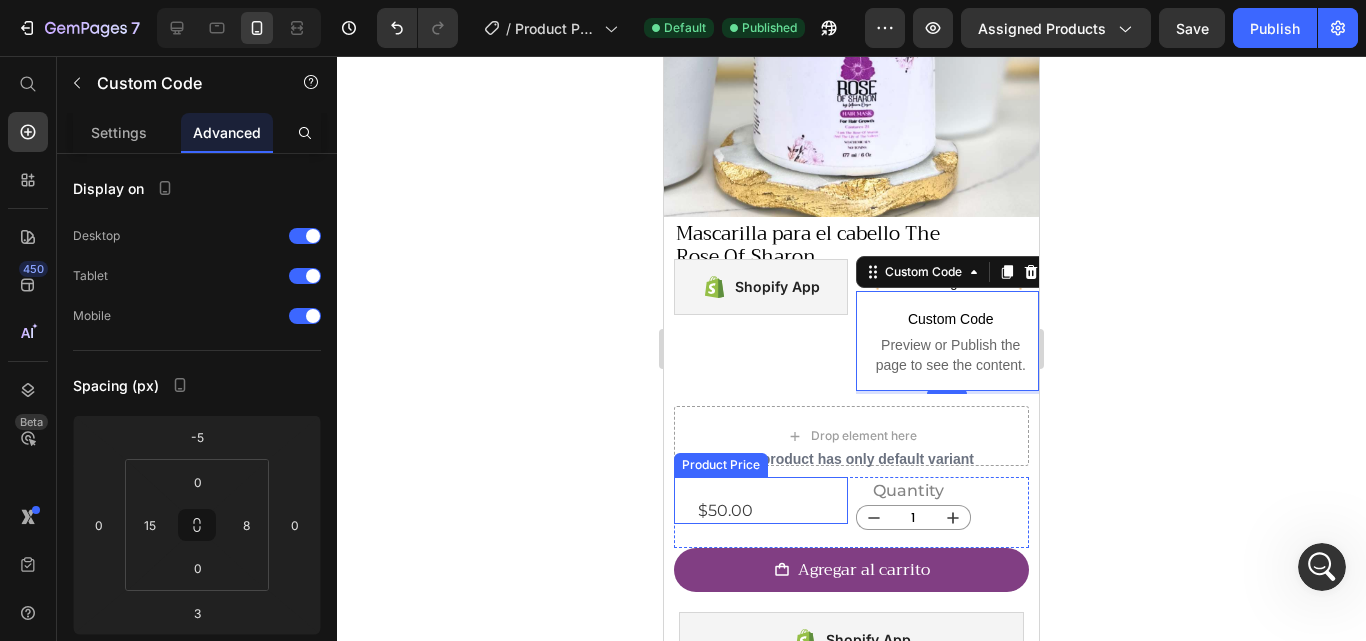 scroll, scrollTop: 0, scrollLeft: 0, axis: both 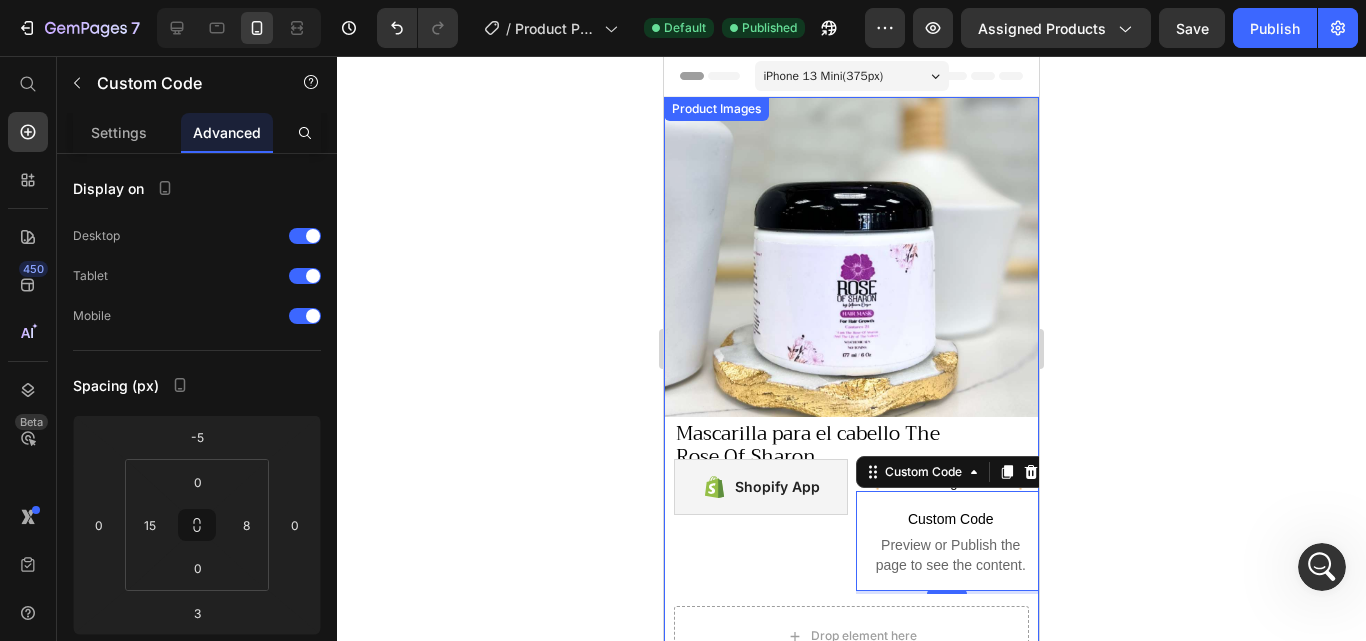 click on "Combo
Preview or Publish the page to see the content." at bounding box center [851, 976] 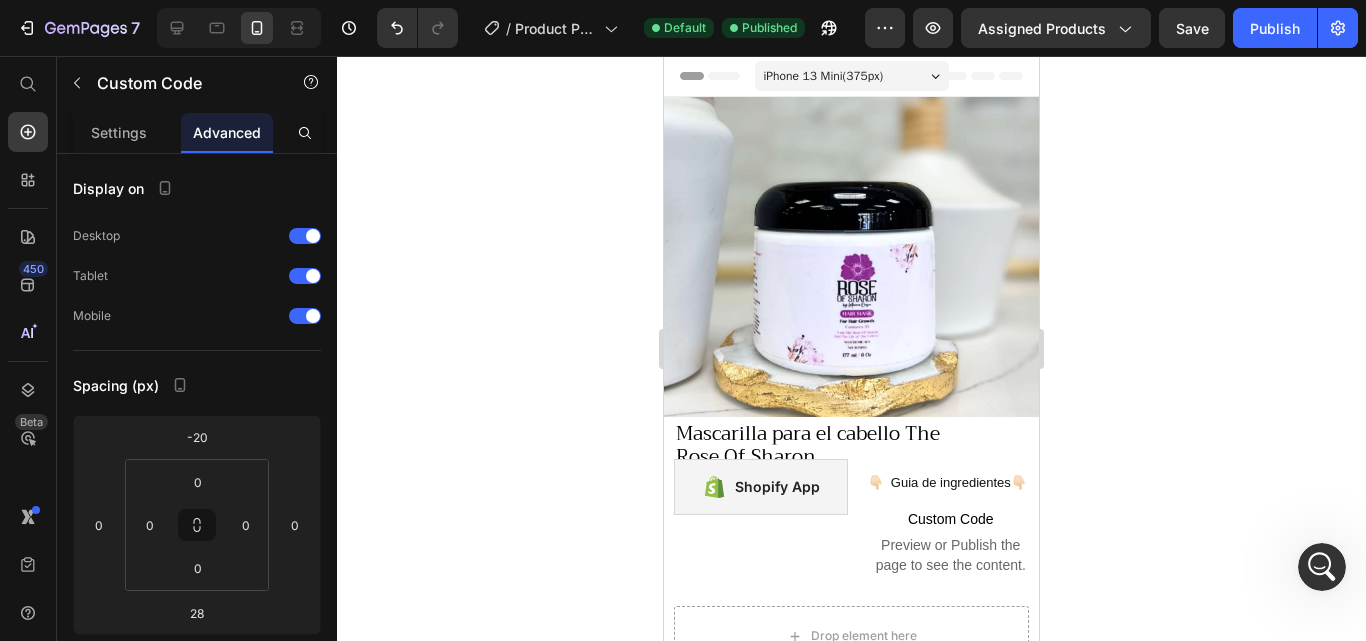 scroll, scrollTop: 600, scrollLeft: 0, axis: vertical 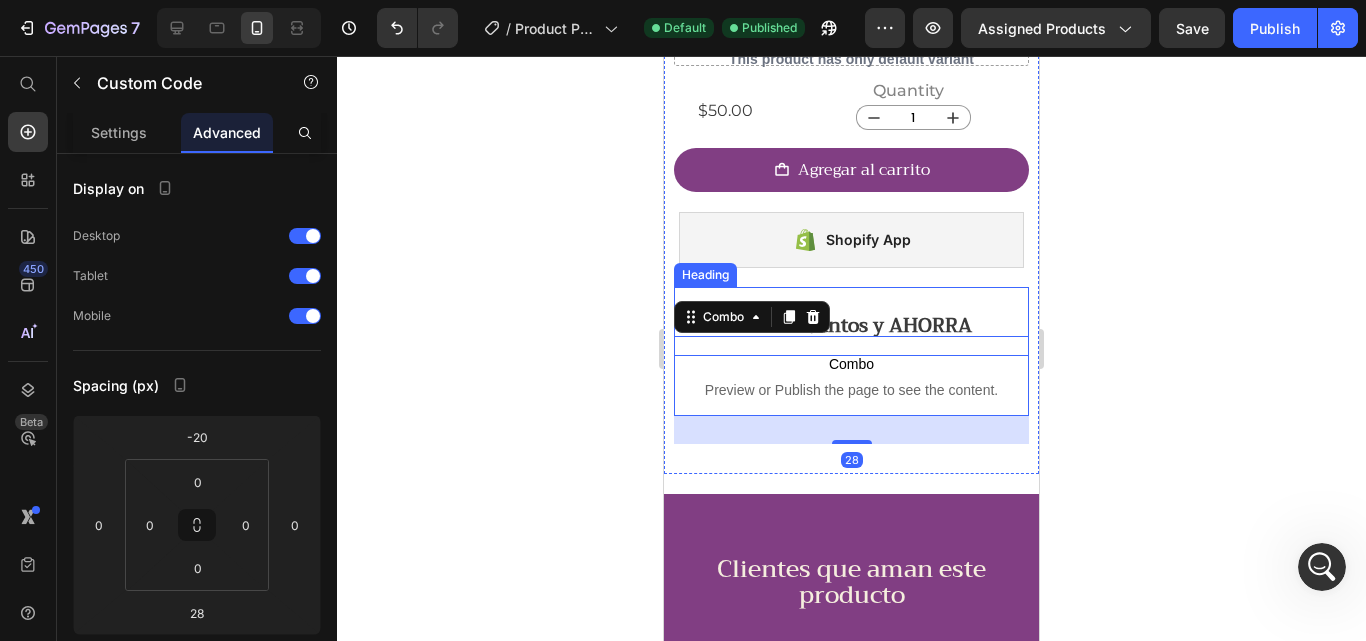 click on "Llevalos juntos y AHORRA" at bounding box center [851, 326] 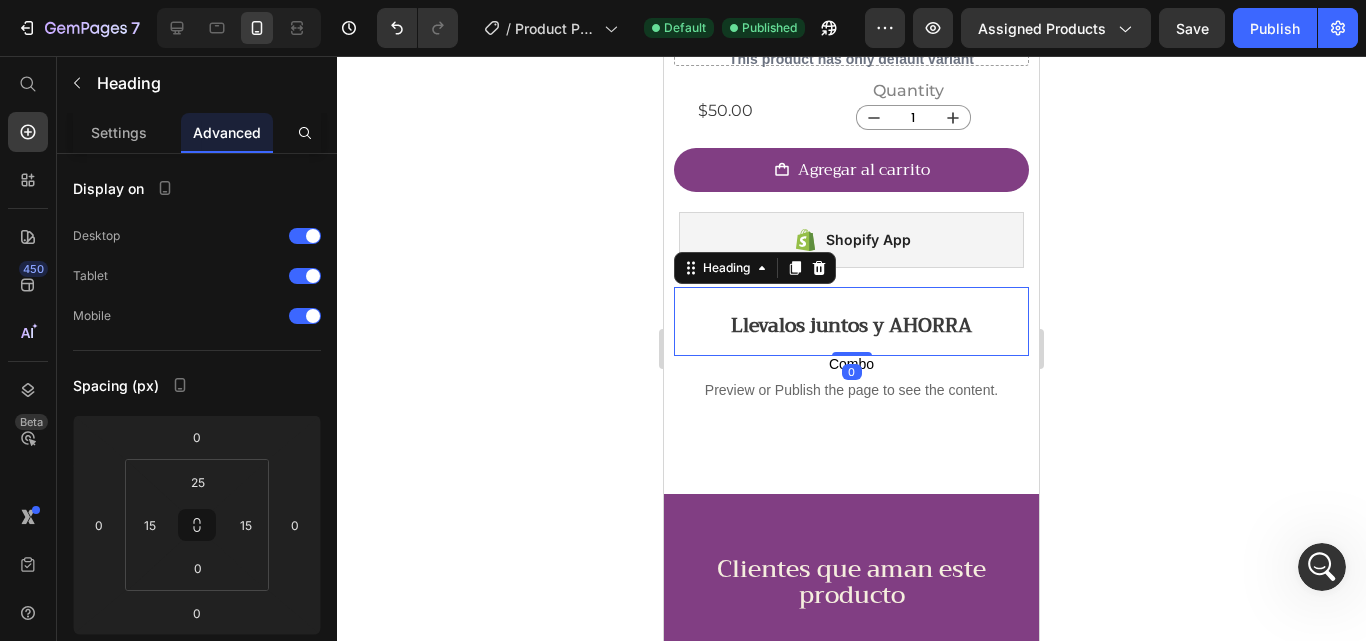 click on "Llevalos juntos y AHORRA" at bounding box center (851, 326) 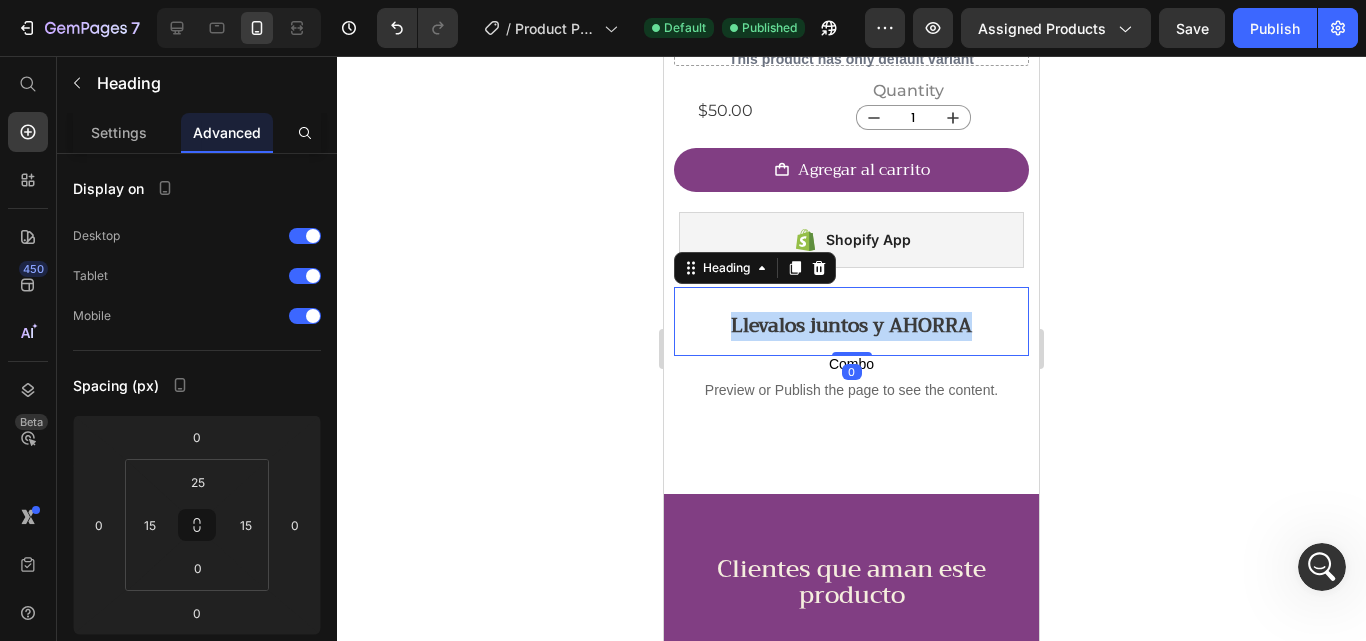 click on "Llevalos juntos y AHORRA" at bounding box center [851, 326] 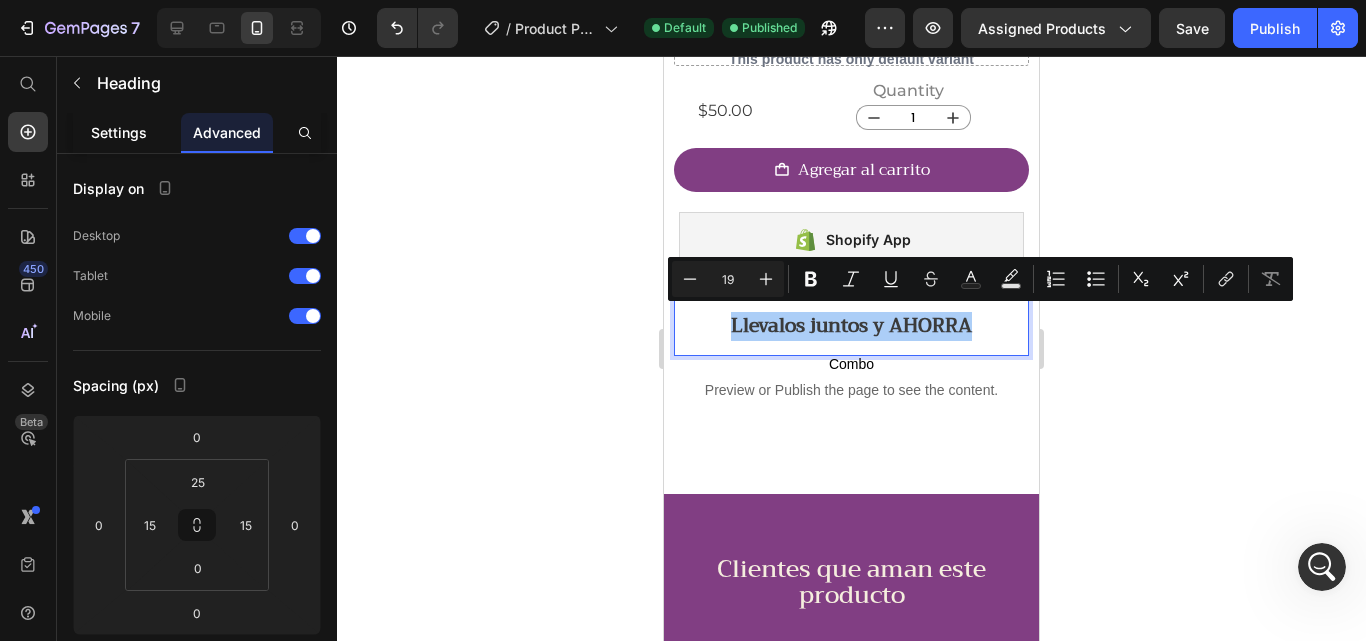 click on "Settings" at bounding box center (119, 132) 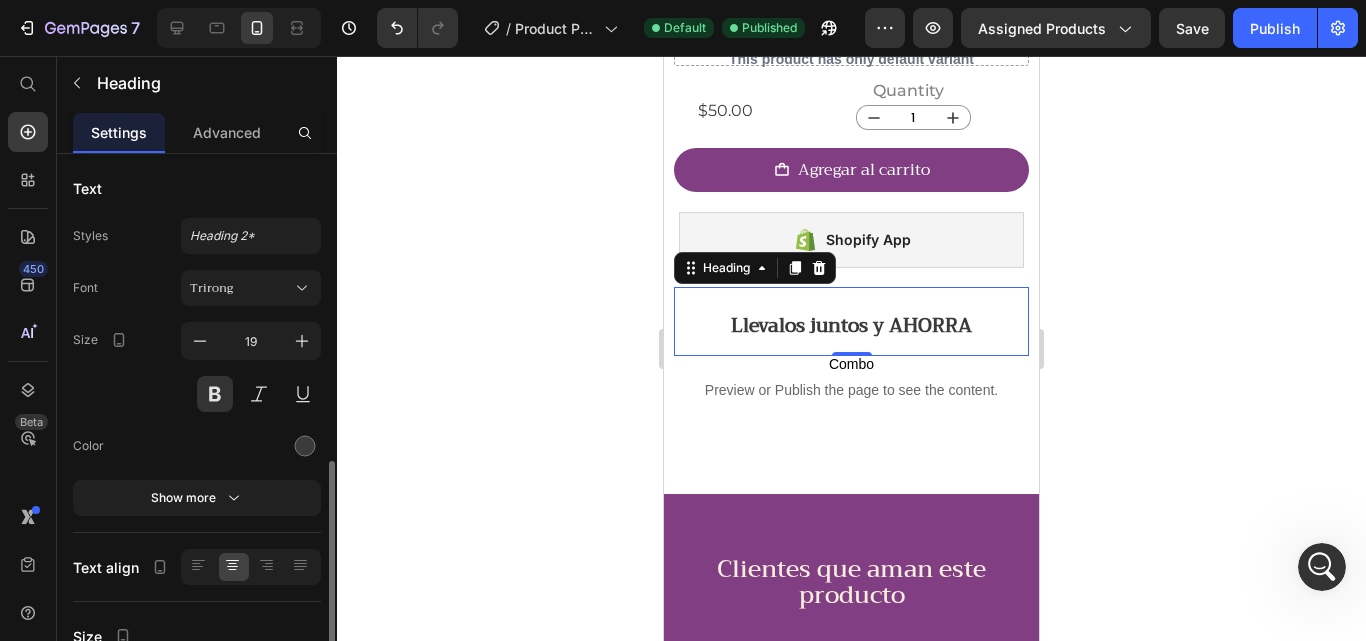 scroll, scrollTop: 200, scrollLeft: 0, axis: vertical 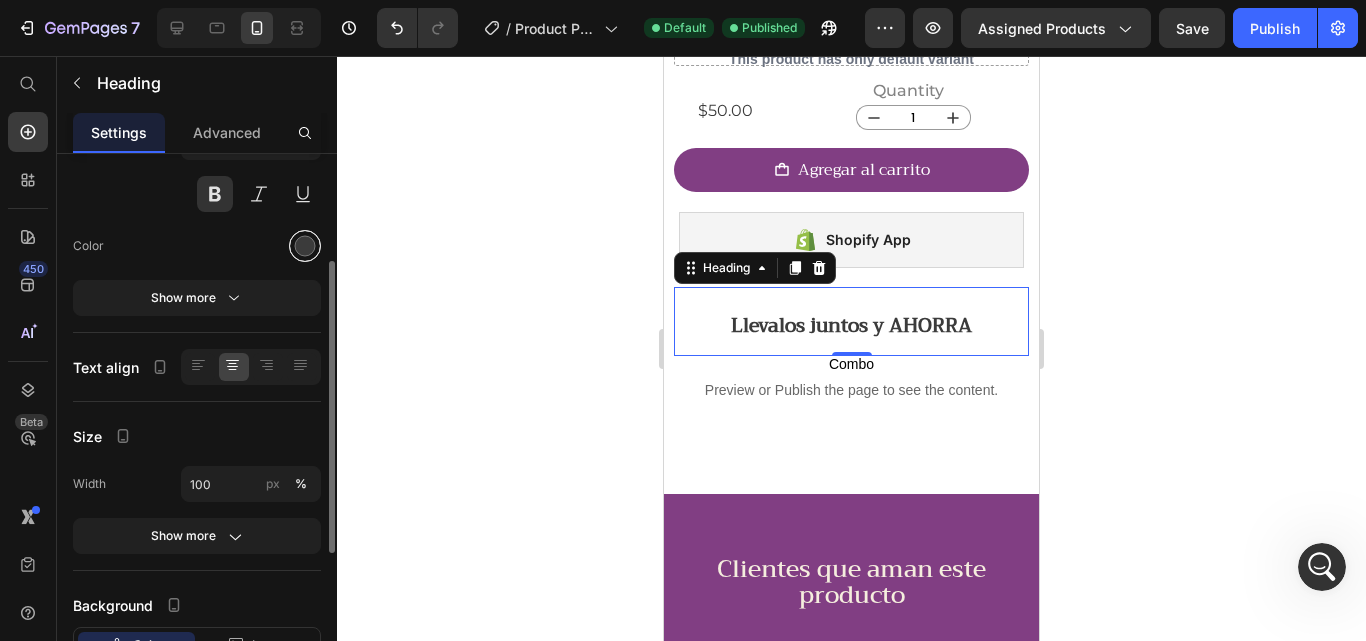 click at bounding box center [305, 246] 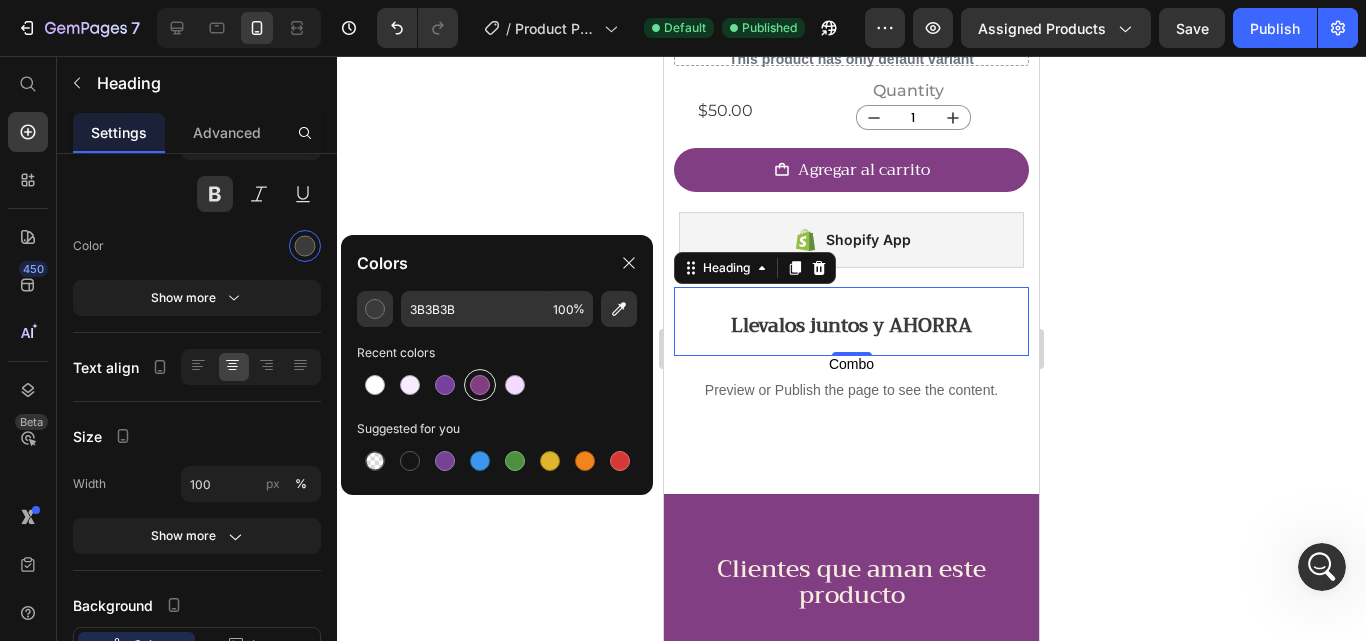 click at bounding box center (480, 385) 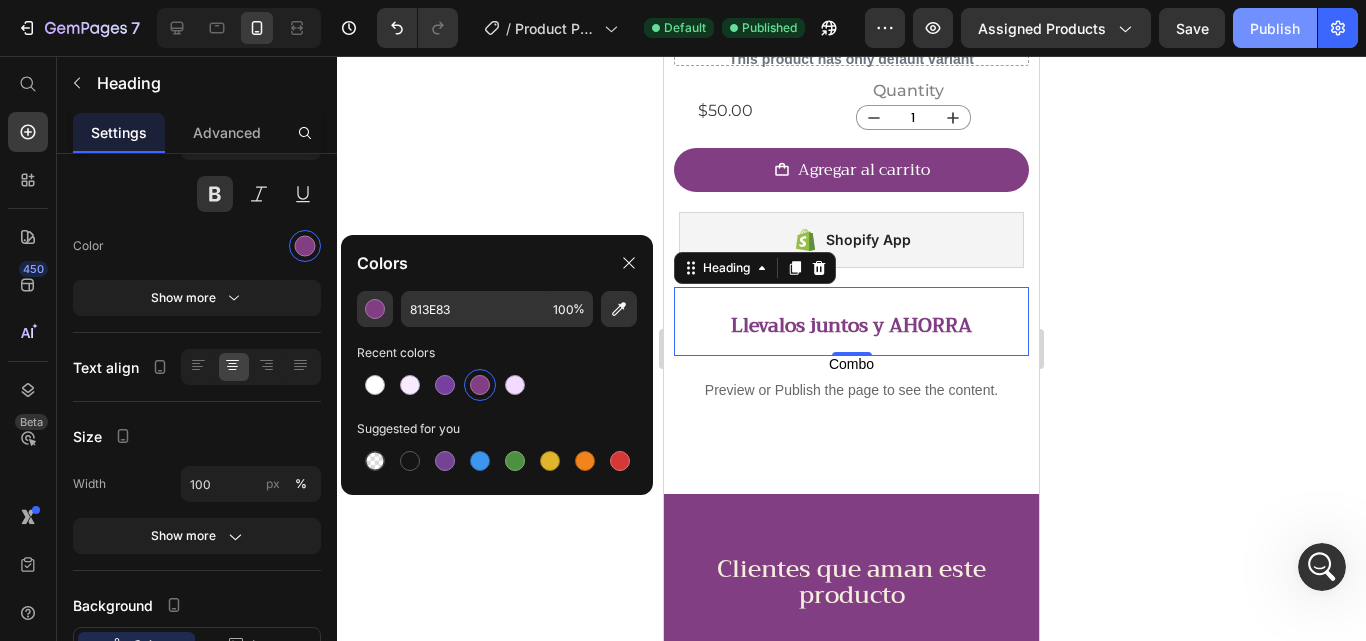click on "Publish" 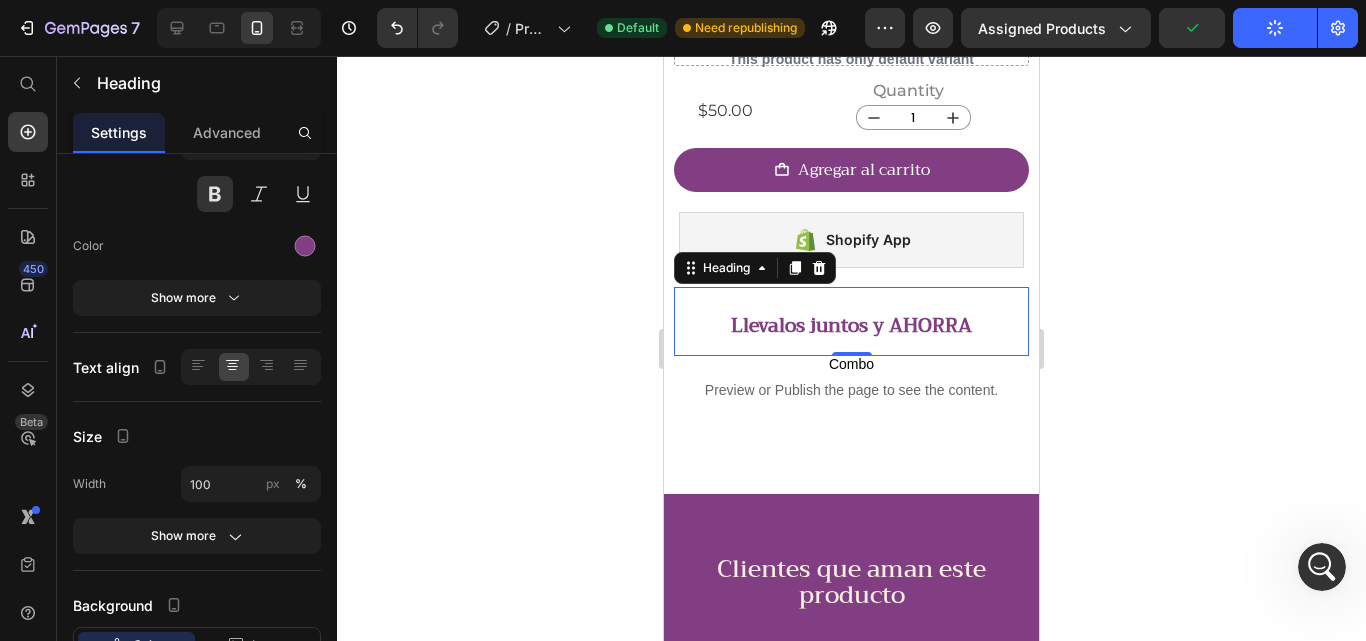 scroll, scrollTop: 0, scrollLeft: 0, axis: both 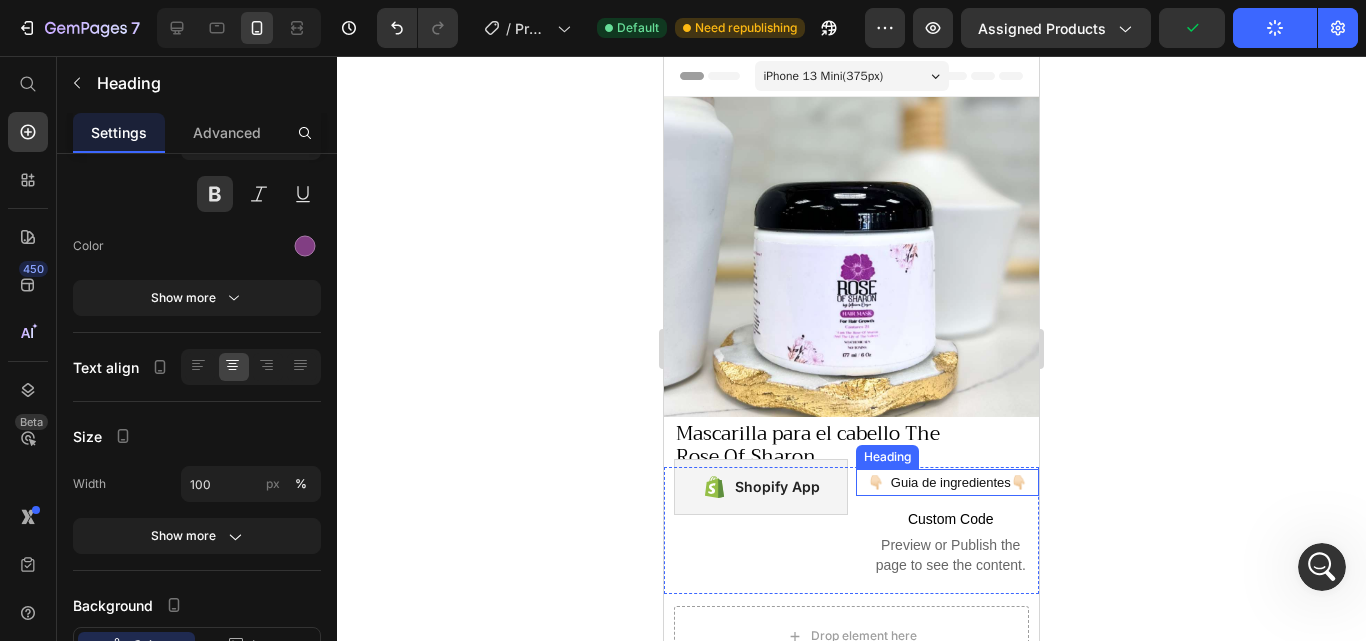 click on "👇🏻  Guia de ingredientes👇🏻" at bounding box center [948, 482] 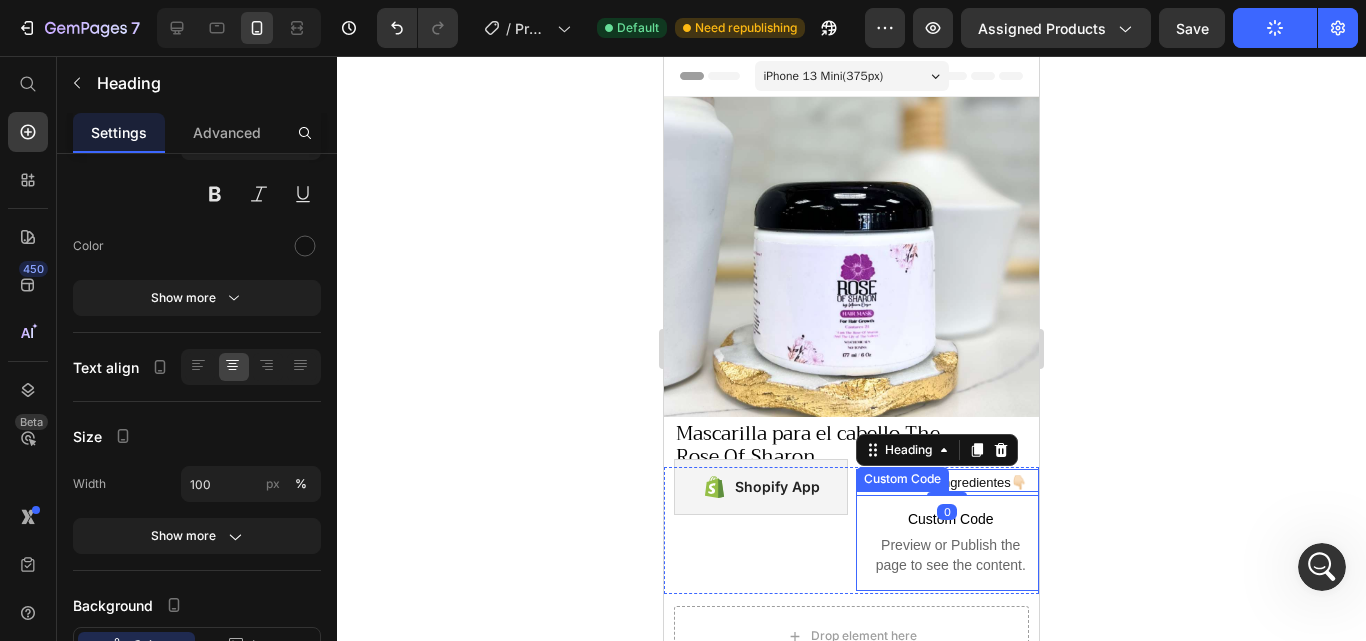 click on "Custom Code" at bounding box center [951, 519] 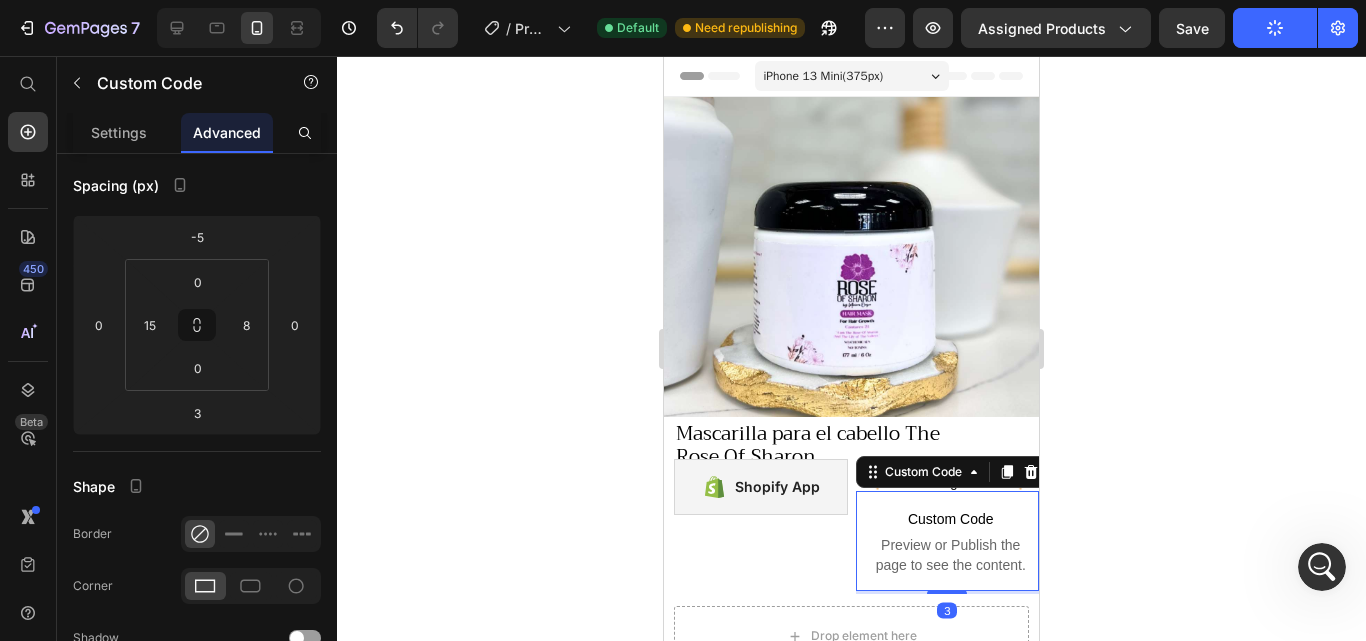 scroll, scrollTop: 0, scrollLeft: 0, axis: both 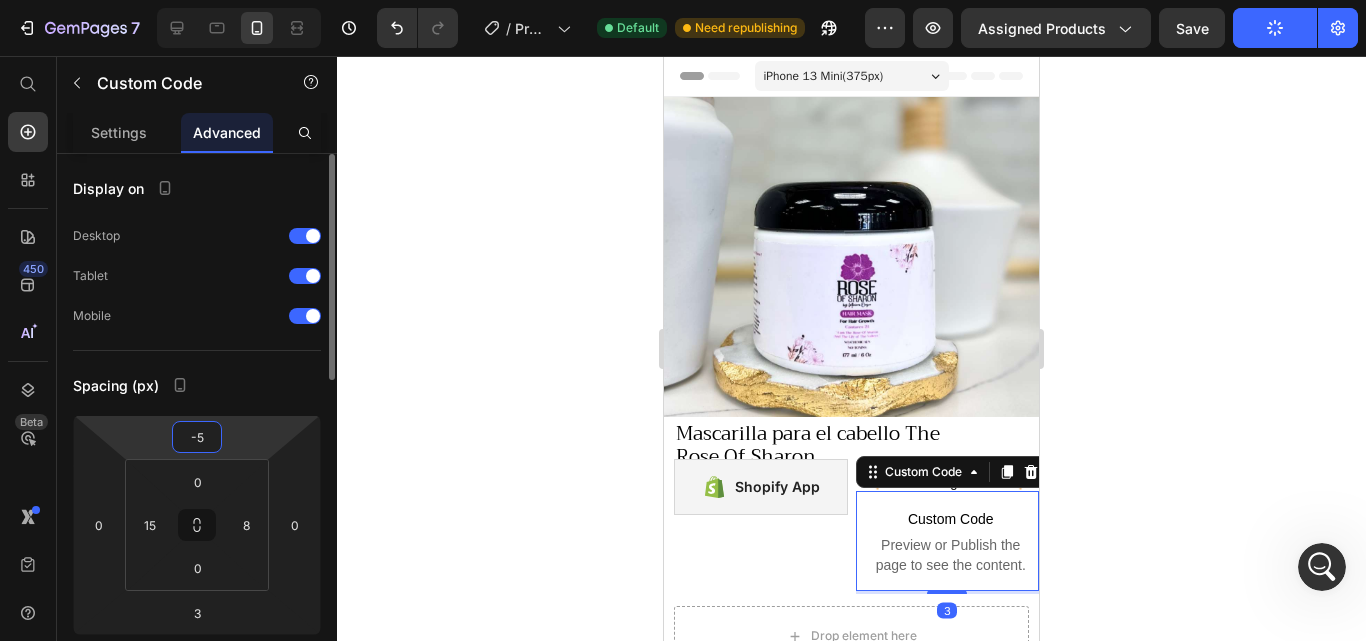 click on "-5" at bounding box center [197, 437] 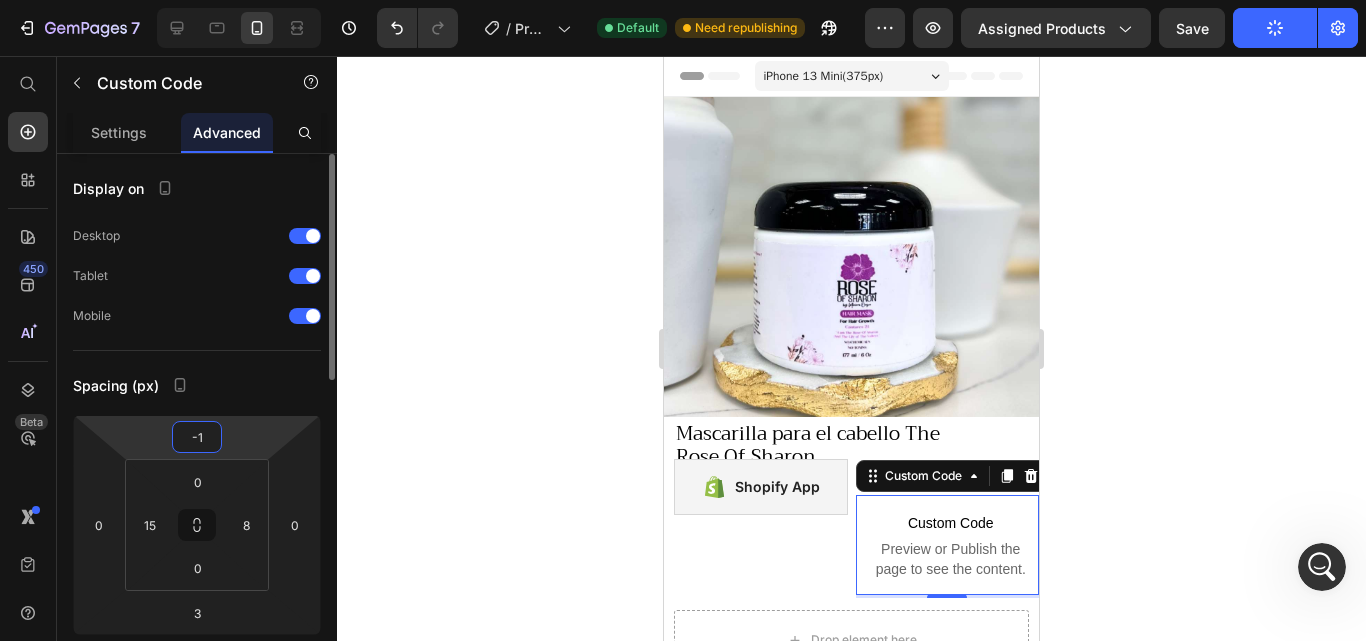 type on "-15" 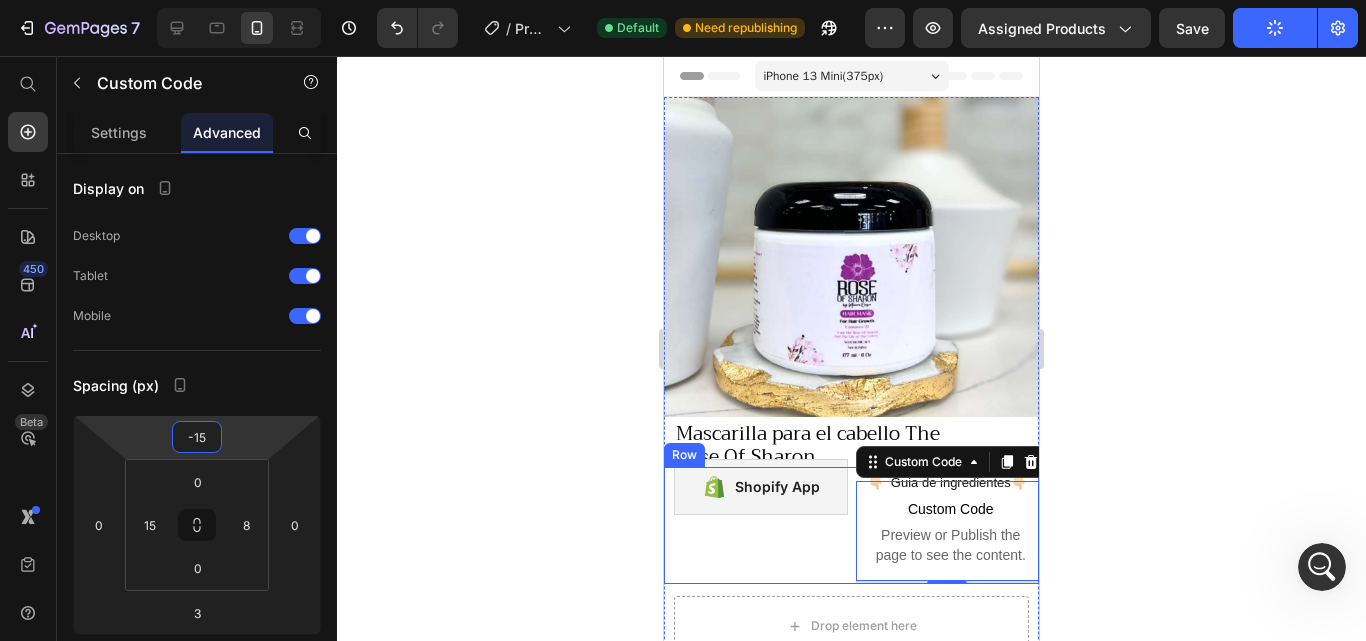 click on "Shopify App Shopify App" at bounding box center (756, 525) 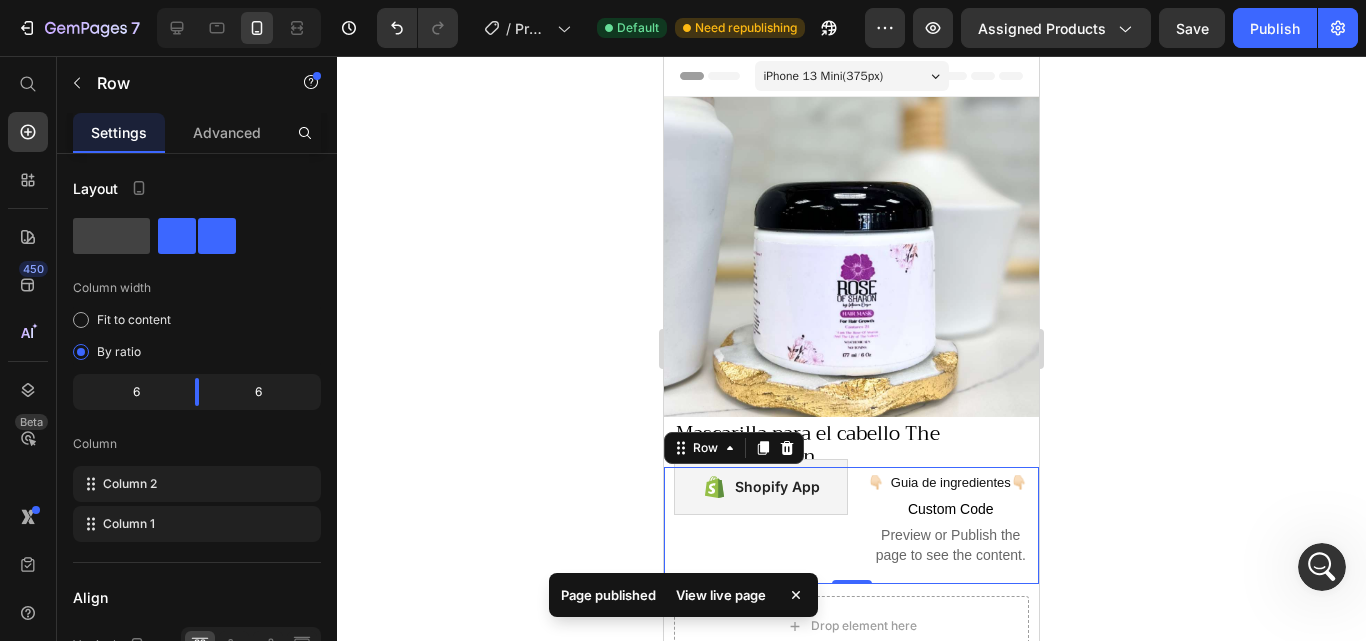 click on "Shopify App Shopify App" at bounding box center [756, 525] 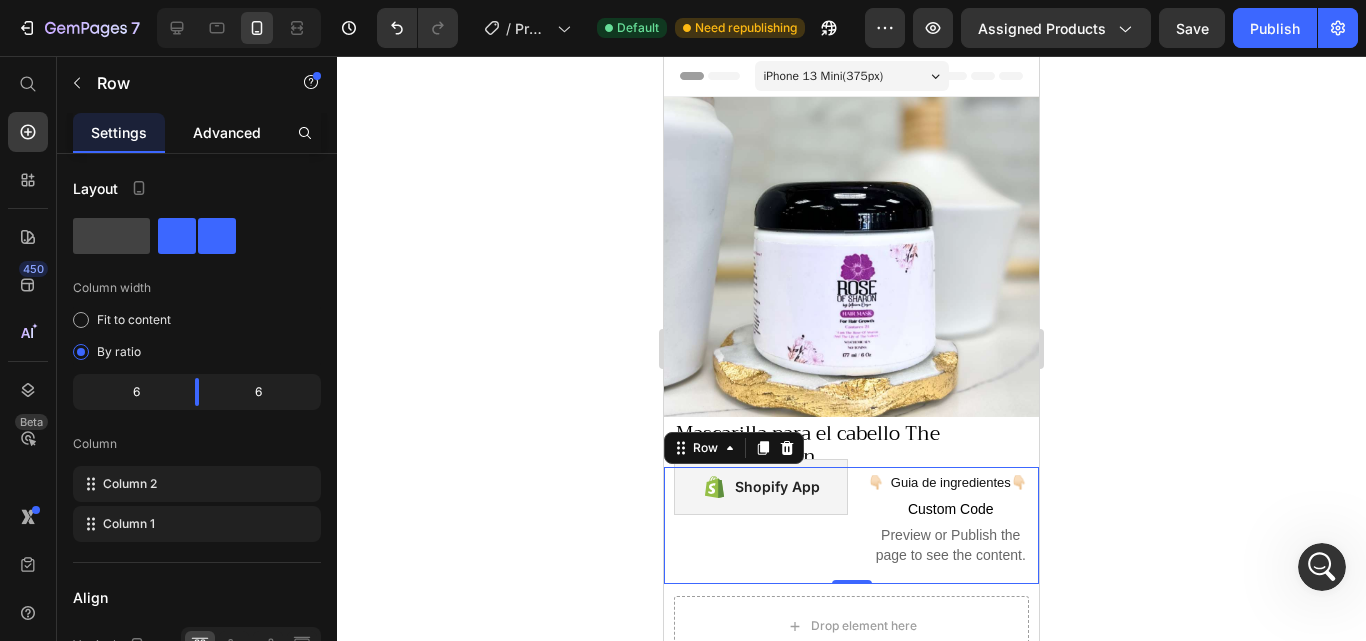 click on "Advanced" at bounding box center [227, 132] 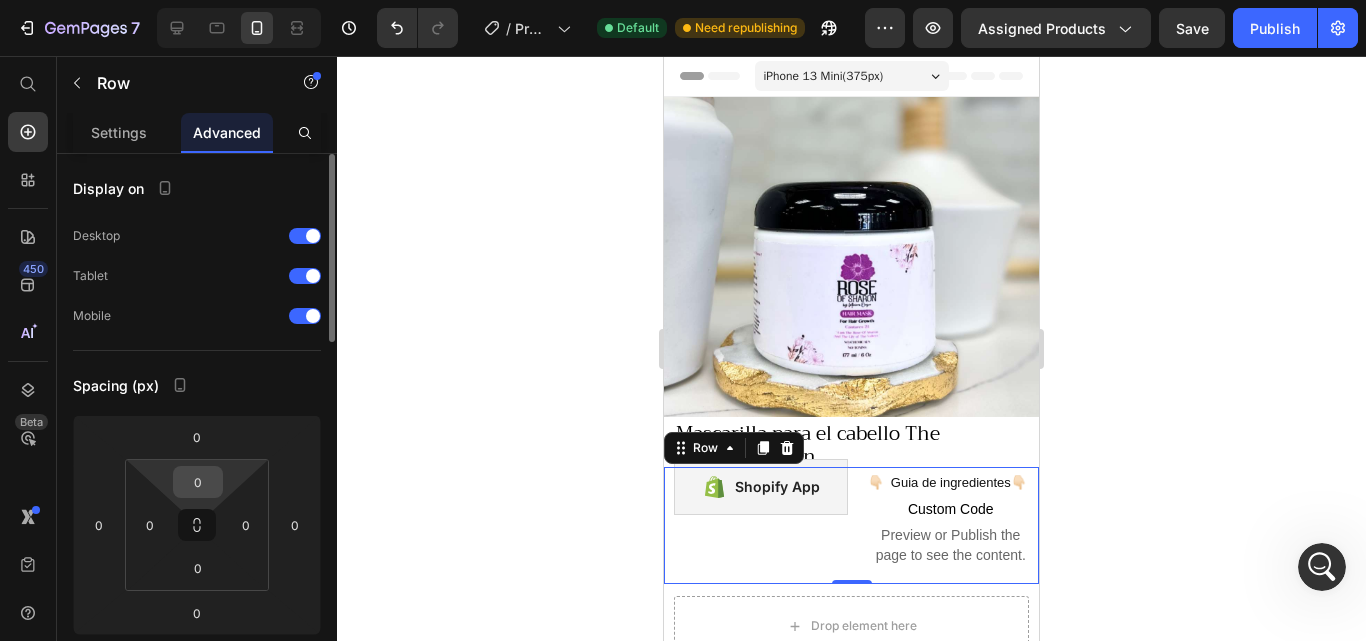 click on "0" at bounding box center [198, 482] 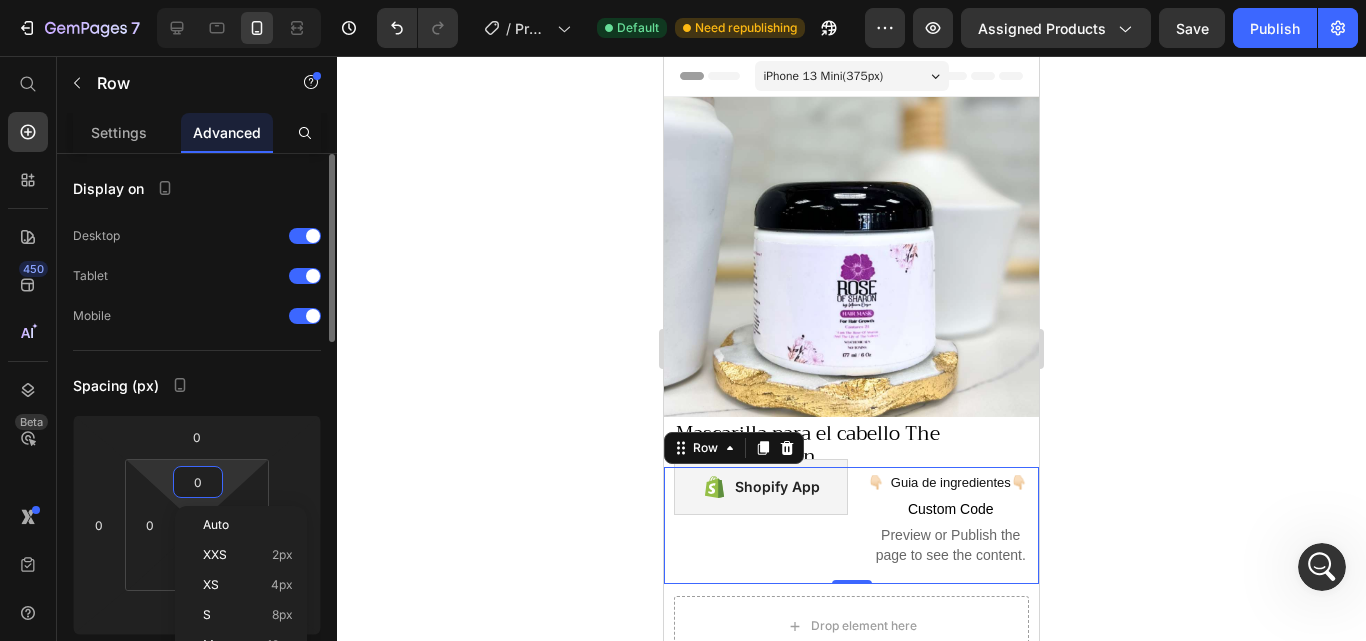 type on "5" 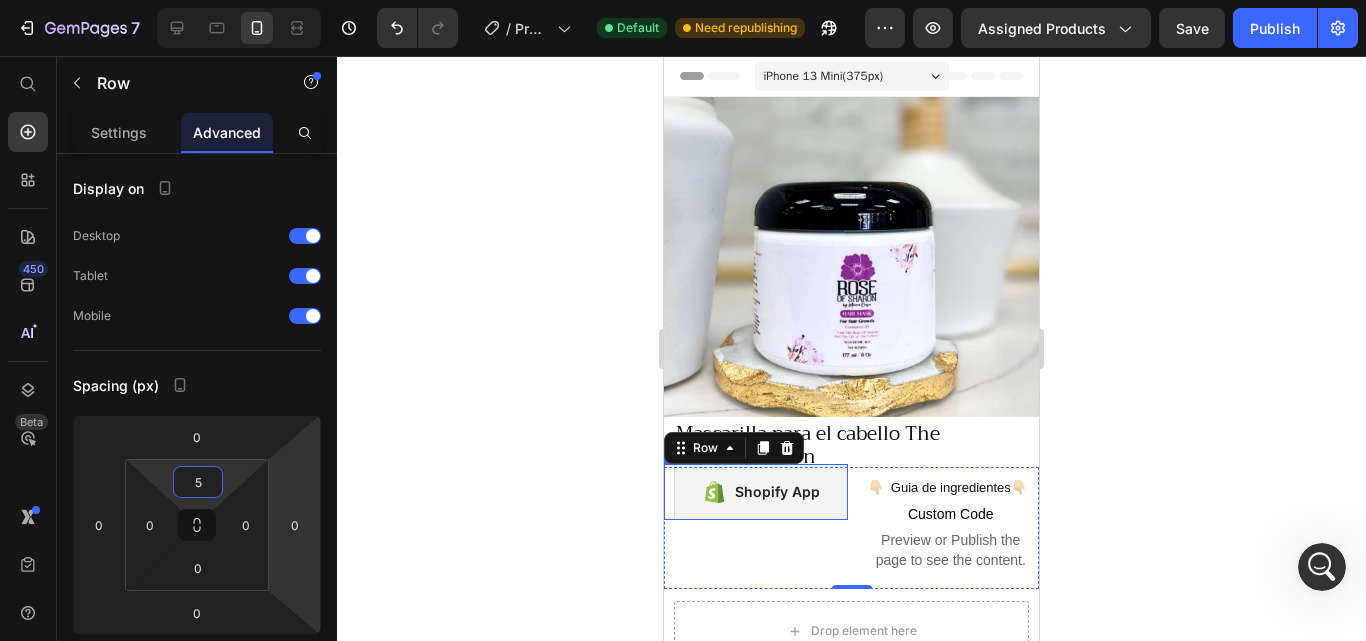 click on "Shopify App" at bounding box center [761, 492] 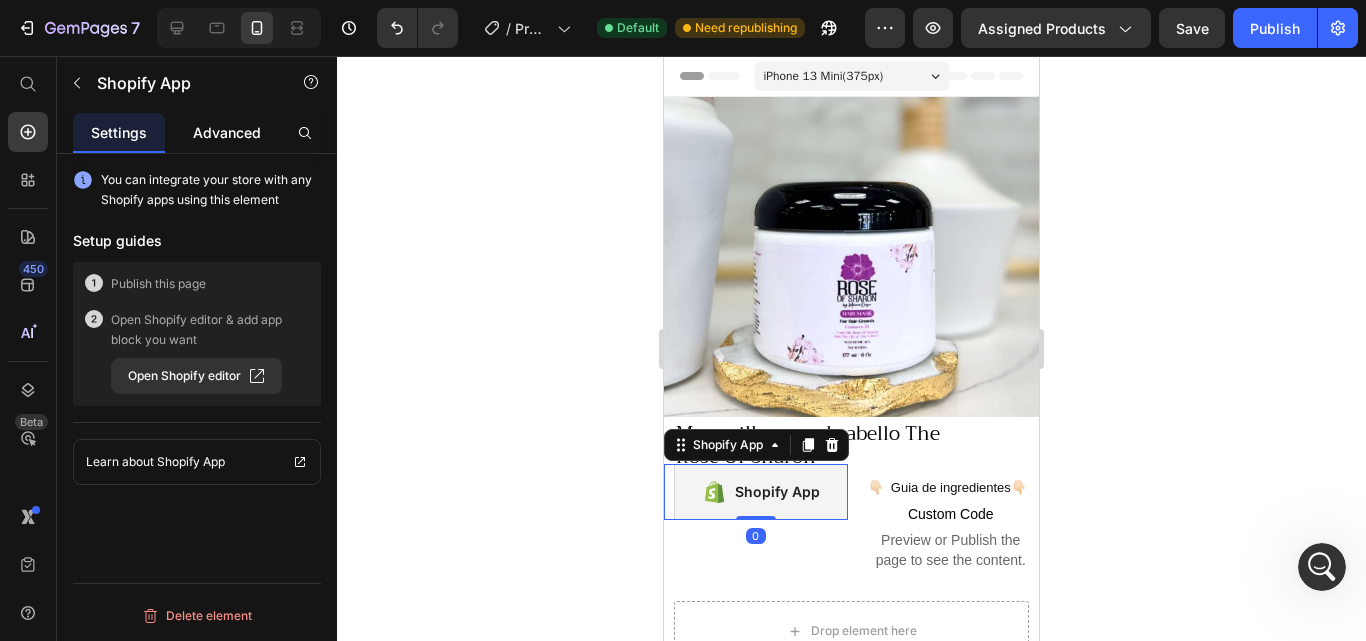 click on "Advanced" 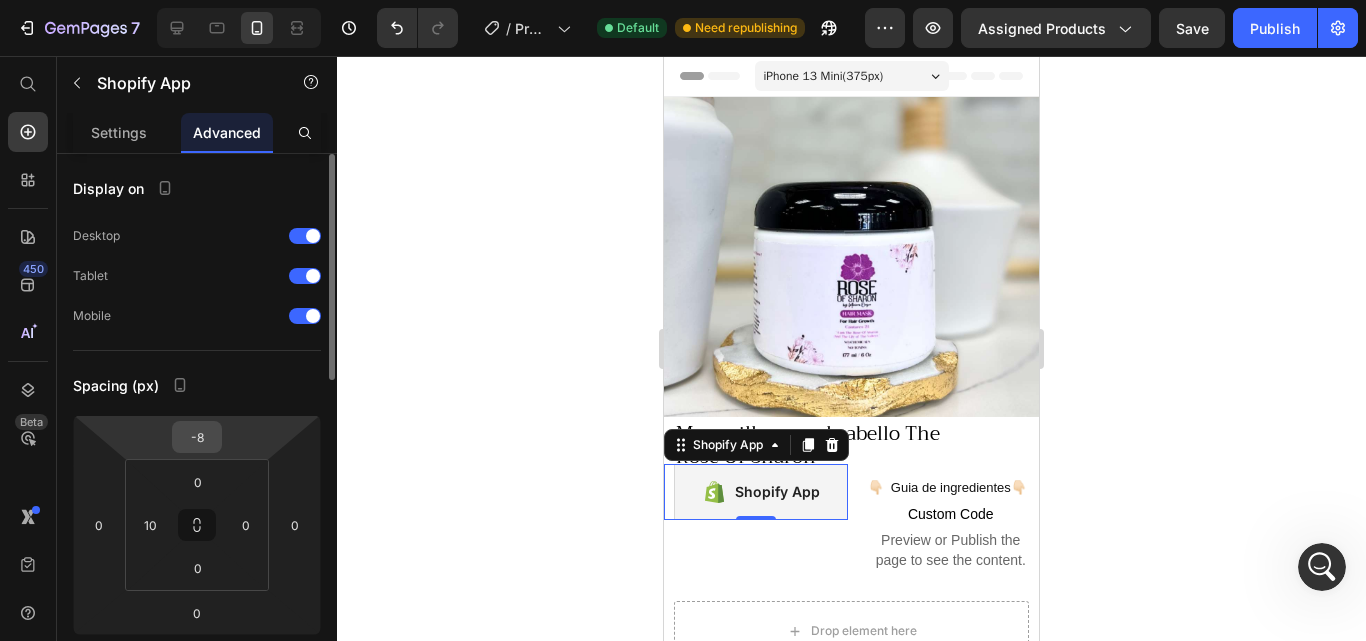 click on "-8" at bounding box center [197, 437] 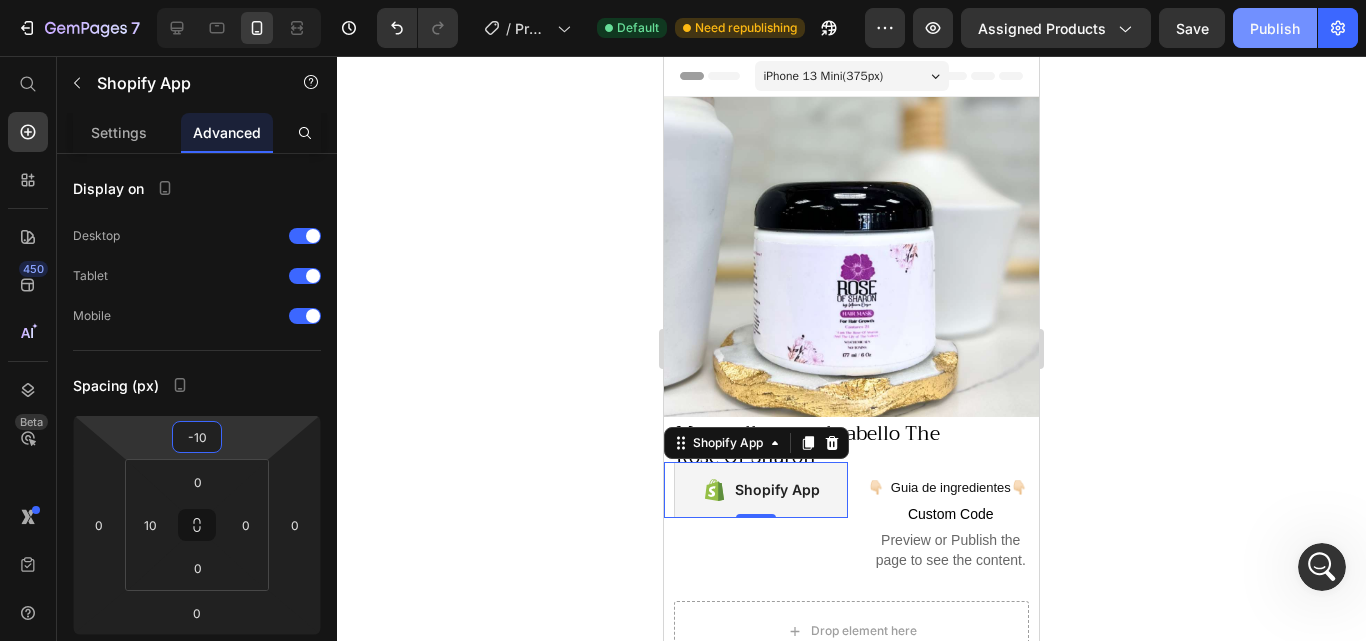 type on "-10" 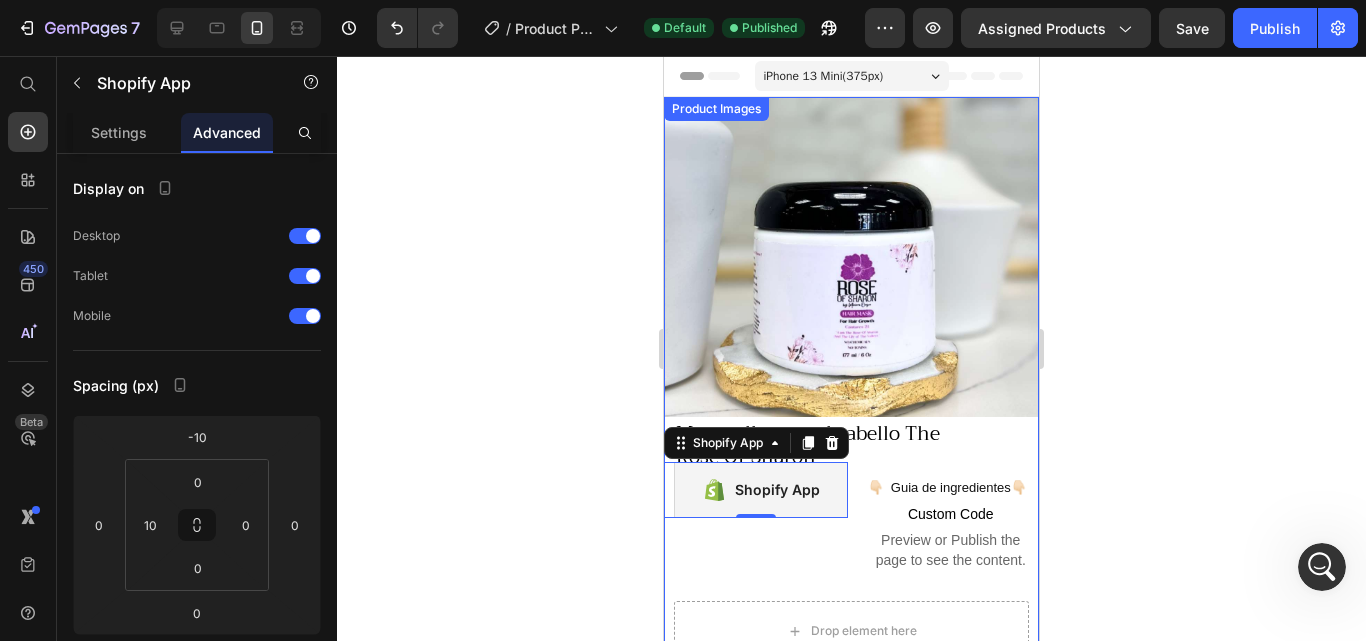 scroll, scrollTop: 1072, scrollLeft: 0, axis: vertical 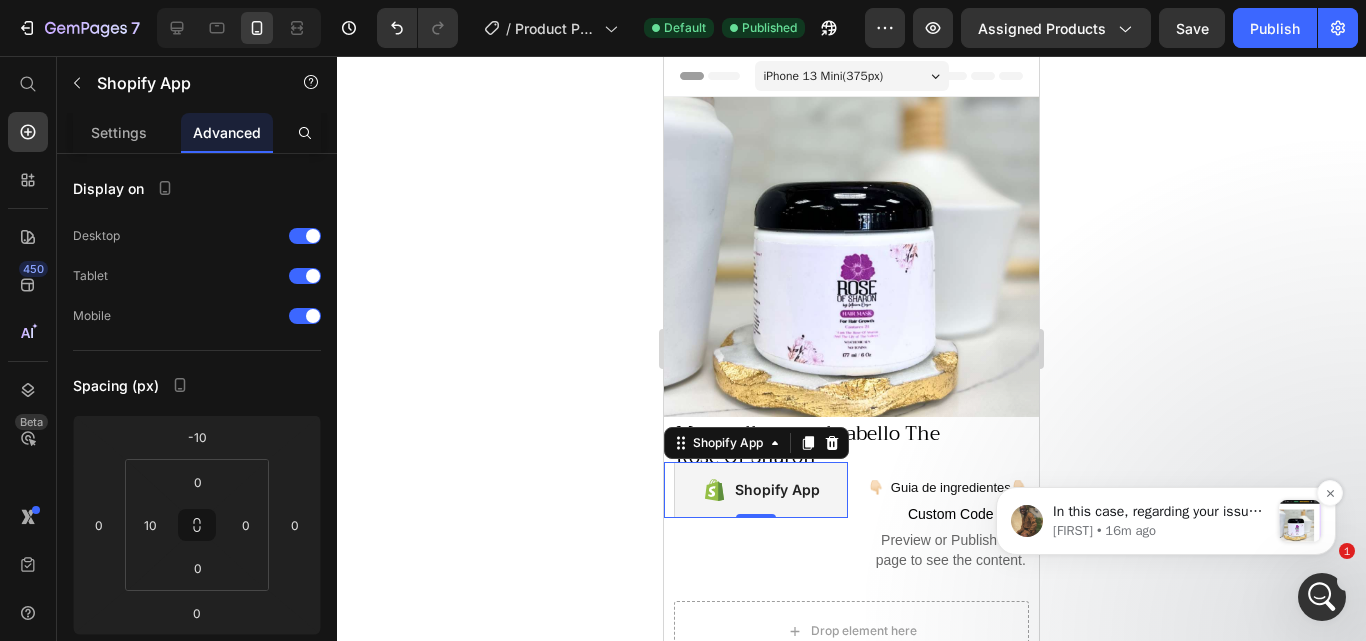 click on "[FIRST] • 16m ago" at bounding box center (1161, 531) 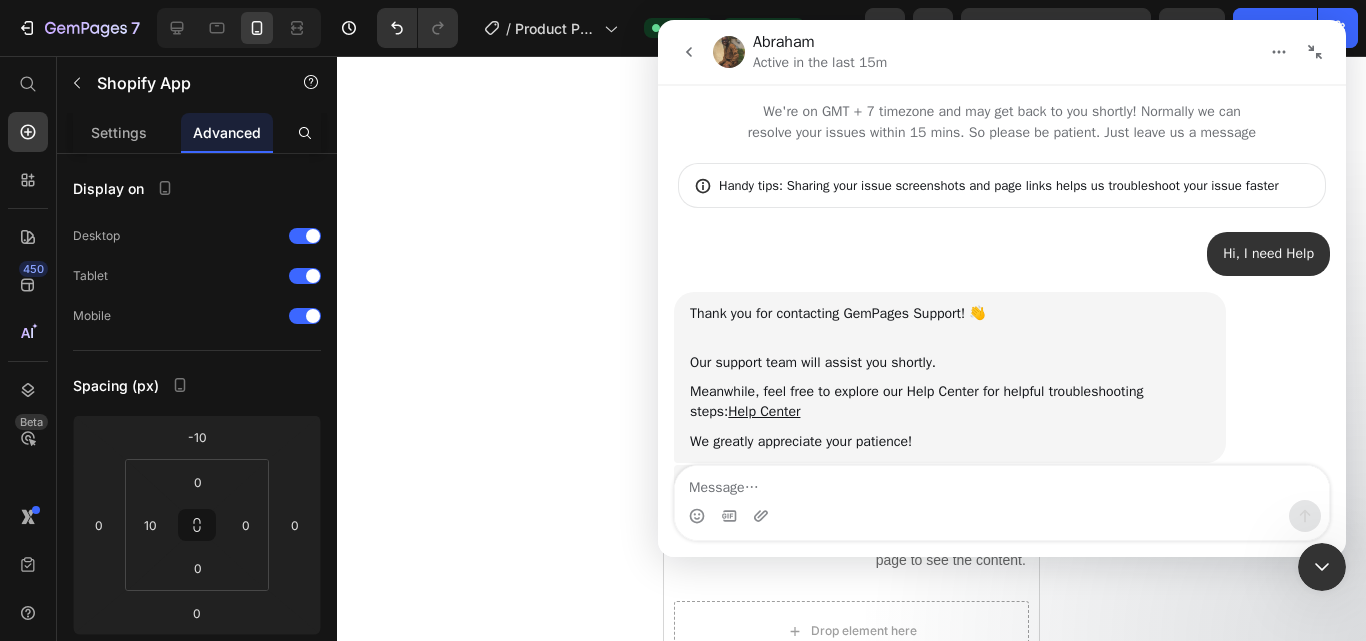 scroll, scrollTop: 146, scrollLeft: 0, axis: vertical 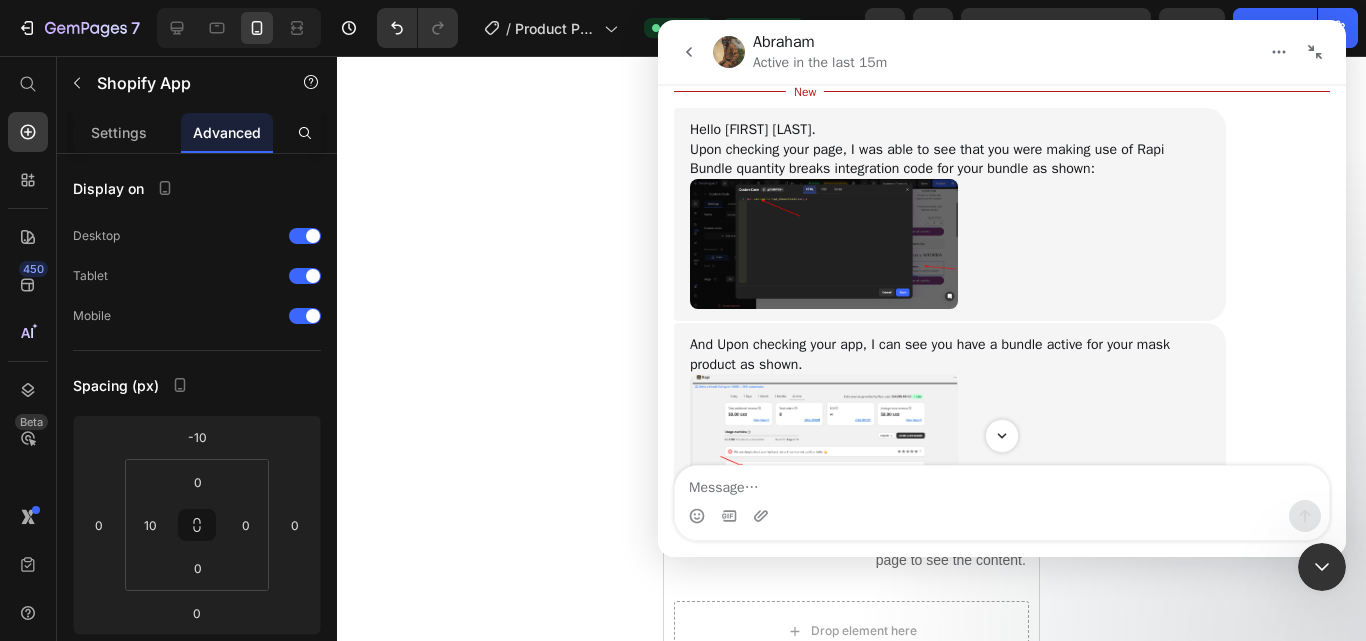 click at bounding box center [824, 445] 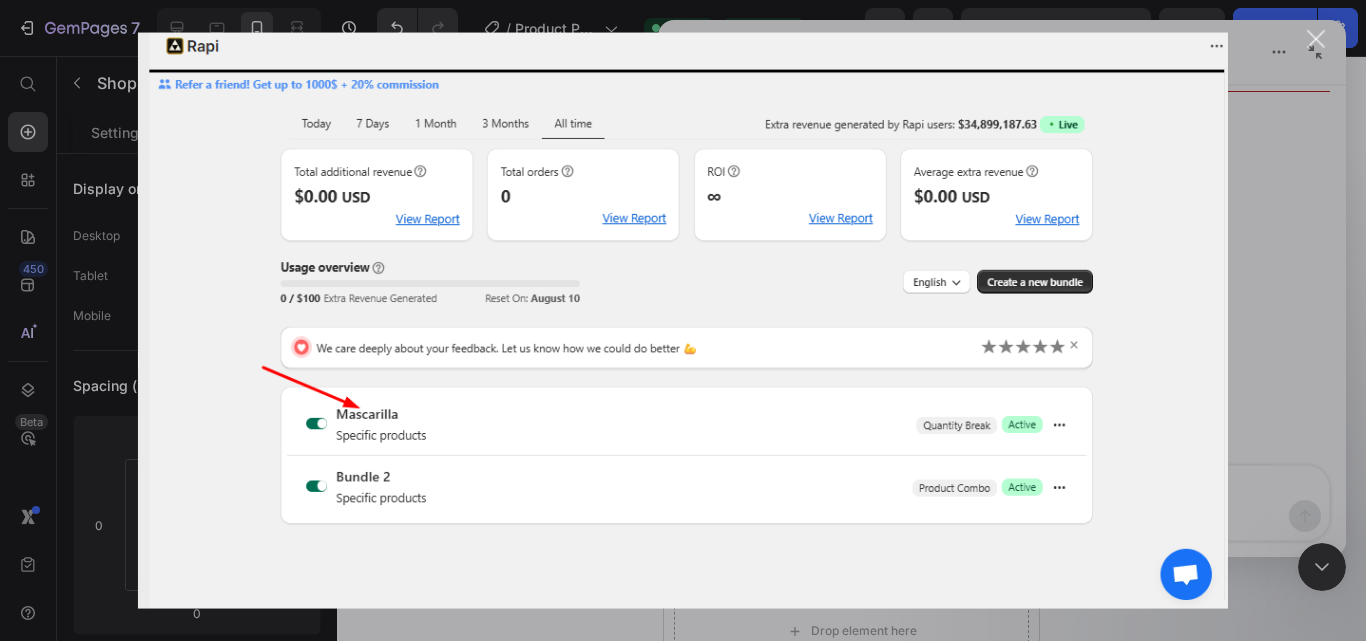 scroll, scrollTop: 0, scrollLeft: 0, axis: both 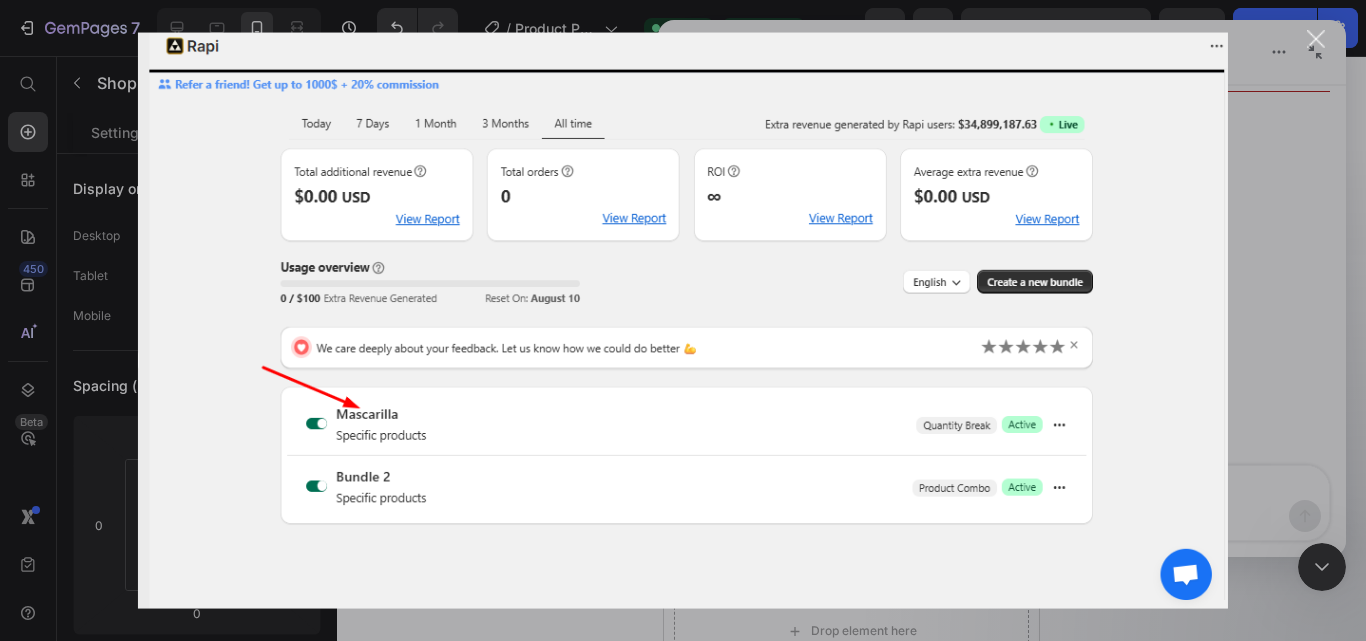 click at bounding box center [683, 320] 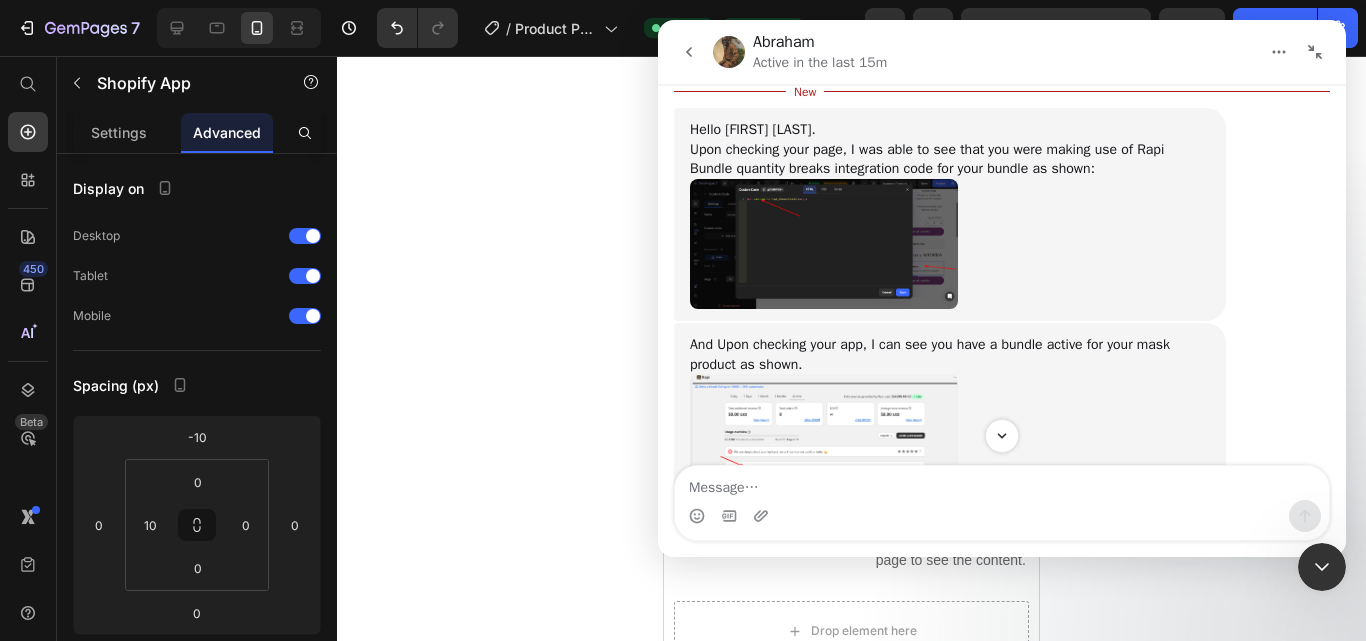 scroll, scrollTop: 1374, scrollLeft: 0, axis: vertical 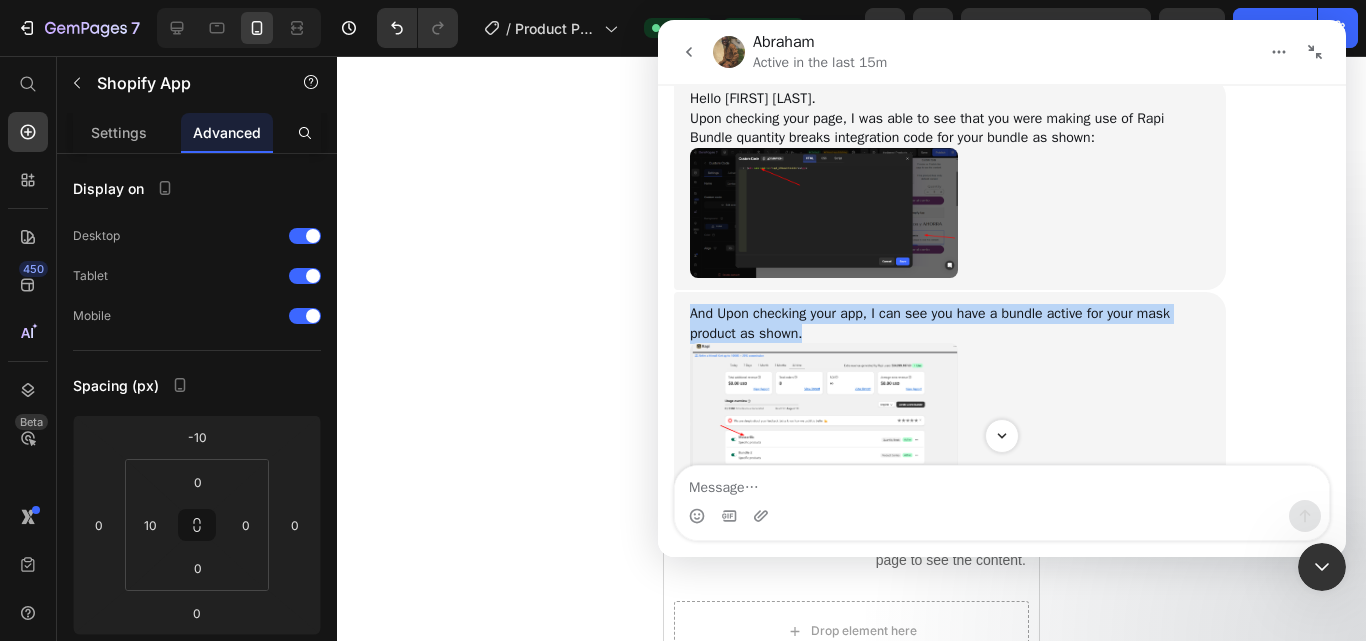 drag, startPoint x: 813, startPoint y: 332, endPoint x: 673, endPoint y: 315, distance: 141.02837 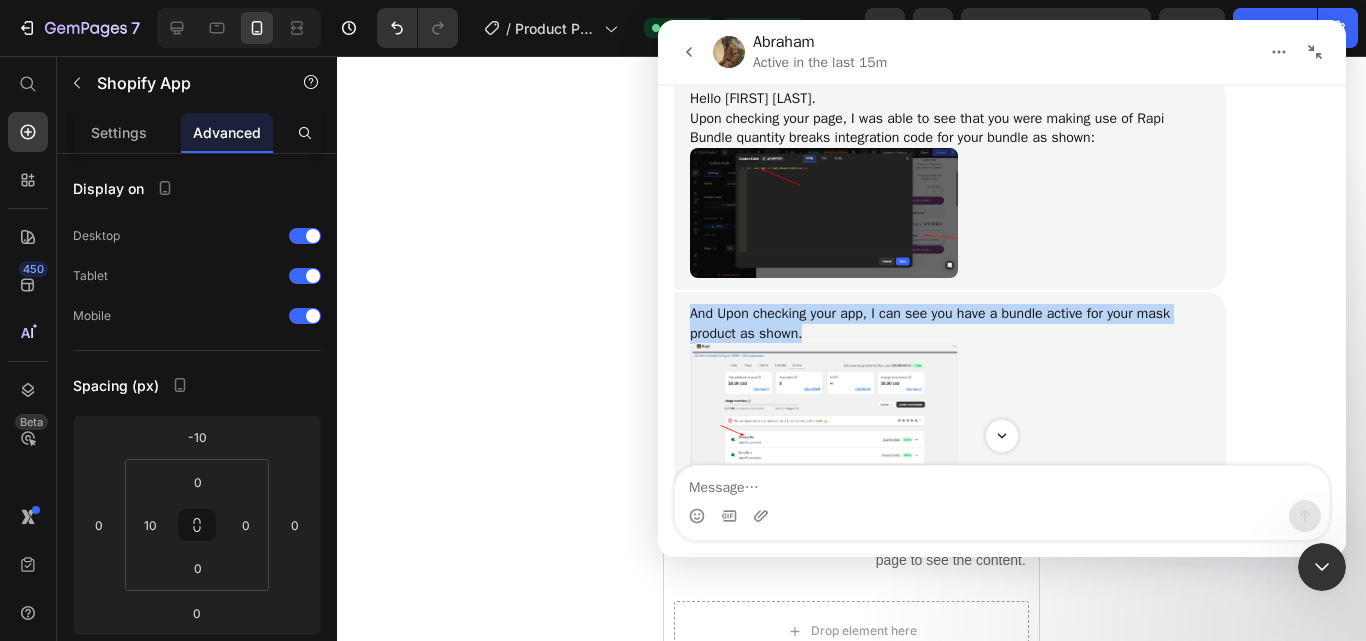 click on "Hi, I need Help • 1h ago Thank you for contacting GemPages Support! 👋 ​ Our support team will assist you shortly. Meanwhile, feel free to explore our Help Center for helpful troubleshooting steps: Help Center We greatly appreciate your patience! Operator • 1h ago Additionally, just a small heads up, our system will be under maintenance on July 13, 2025, from 10:00 AM to 12:00 PM (GMT+7). During this period, GemPages will not be accessible Please save your work beforehand to avoid interruption. ​ Thank you for understanding Operator • 1h ago I am adding a custom code to add a bundle and I am not getting it in the product called mask. • 1h ago Hi there, It's [FIRST] from GemPages Support Team! Thank you for reaching out! May I know your name so that I can address you properly? We hope you are great and thank you for your patience. [FIRST] • 55m ago here for our Data Privacy. If you have any questions or concerns, feel free to let me know. [FIRST] • •" at bounding box center [1002, -197] 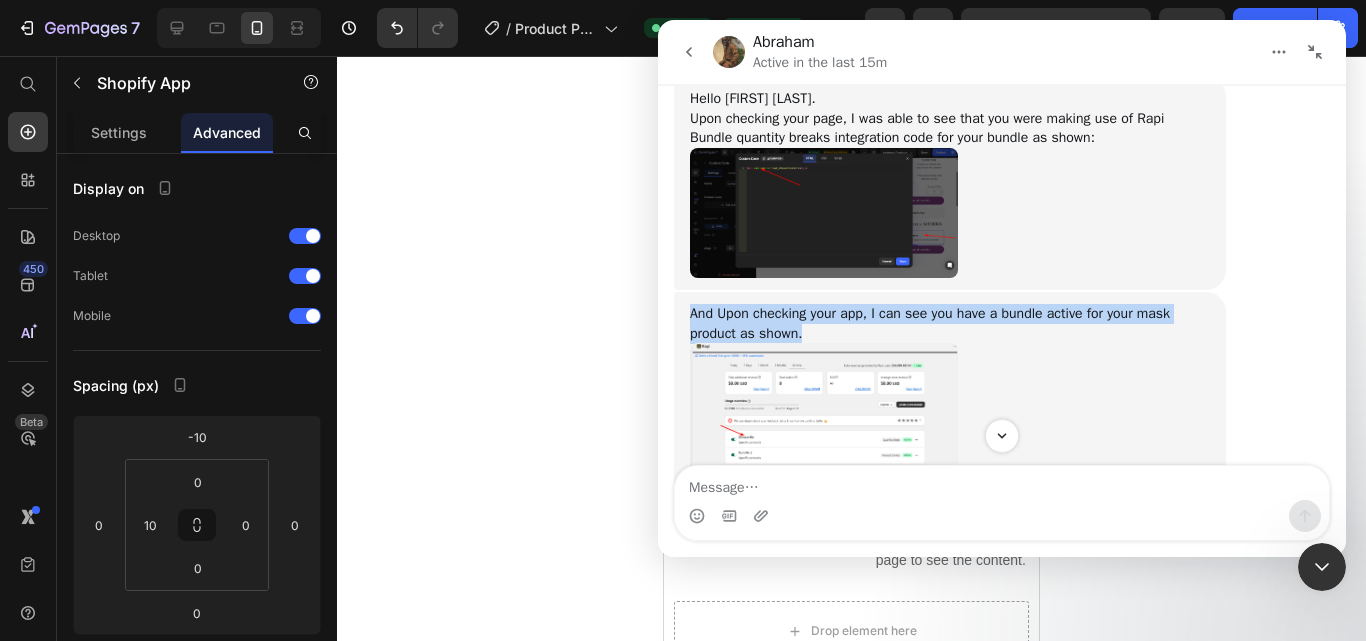 scroll, scrollTop: 1374, scrollLeft: 0, axis: vertical 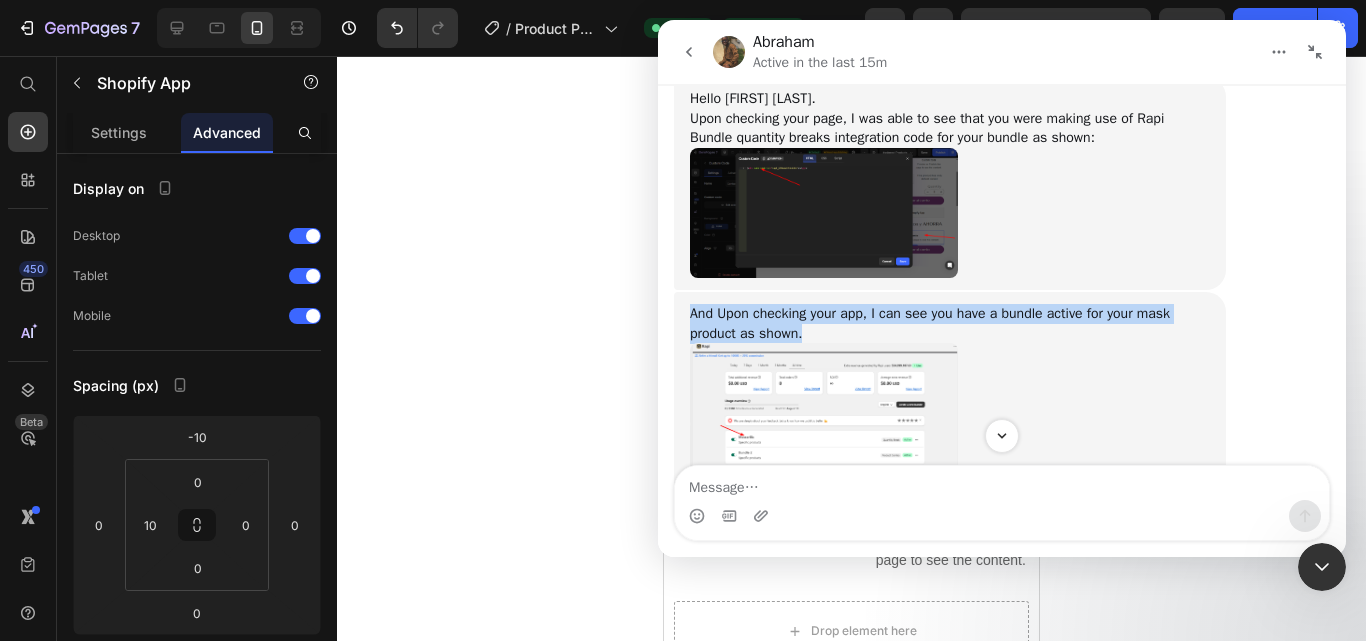 click at bounding box center [824, 213] 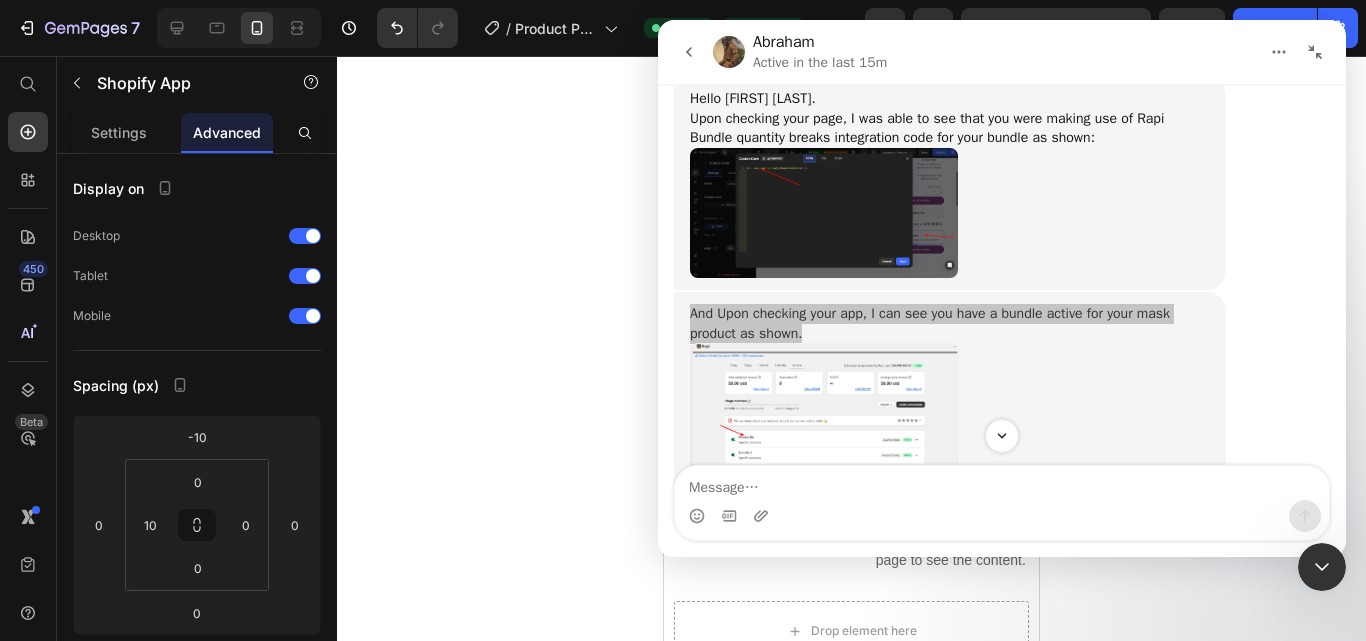 scroll, scrollTop: 0, scrollLeft: 0, axis: both 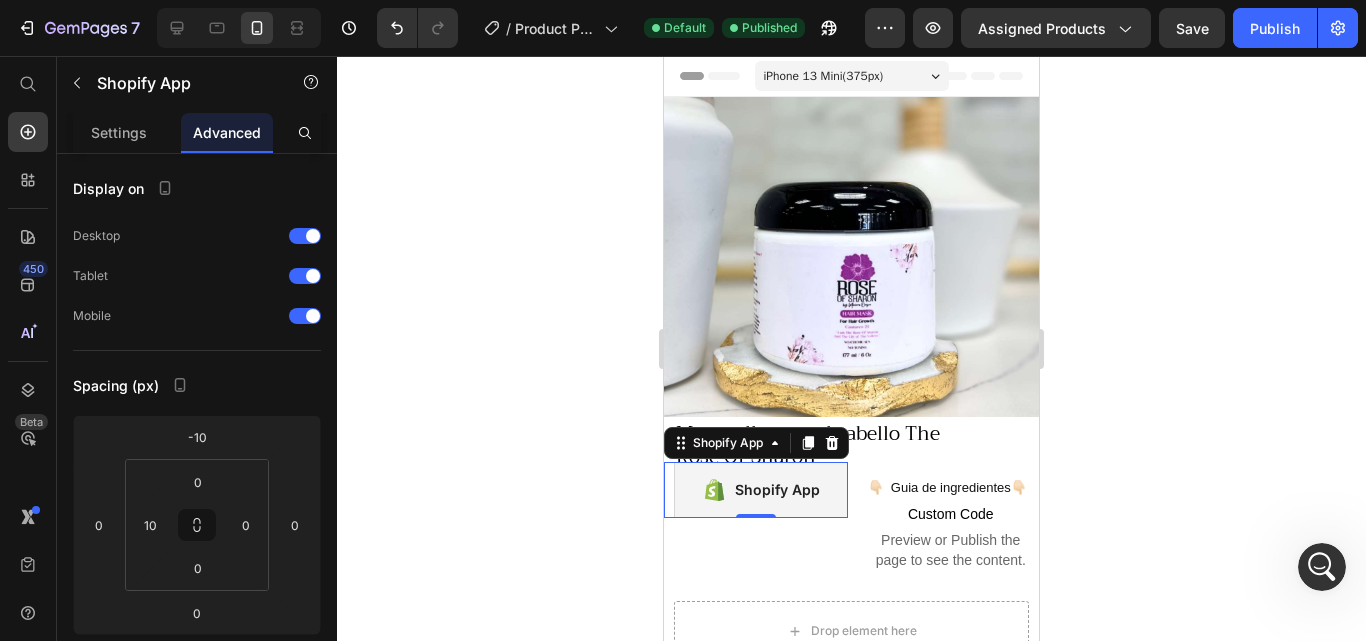 click 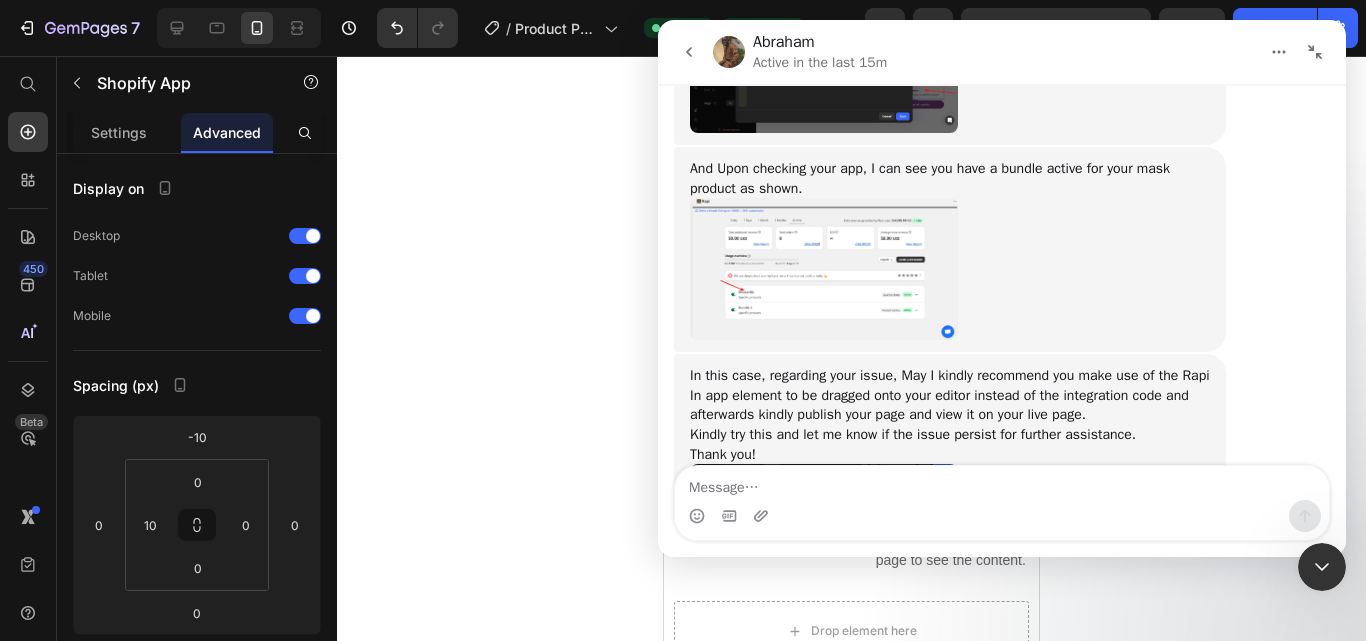 scroll, scrollTop: 1451, scrollLeft: 0, axis: vertical 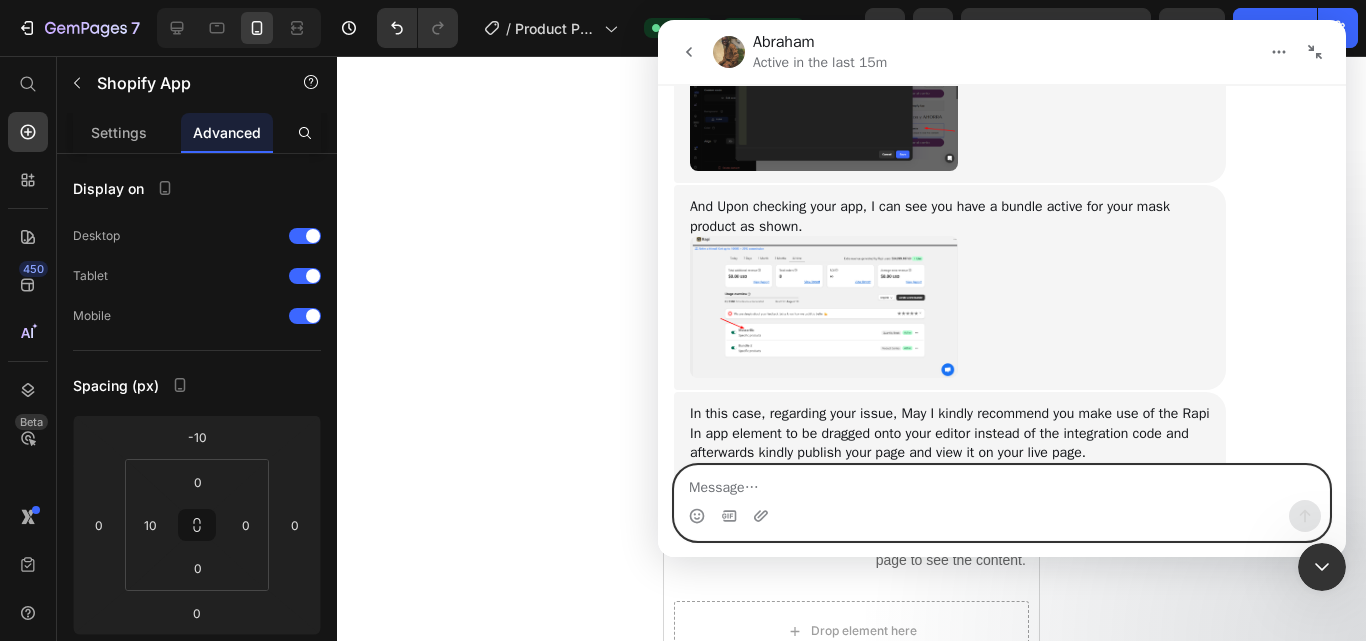 paste on "In the image you can see 2, only the COMBO is being shown." 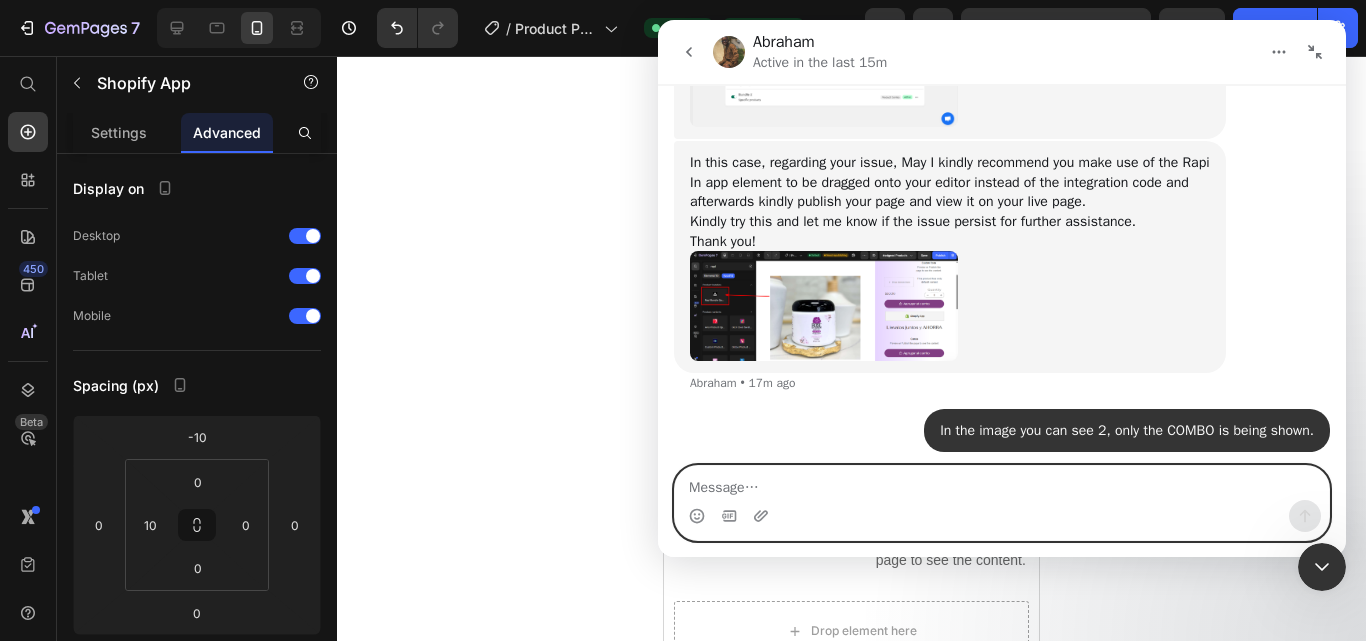 scroll, scrollTop: 1710, scrollLeft: 0, axis: vertical 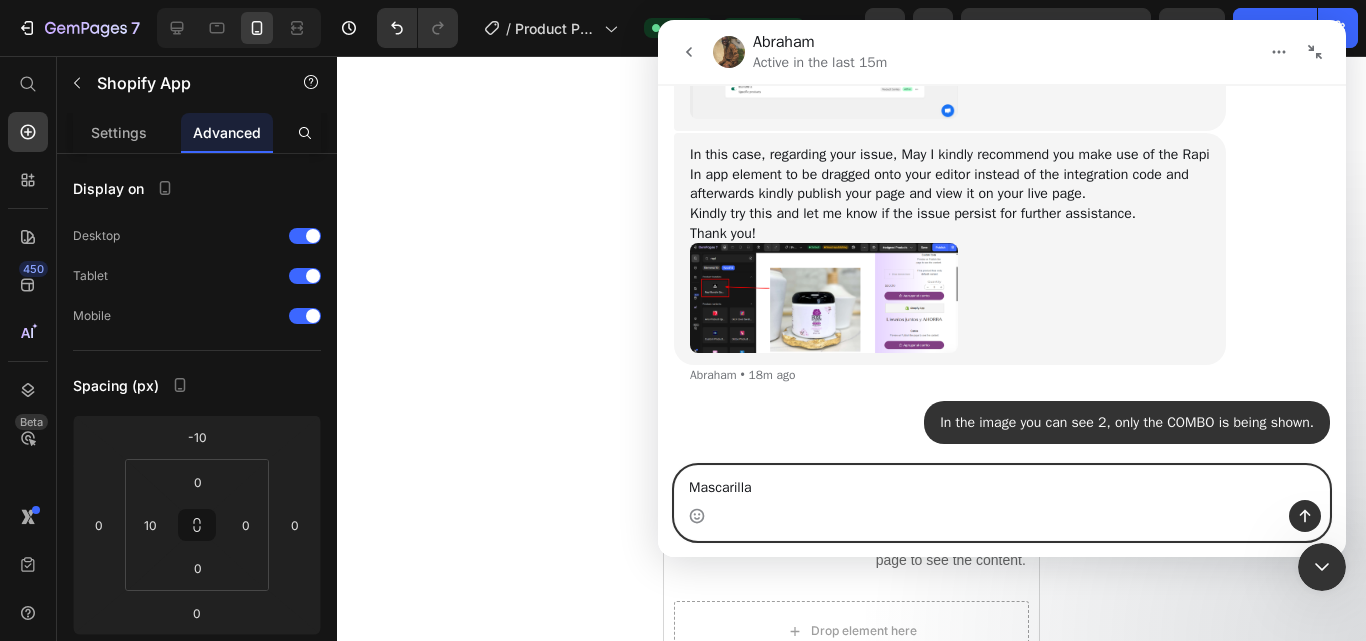 type on "Mascarilla" 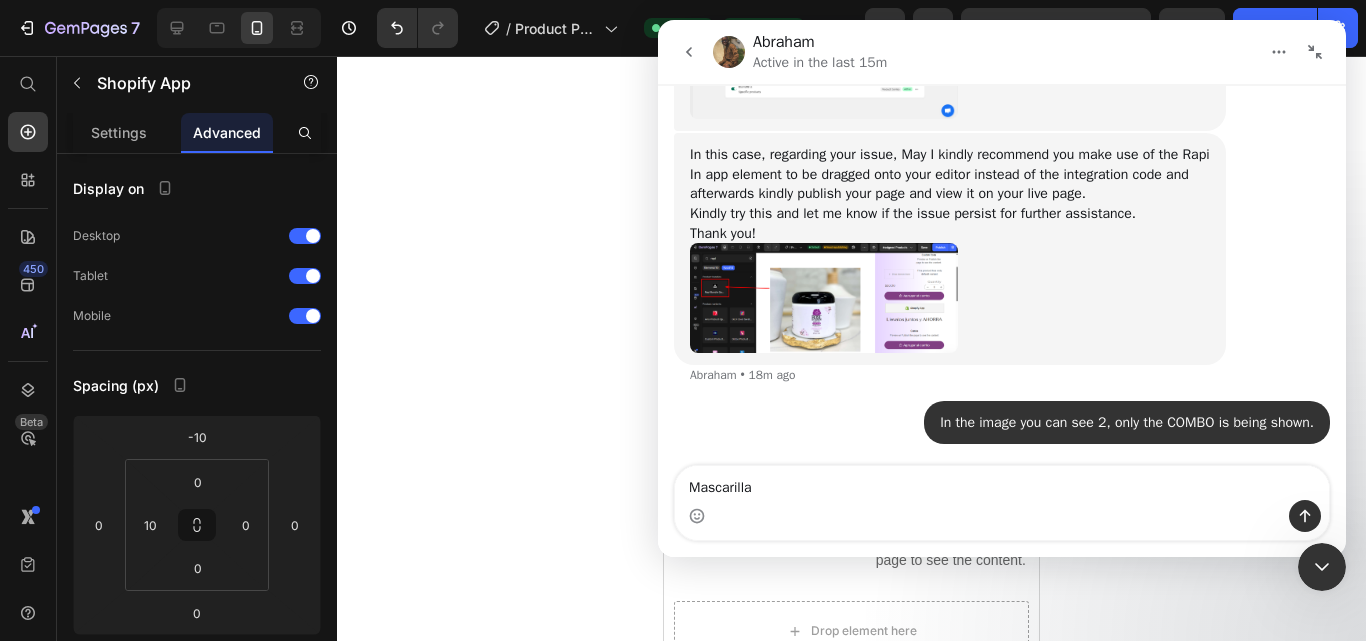 click at bounding box center [824, 298] 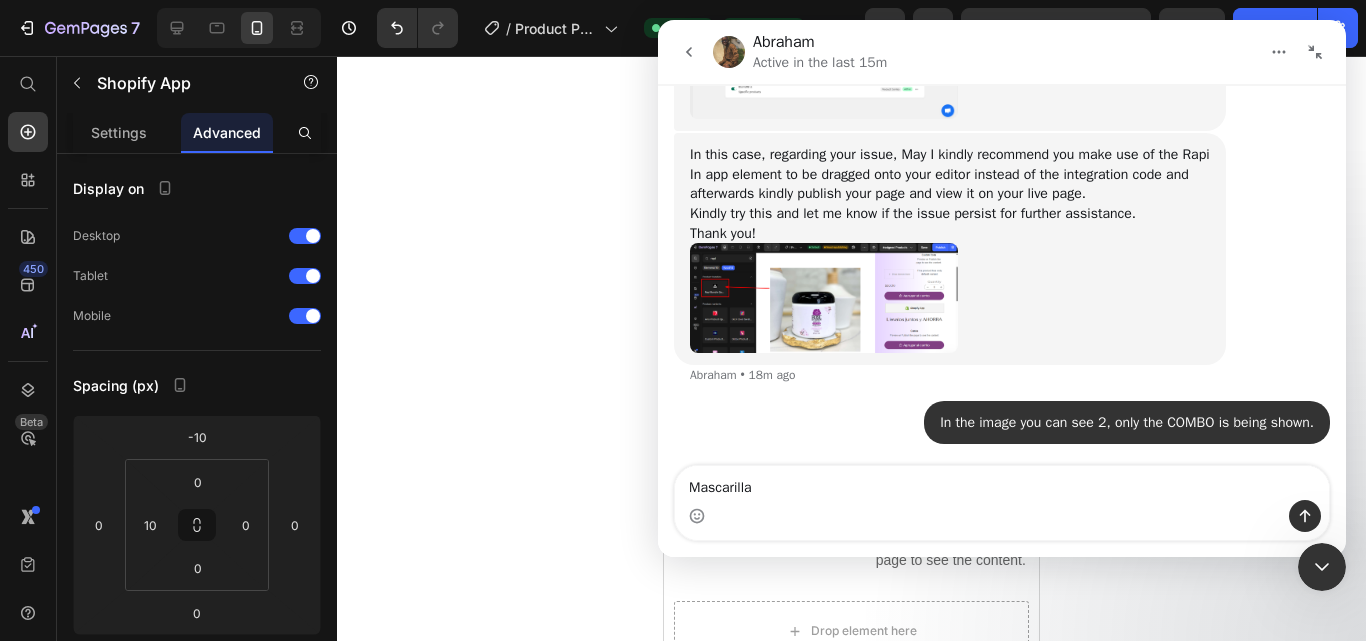 scroll, scrollTop: 0, scrollLeft: 0, axis: both 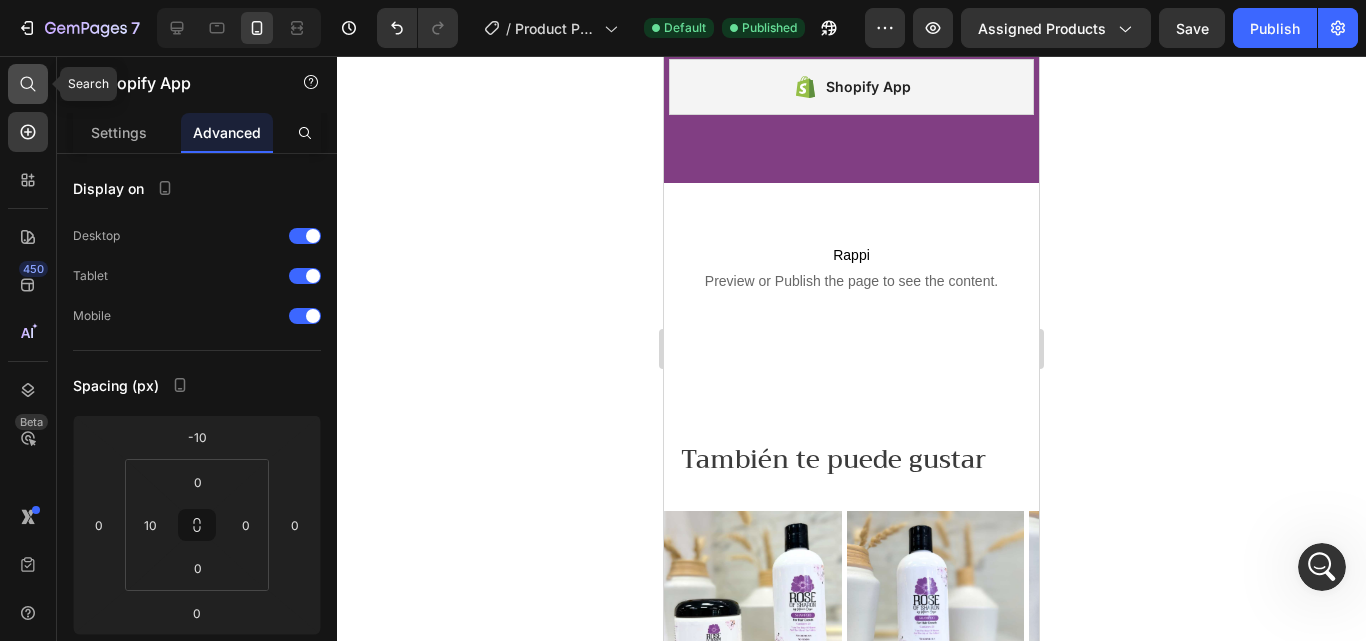 click 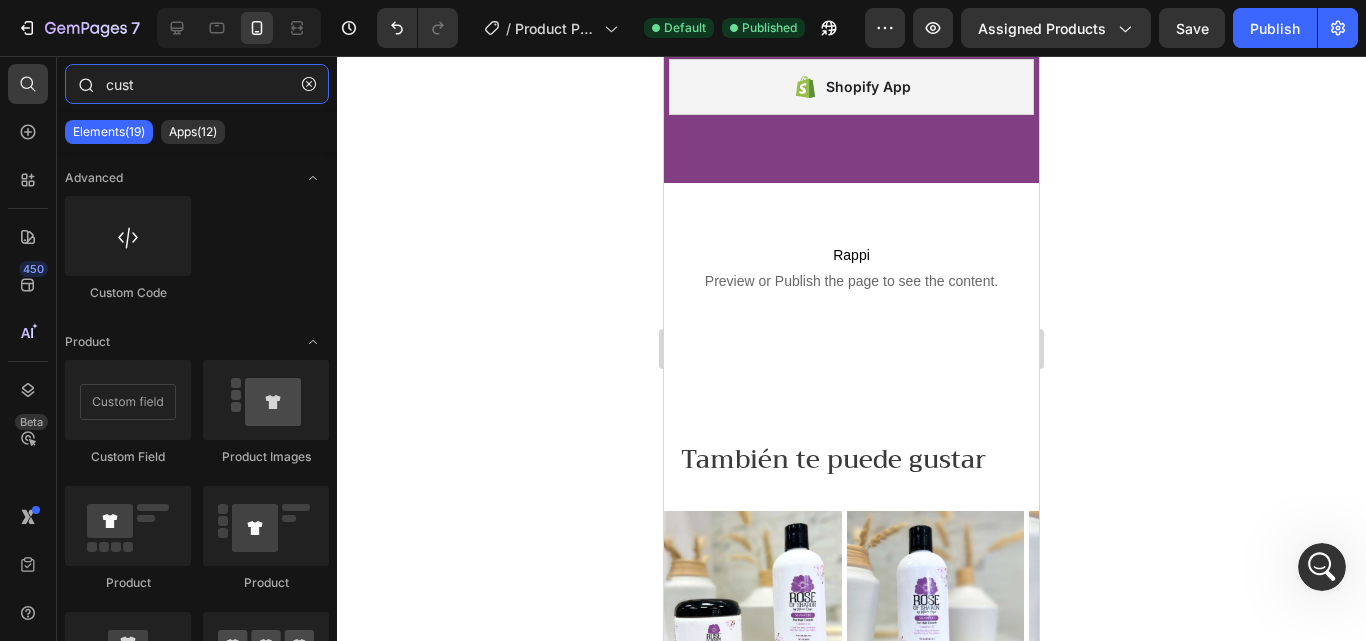 click on "cust" at bounding box center [197, 84] 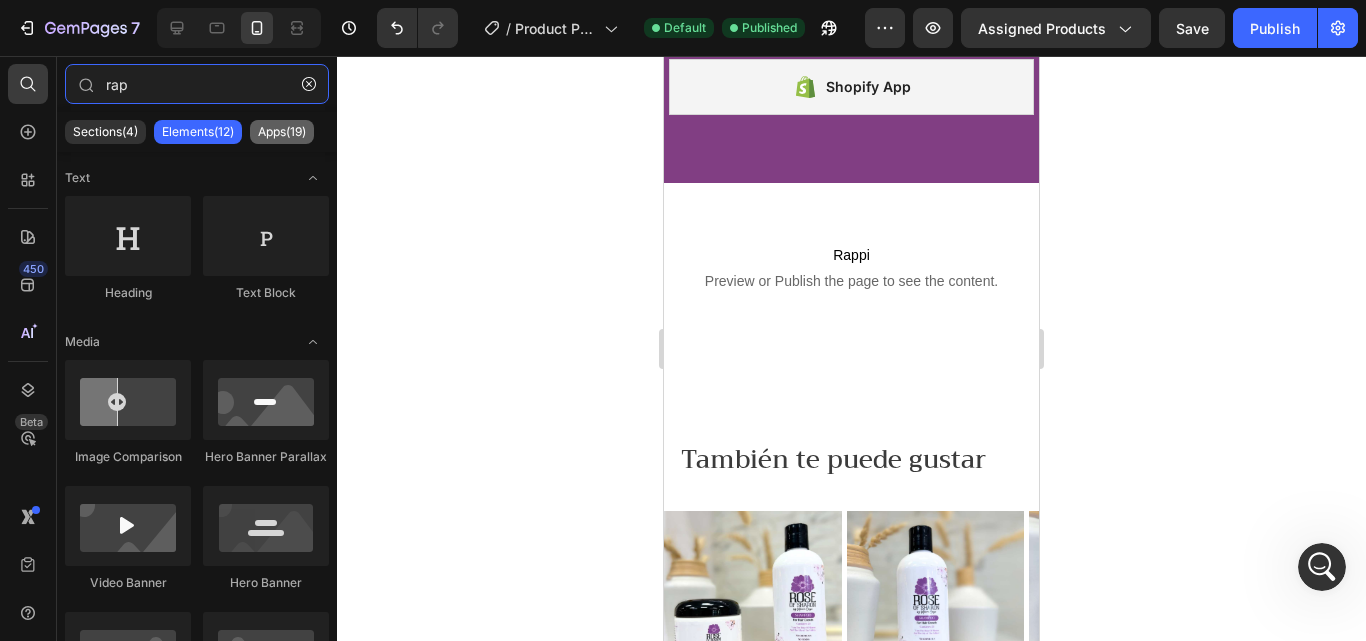 type on "rap" 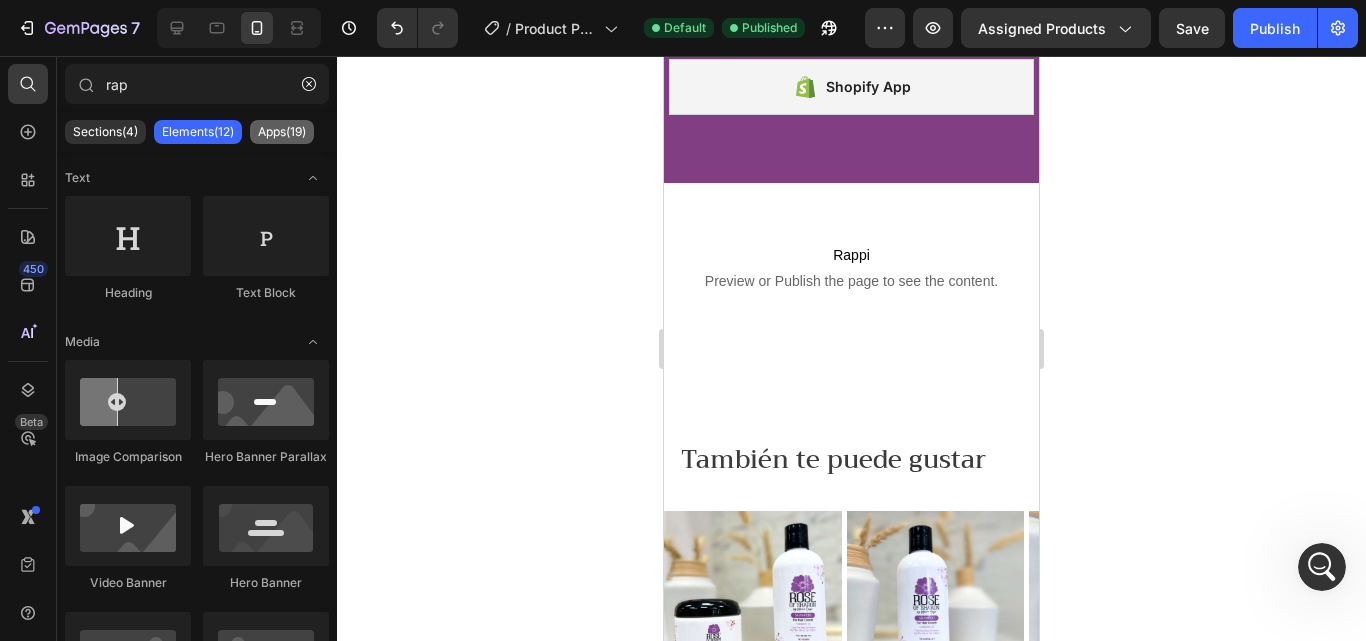 click on "Apps(19)" 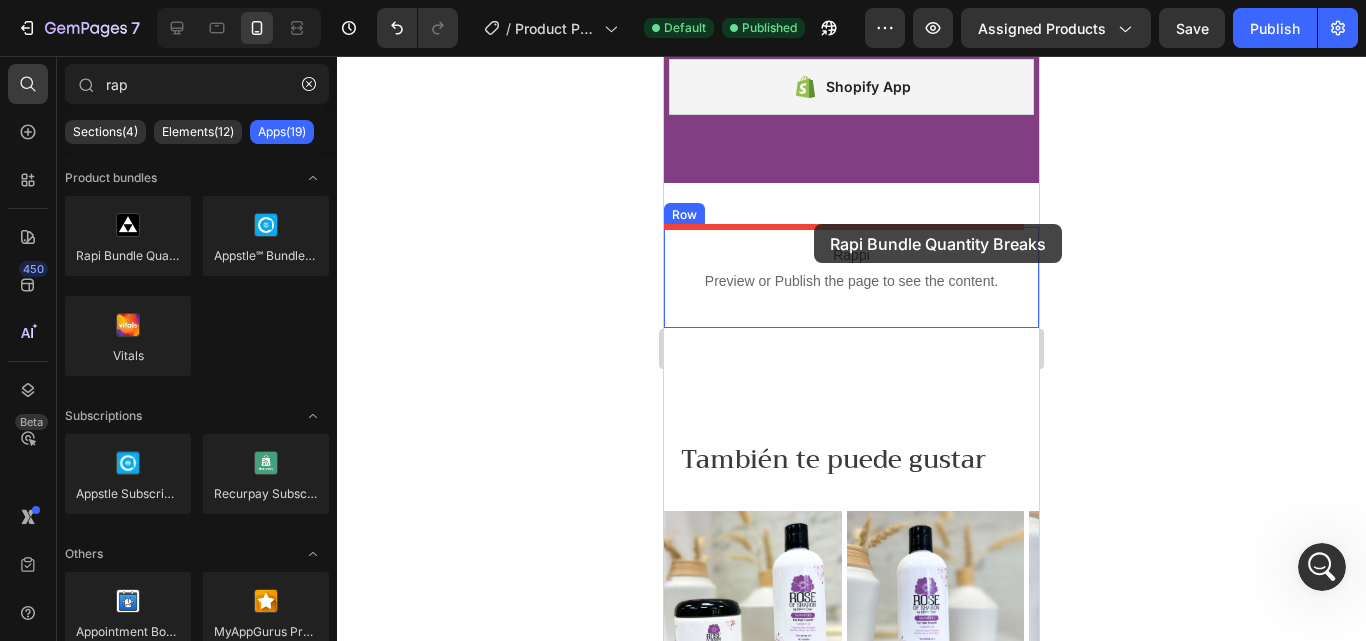 drag, startPoint x: 789, startPoint y: 289, endPoint x: 814, endPoint y: 224, distance: 69.641945 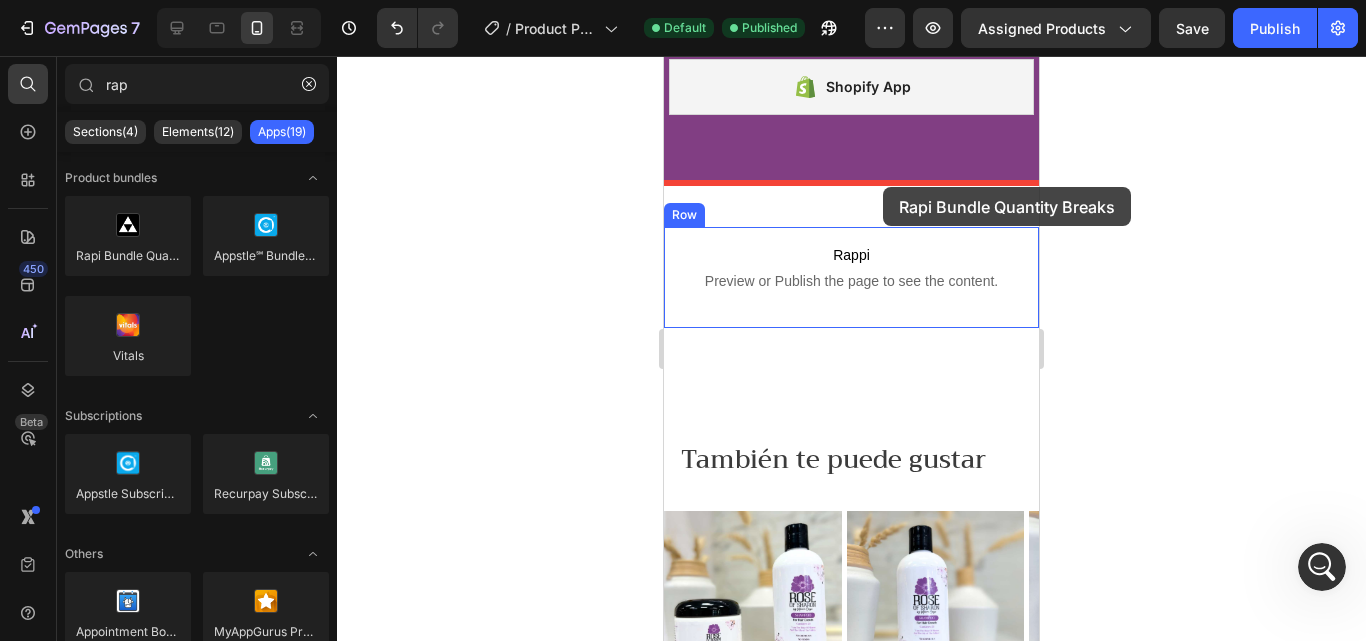 drag, startPoint x: 820, startPoint y: 301, endPoint x: 883, endPoint y: 187, distance: 130.24976 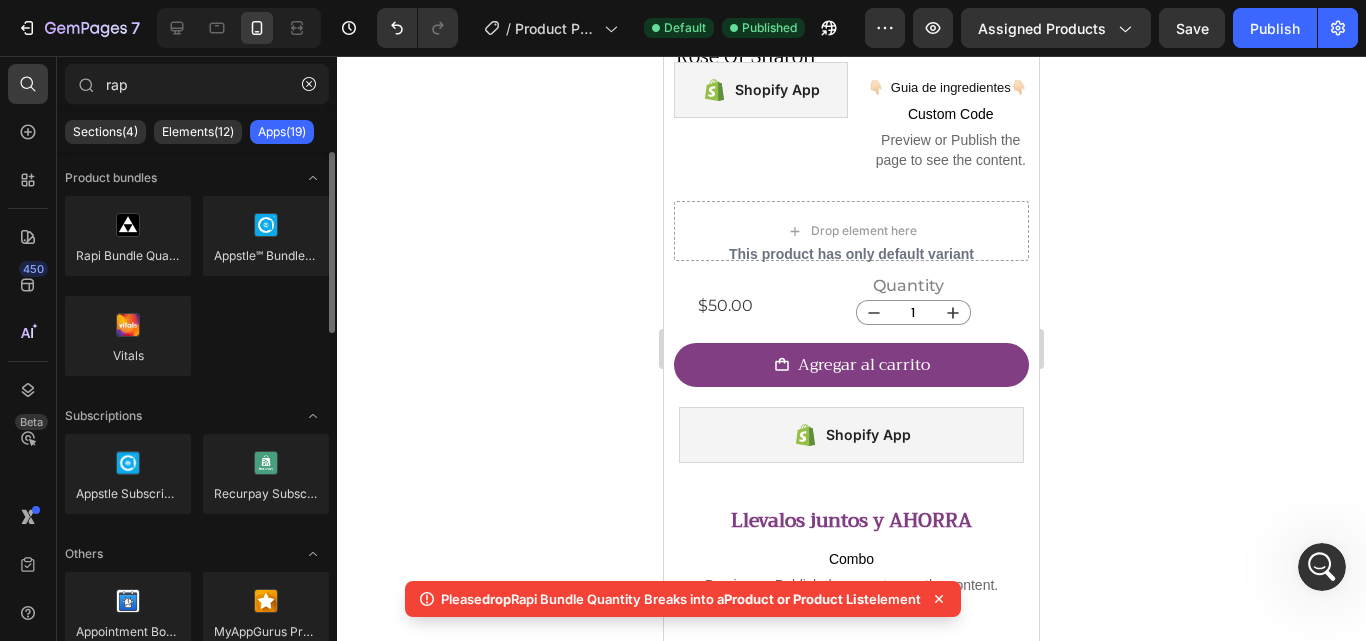 scroll, scrollTop: 600, scrollLeft: 0, axis: vertical 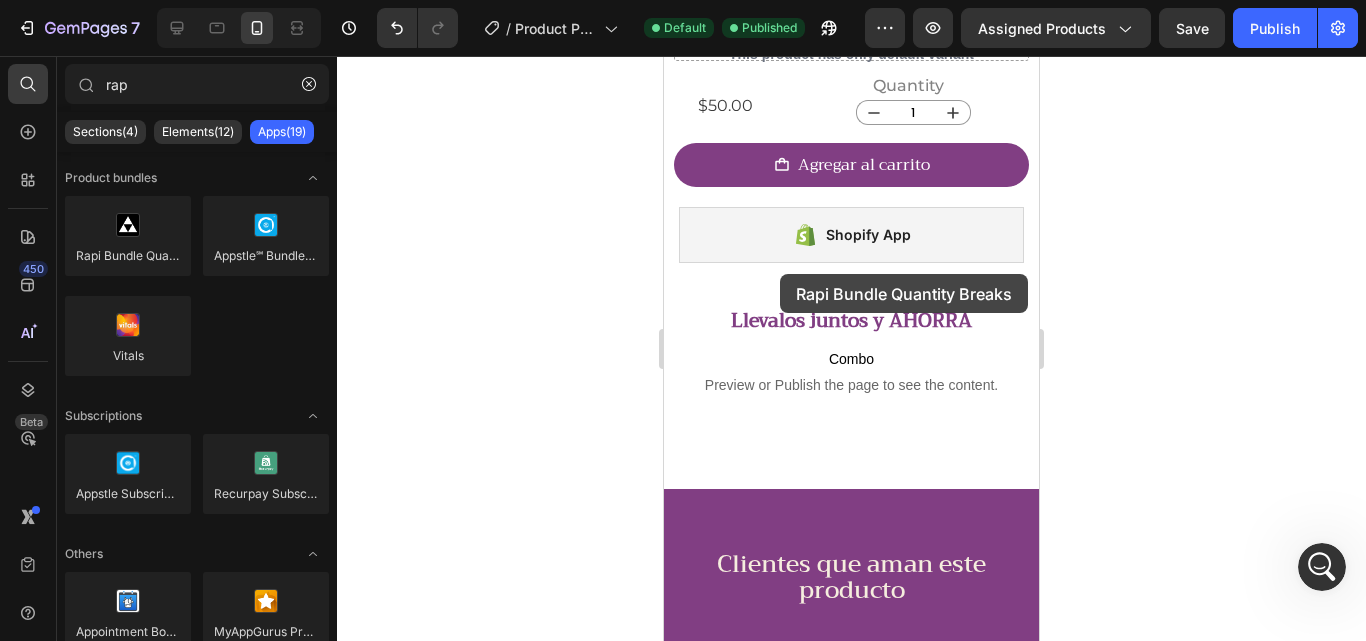 drag, startPoint x: 1364, startPoint y: 314, endPoint x: 780, endPoint y: 274, distance: 585.3683 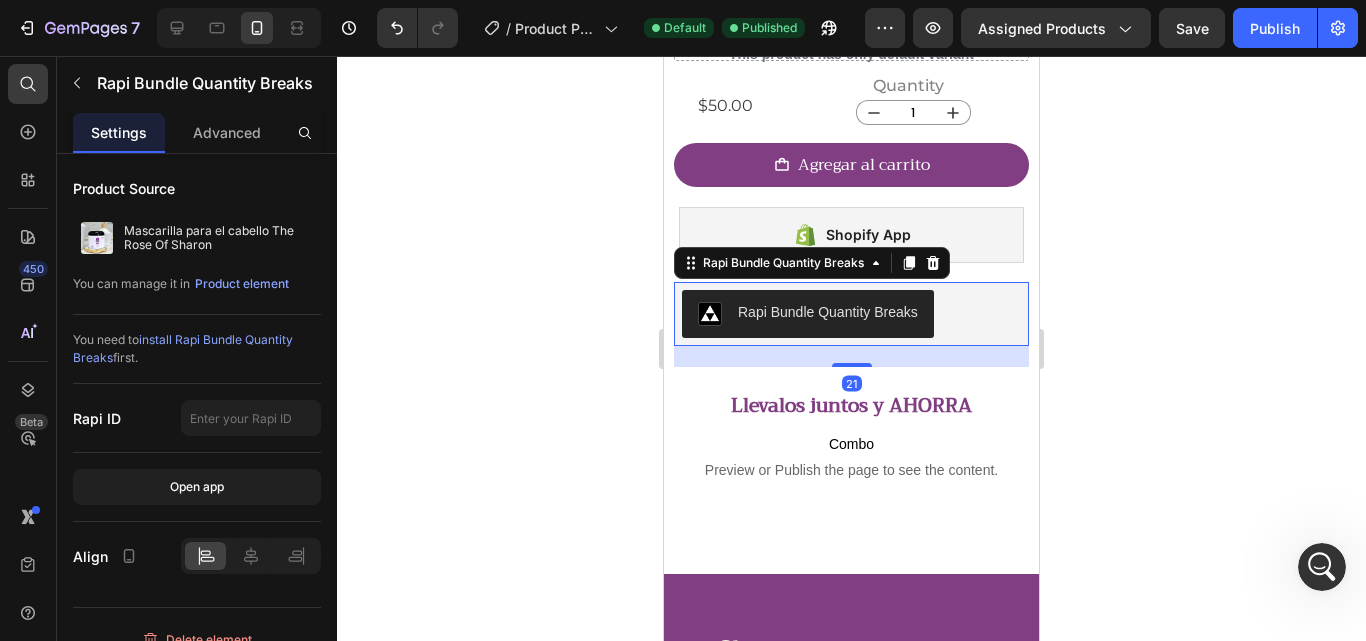click on "Rapi Bundle Quantity Breaks" at bounding box center [828, 312] 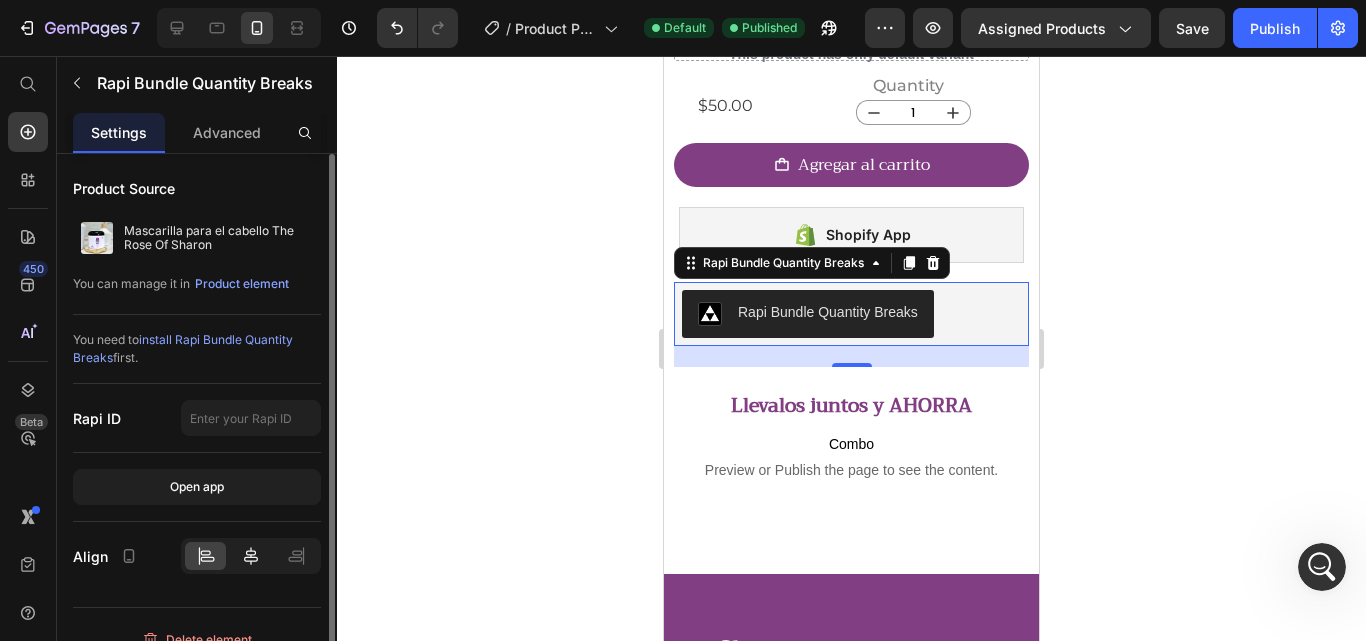 click 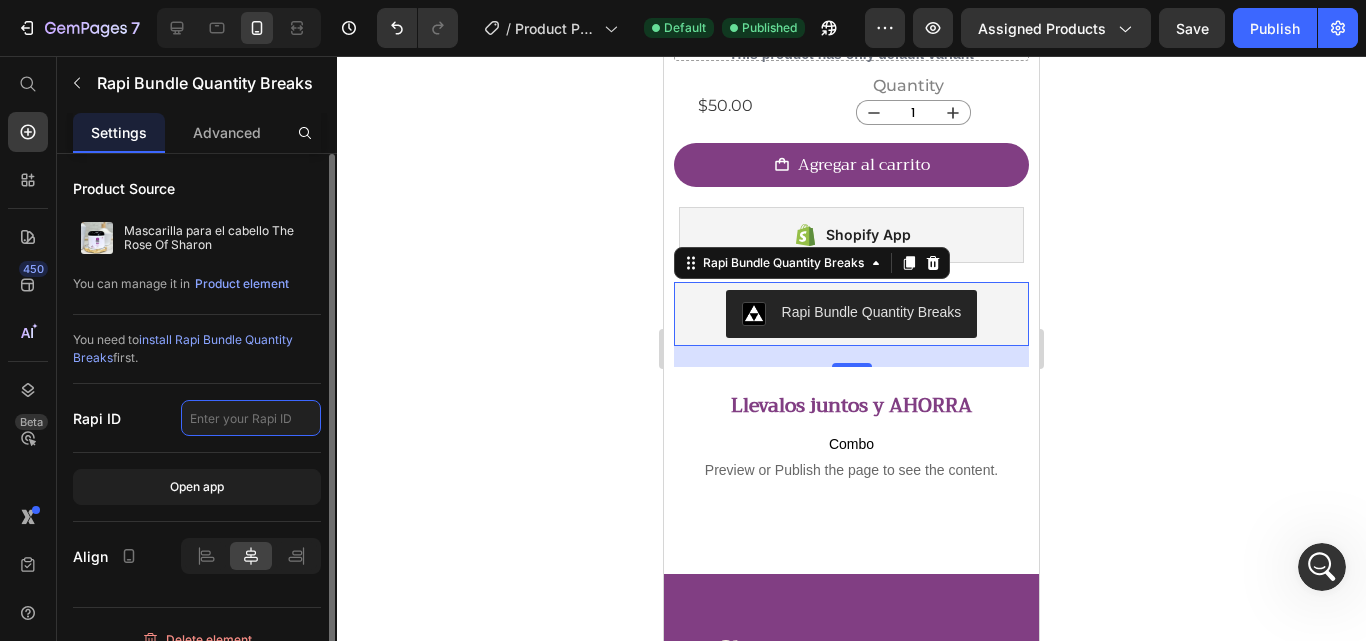 click 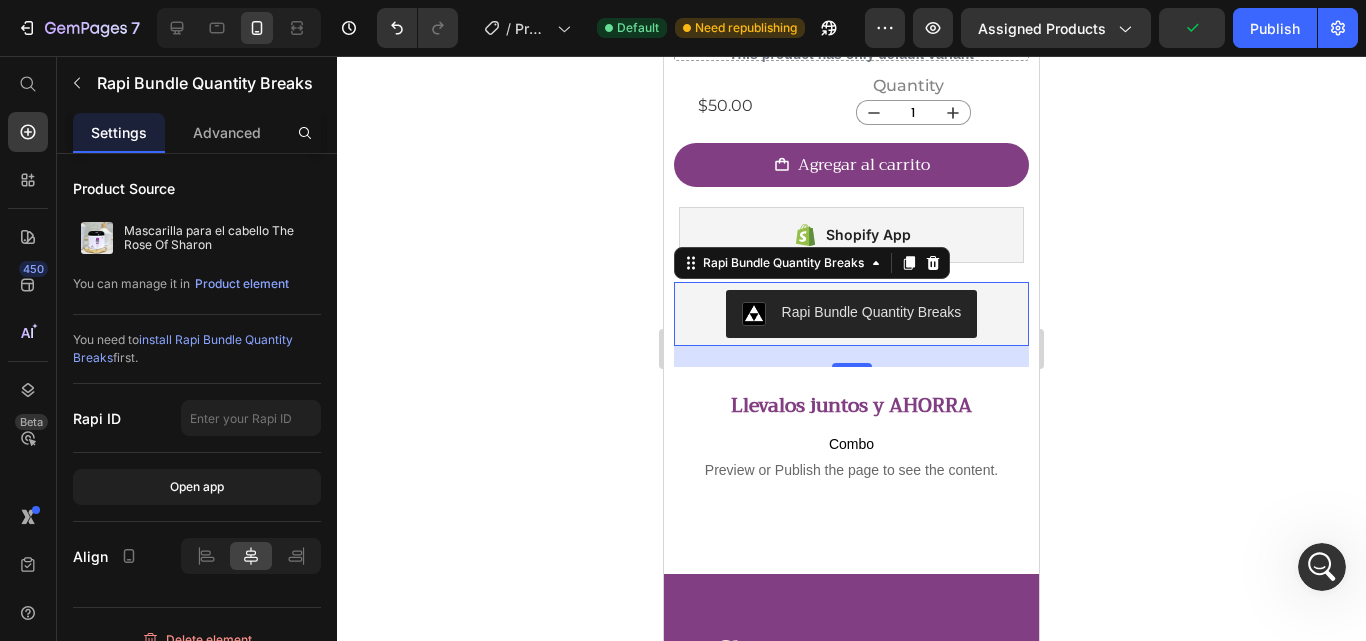 click 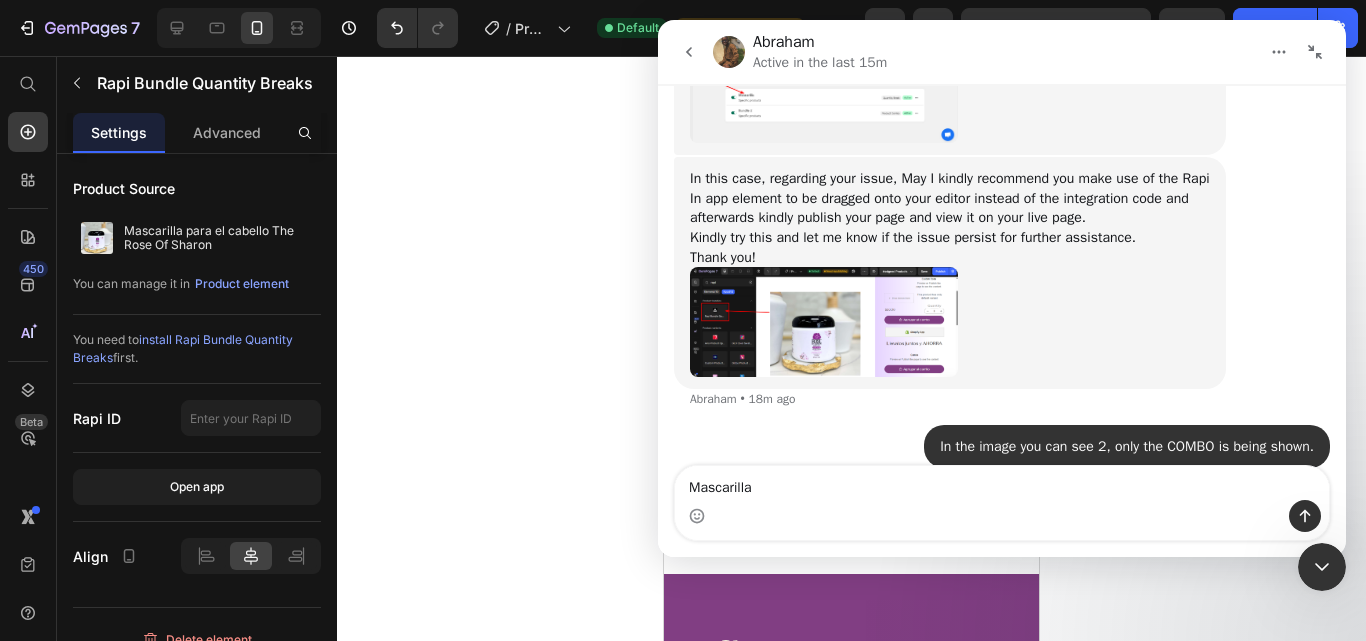 scroll, scrollTop: 1710, scrollLeft: 0, axis: vertical 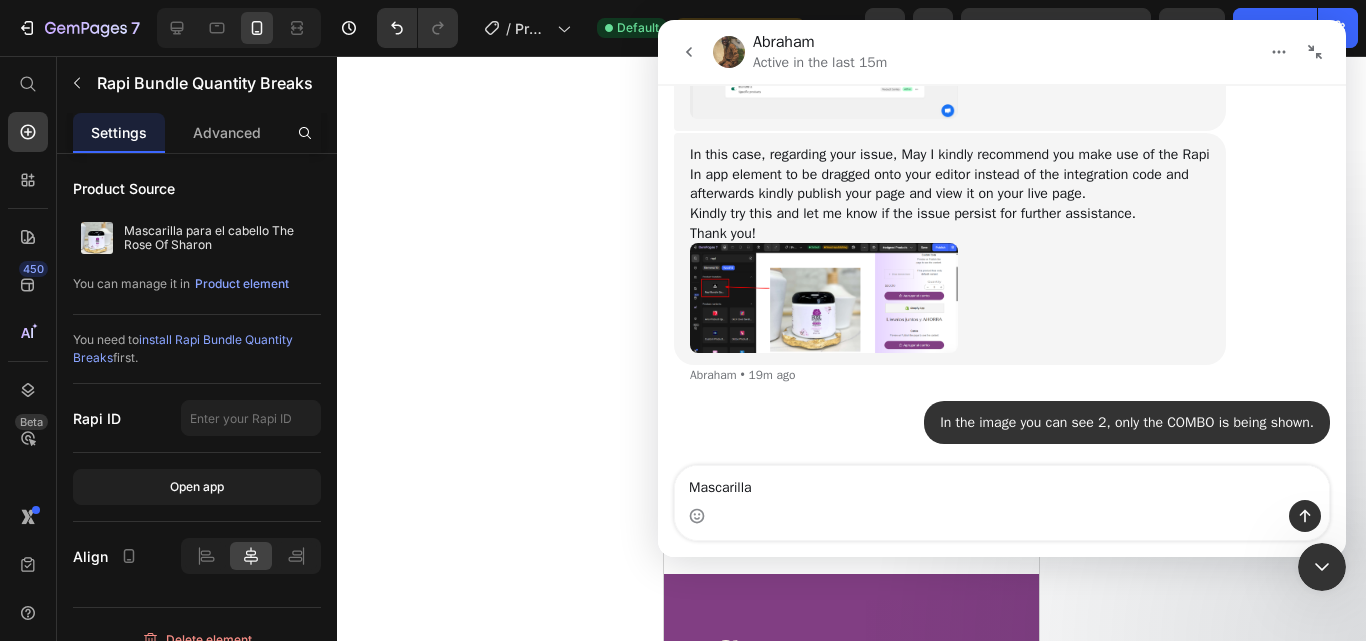 click at bounding box center [1322, 567] 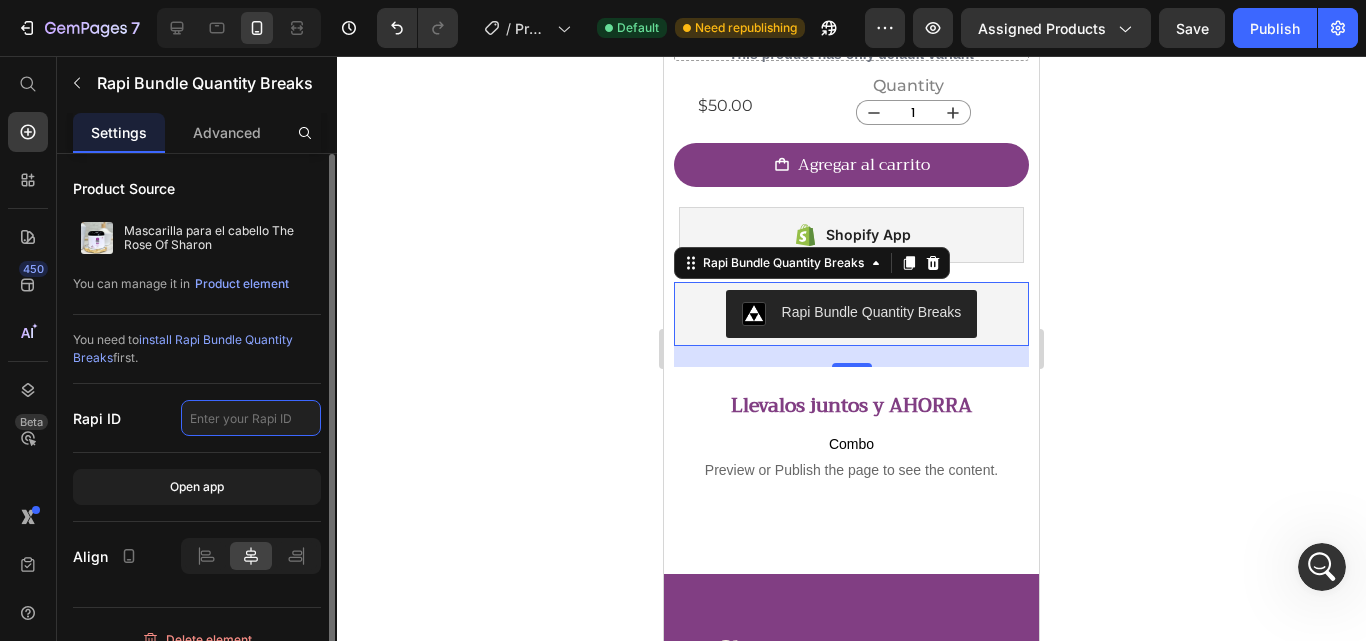 click 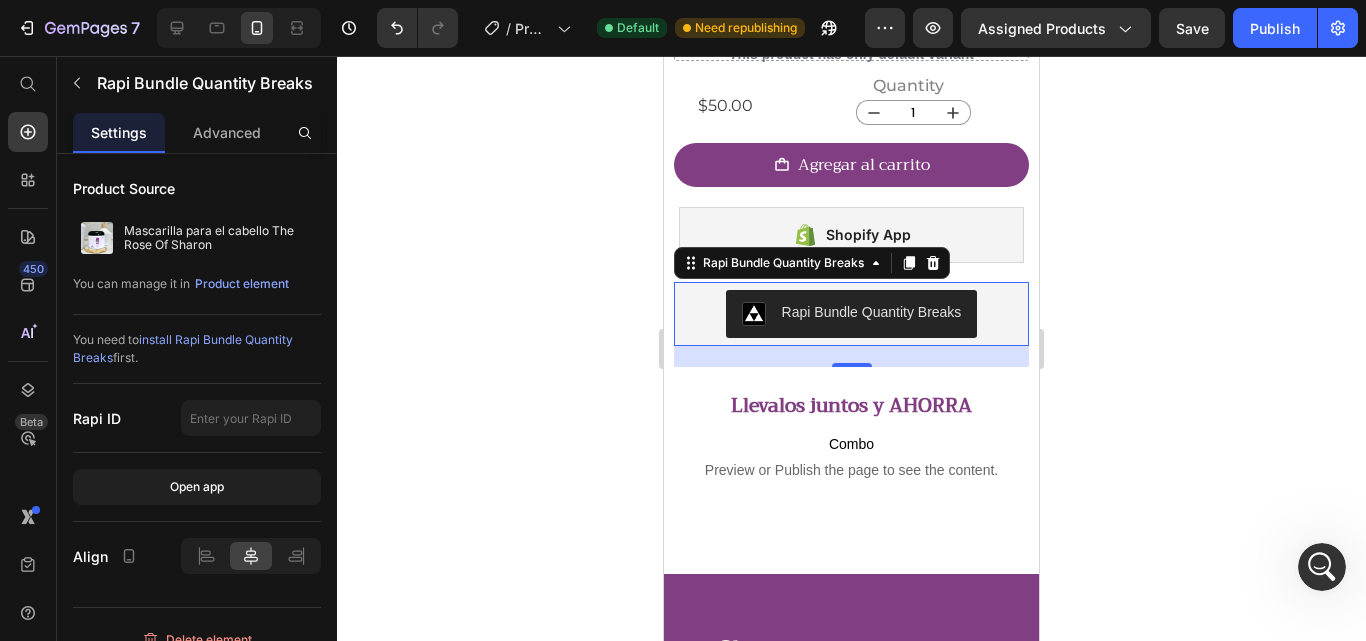 click 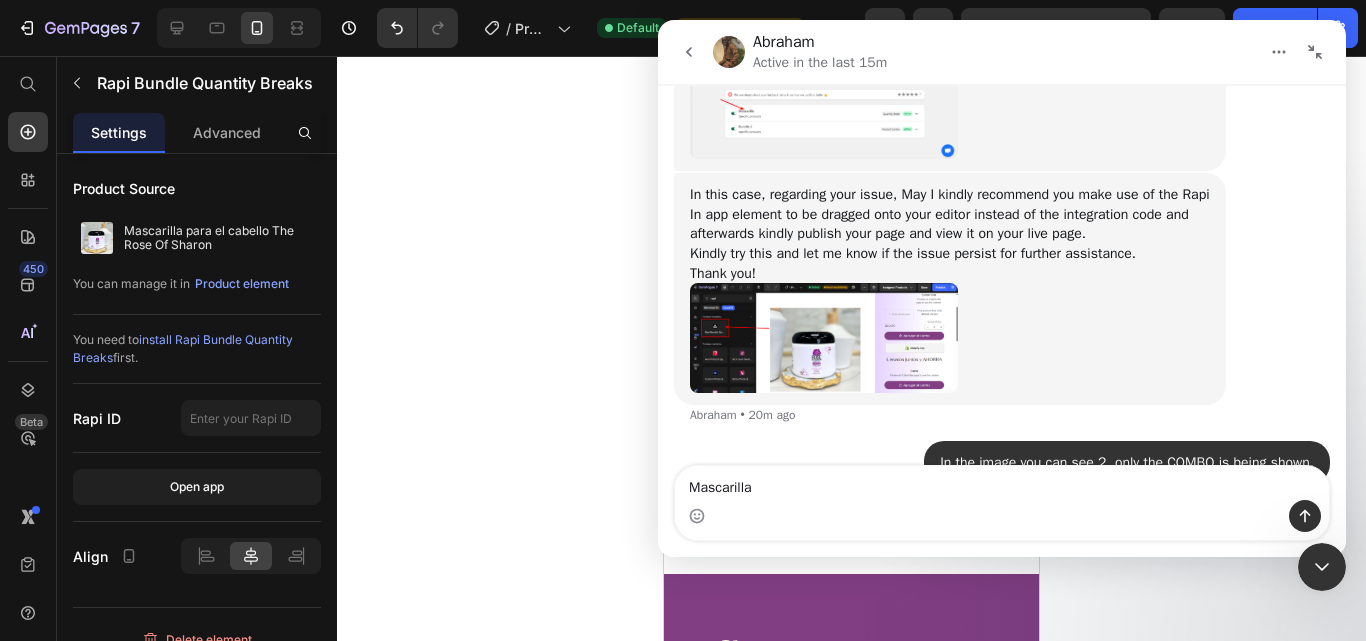scroll, scrollTop: 1710, scrollLeft: 0, axis: vertical 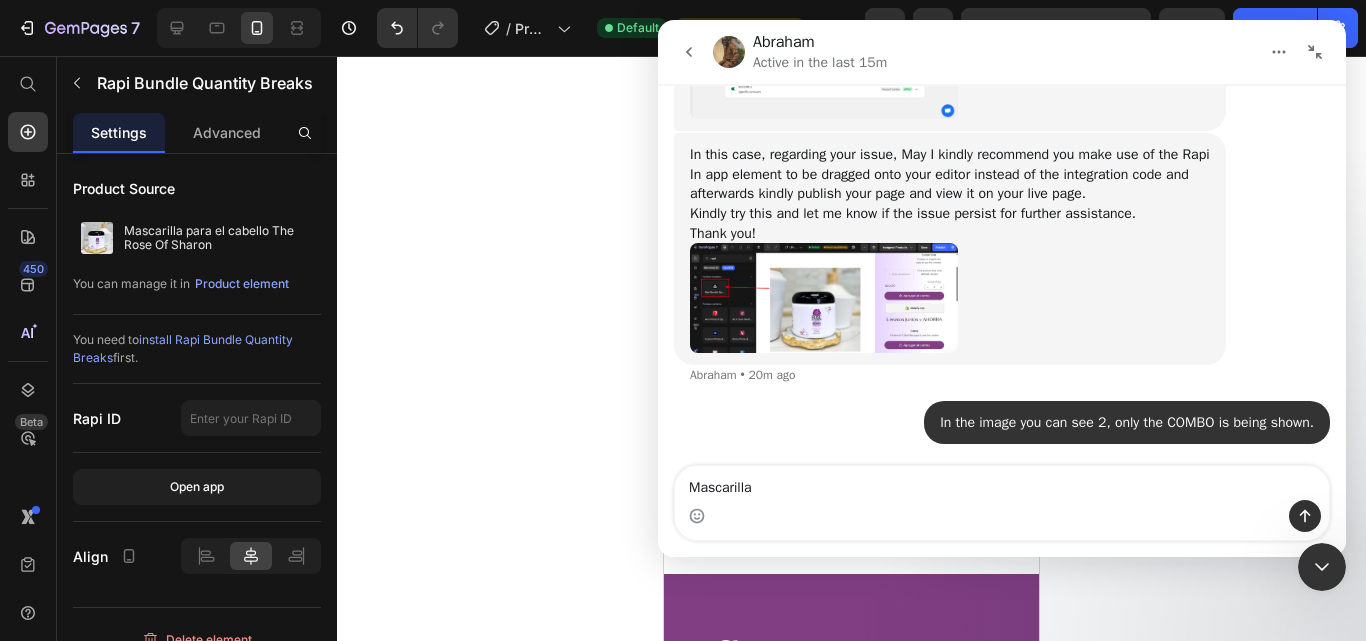 click on "Mascarilla" at bounding box center [1002, 483] 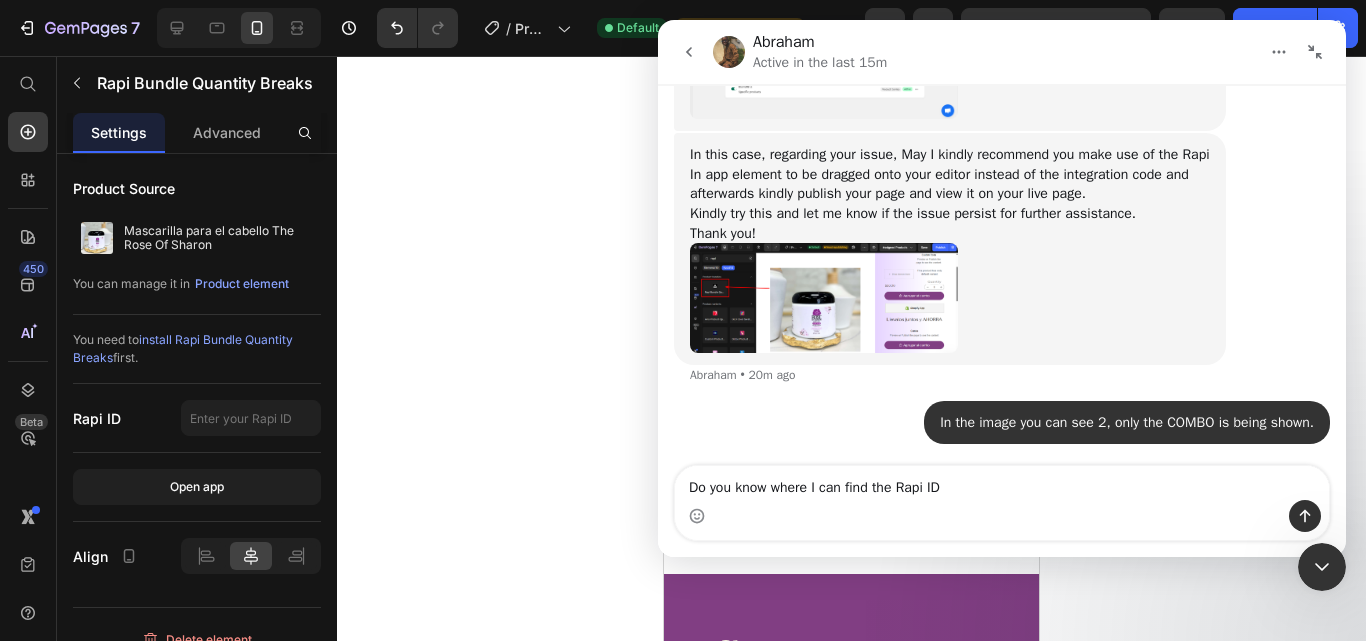 type on "Do you know where I can find the Rapi ID" 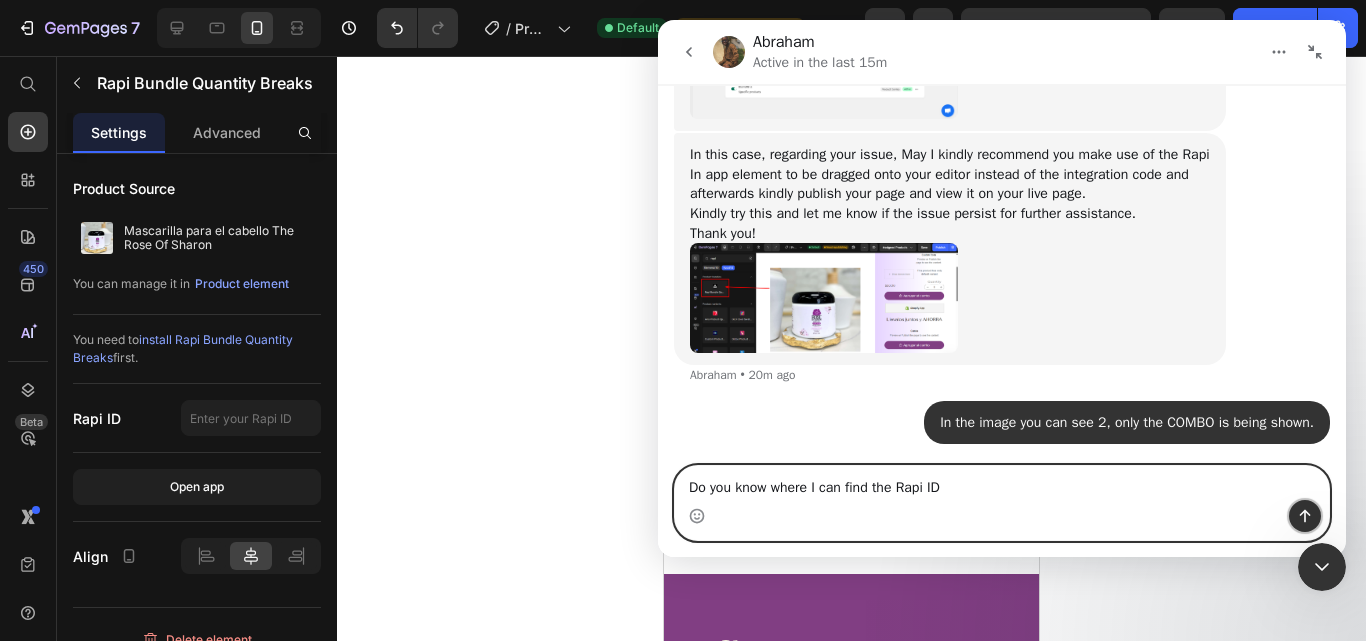 click at bounding box center (1305, 516) 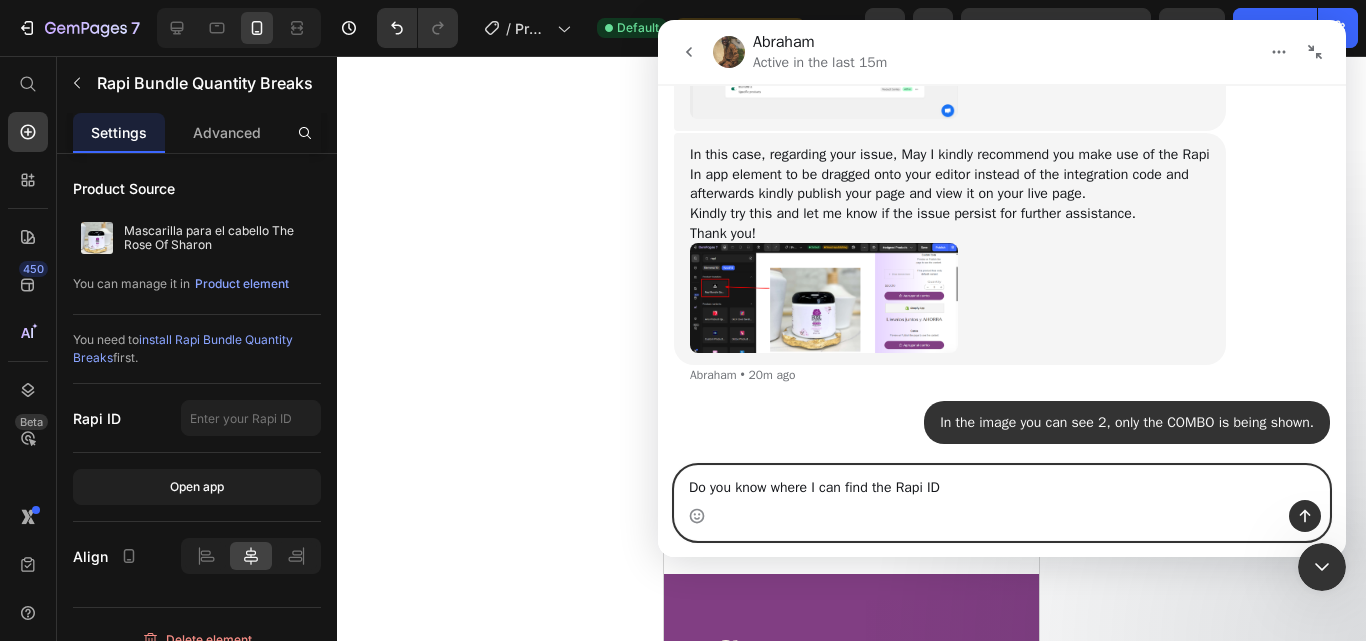 type 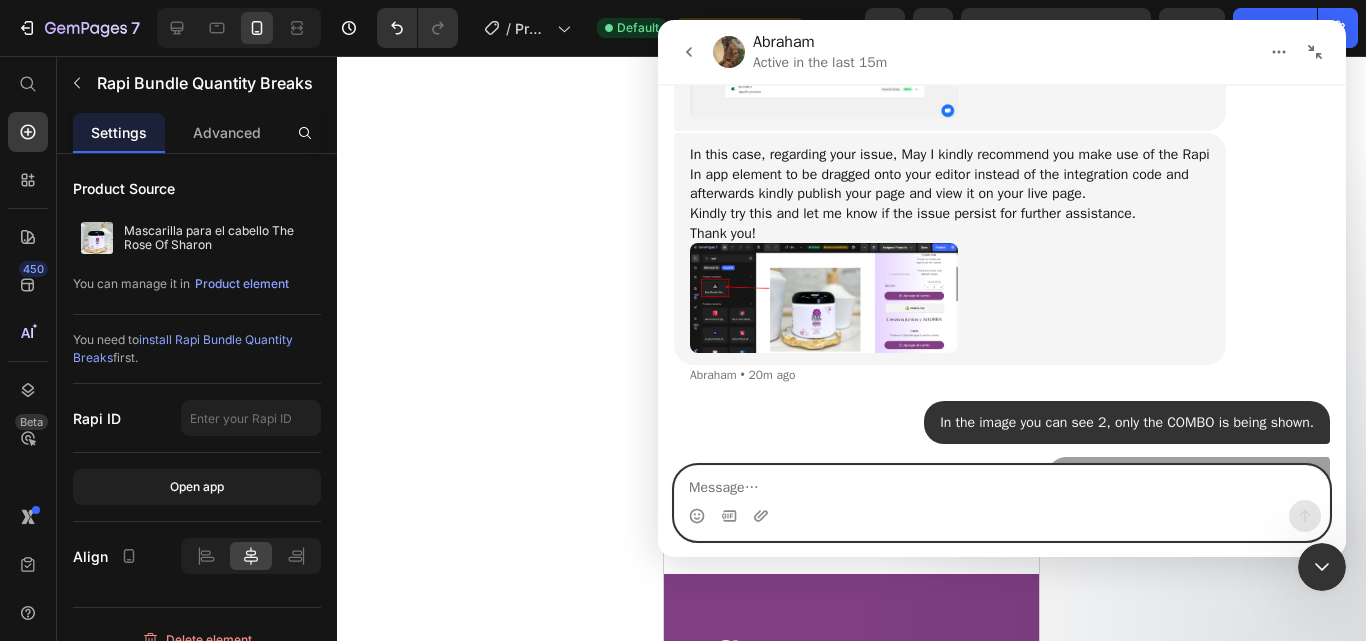 scroll, scrollTop: 1756, scrollLeft: 0, axis: vertical 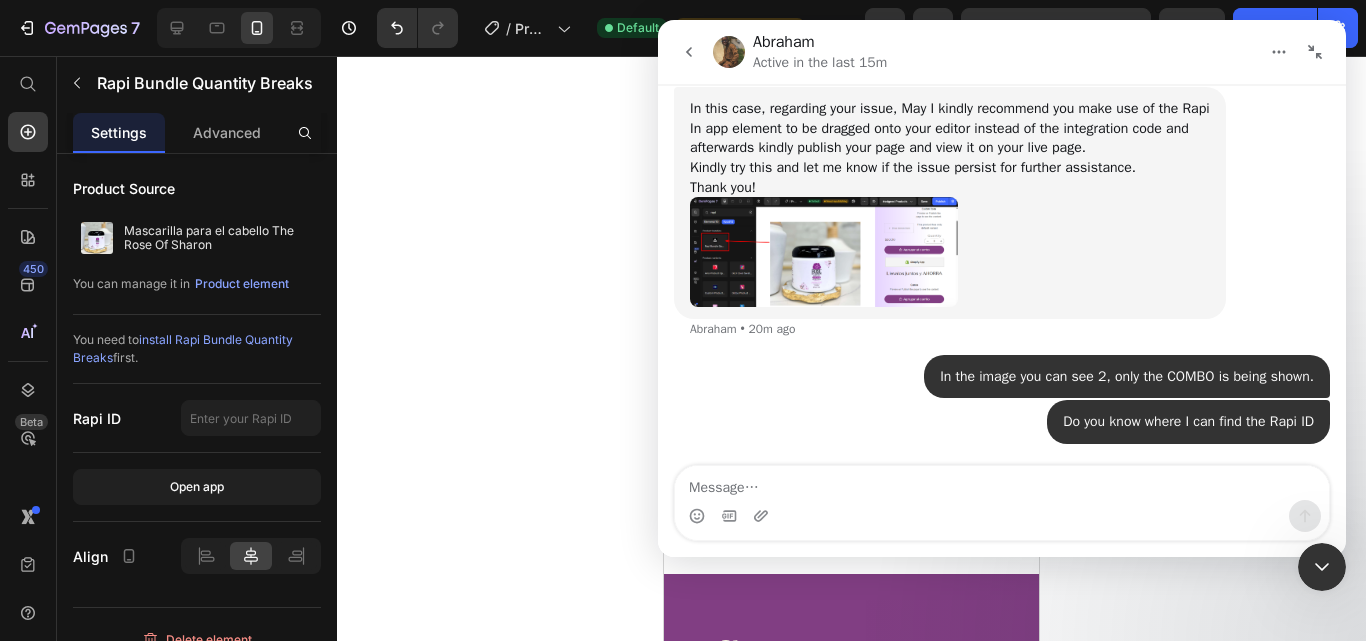 click 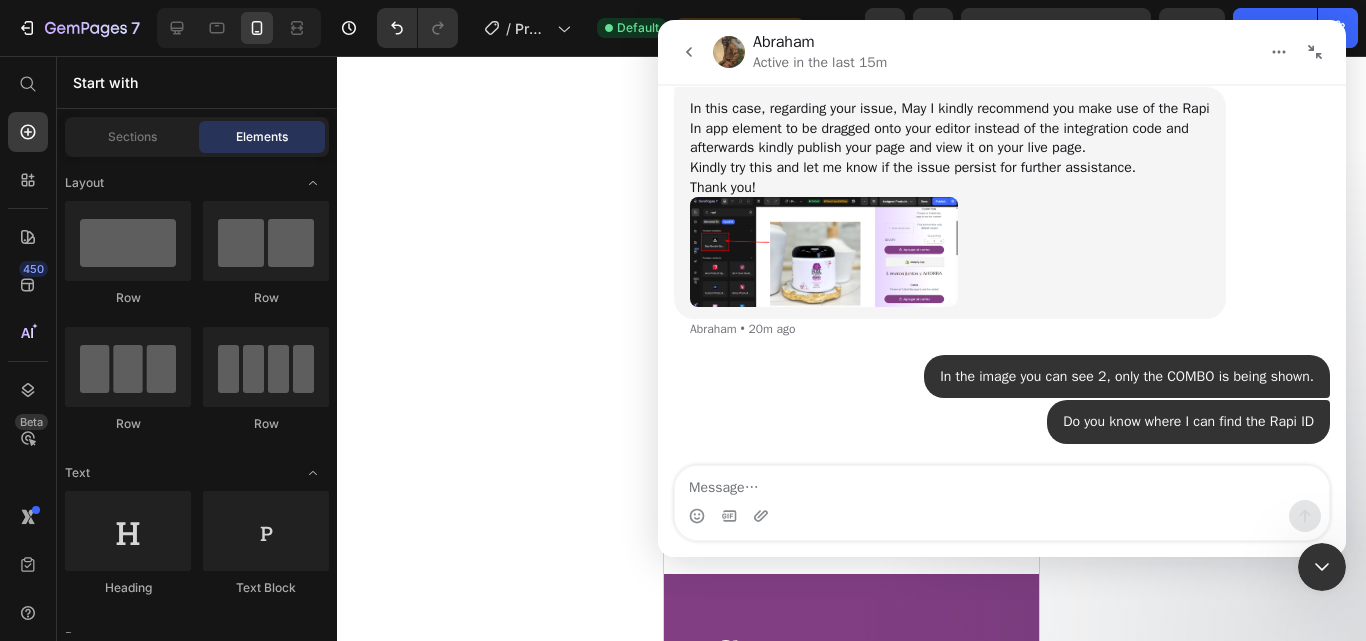 drag, startPoint x: 524, startPoint y: 559, endPoint x: 229, endPoint y: 525, distance: 296.95285 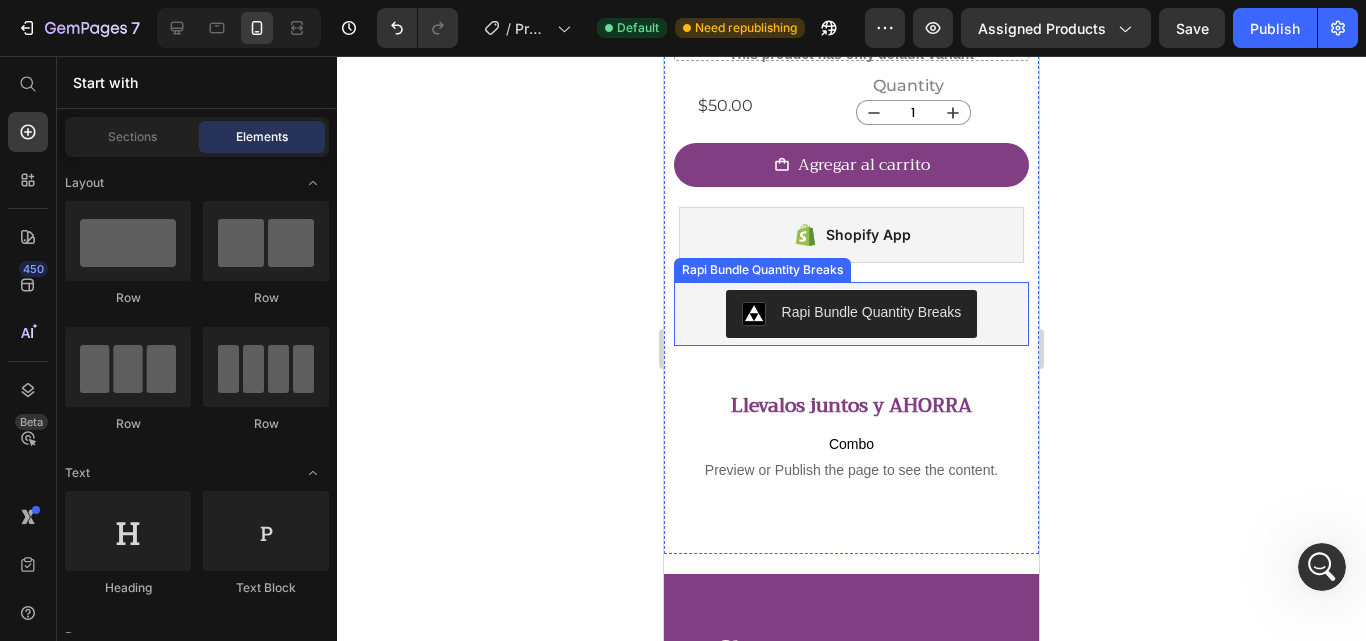 click on "Rapi Bundle Quantity Breaks" at bounding box center [872, 312] 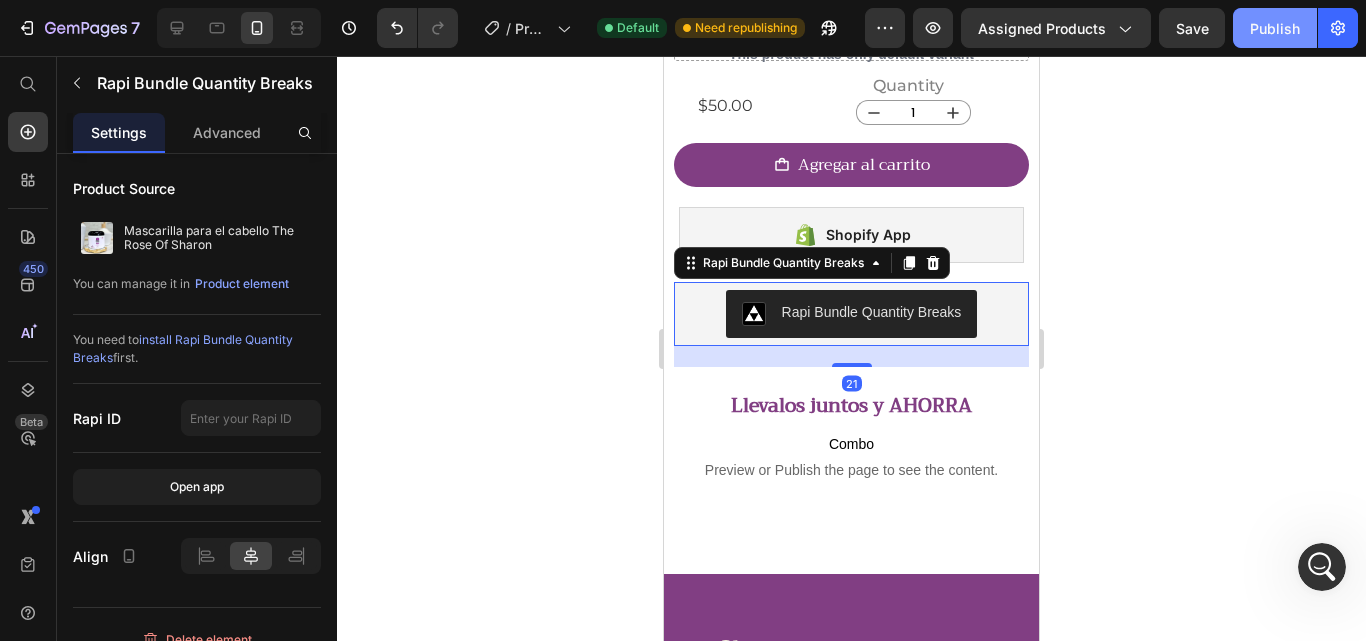 click on "Publish" at bounding box center [1275, 28] 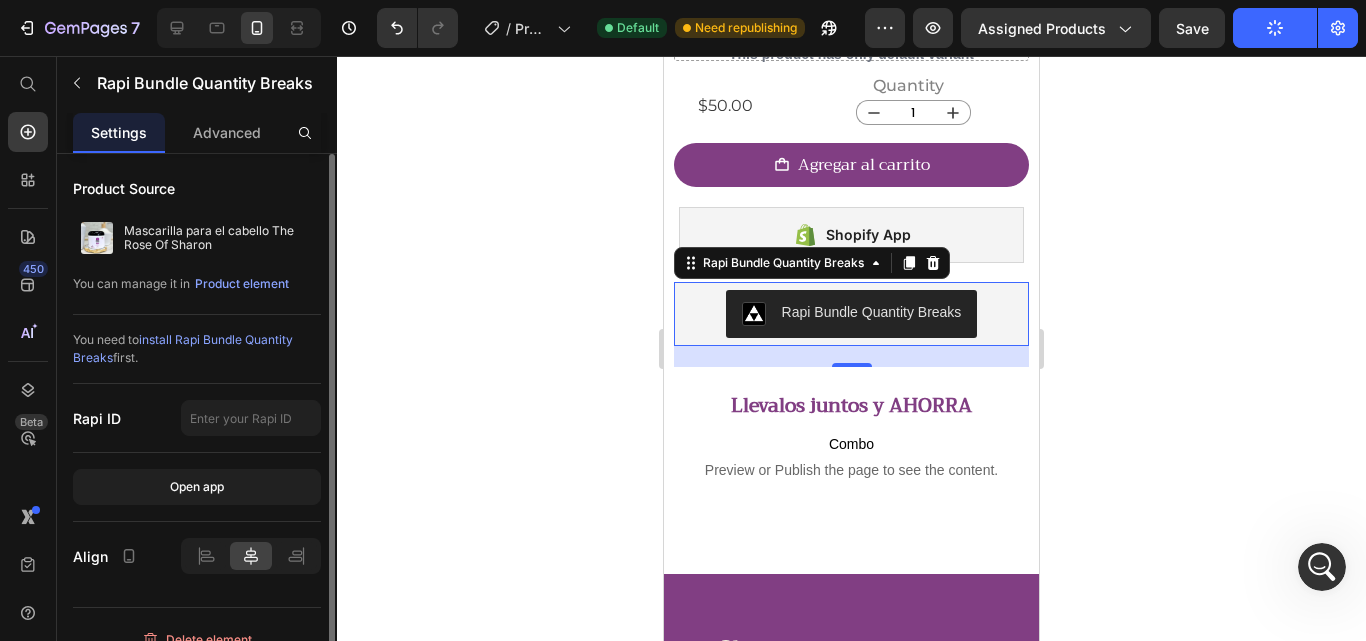 click on "install Rapi Bundle Quantity Breaks" at bounding box center [183, 348] 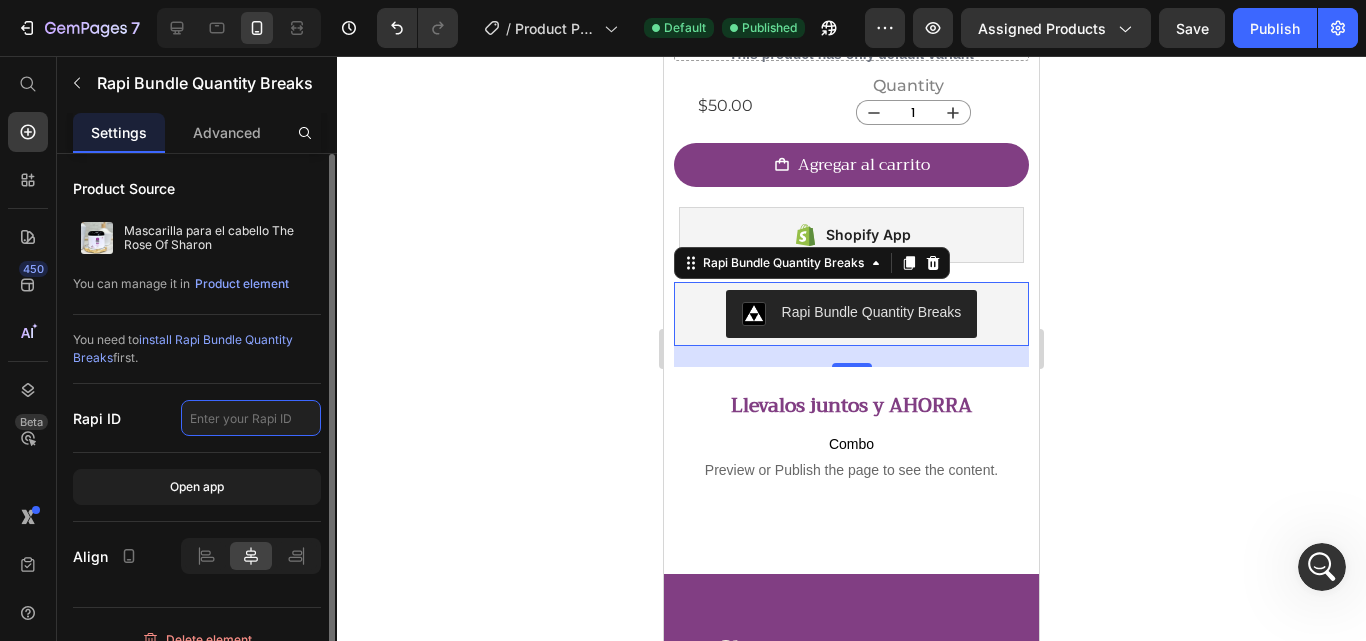 click 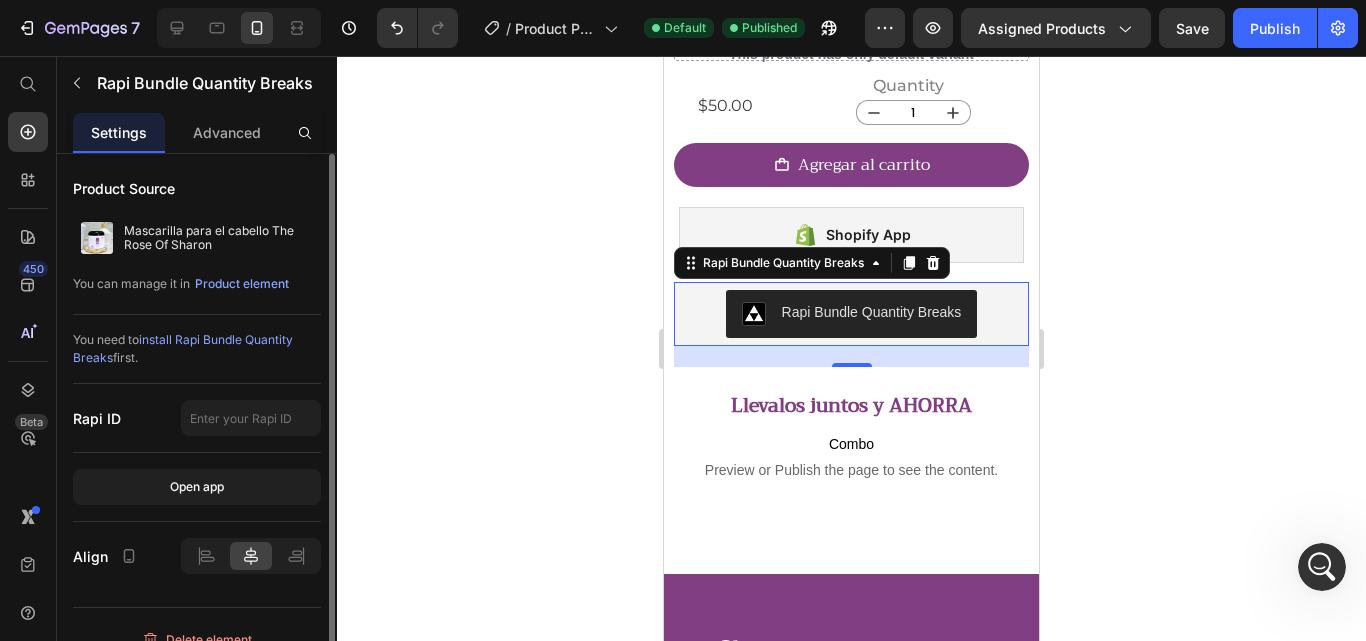 click on "Rapi ID" at bounding box center (97, 418) 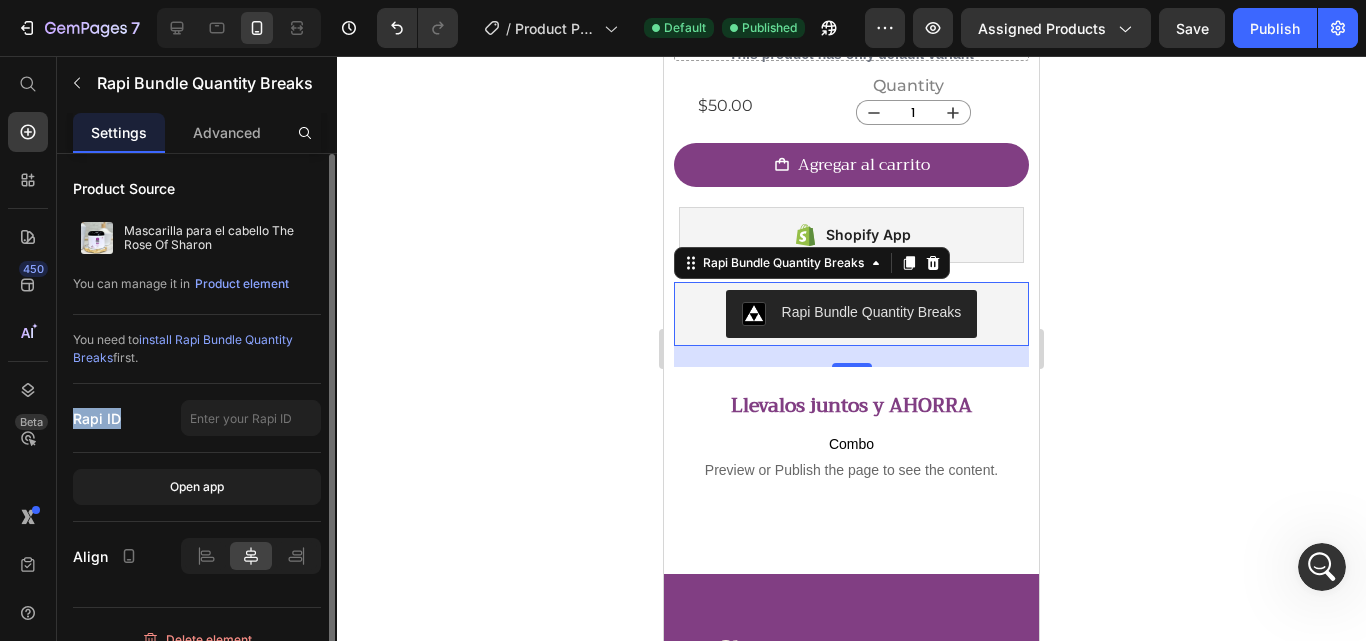 click on "Rapi ID" at bounding box center (97, 418) 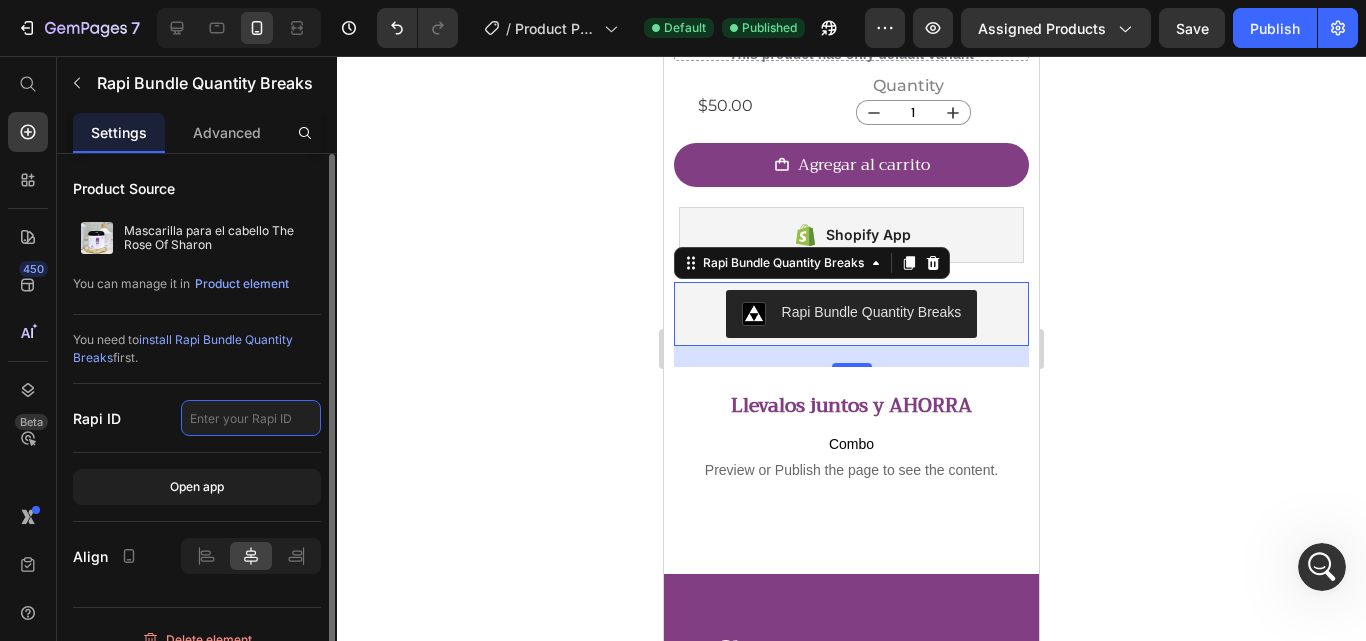 click 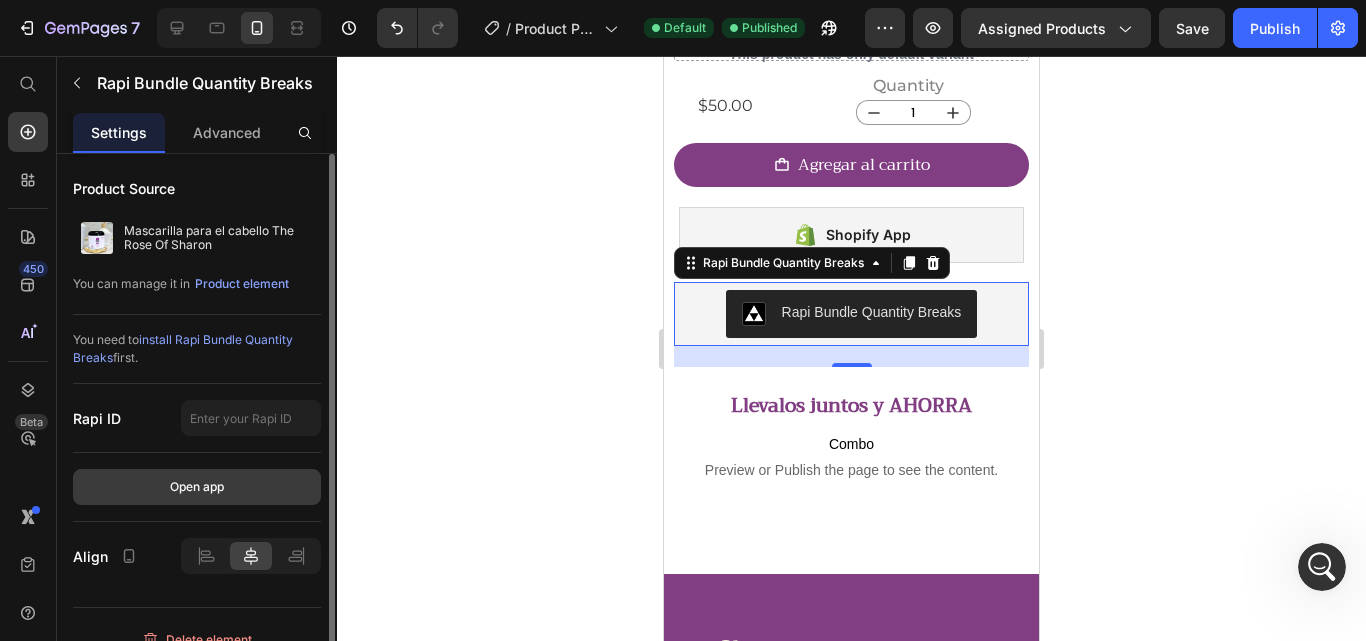 click on "Open app" at bounding box center [197, 487] 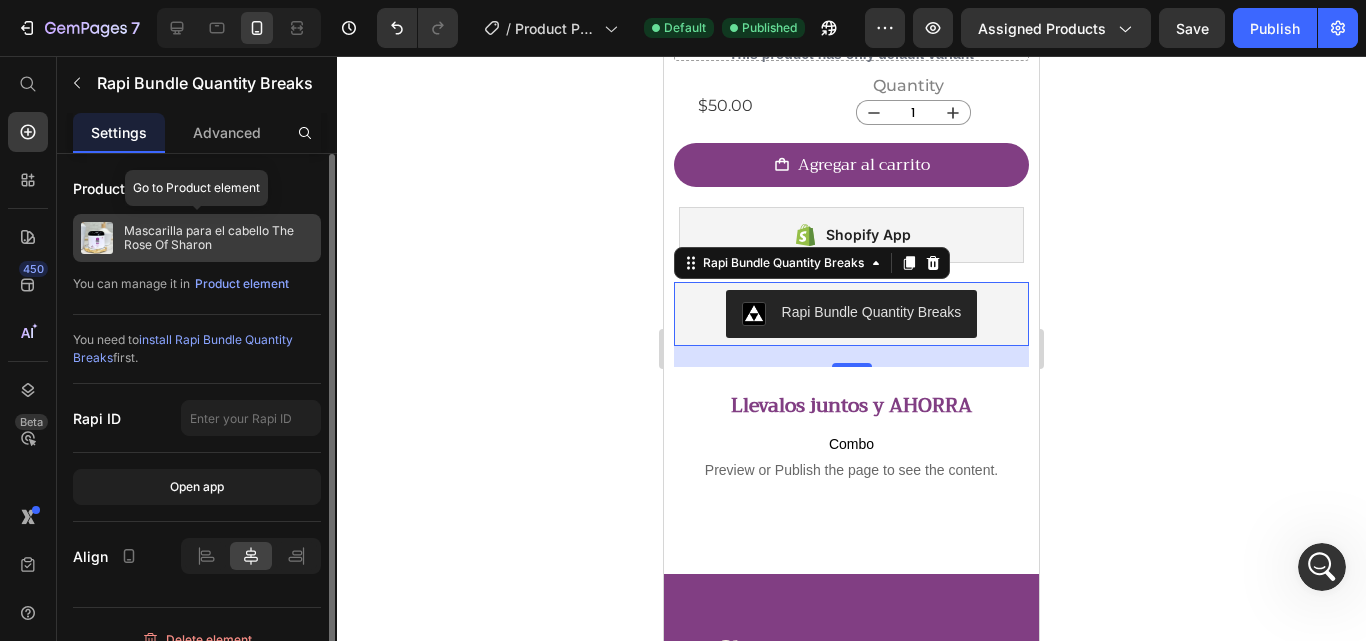 click on "Mascarilla para el cabello The Rose Of Sharon" at bounding box center [218, 238] 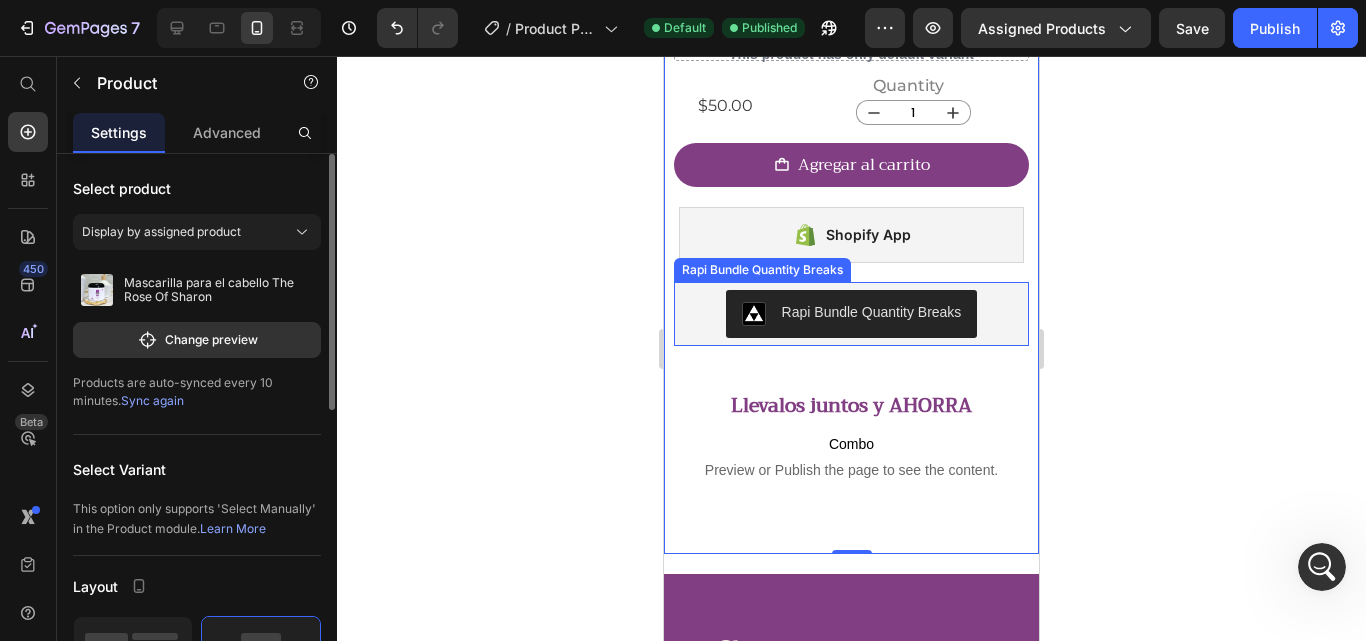 click on "Rapi Bundle Quantity Breaks" at bounding box center [852, 314] 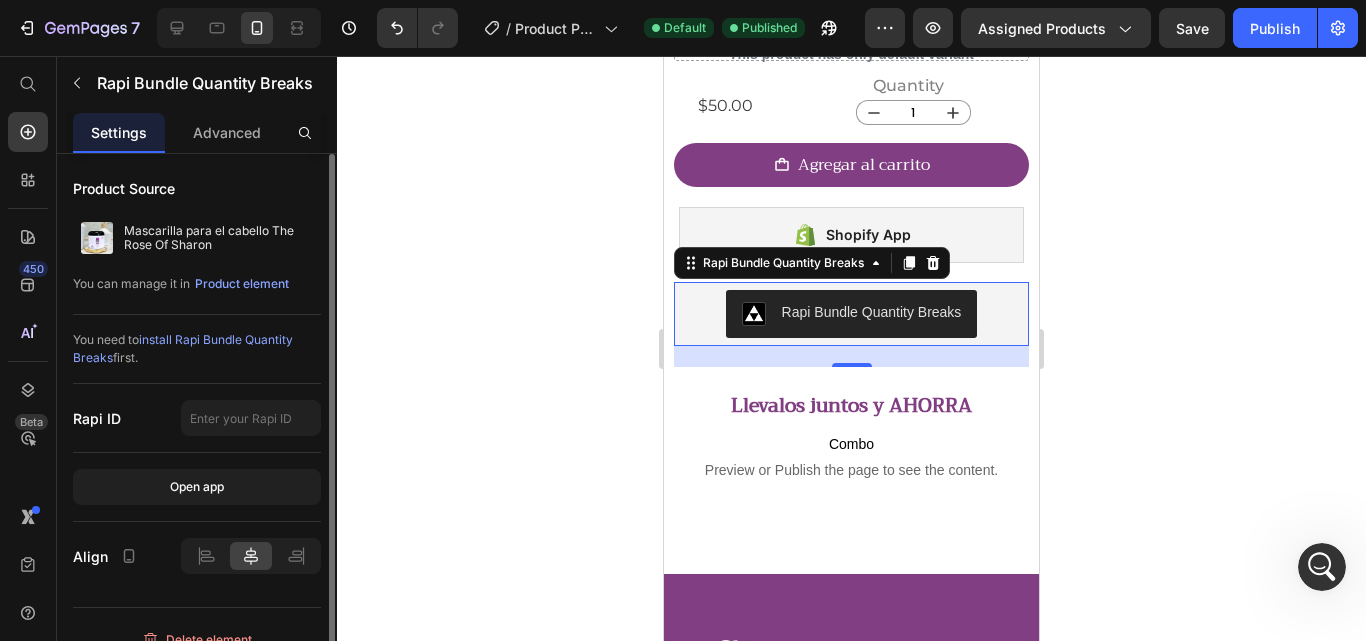 click at bounding box center (1322, 567) 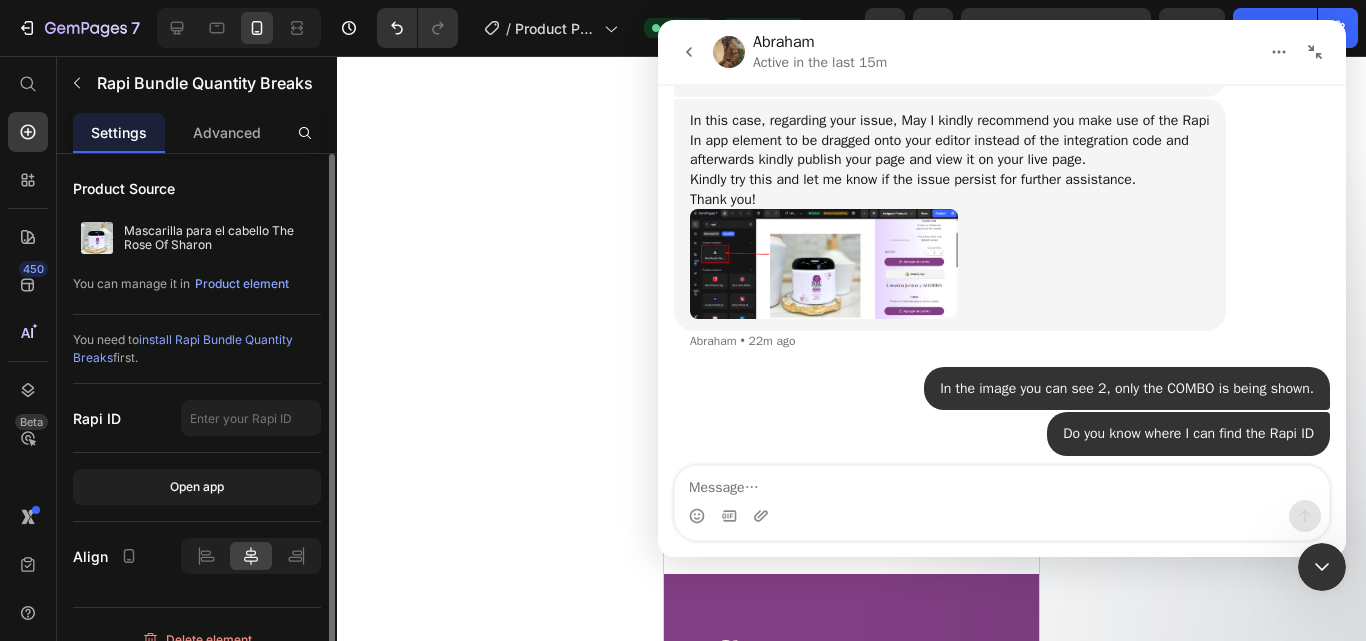 scroll, scrollTop: 1756, scrollLeft: 0, axis: vertical 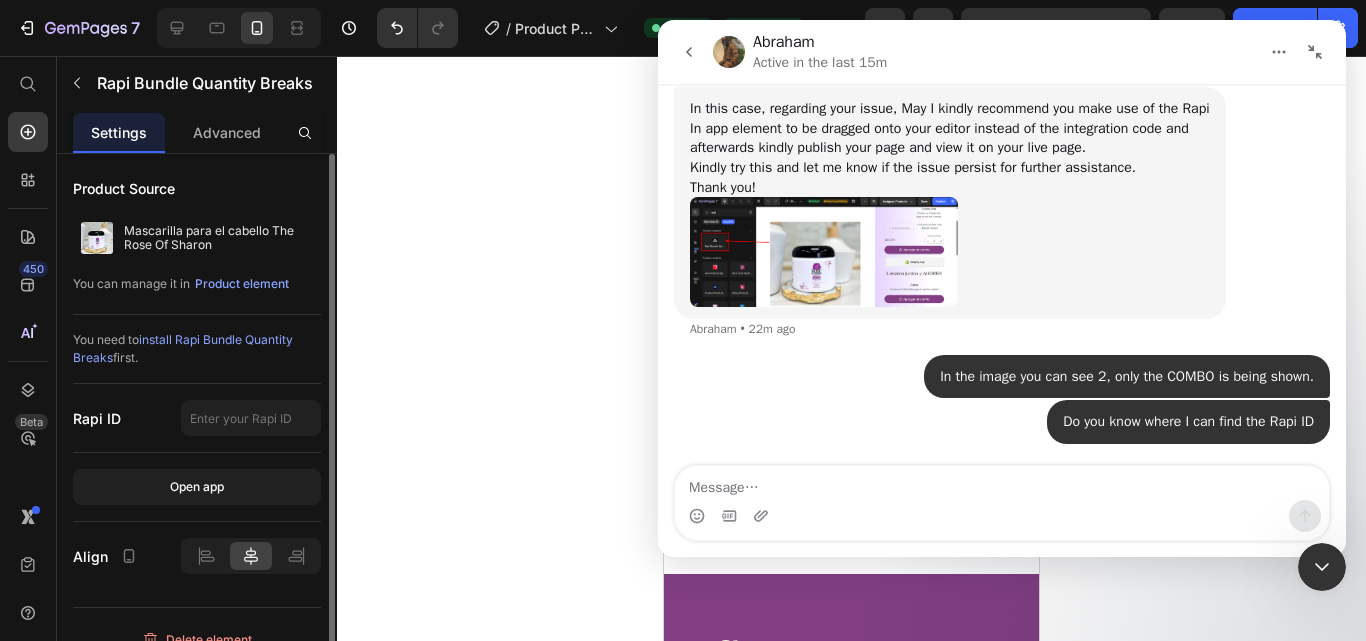 click at bounding box center [824, 252] 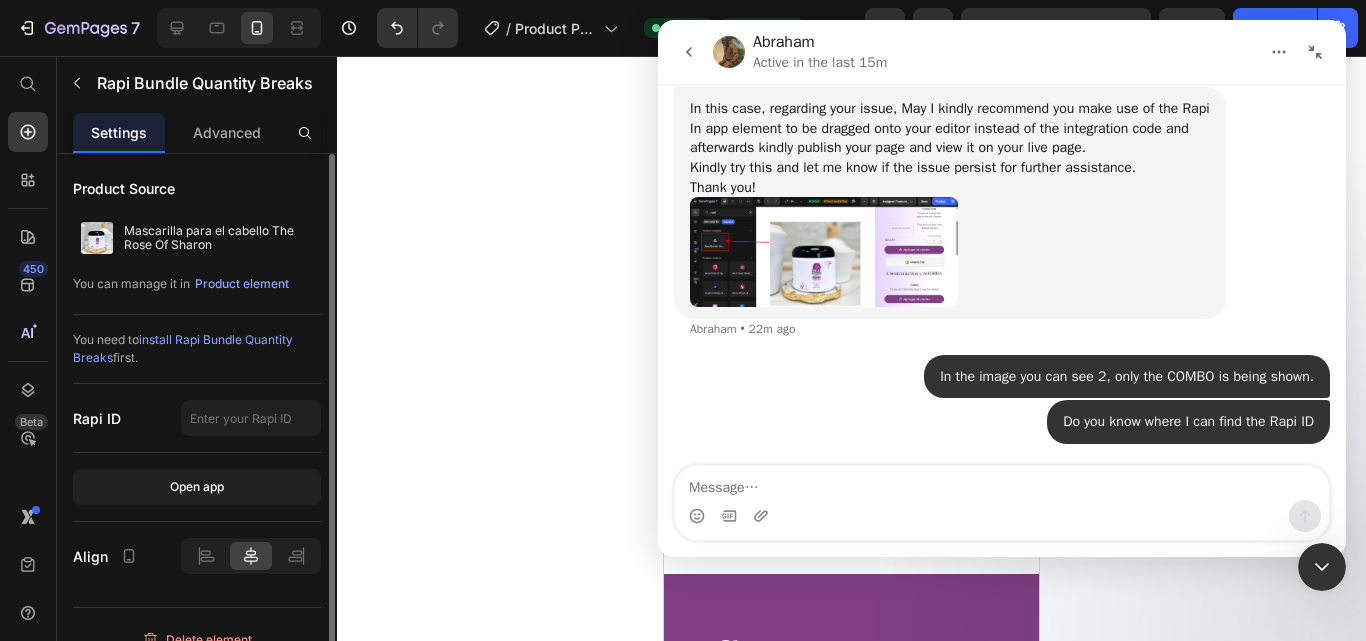scroll, scrollTop: 0, scrollLeft: 0, axis: both 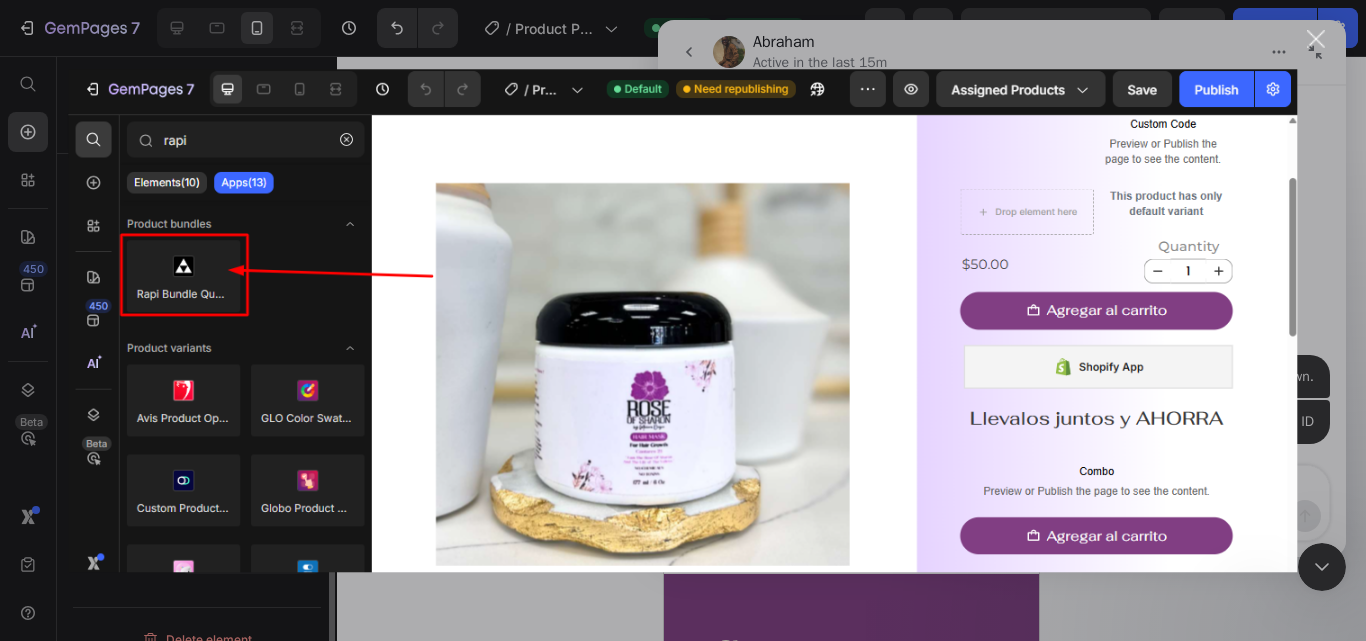 click at bounding box center [1316, 39] 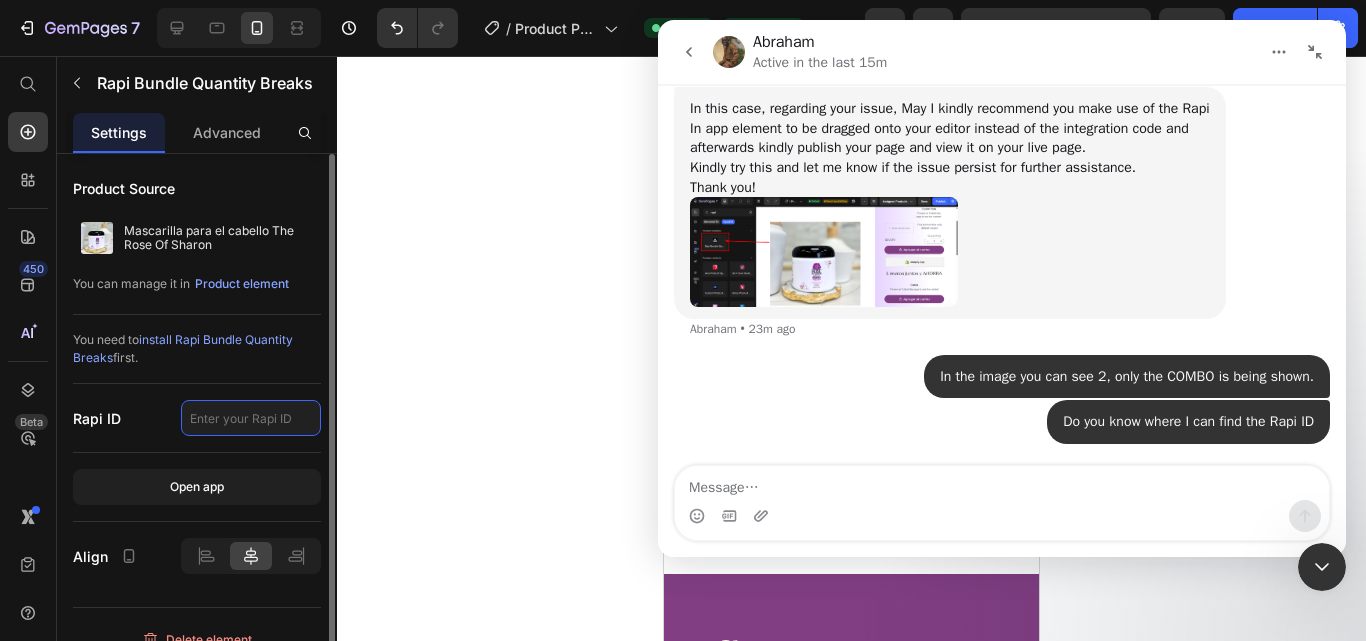 click 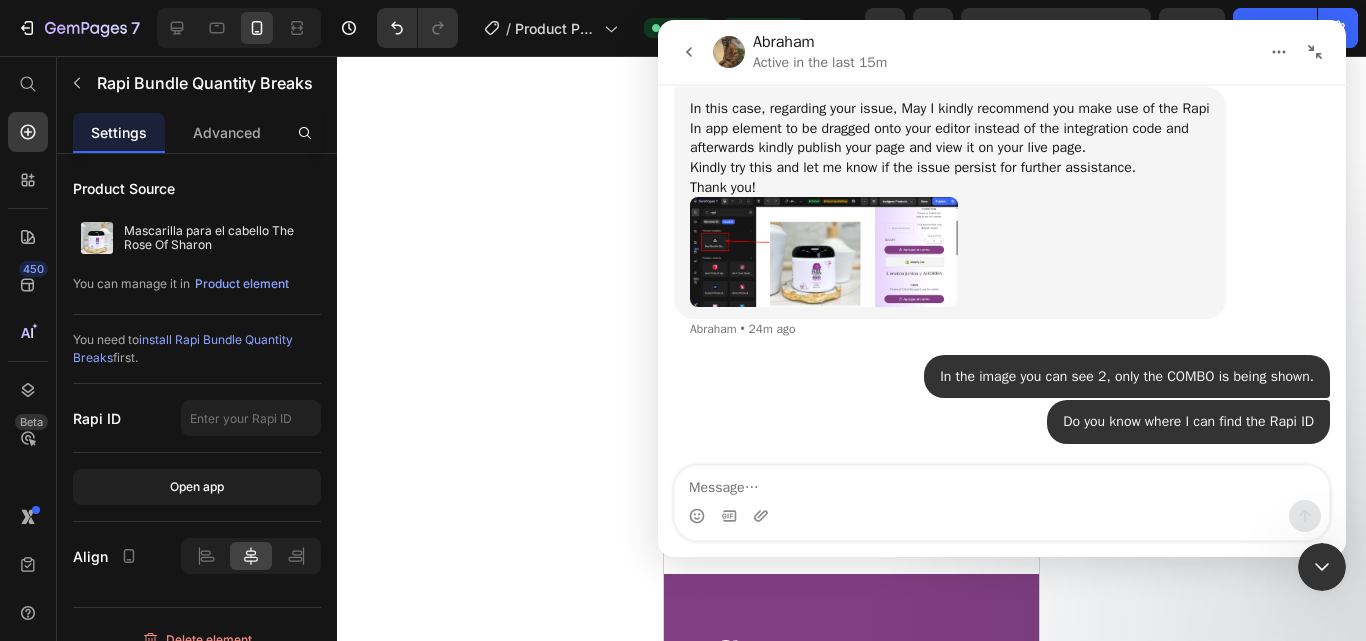 click 